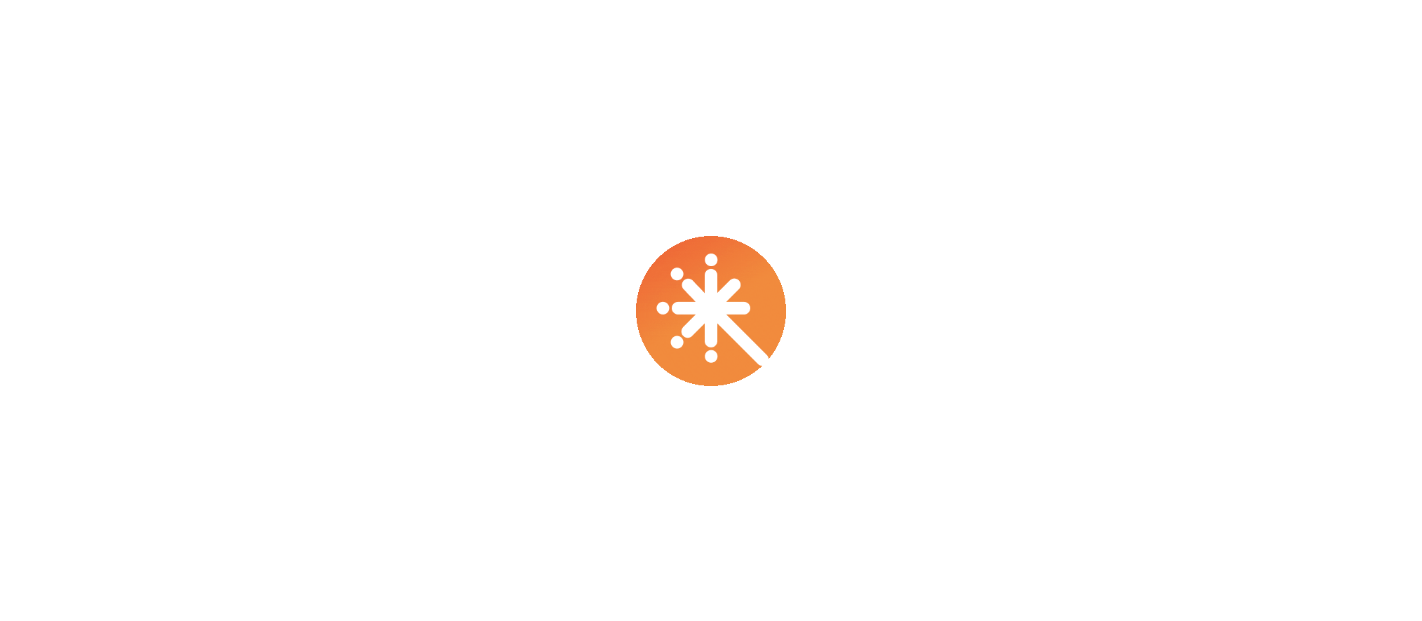 scroll, scrollTop: 0, scrollLeft: 0, axis: both 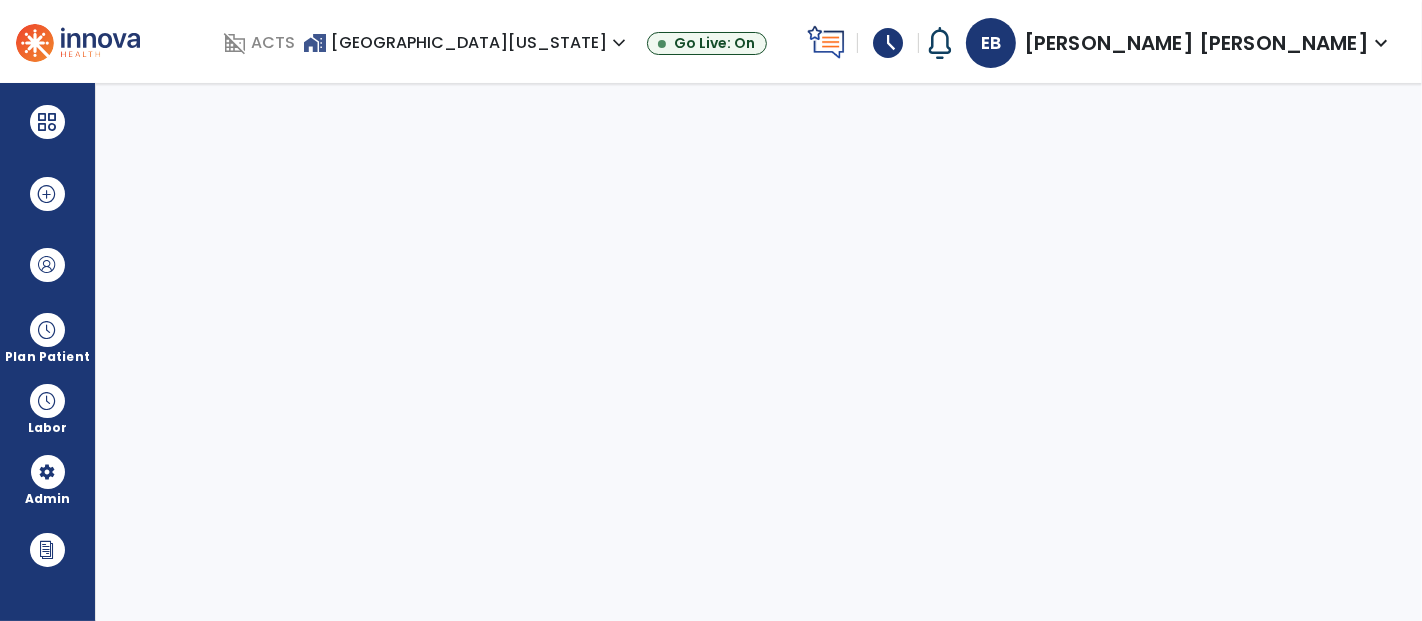 select on "***" 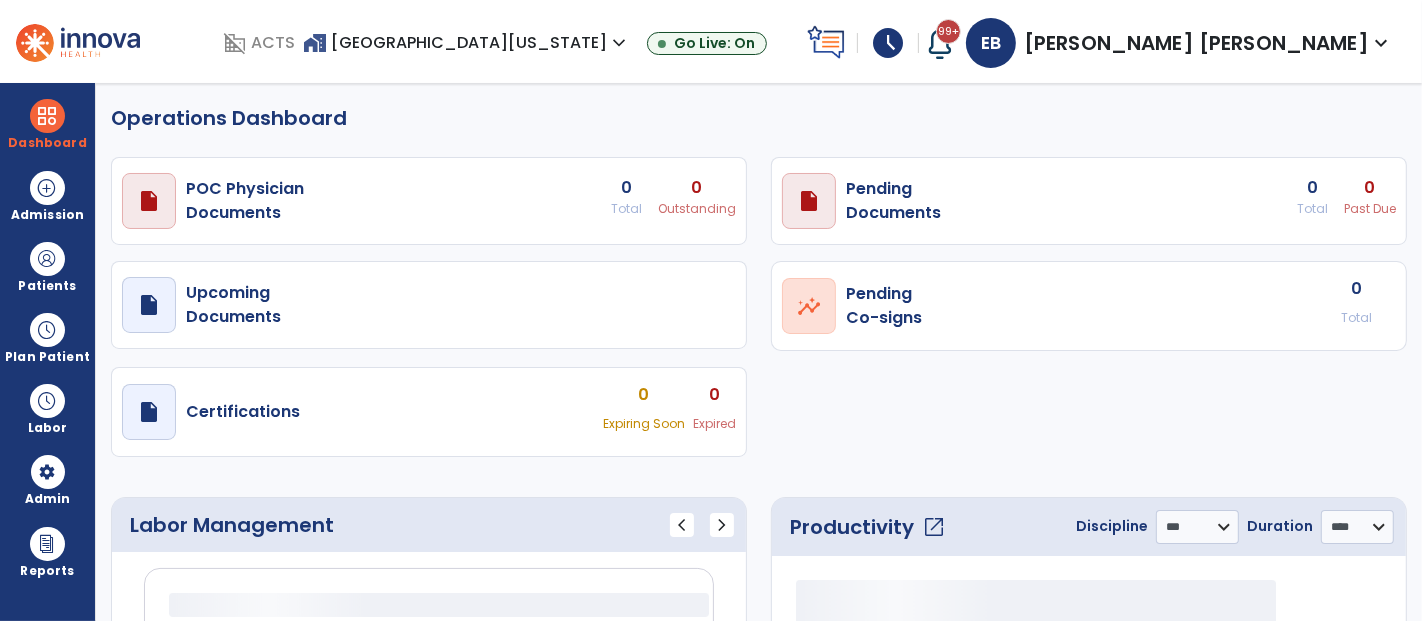 select on "***" 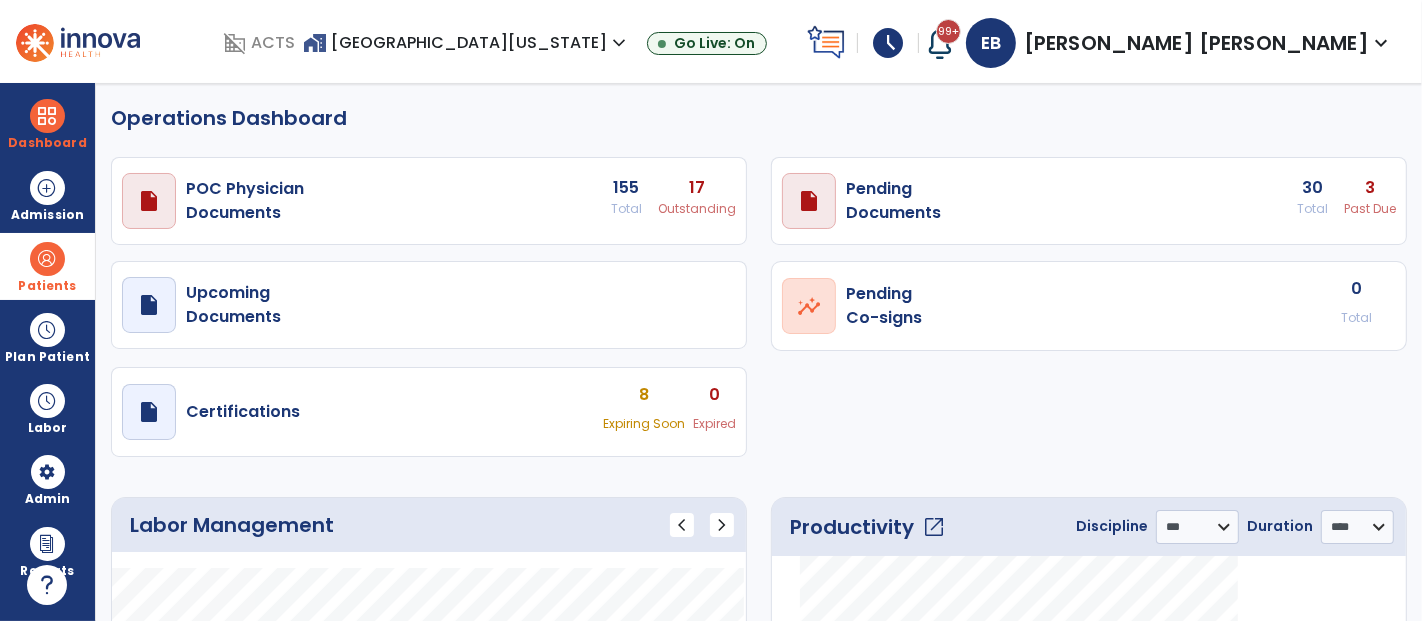 click on "Patients" at bounding box center [47, 286] 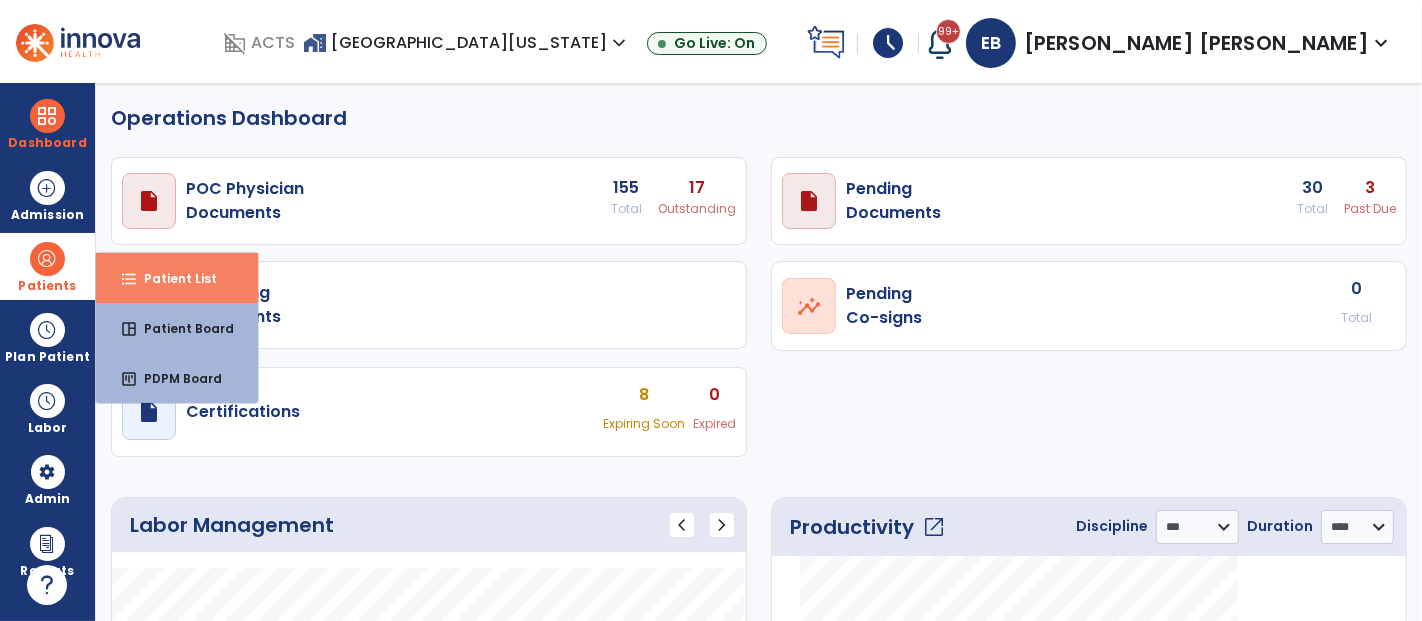 click on "Patient List" at bounding box center [172, 278] 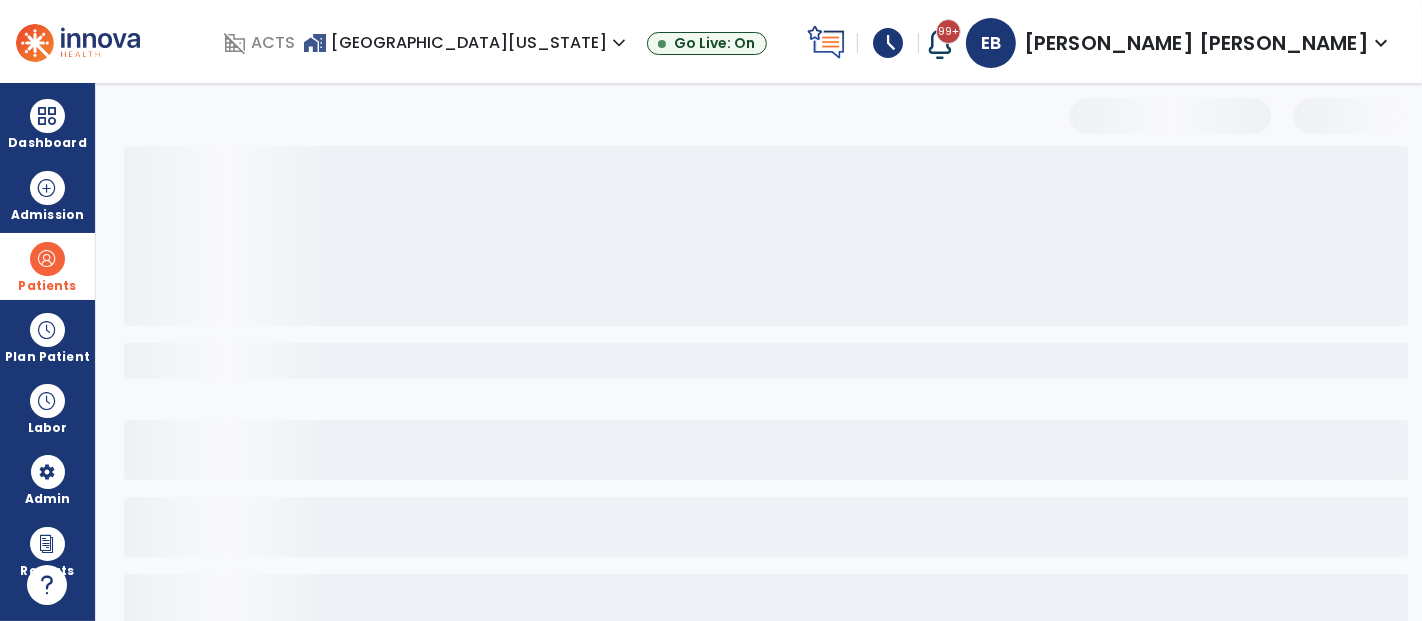 select on "***" 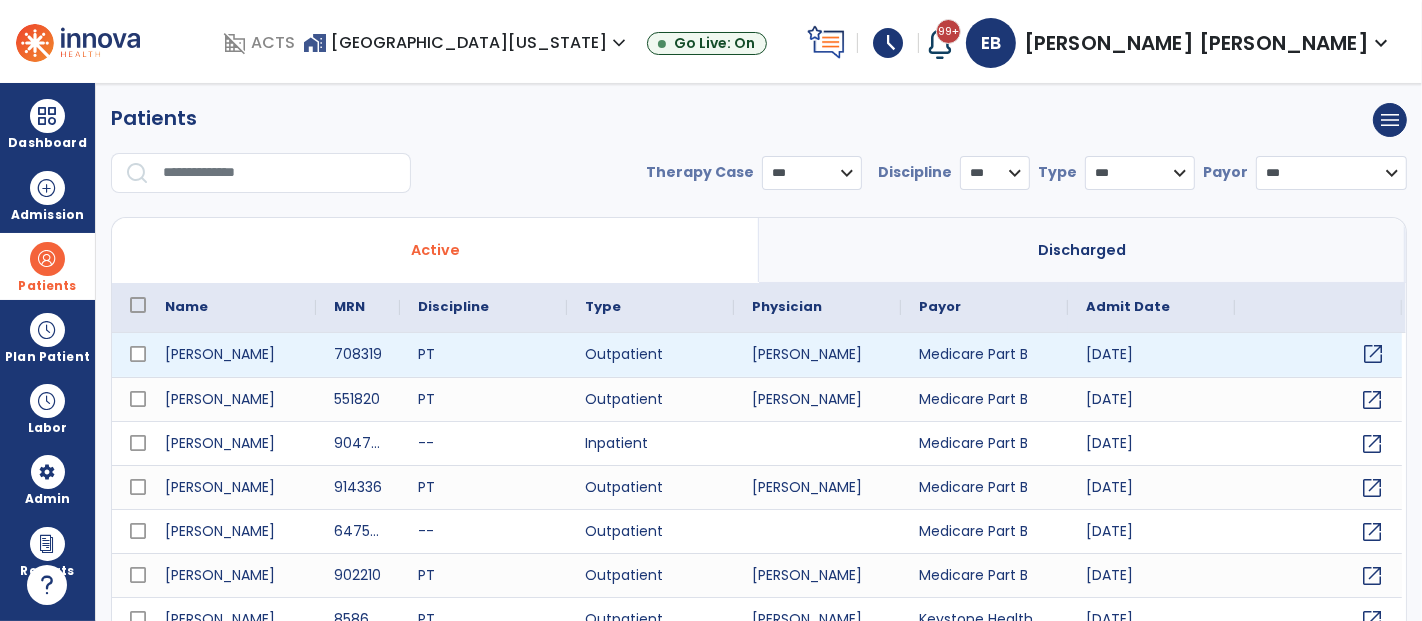 click on "open_in_new" at bounding box center (1373, 354) 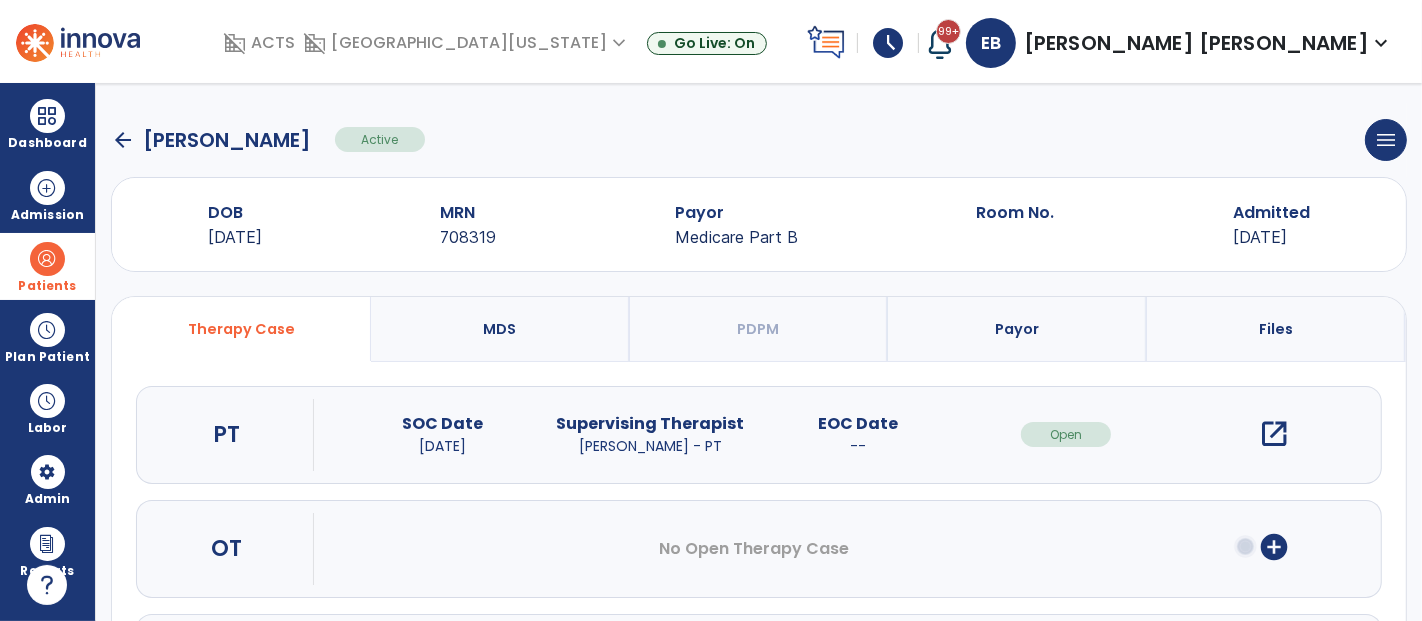 click on "open_in_new" at bounding box center (1274, 434) 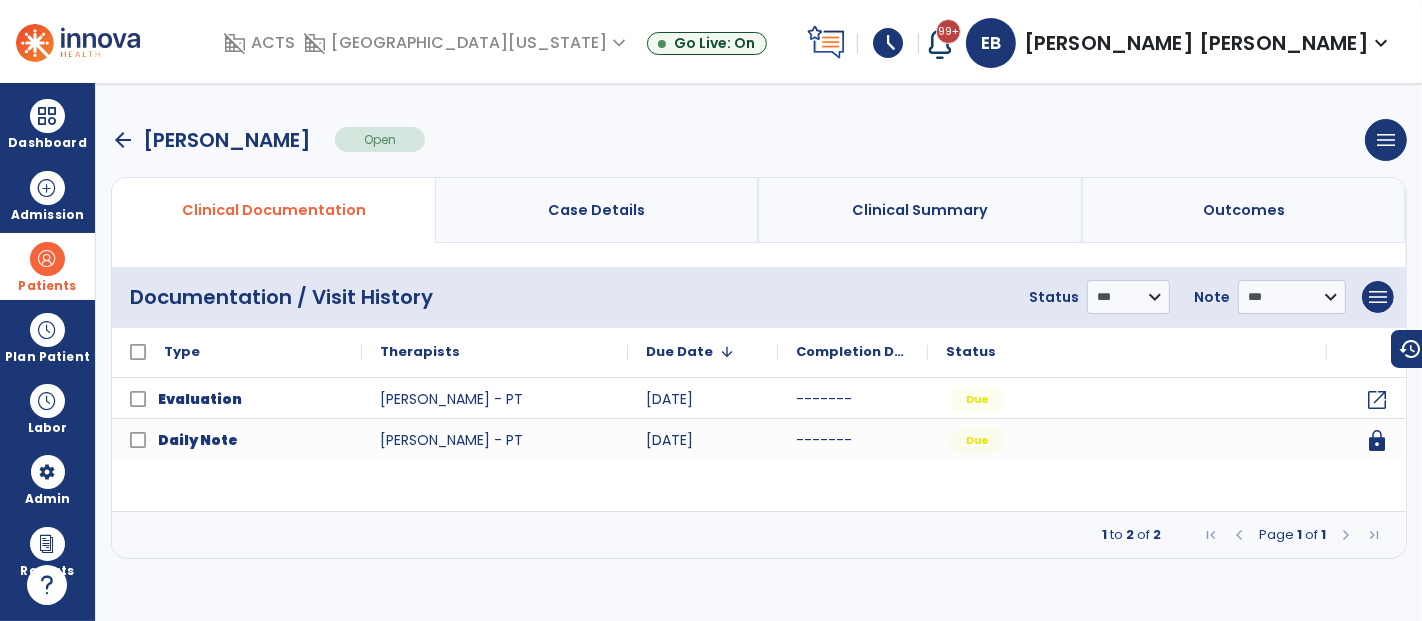click on "arrow_back" at bounding box center [123, 140] 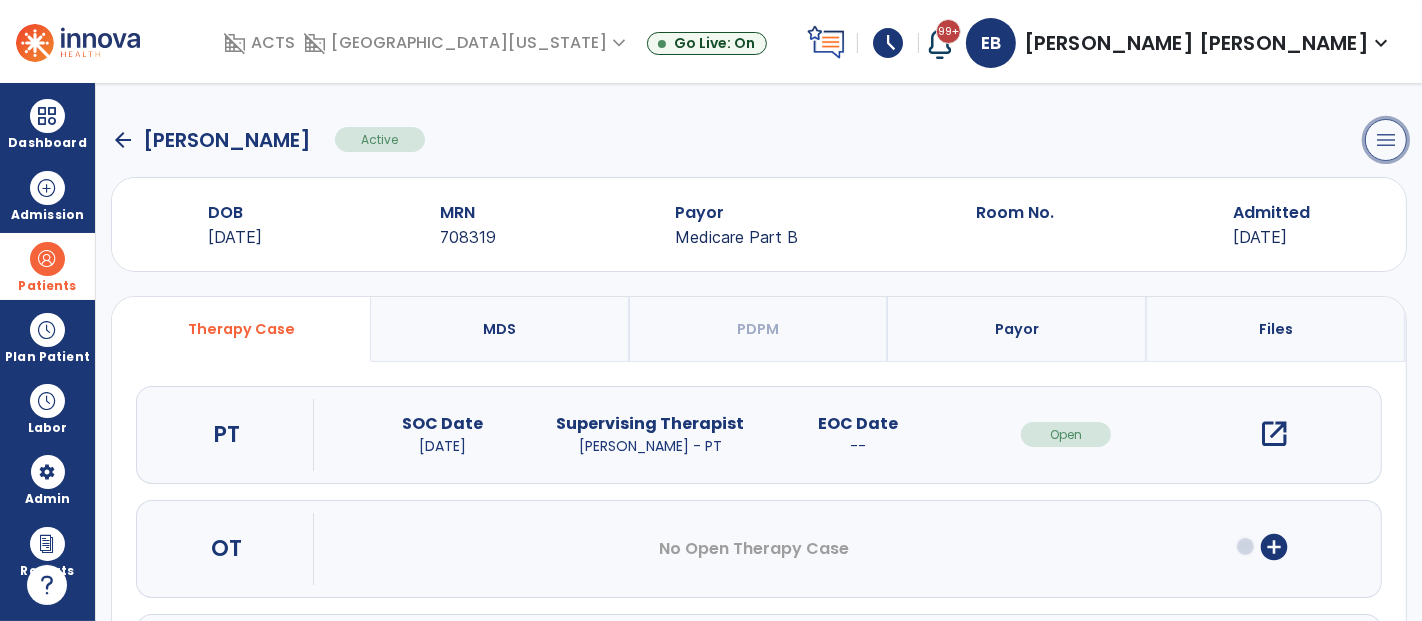 click on "menu" at bounding box center [1386, 140] 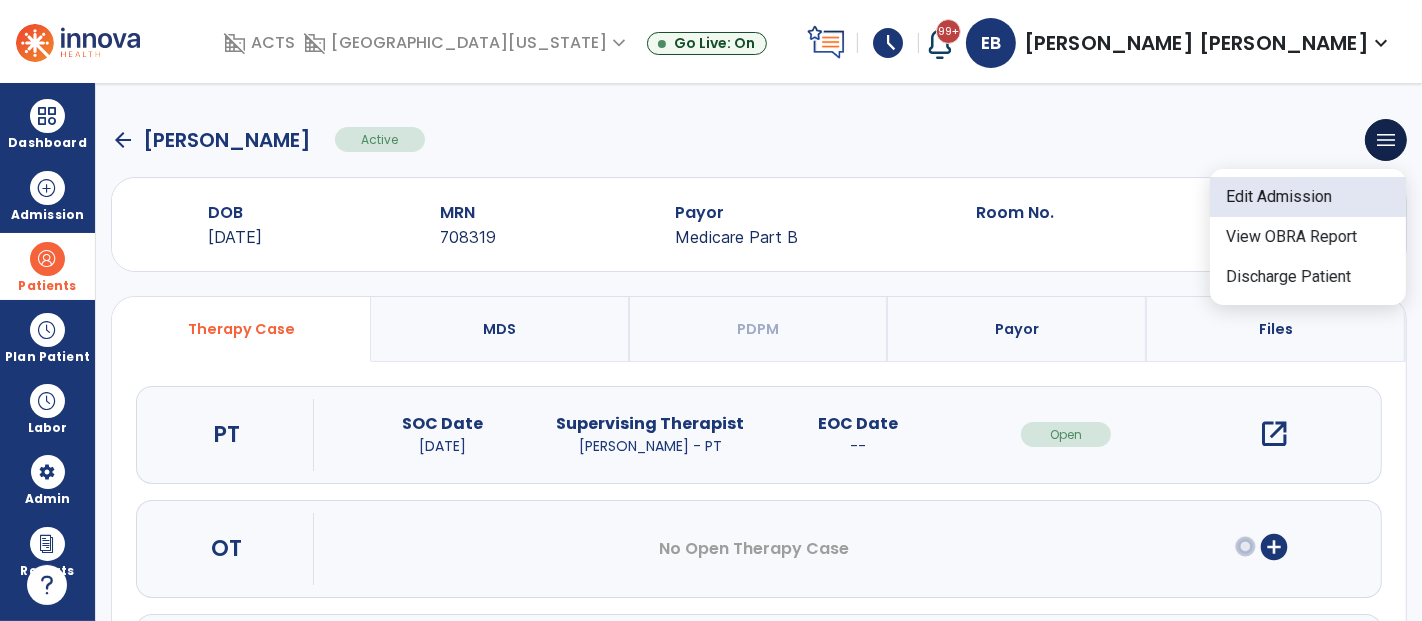 click on "Edit Admission" 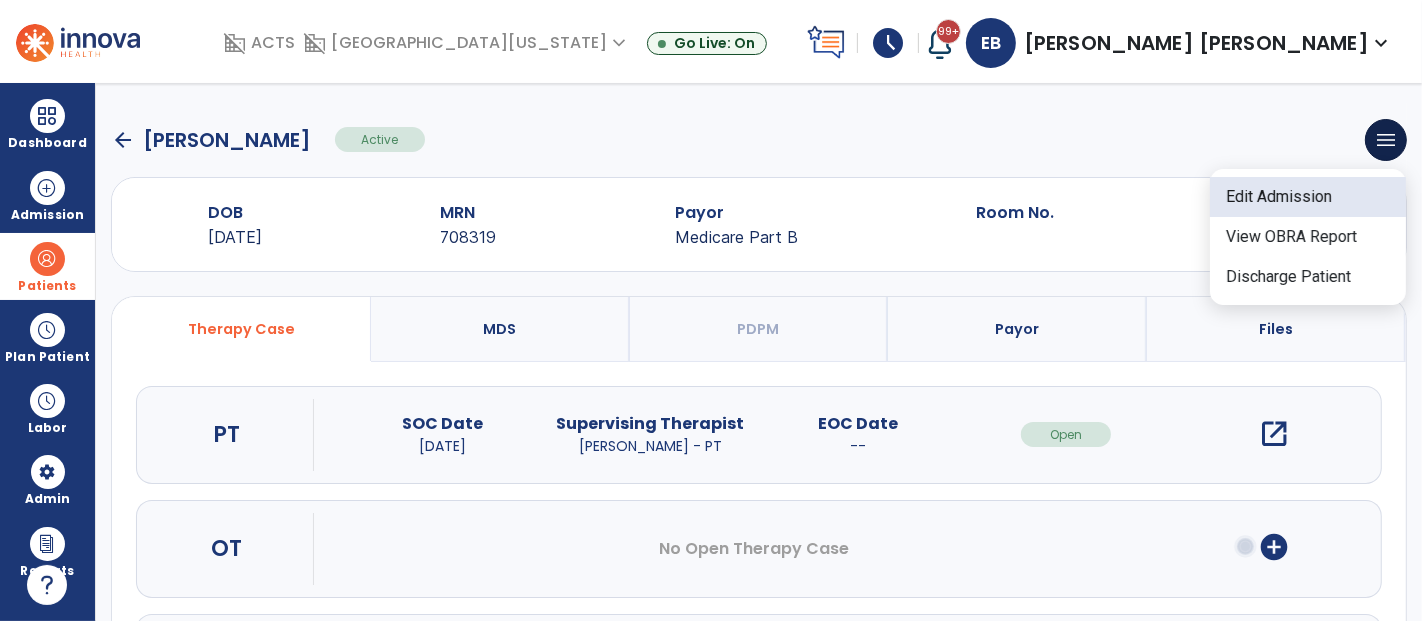 select on "******" 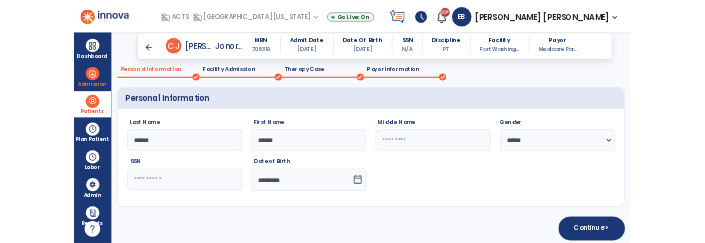 scroll, scrollTop: 82, scrollLeft: 0, axis: vertical 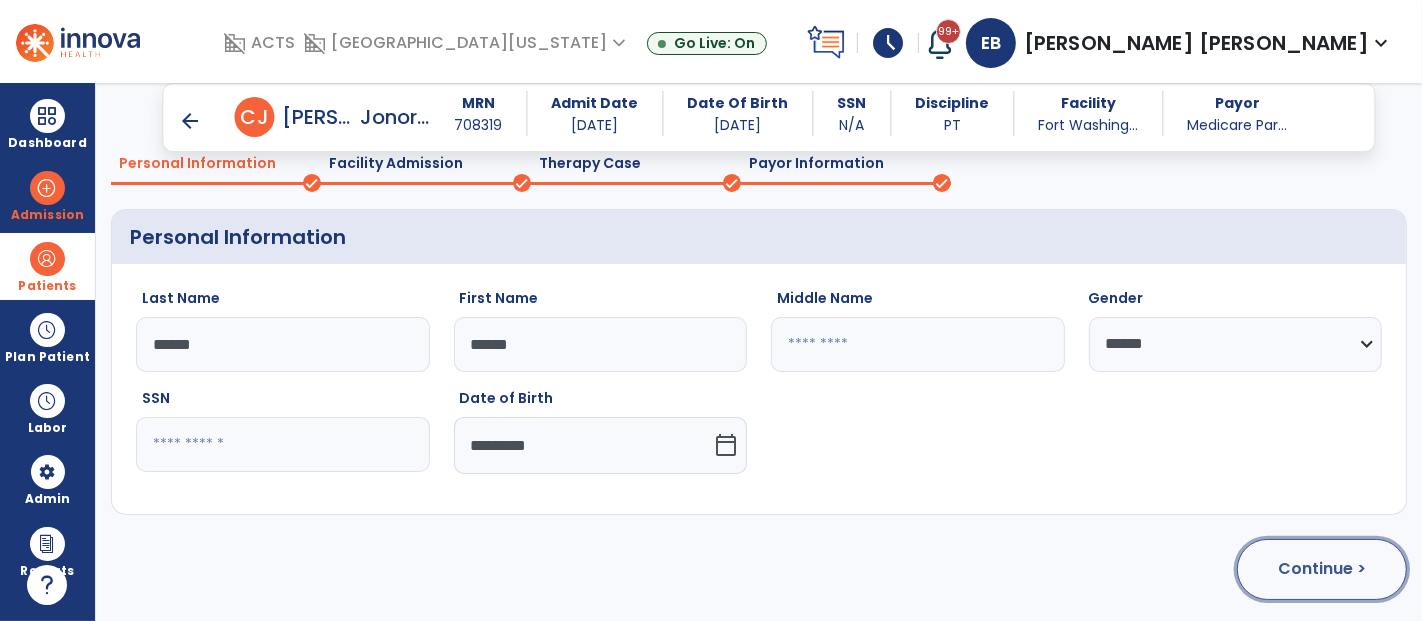 click on "Continue >" 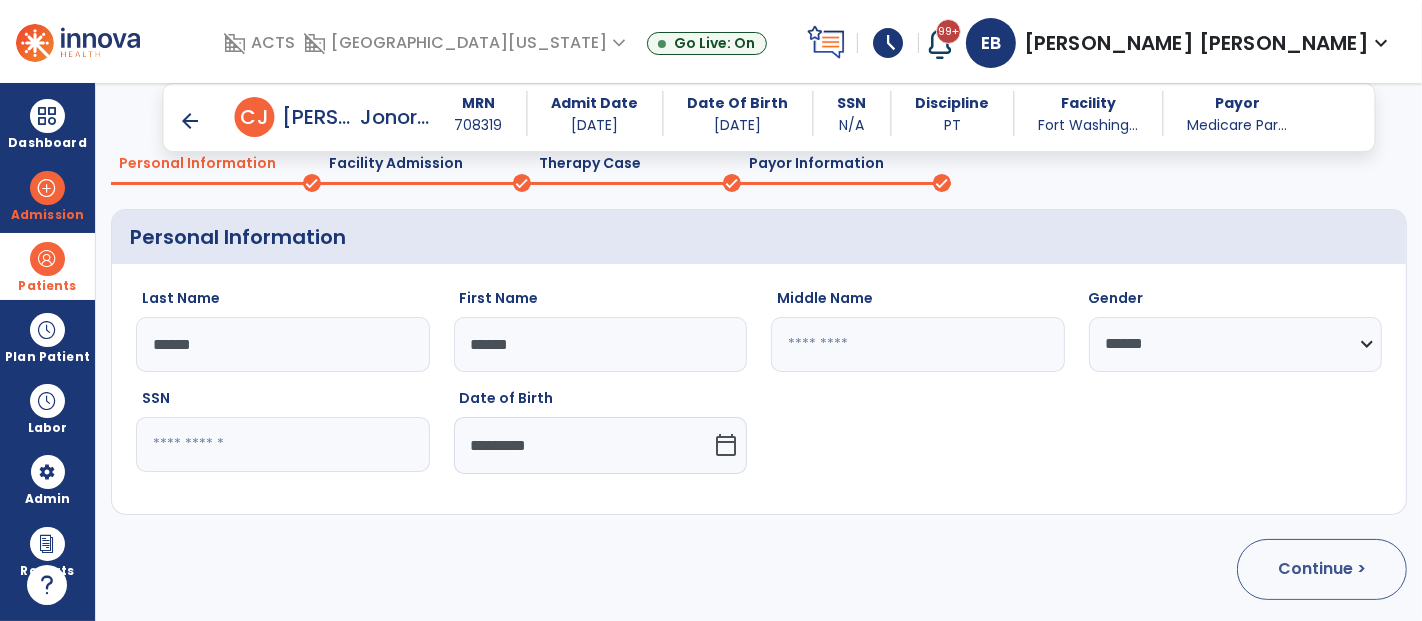 select on "**********" 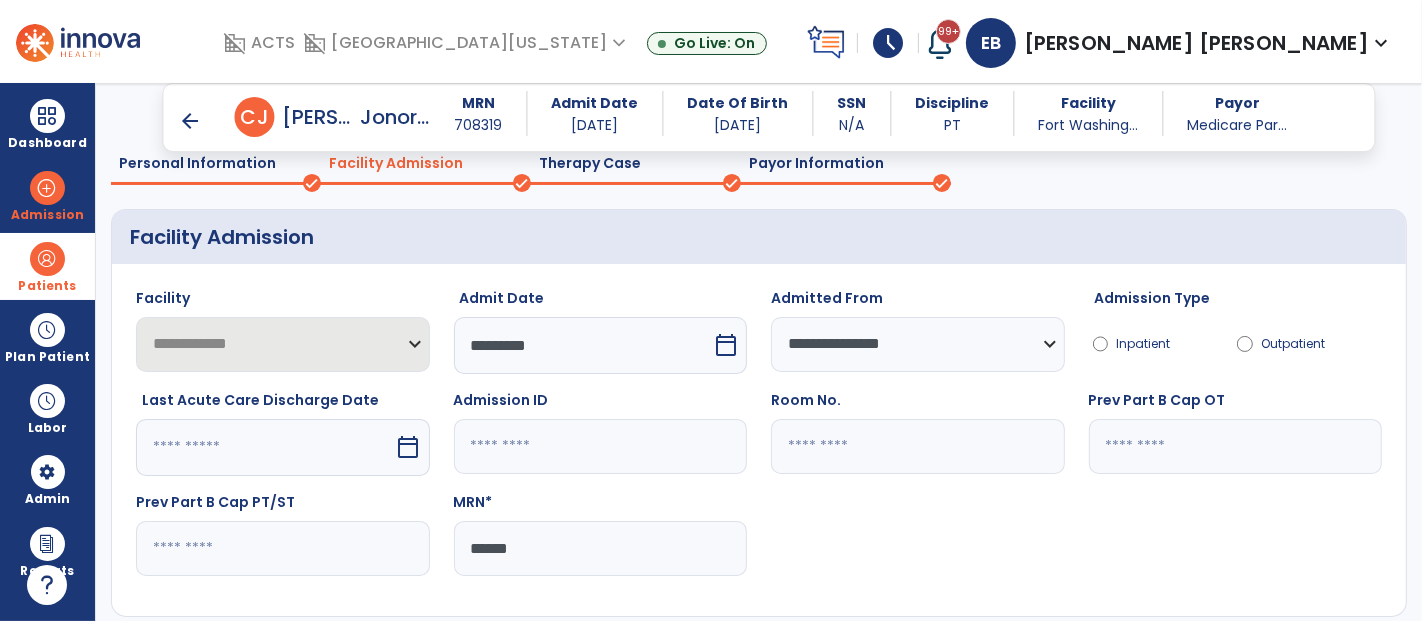 click on "Payor Information   done" 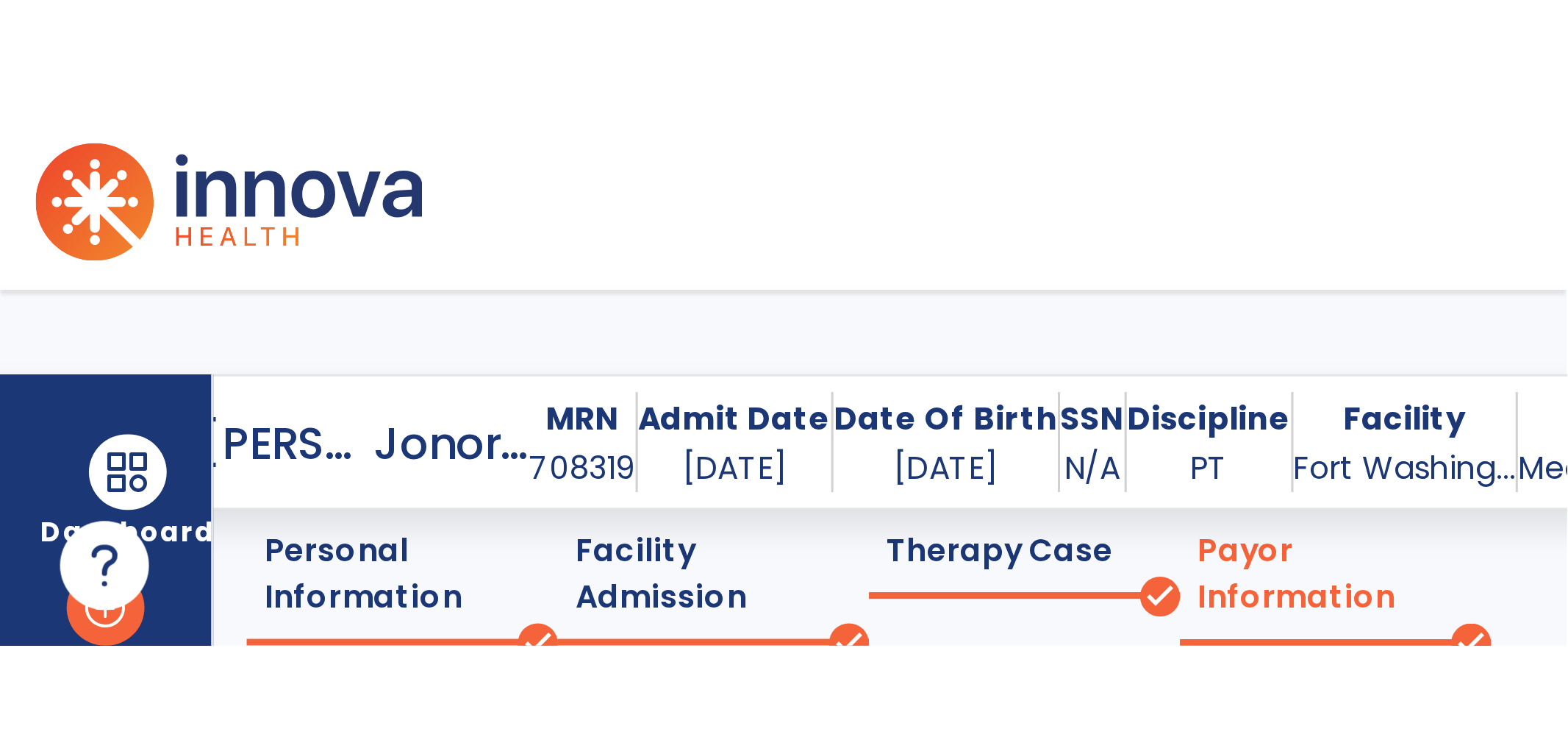 scroll, scrollTop: 0, scrollLeft: 0, axis: both 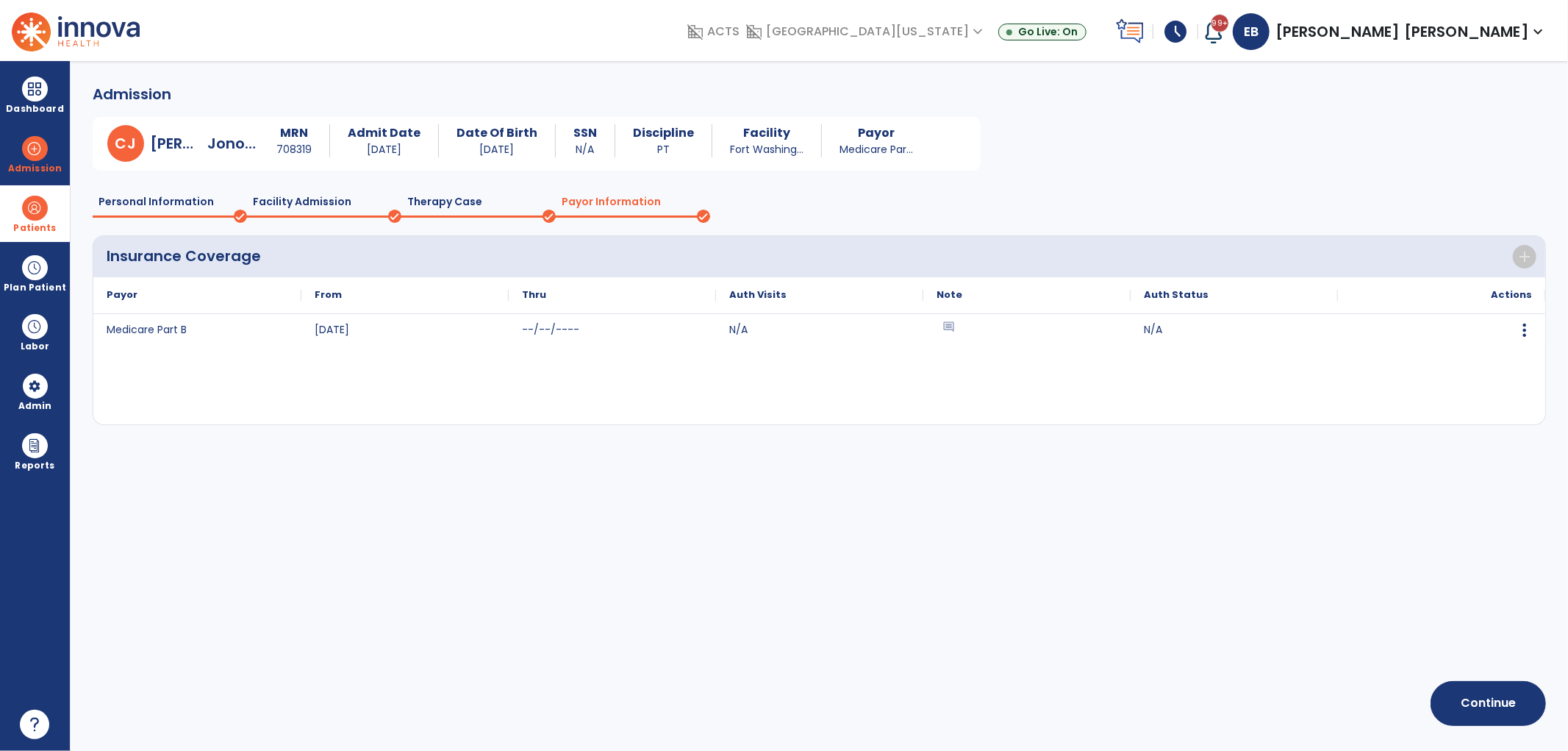 click on "Patients" at bounding box center [35, 213] 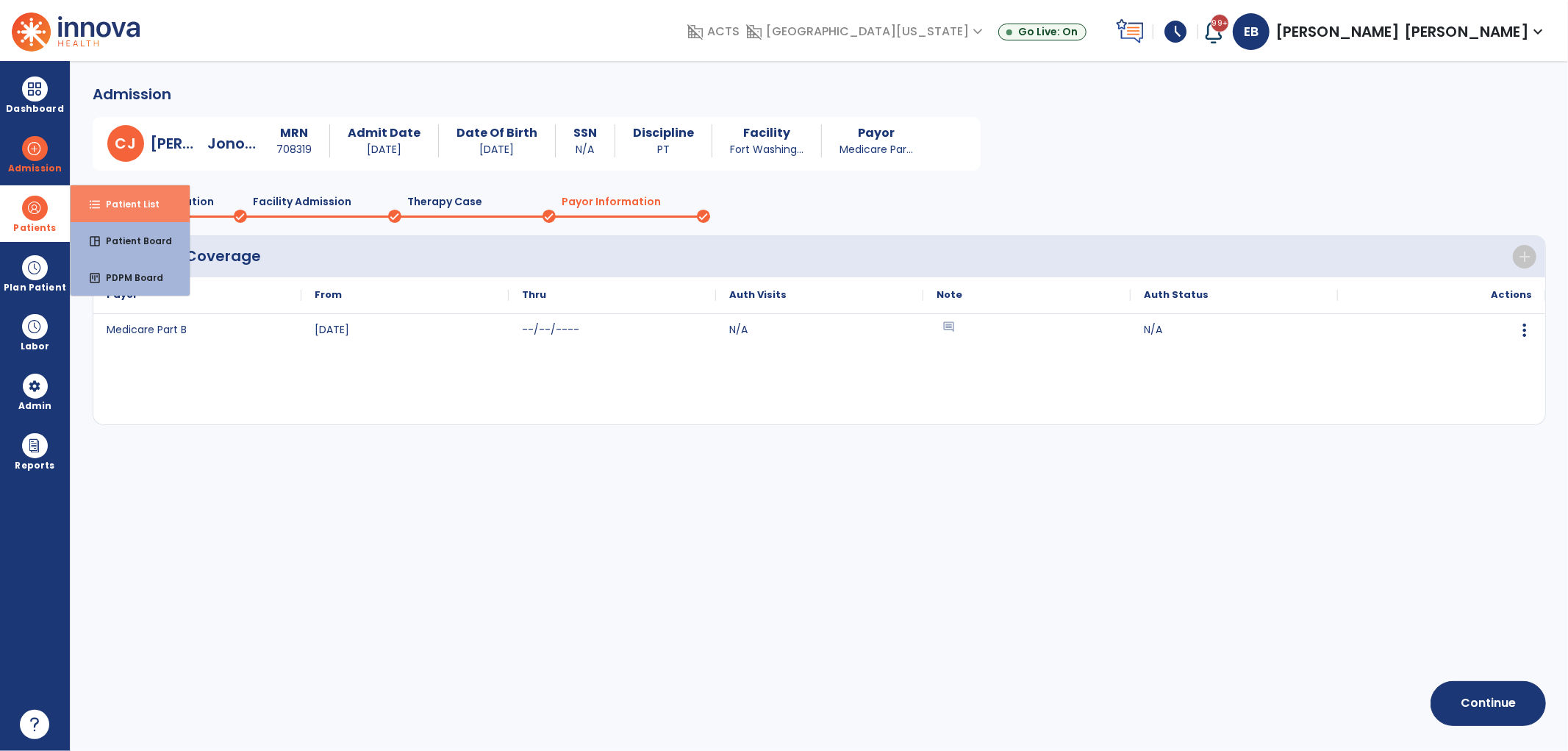 click on "format_list_bulleted  Patient List" at bounding box center [130, 204] 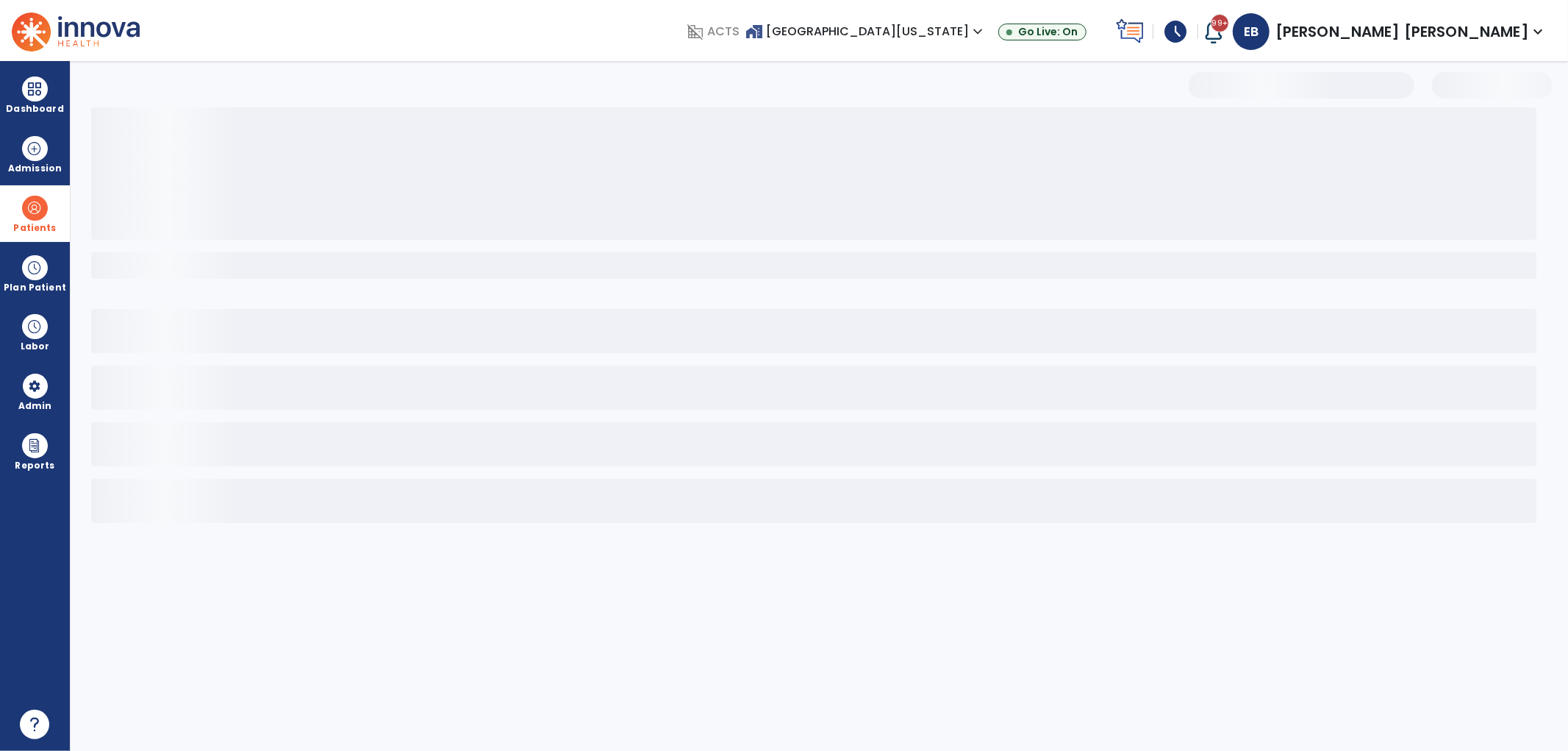 select on "***" 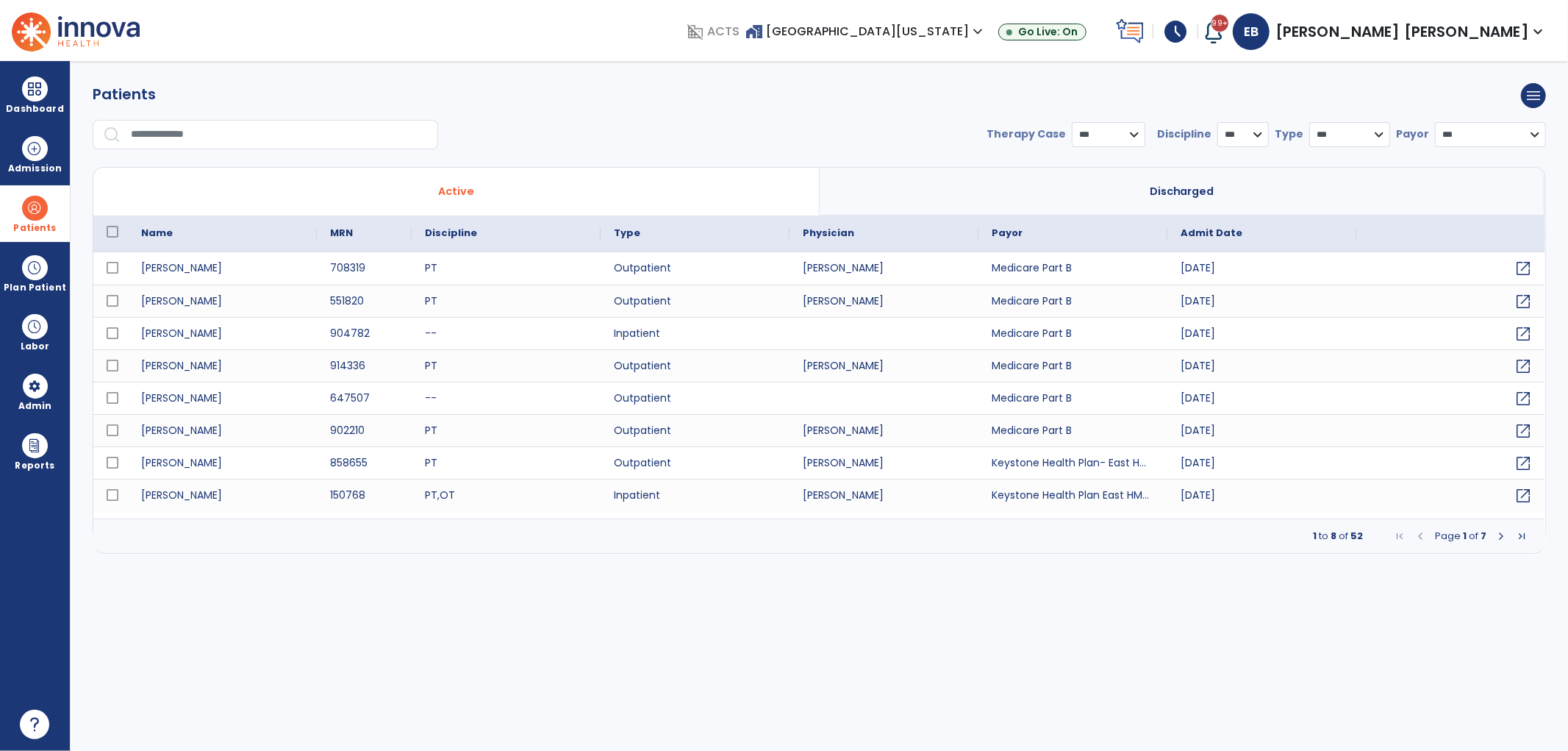 click at bounding box center (279, 135) 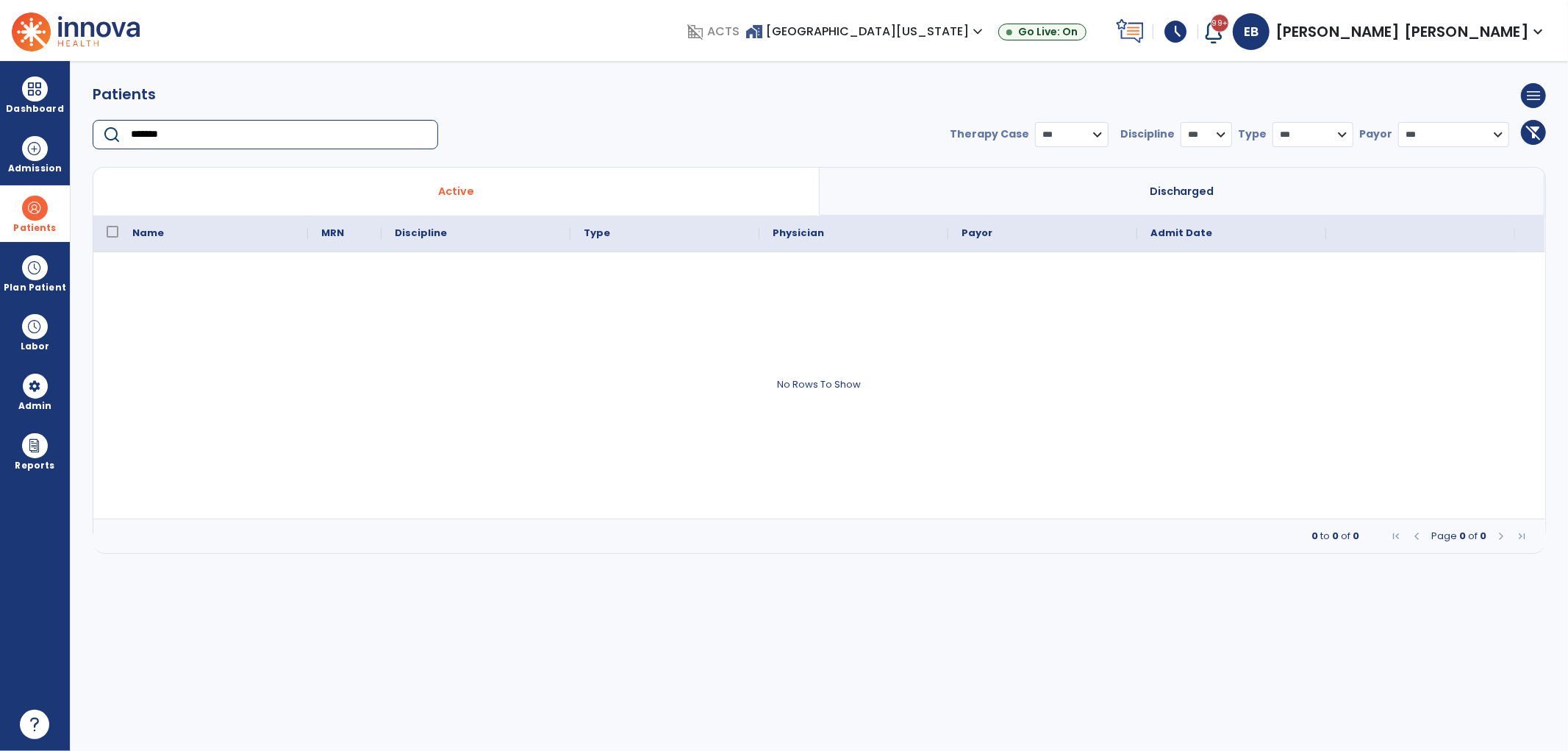 type on "*******" 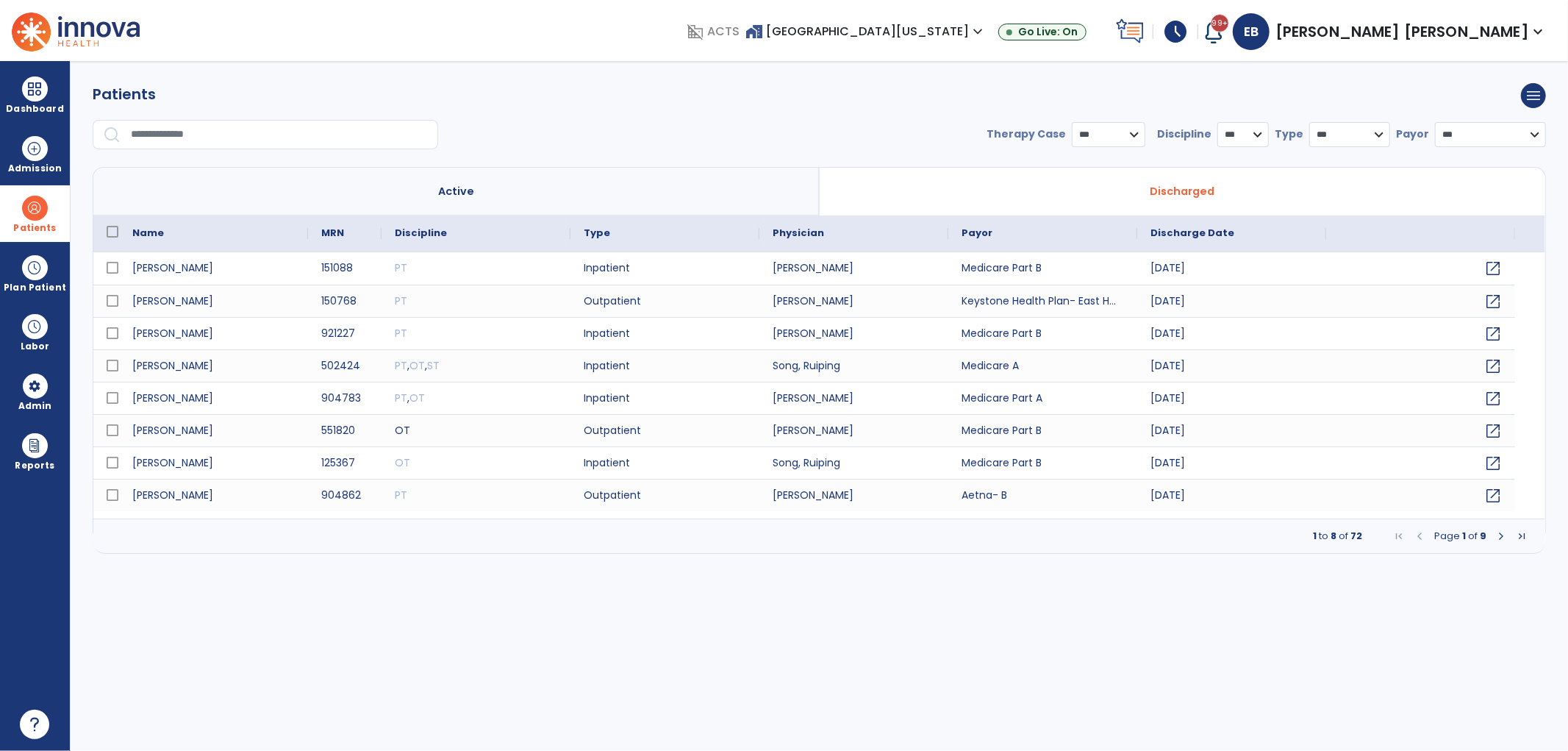 click at bounding box center (279, 135) 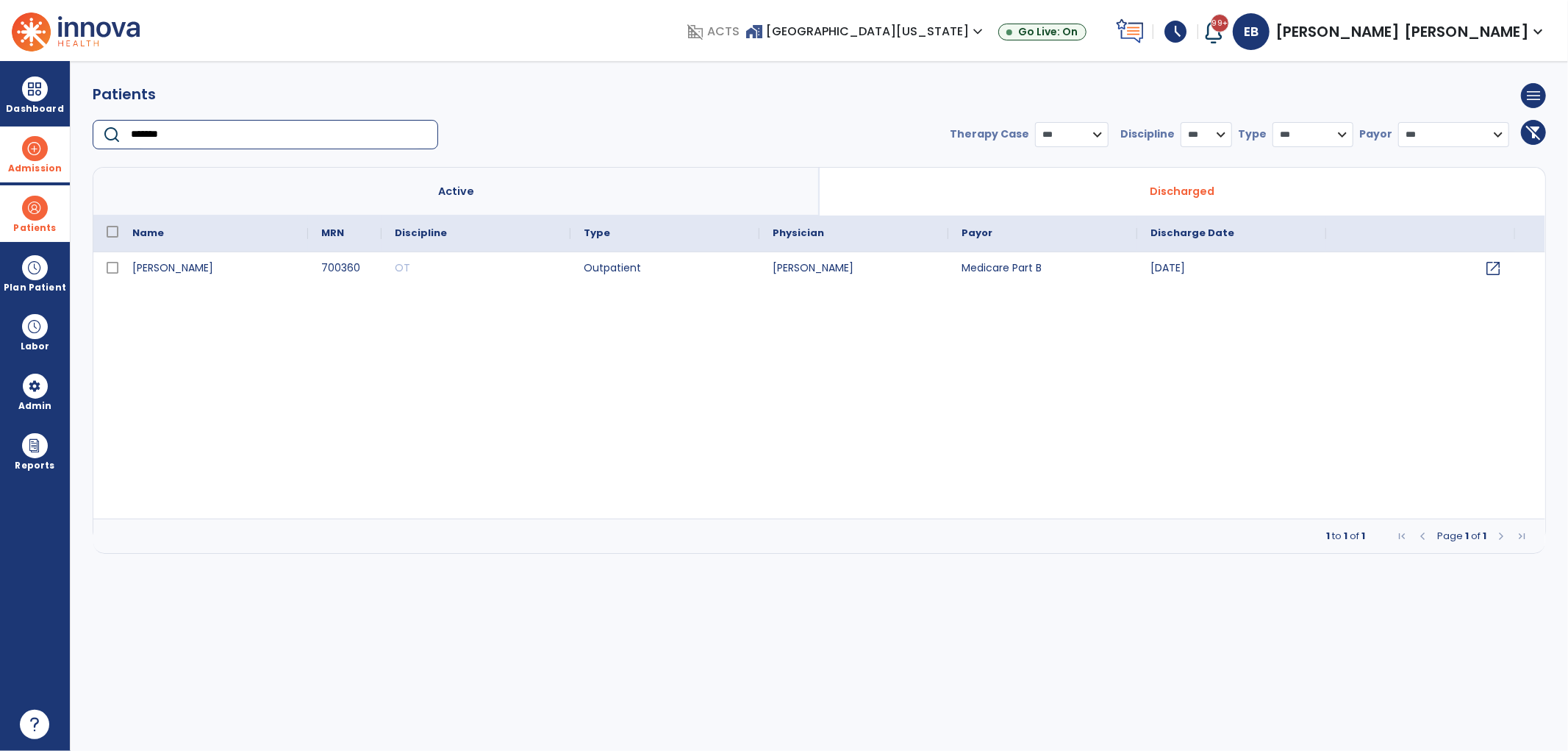 drag, startPoint x: 197, startPoint y: 134, endPoint x: 42, endPoint y: 128, distance: 155.11609 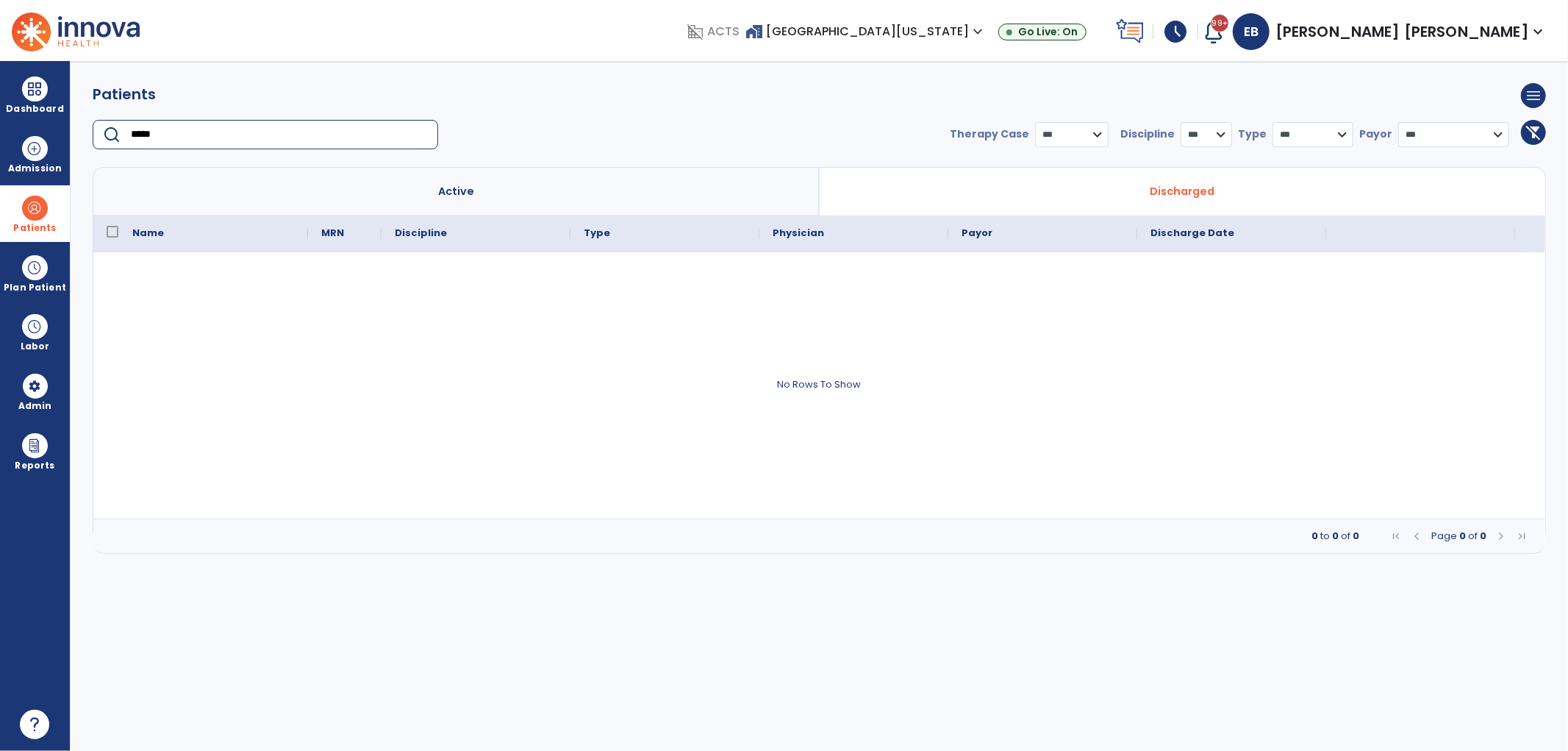 type on "*****" 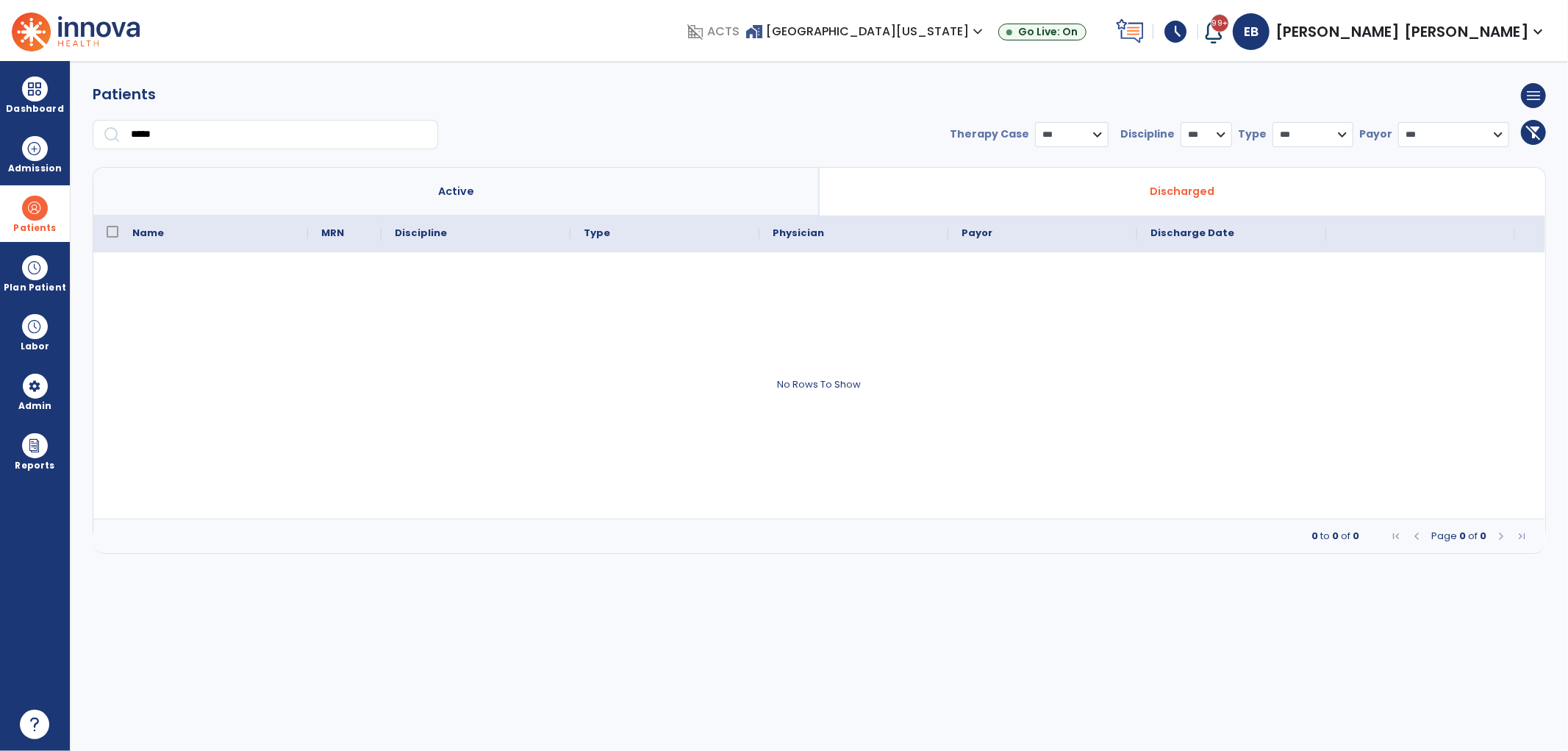 click on "Active" at bounding box center [456, 191] 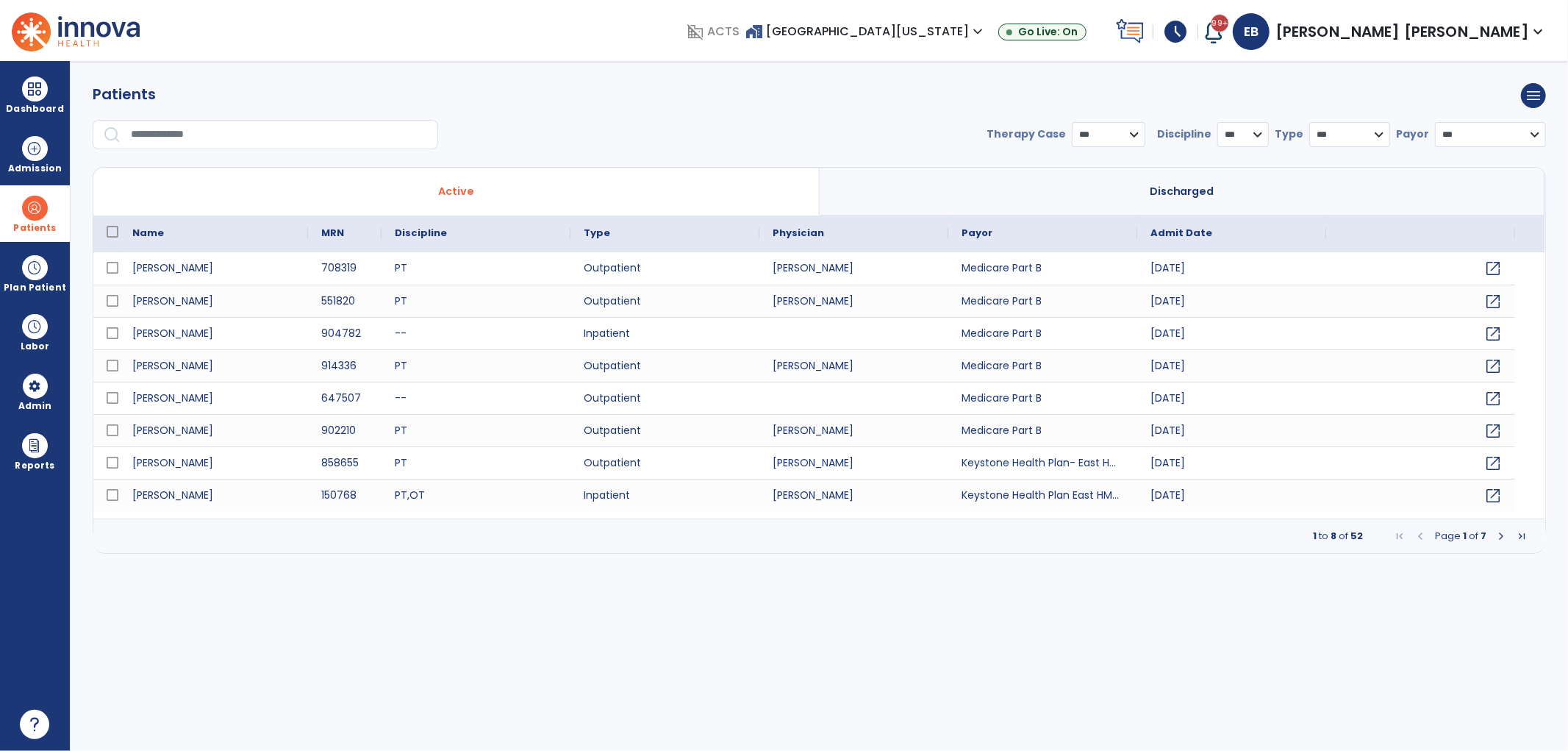 click at bounding box center [279, 135] 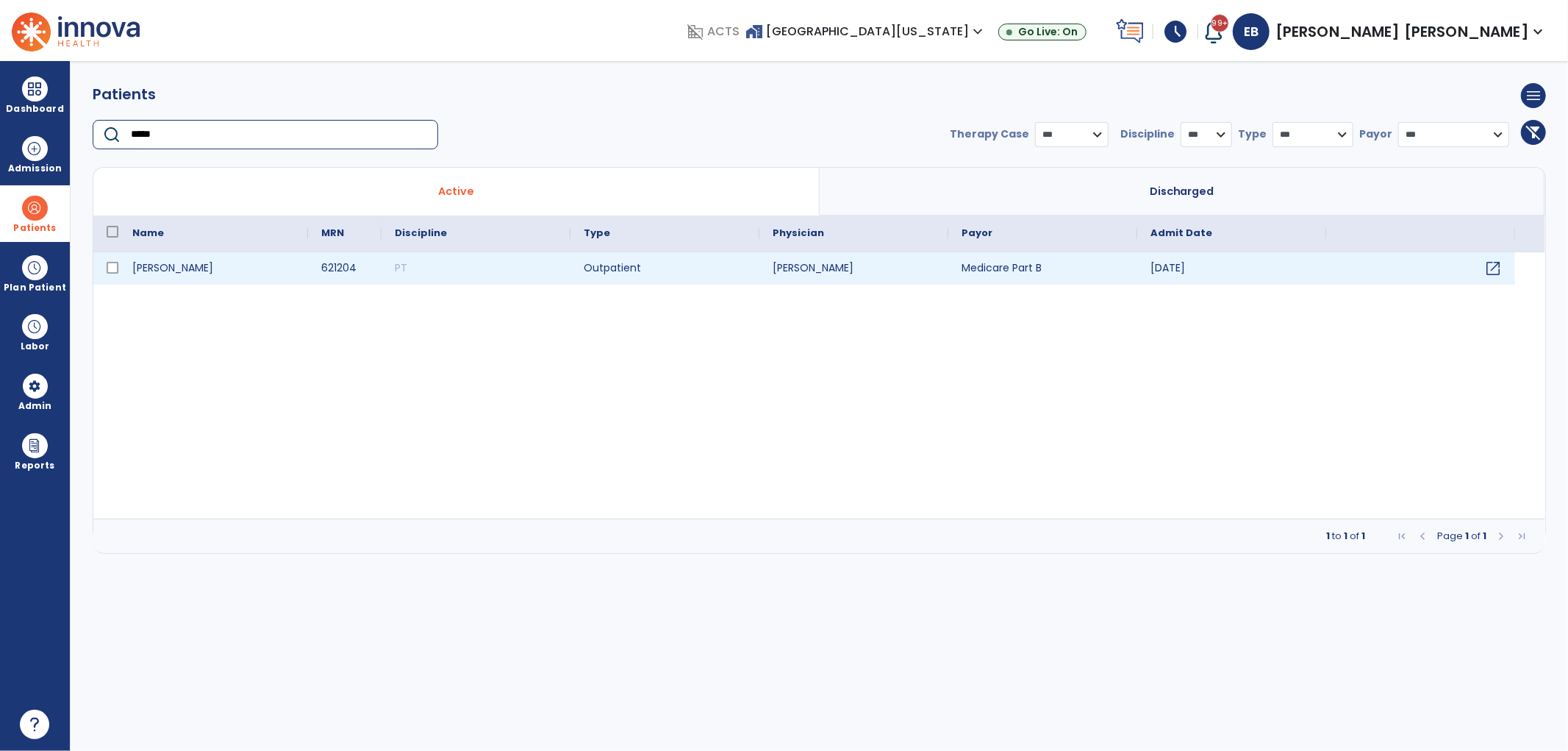 type on "*****" 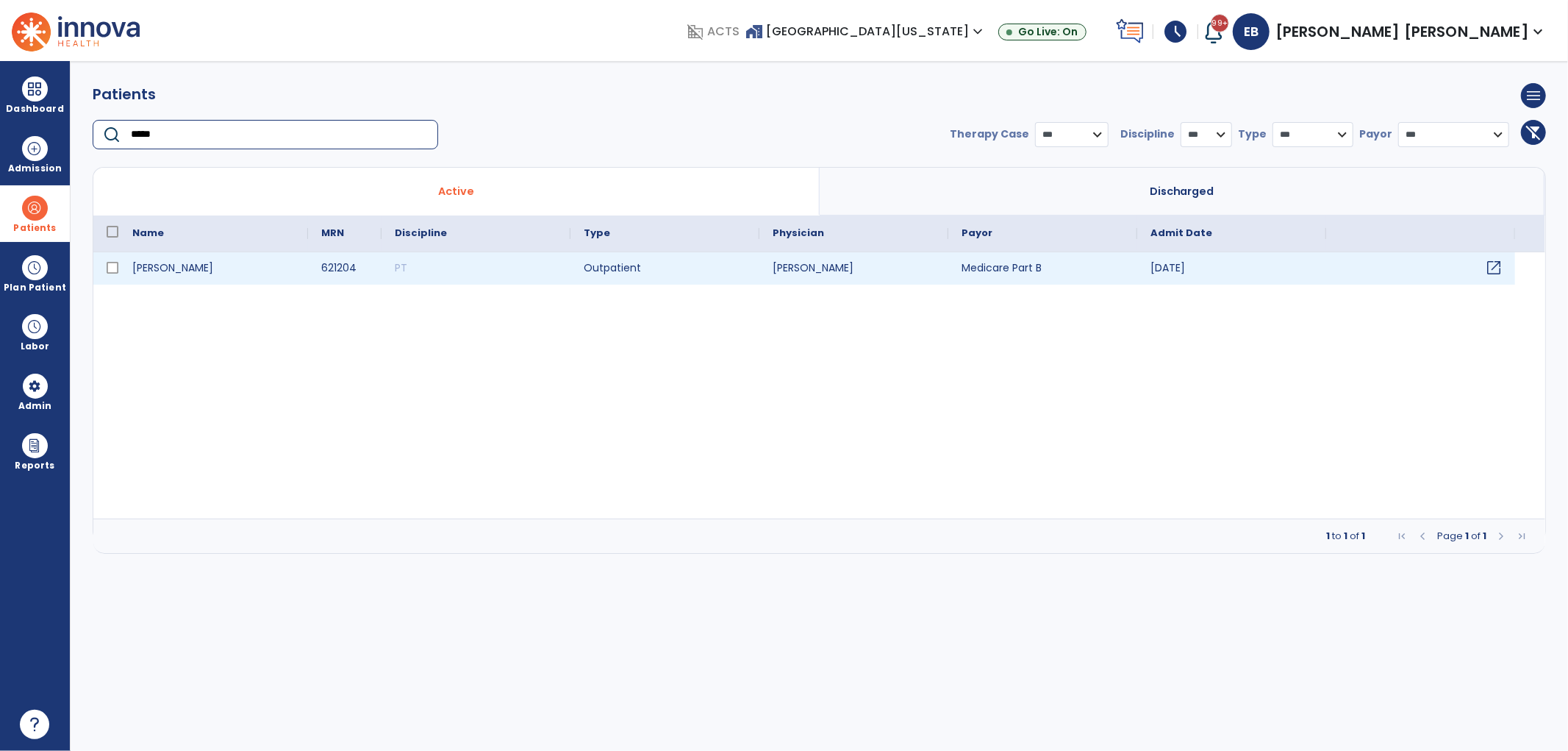click on "open_in_new" at bounding box center (1494, 268) 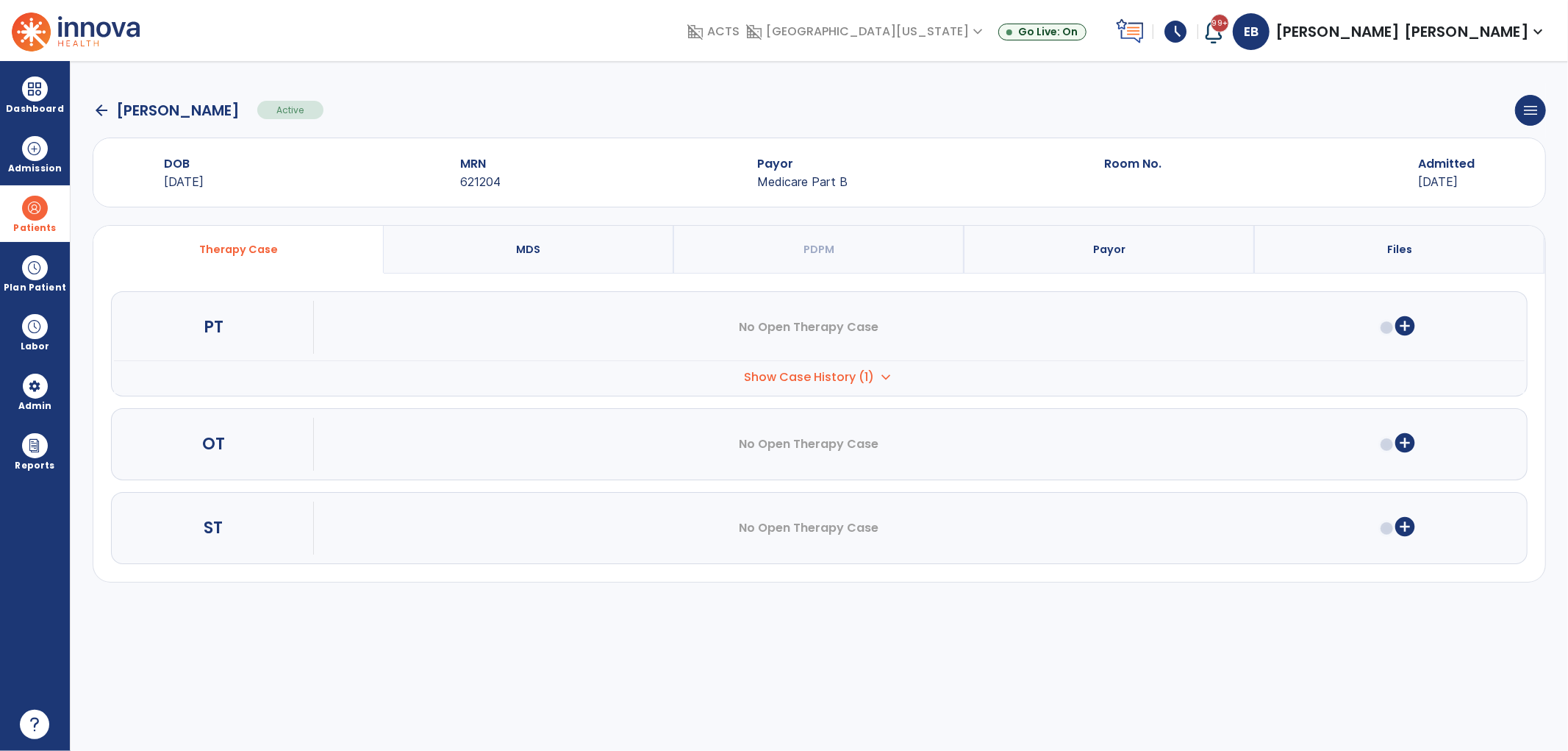 click on "expand_more" at bounding box center (886, 377) 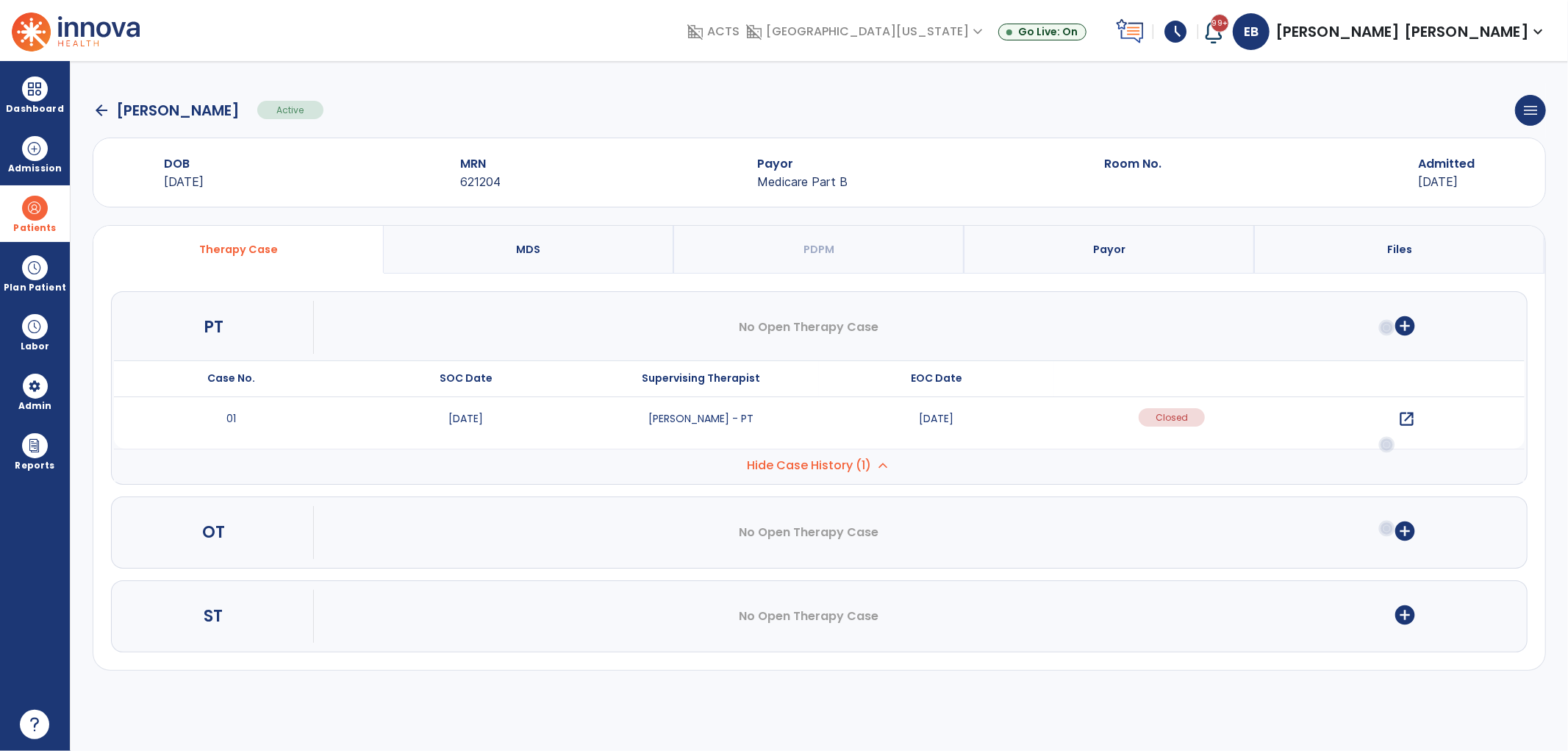 click on "Files" at bounding box center (1400, 249) 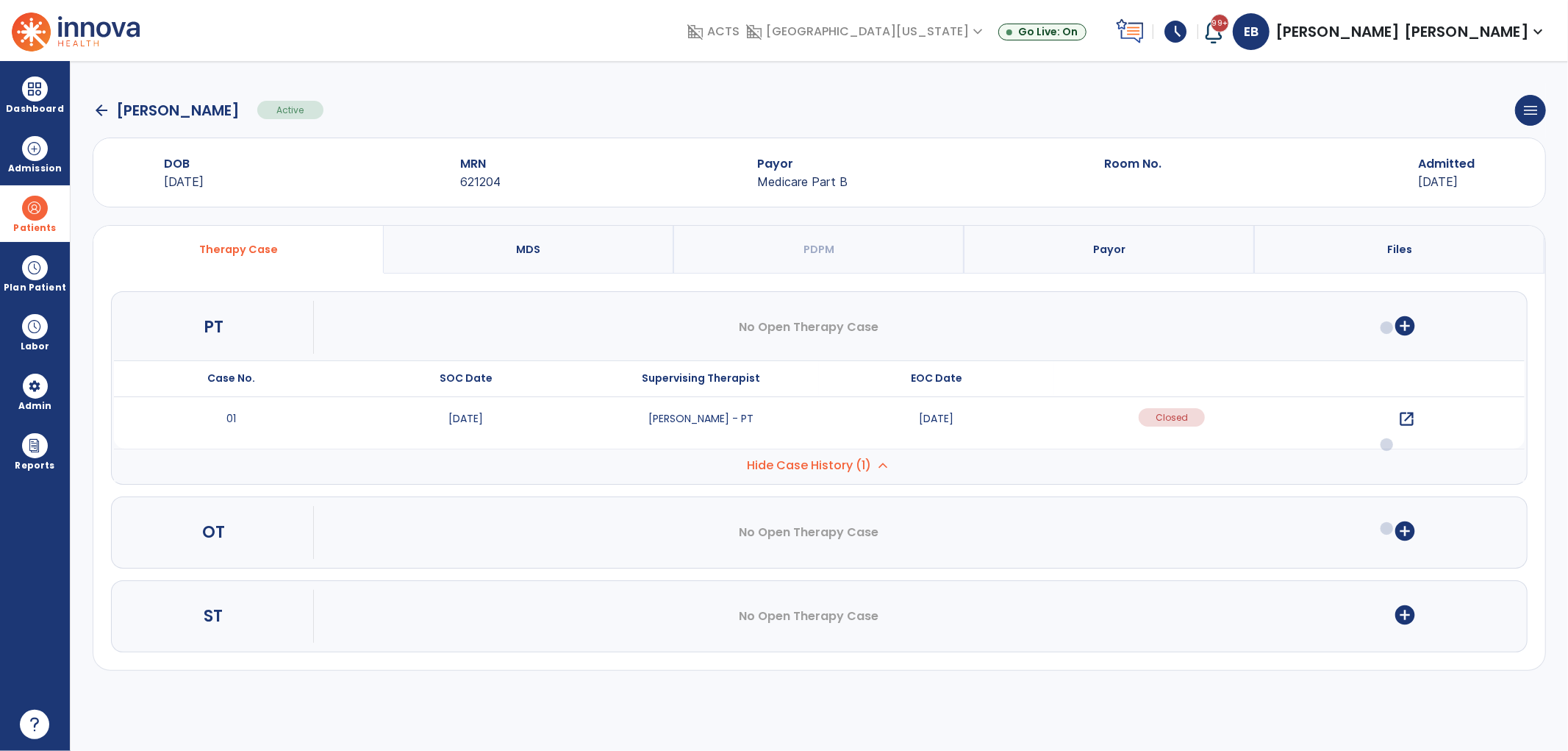 select on "**********" 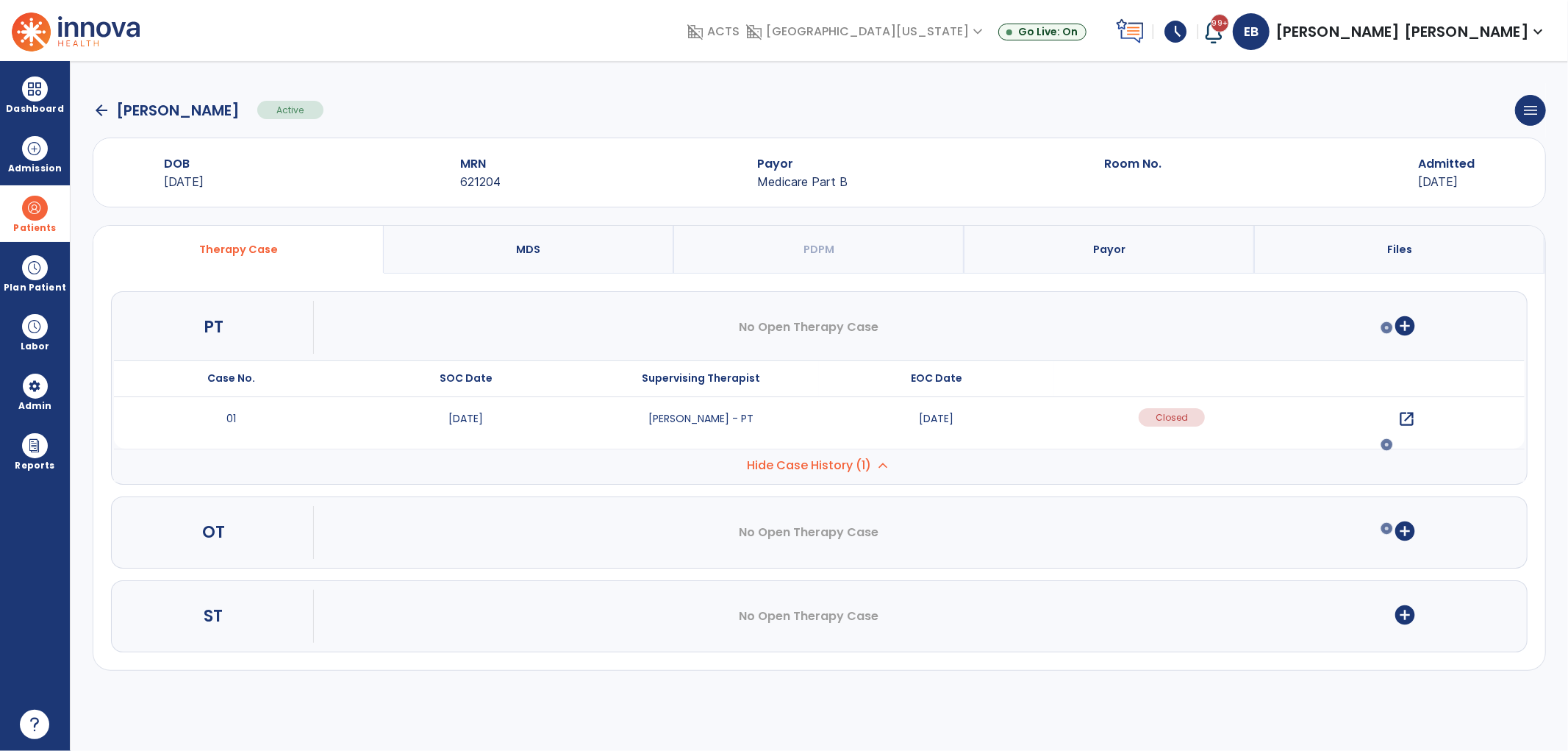 select on "***" 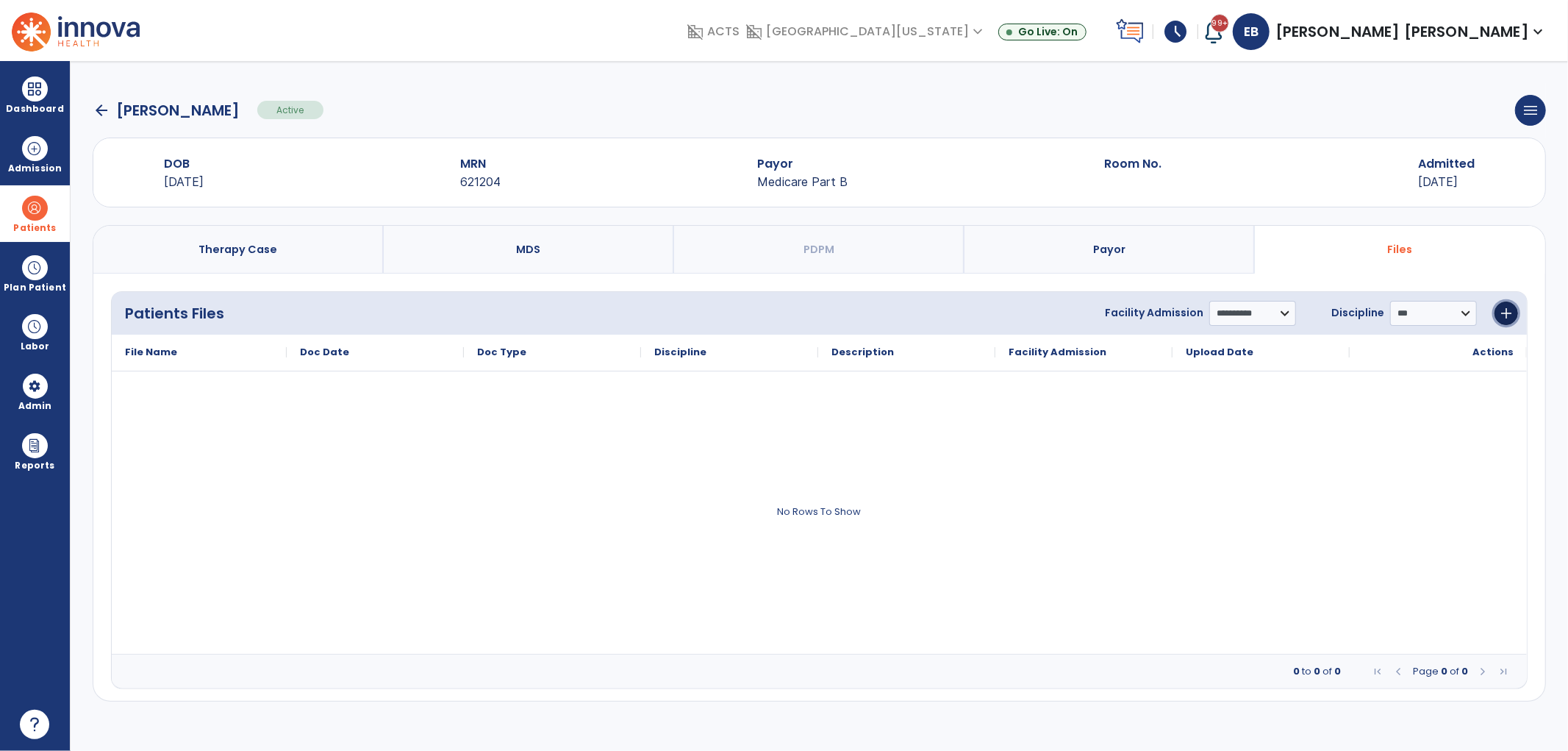 click on "add" 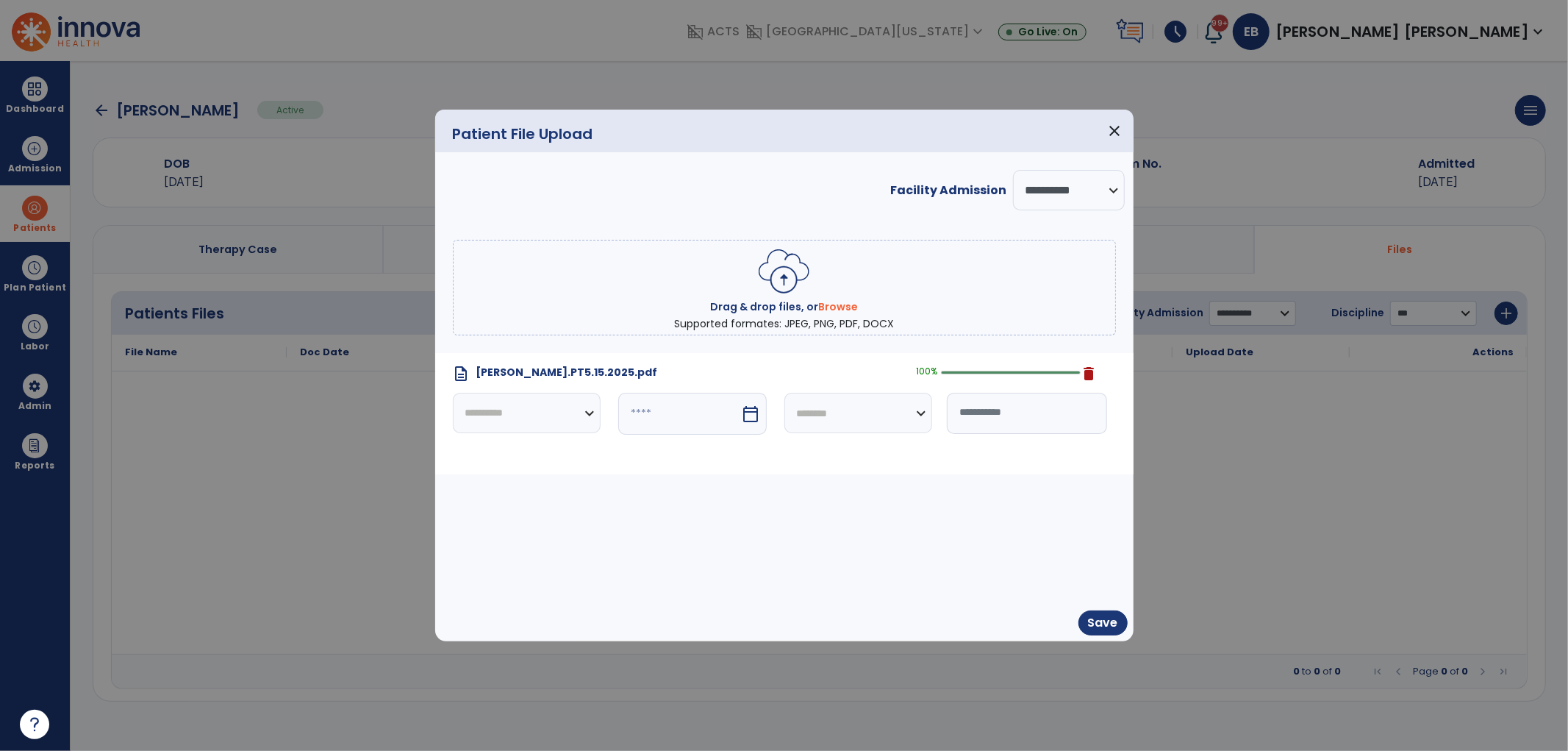 click on "**********" at bounding box center (527, 413) 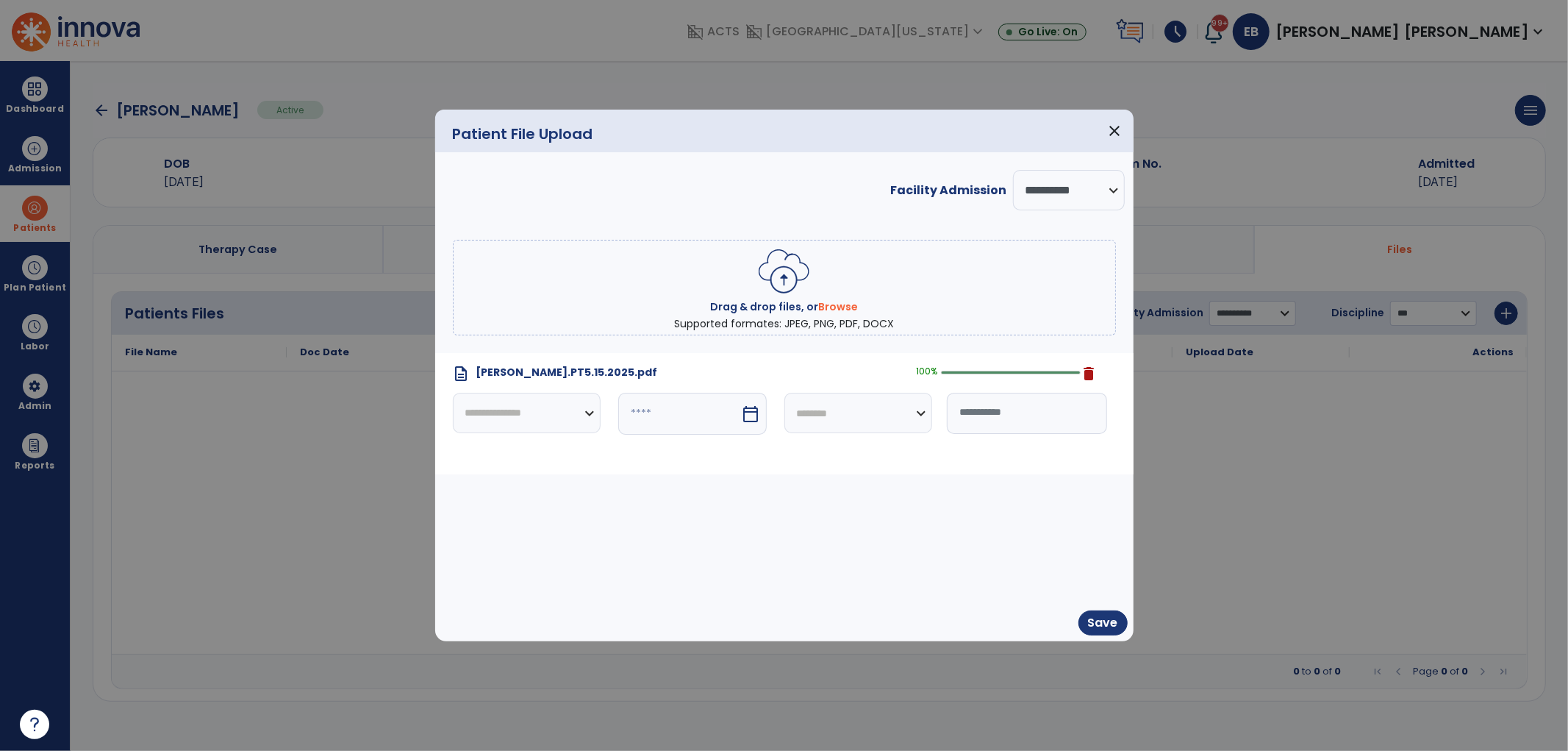 click on "**********" at bounding box center (527, 413) 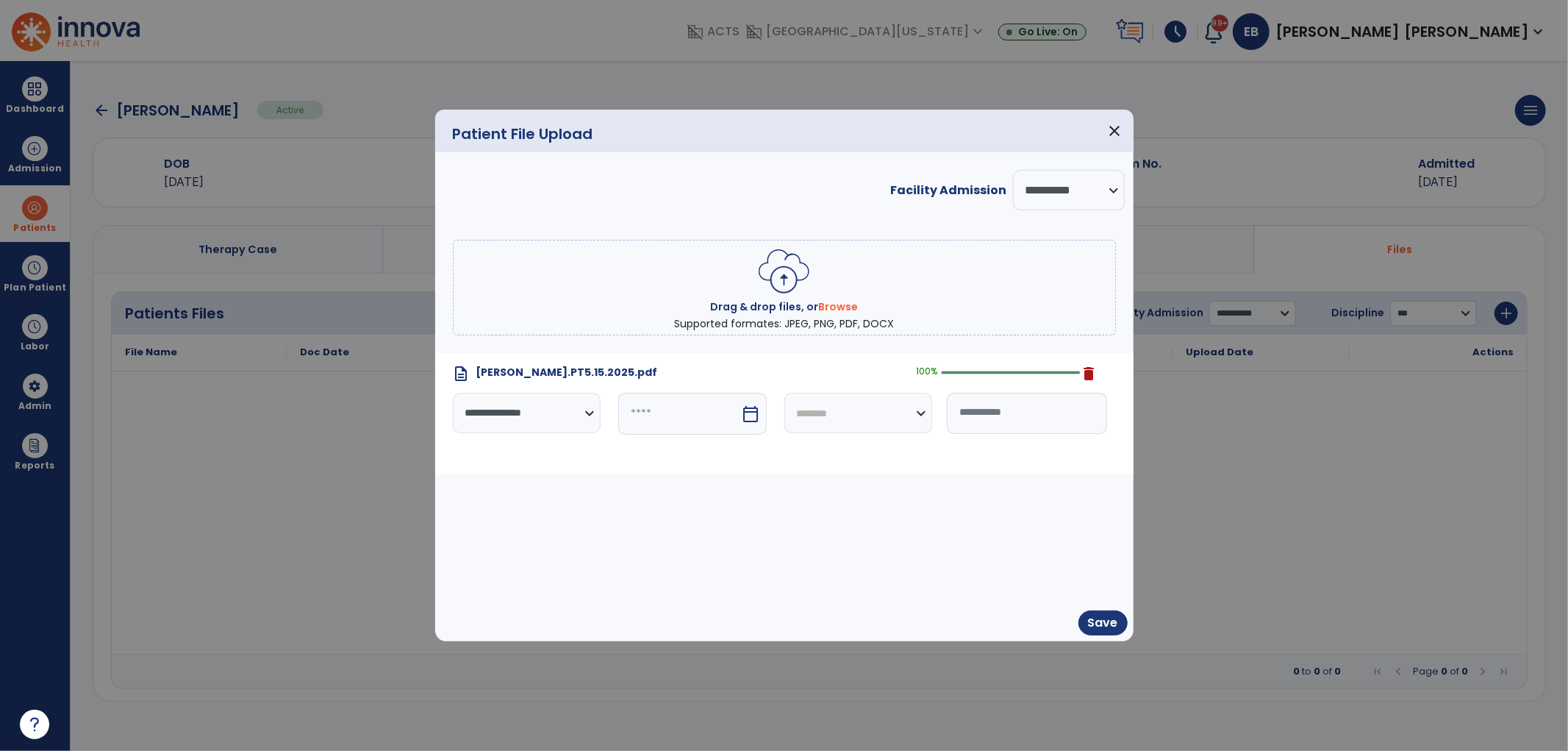 click at bounding box center (679, 413) 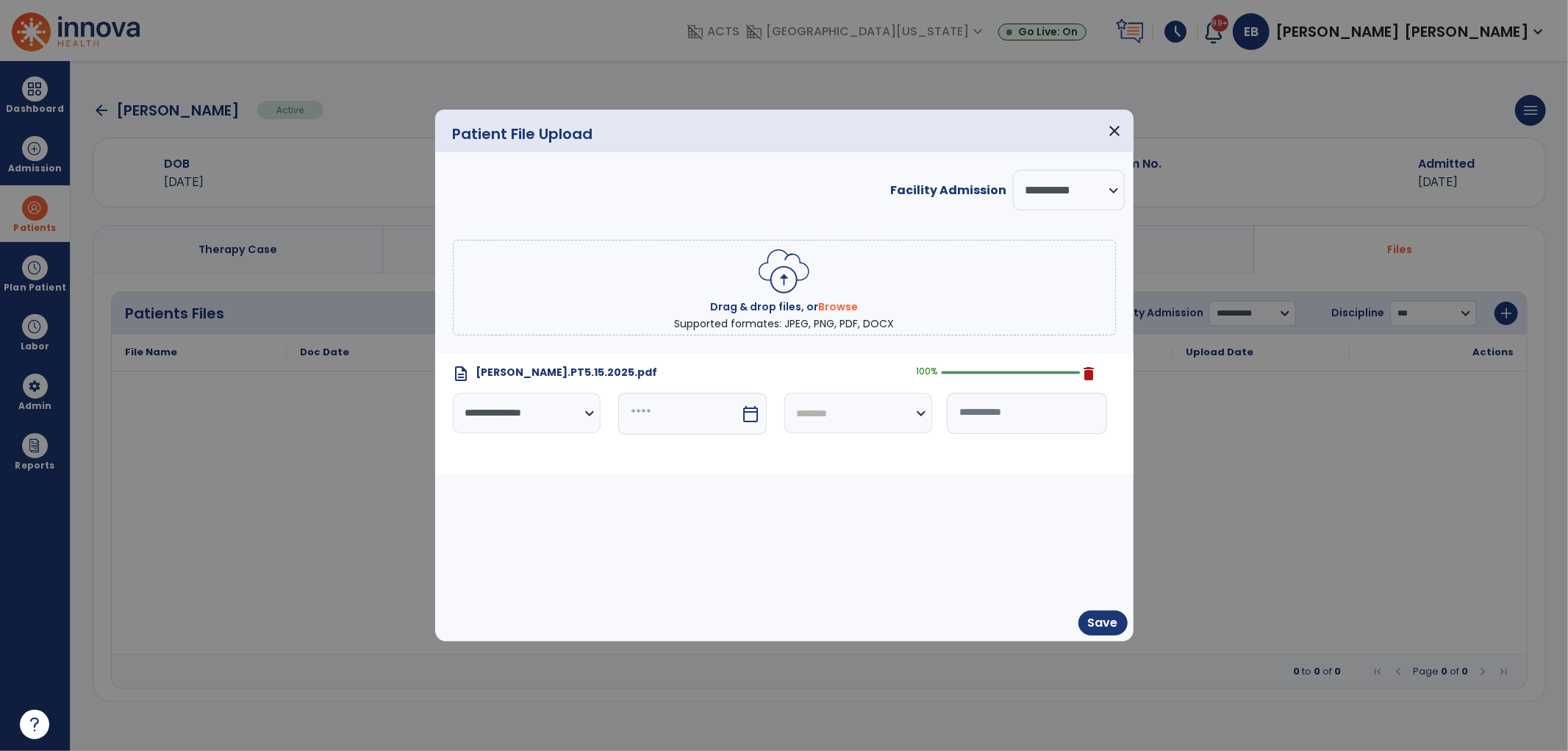 select on "*" 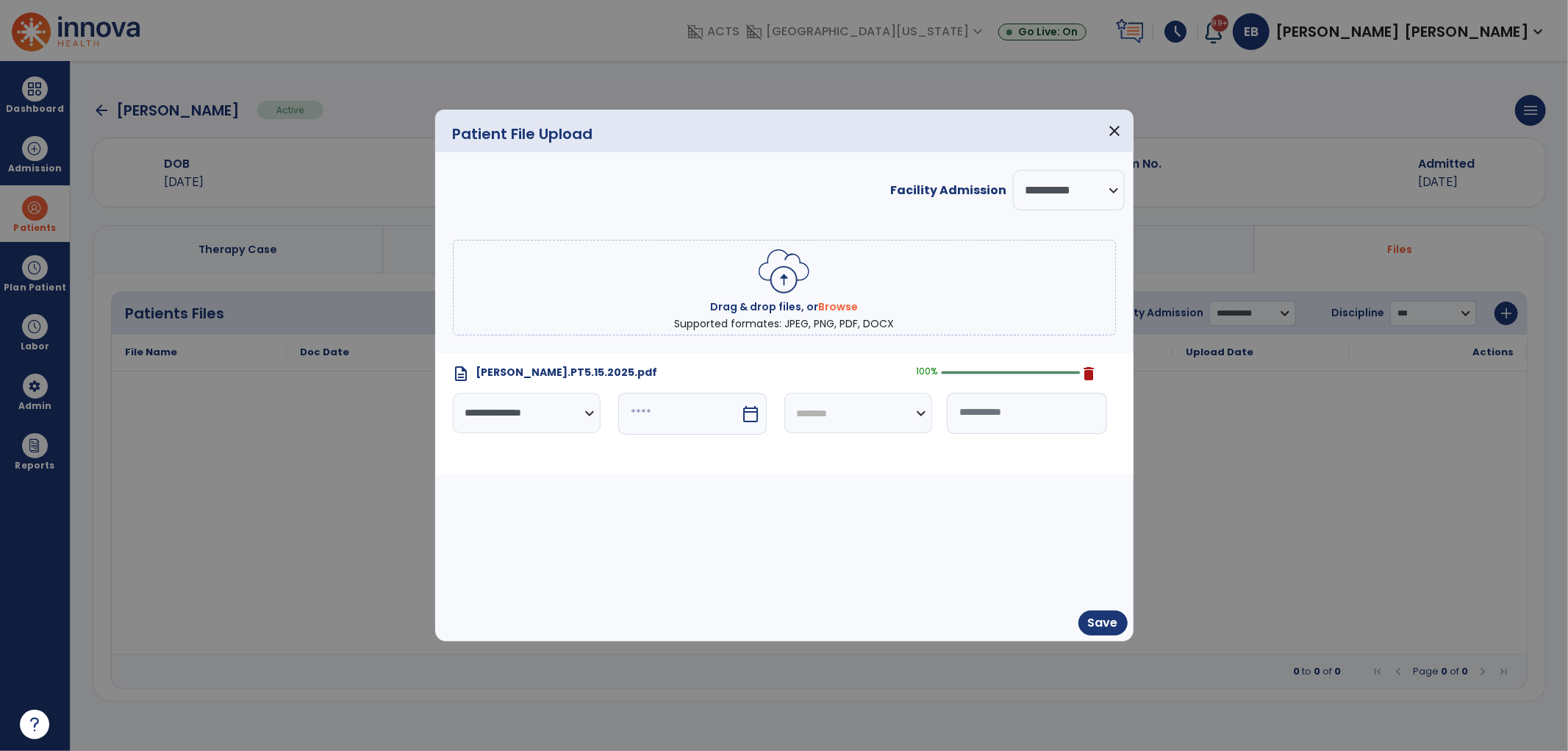select on "****" 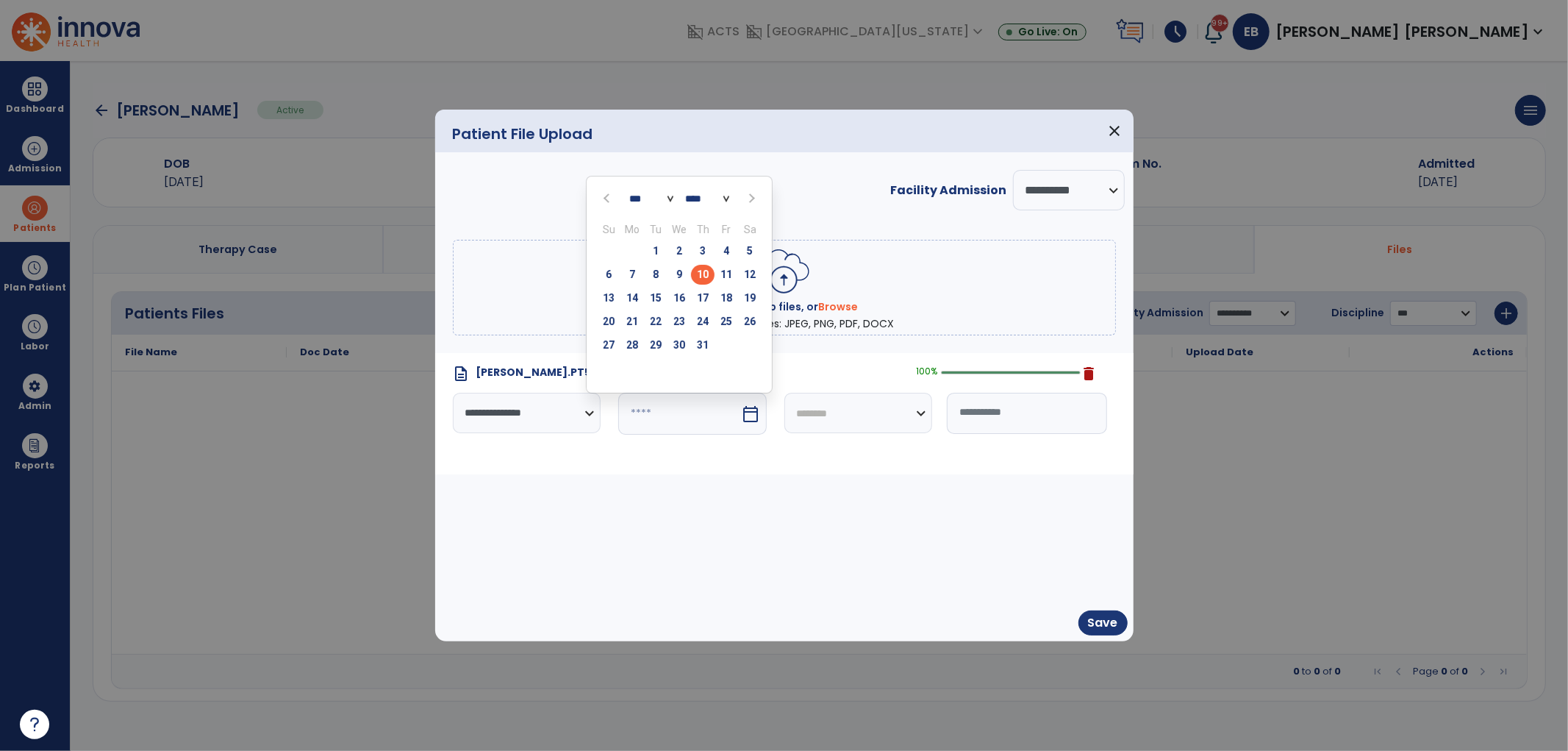 click on "10" 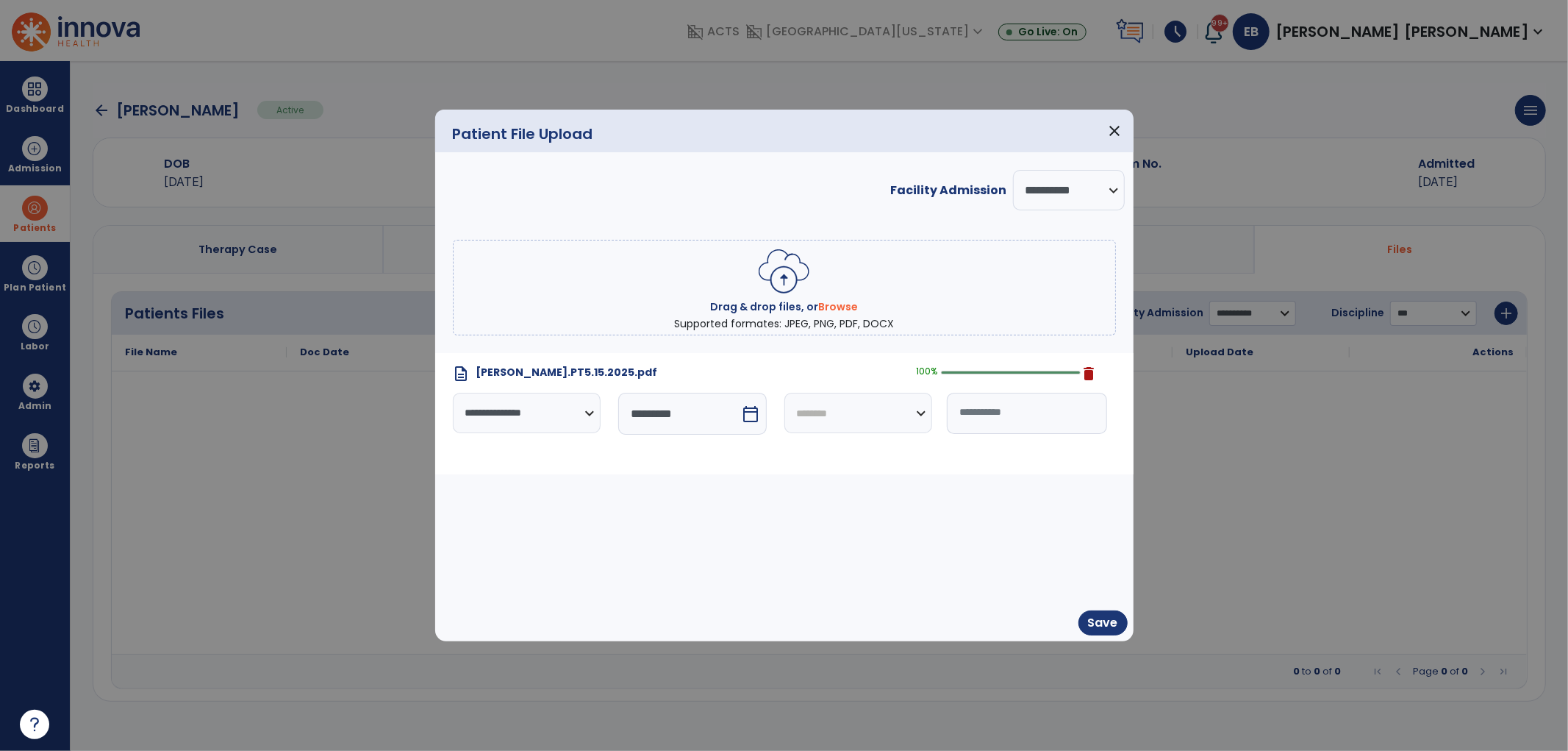 click on "**********" 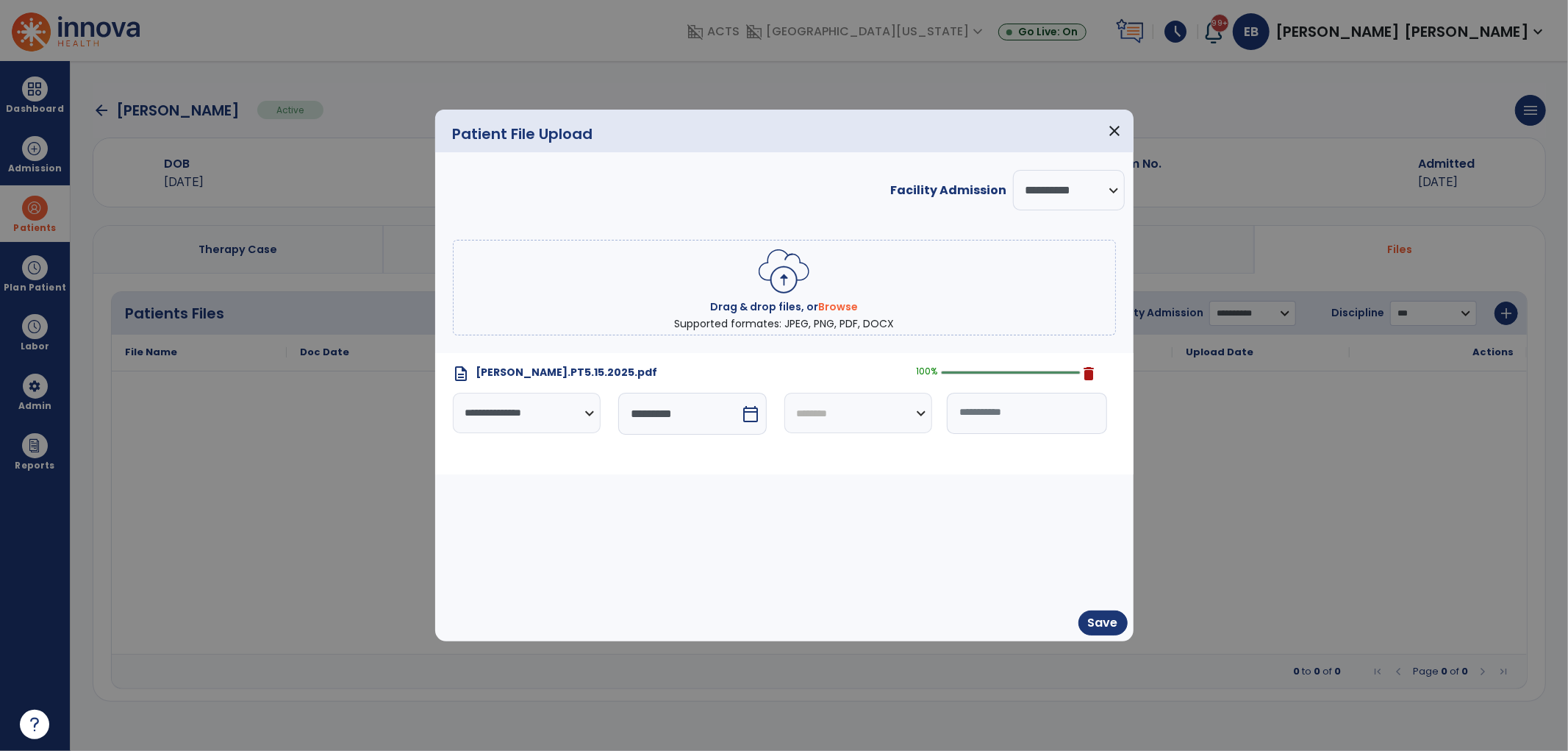 select on "*****" 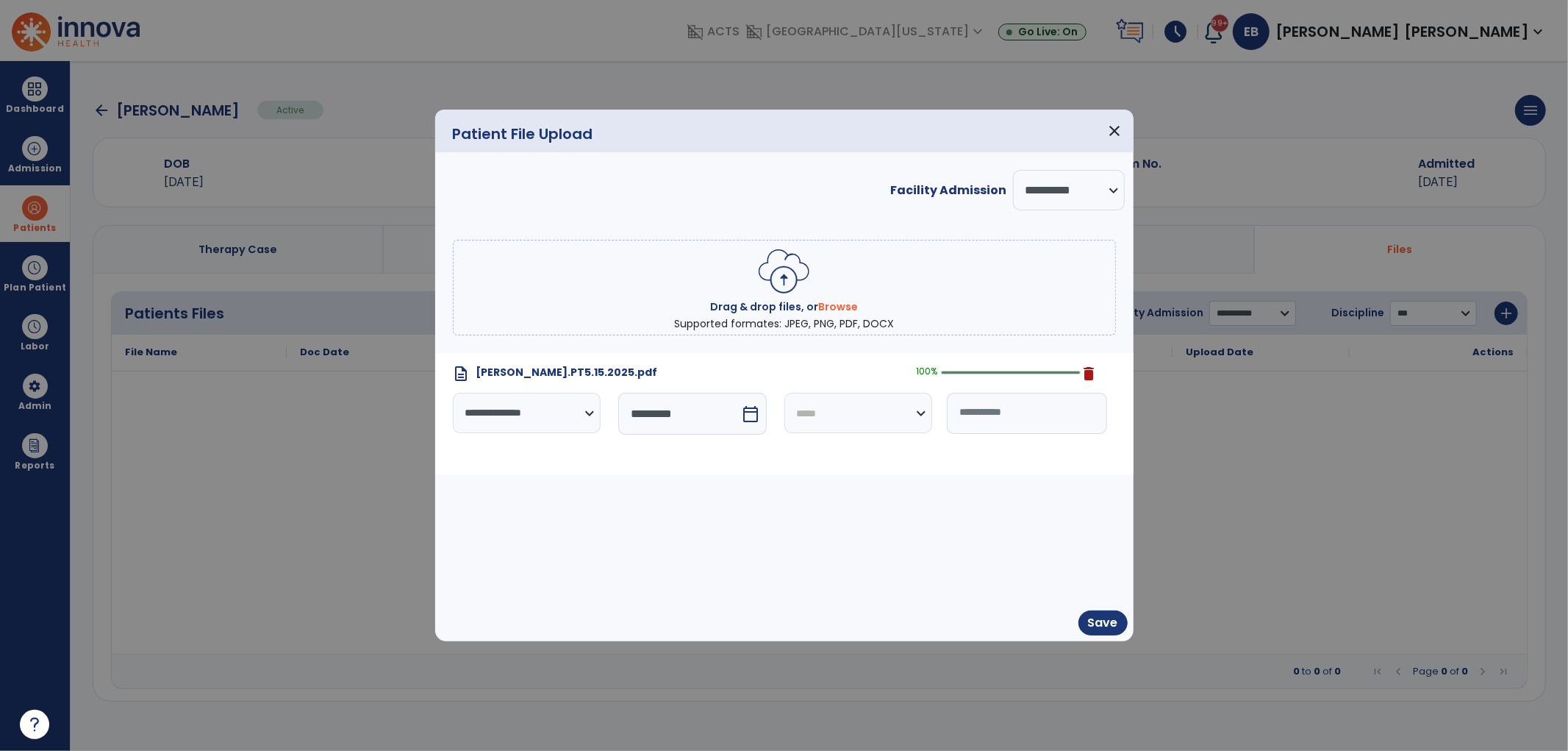 click on "**********" 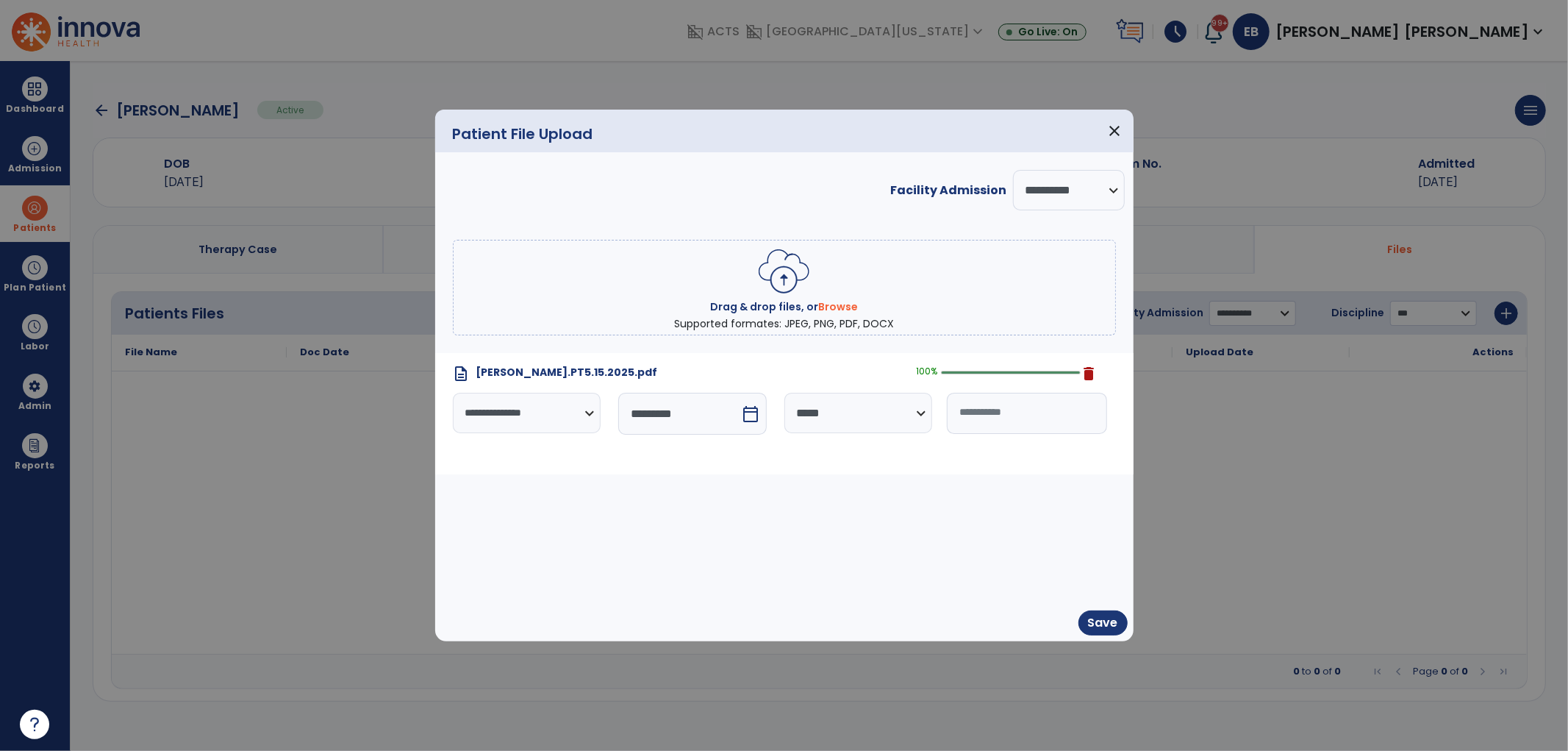 click at bounding box center [1027, 413] 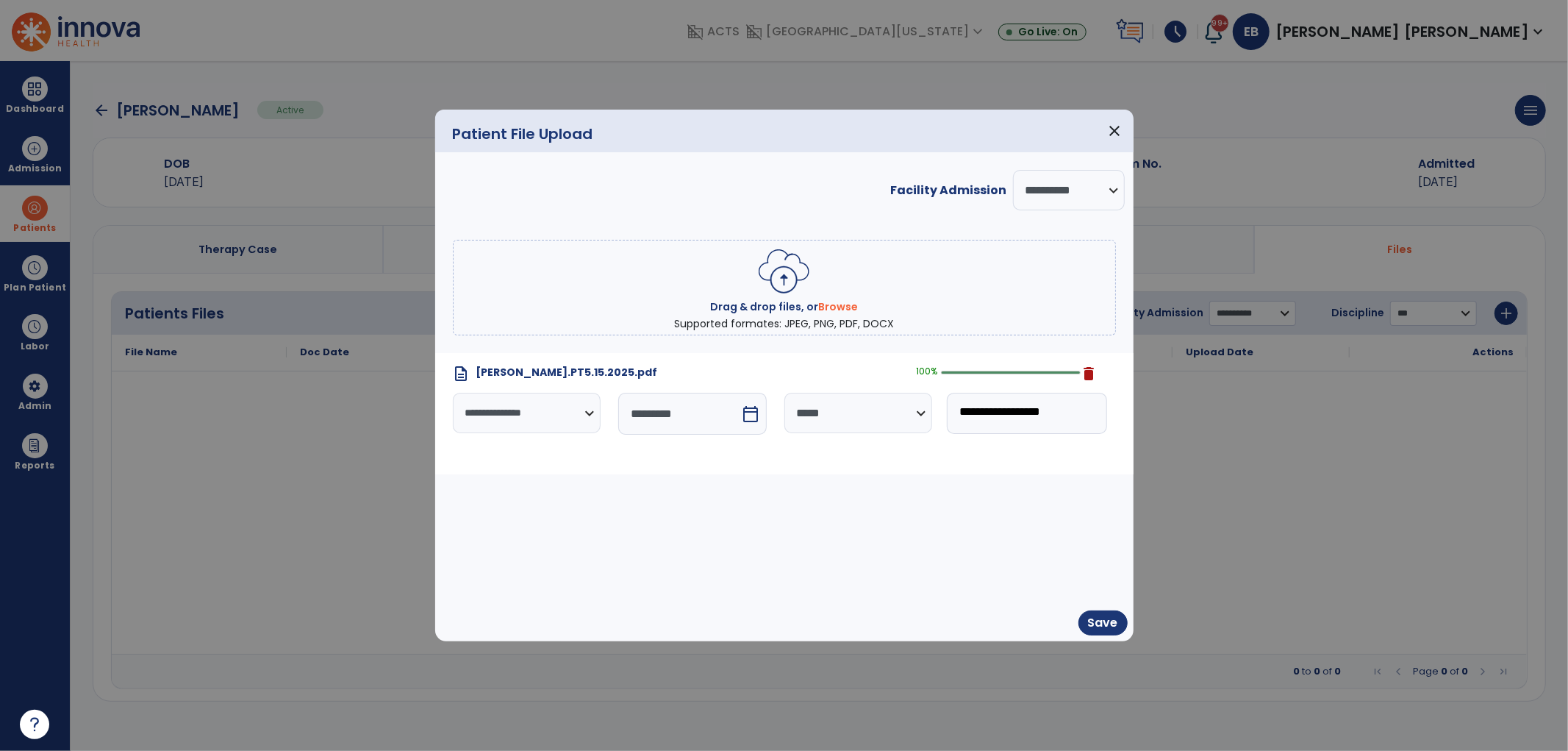 click on "**********" at bounding box center (1027, 413) 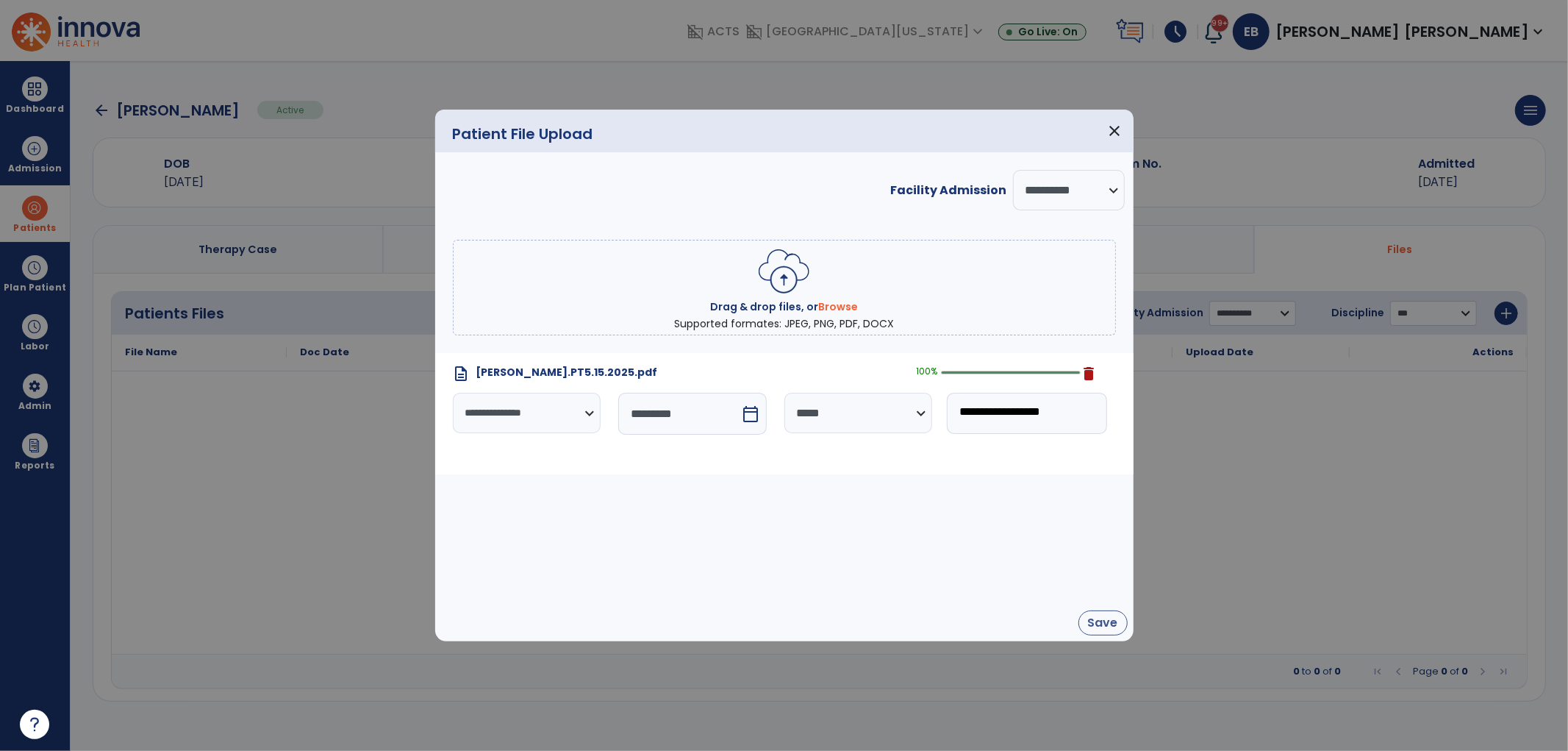 type on "**********" 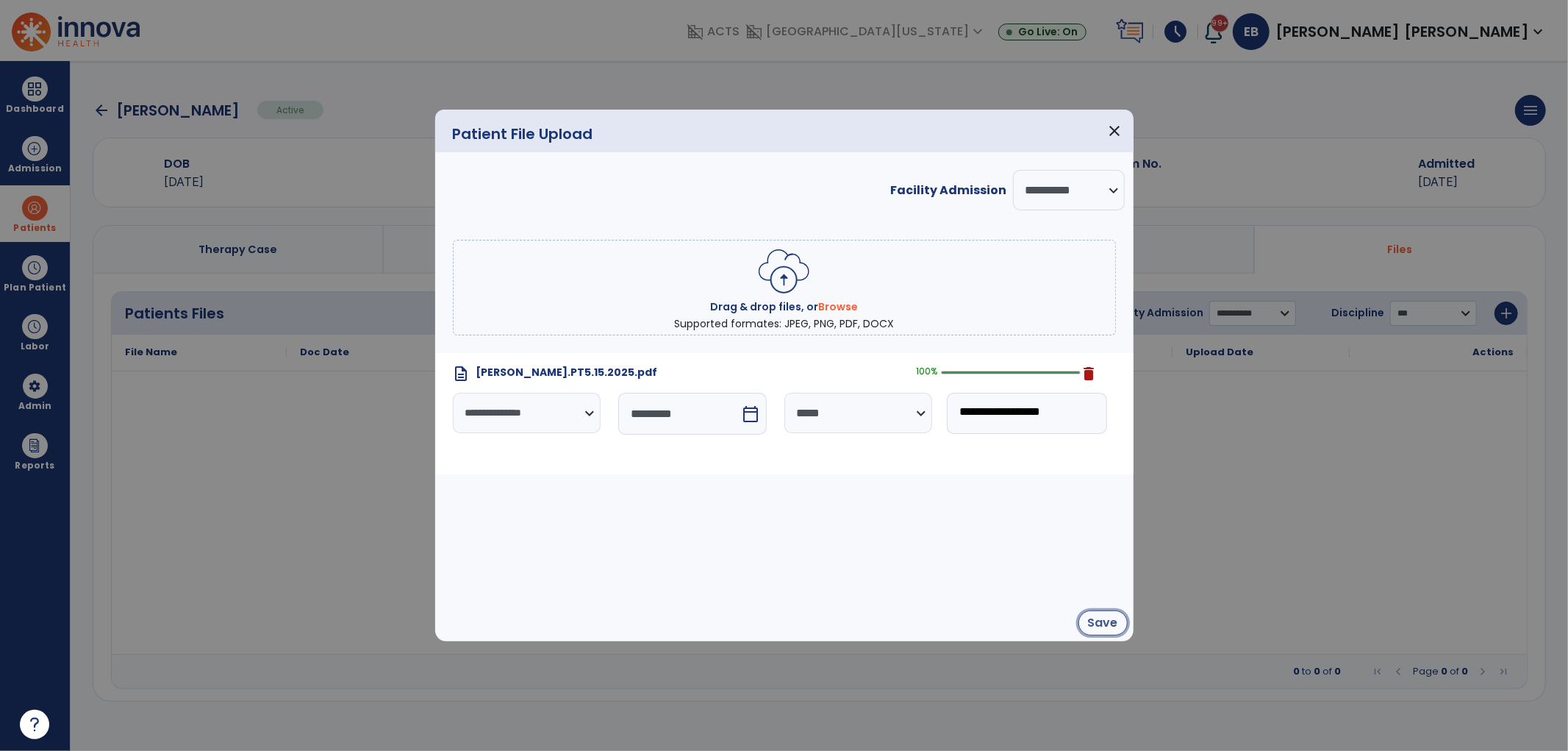 click on "Save" at bounding box center (1103, 623) 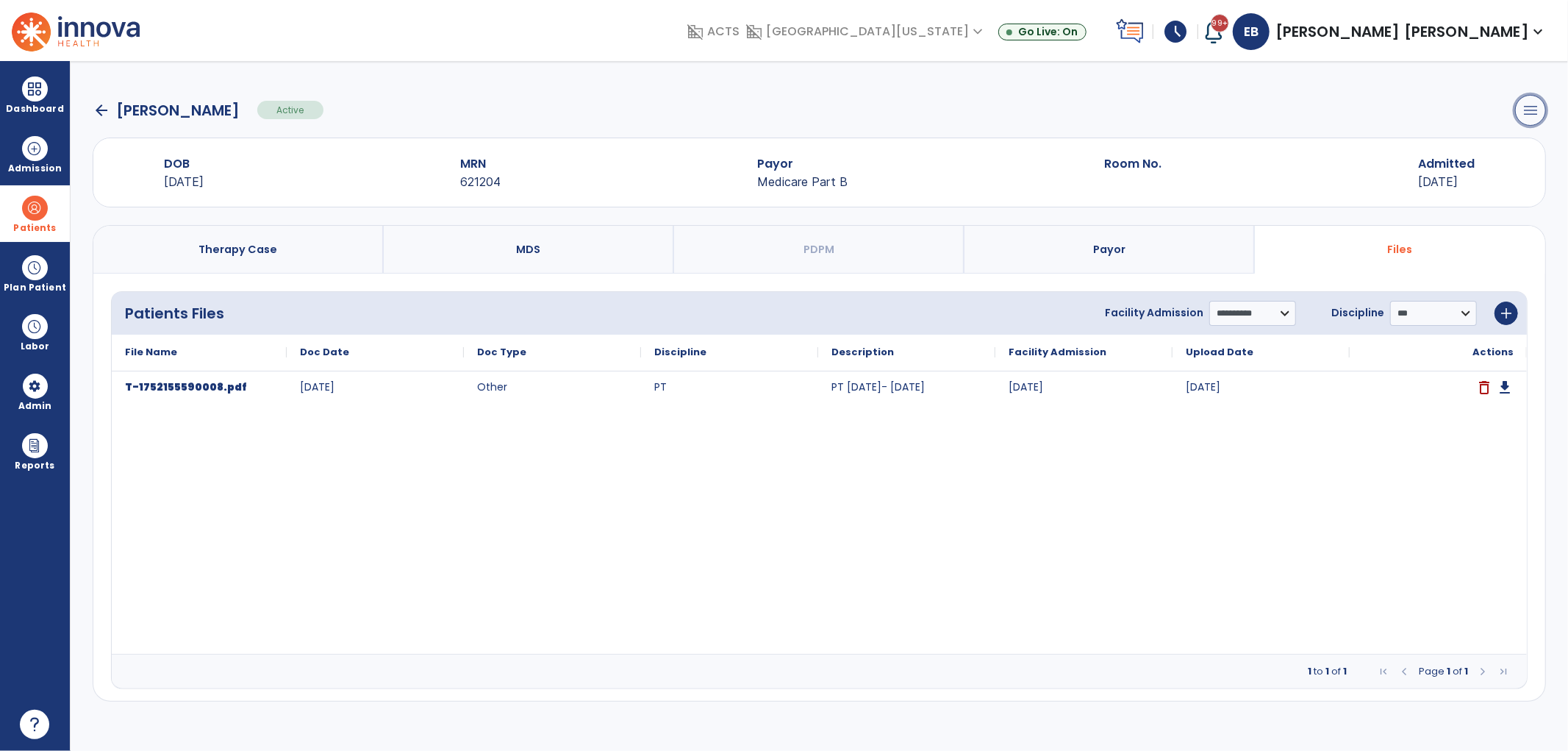 click on "menu" at bounding box center [1531, 110] 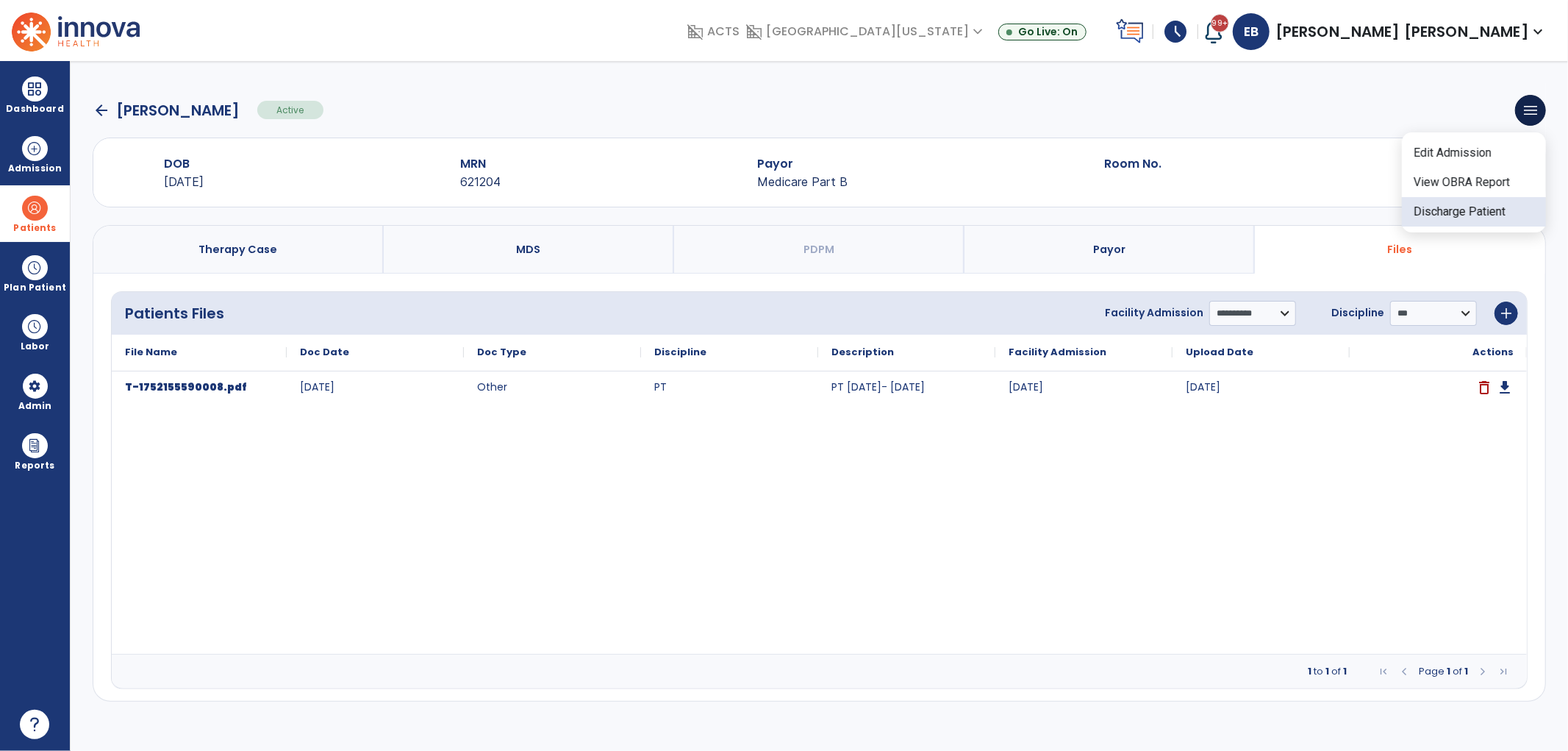 click on "Discharge Patient" 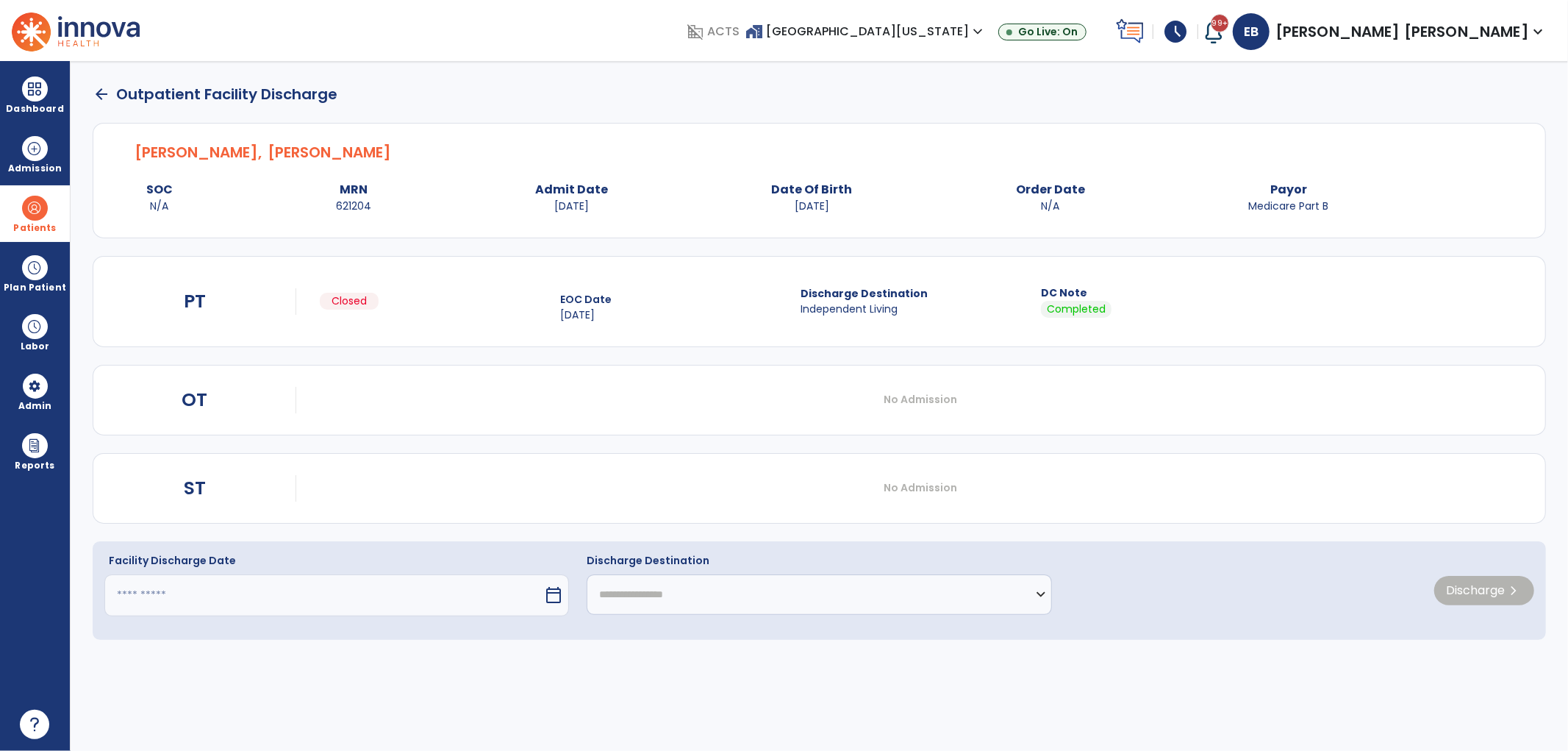 click at bounding box center [323, 595] 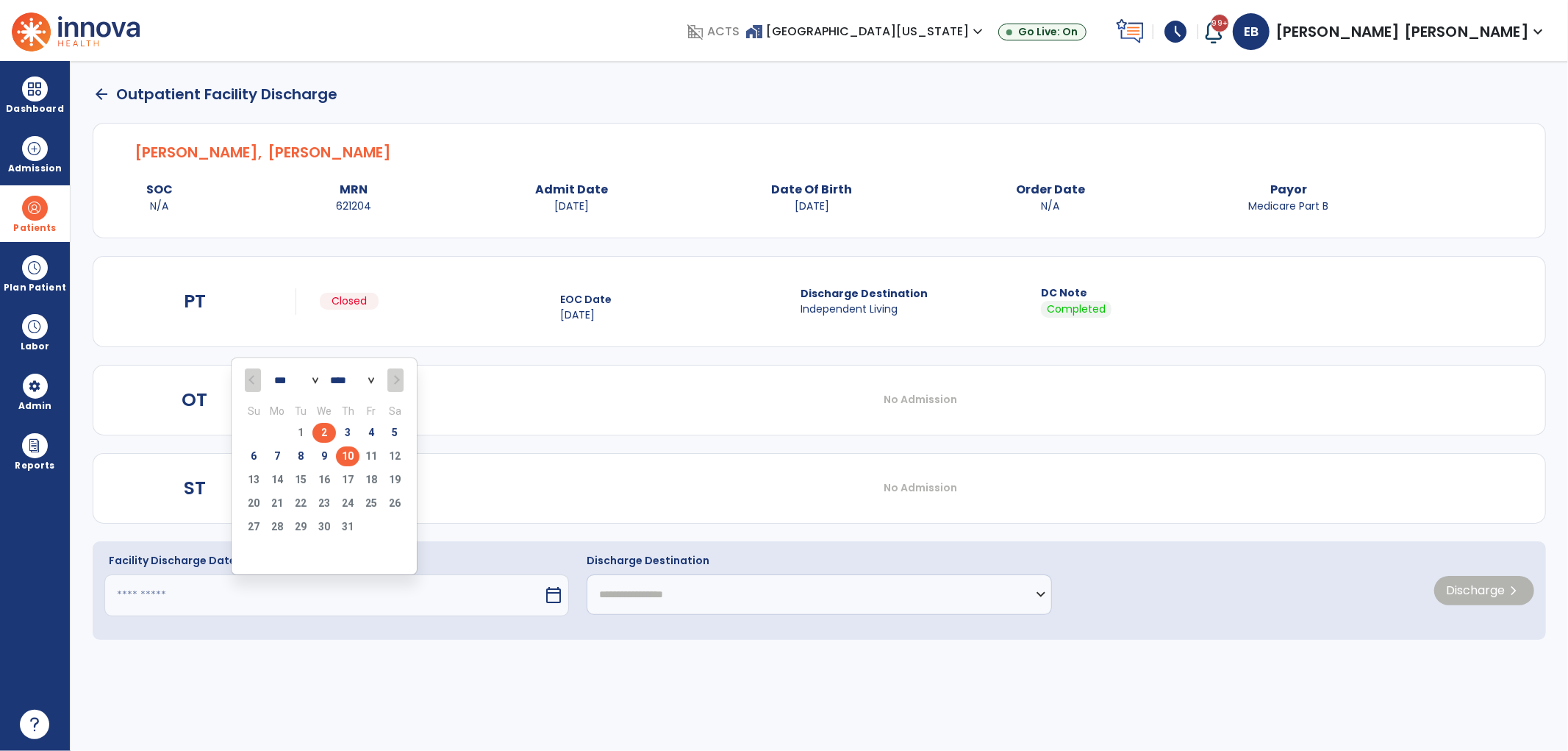click on "2" at bounding box center (324, 433) 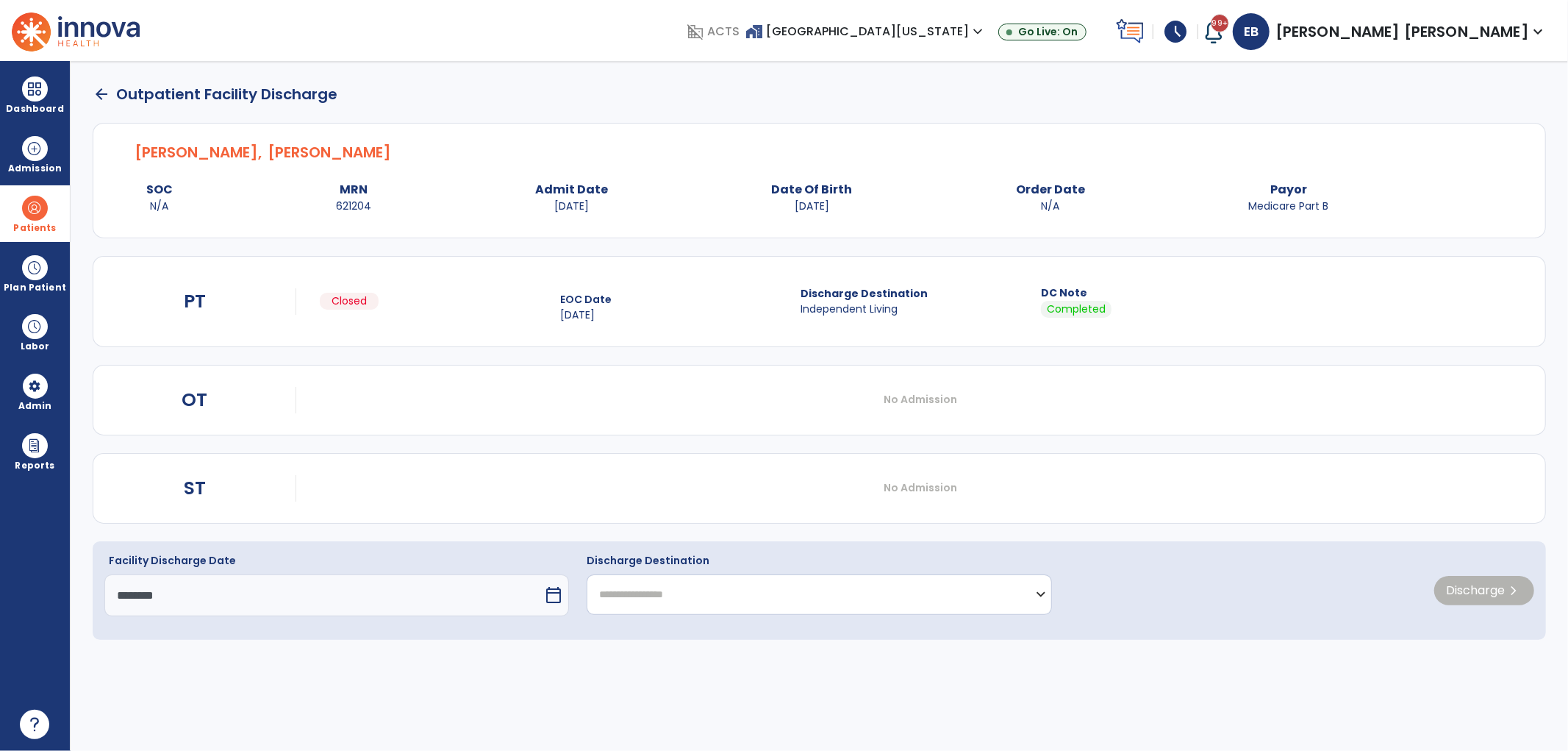 click on "**********" 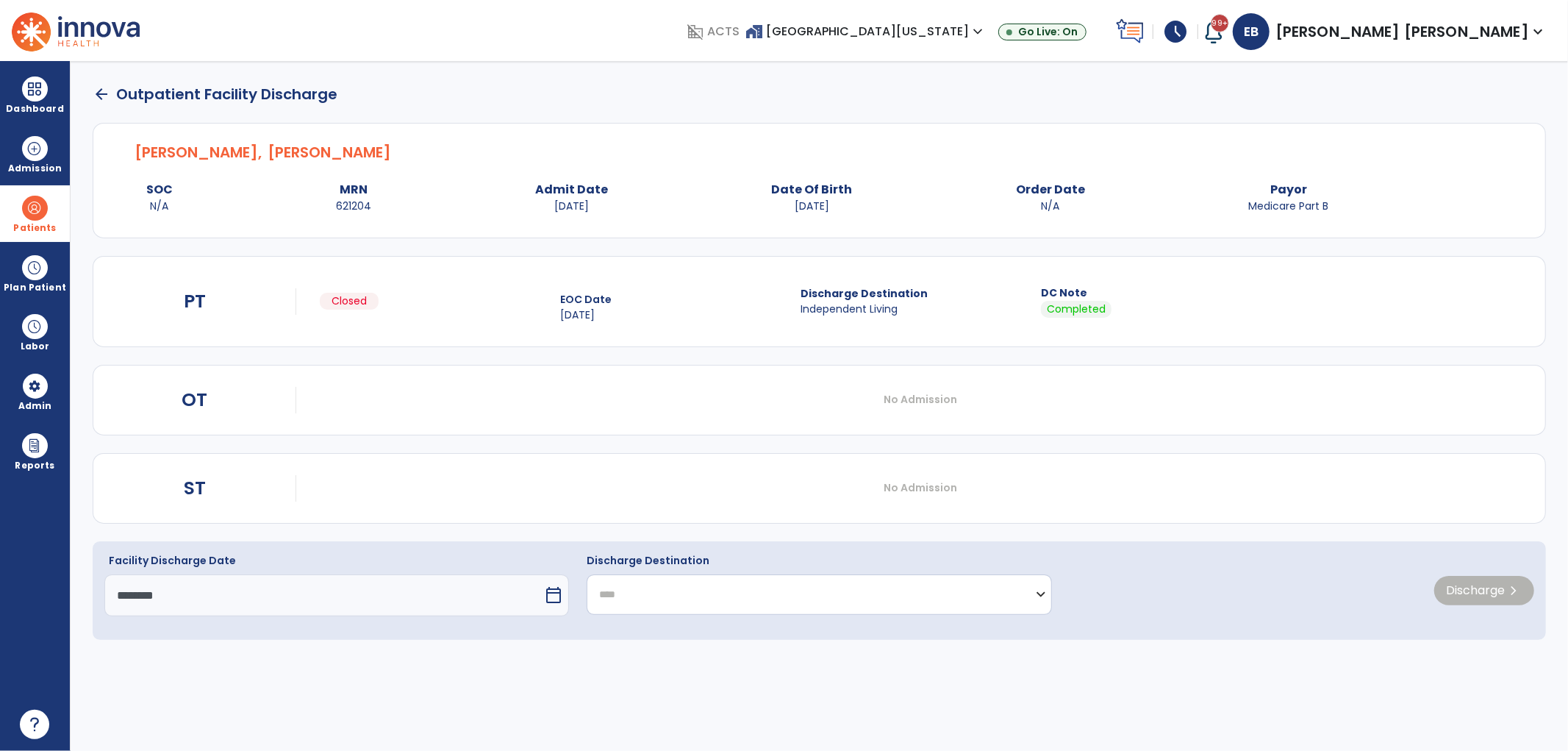 click on "**********" 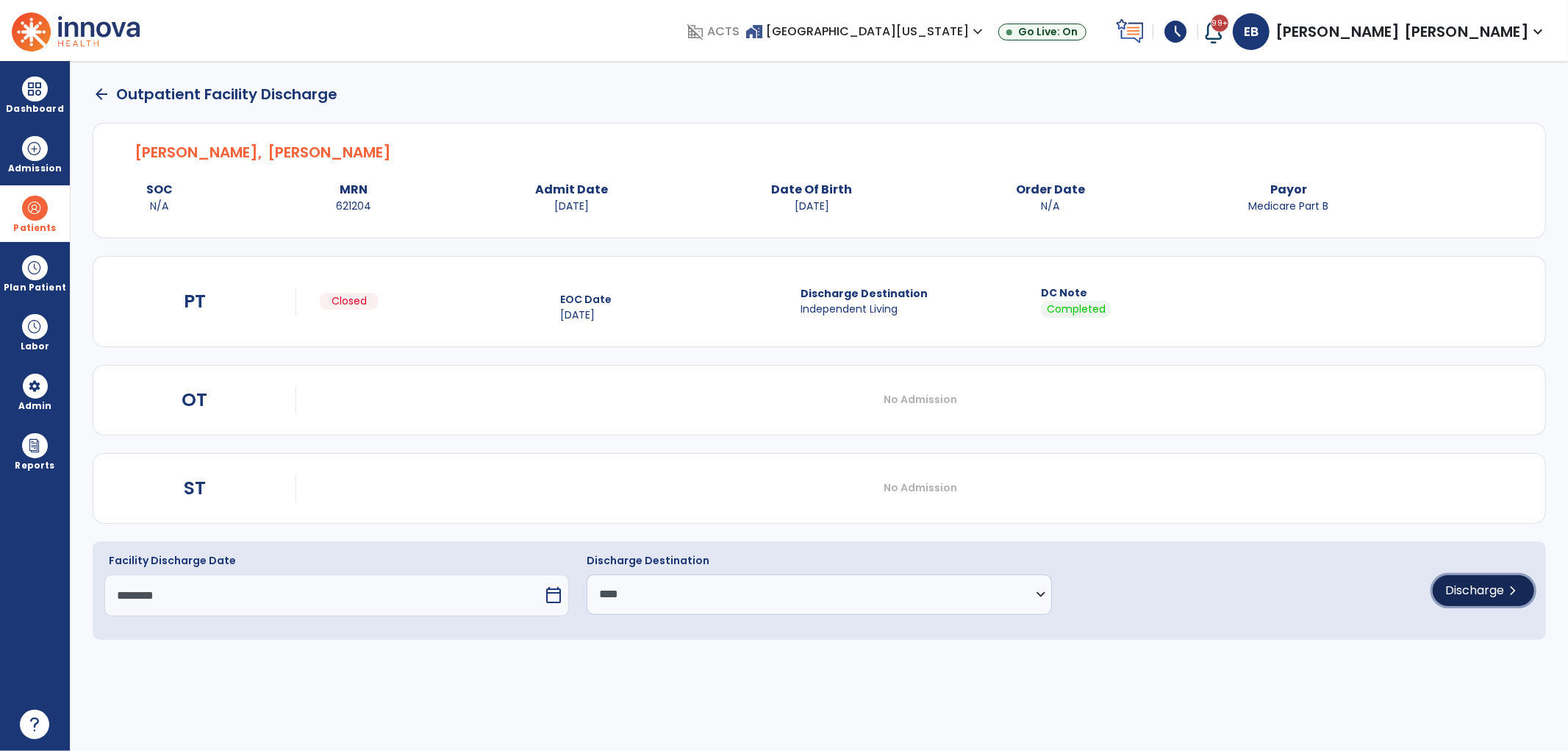click on "Discharge" 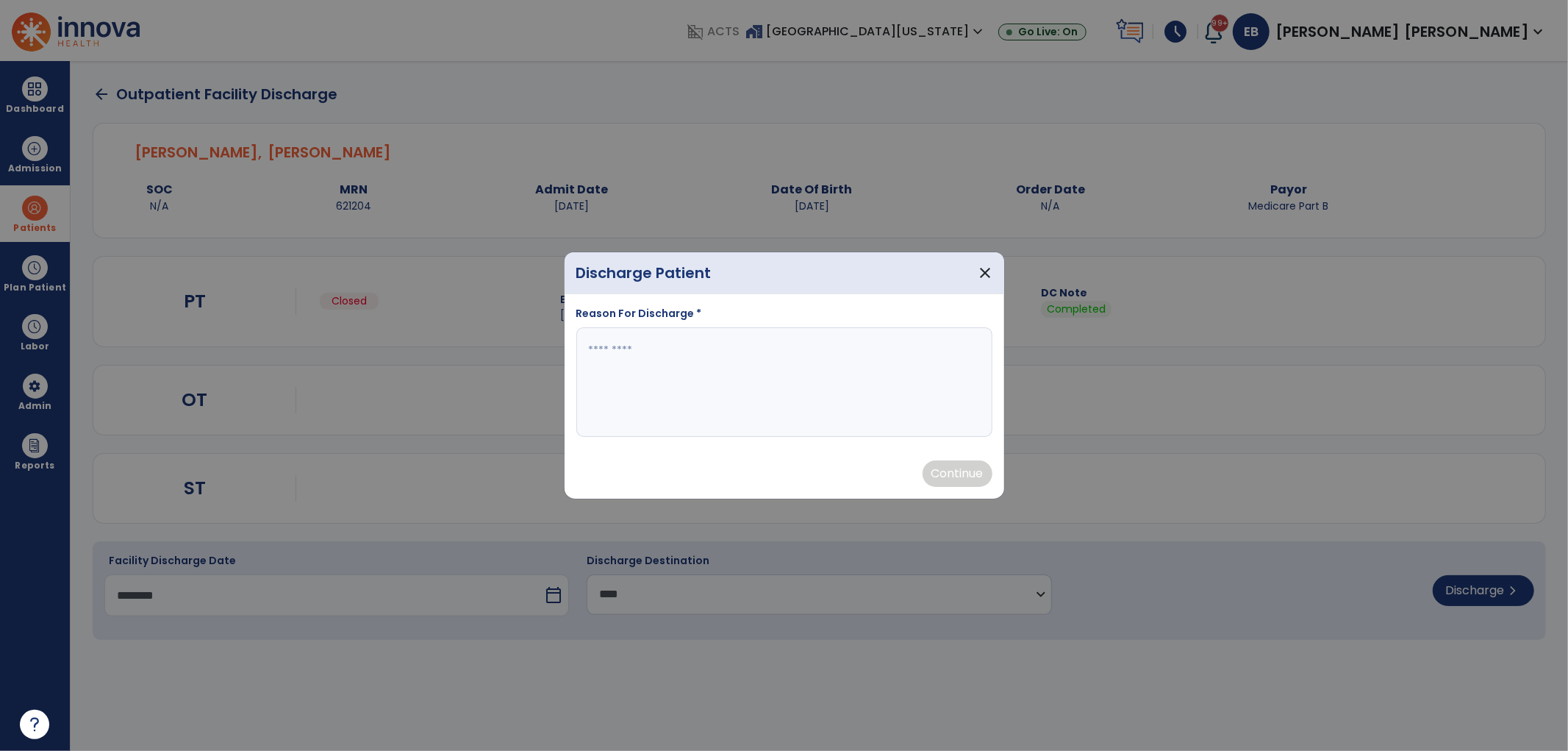 click at bounding box center [784, 382] 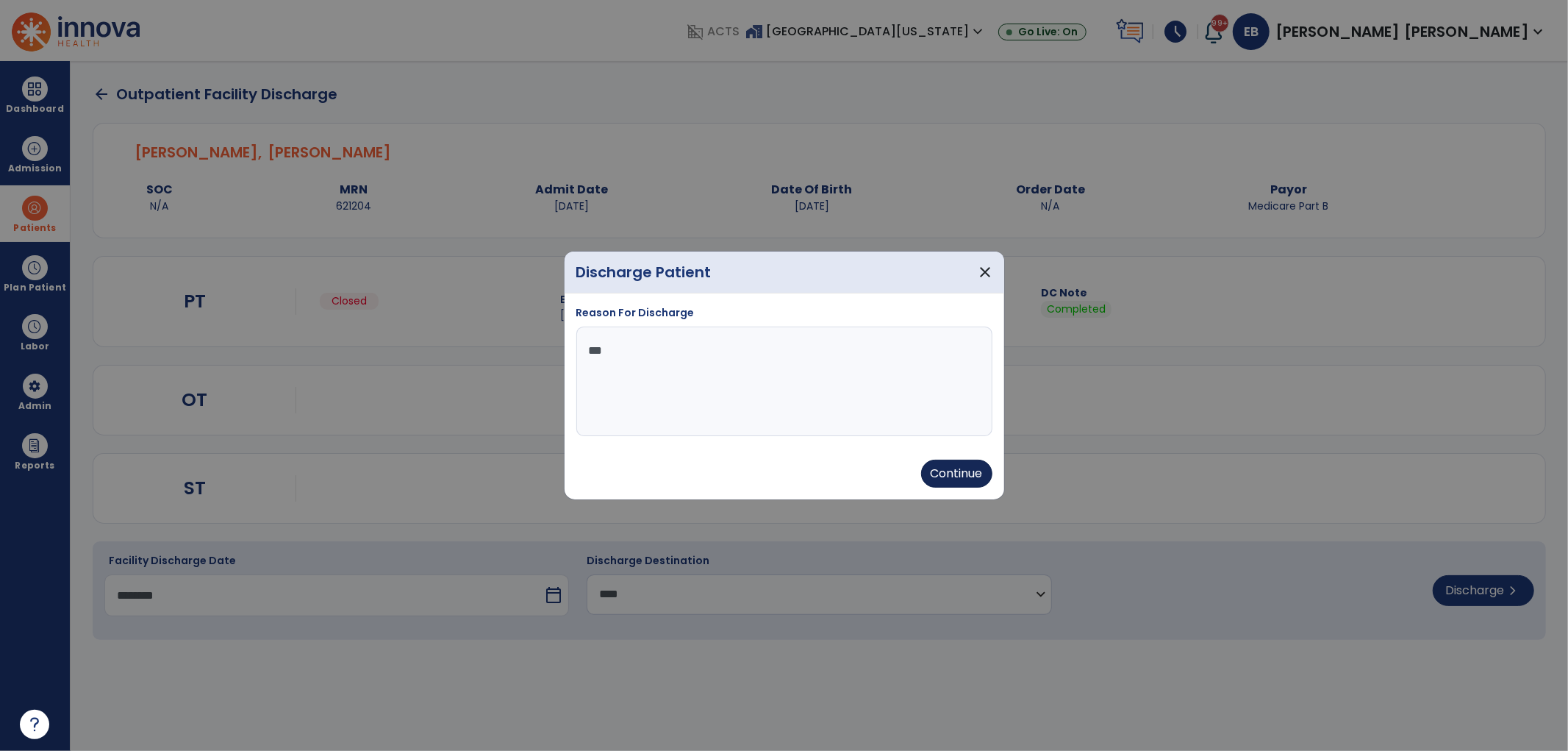type on "***" 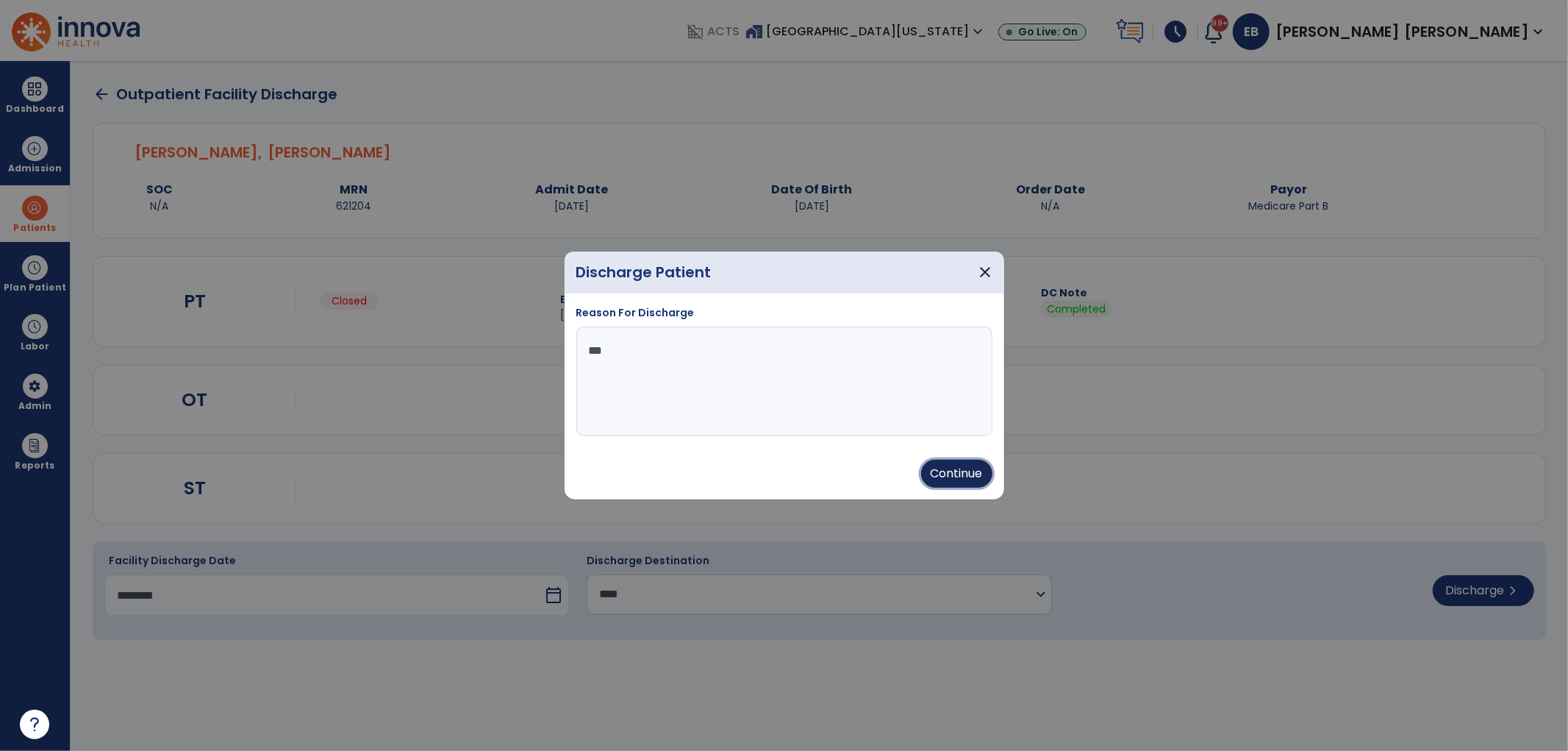 click on "Continue" at bounding box center [956, 474] 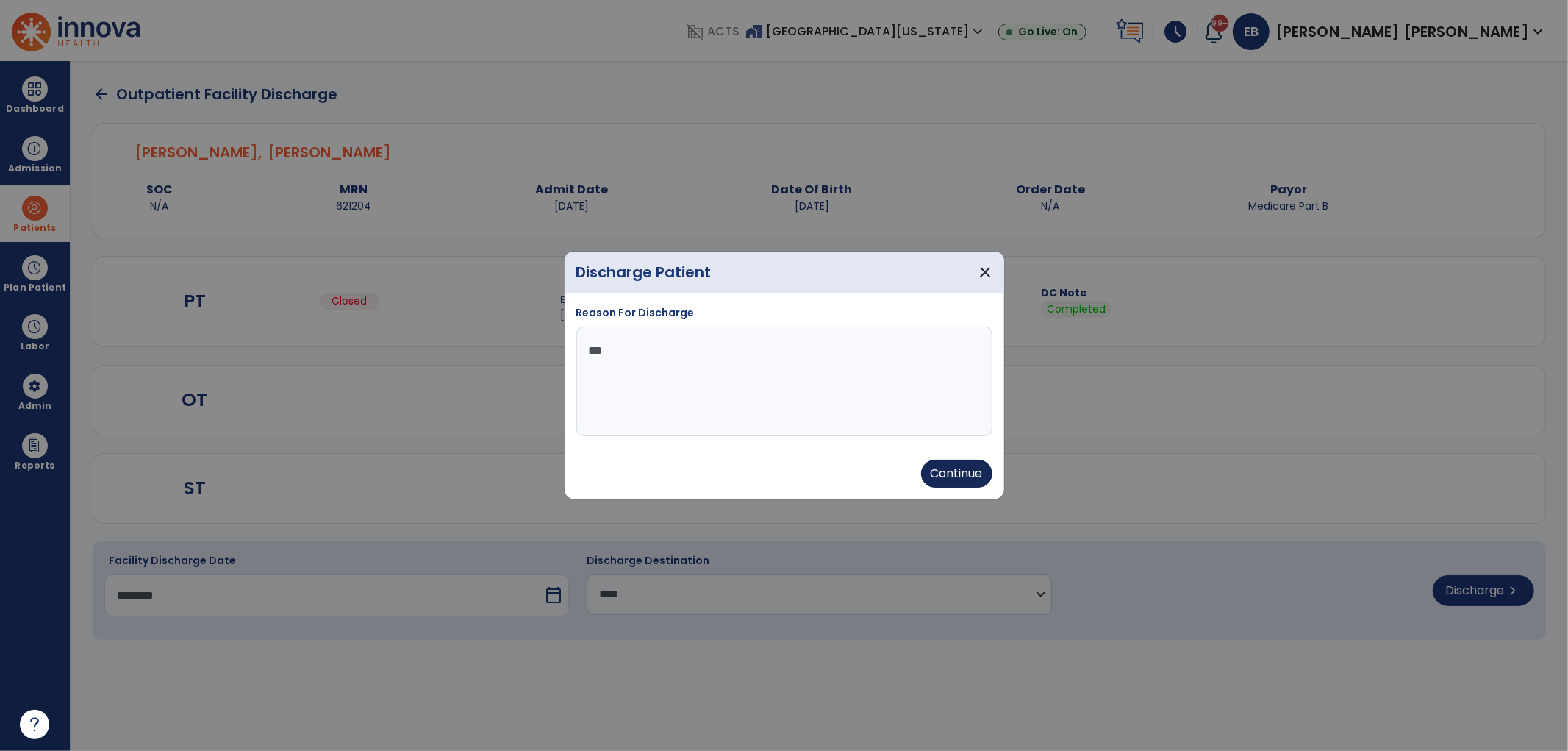 type on "********" 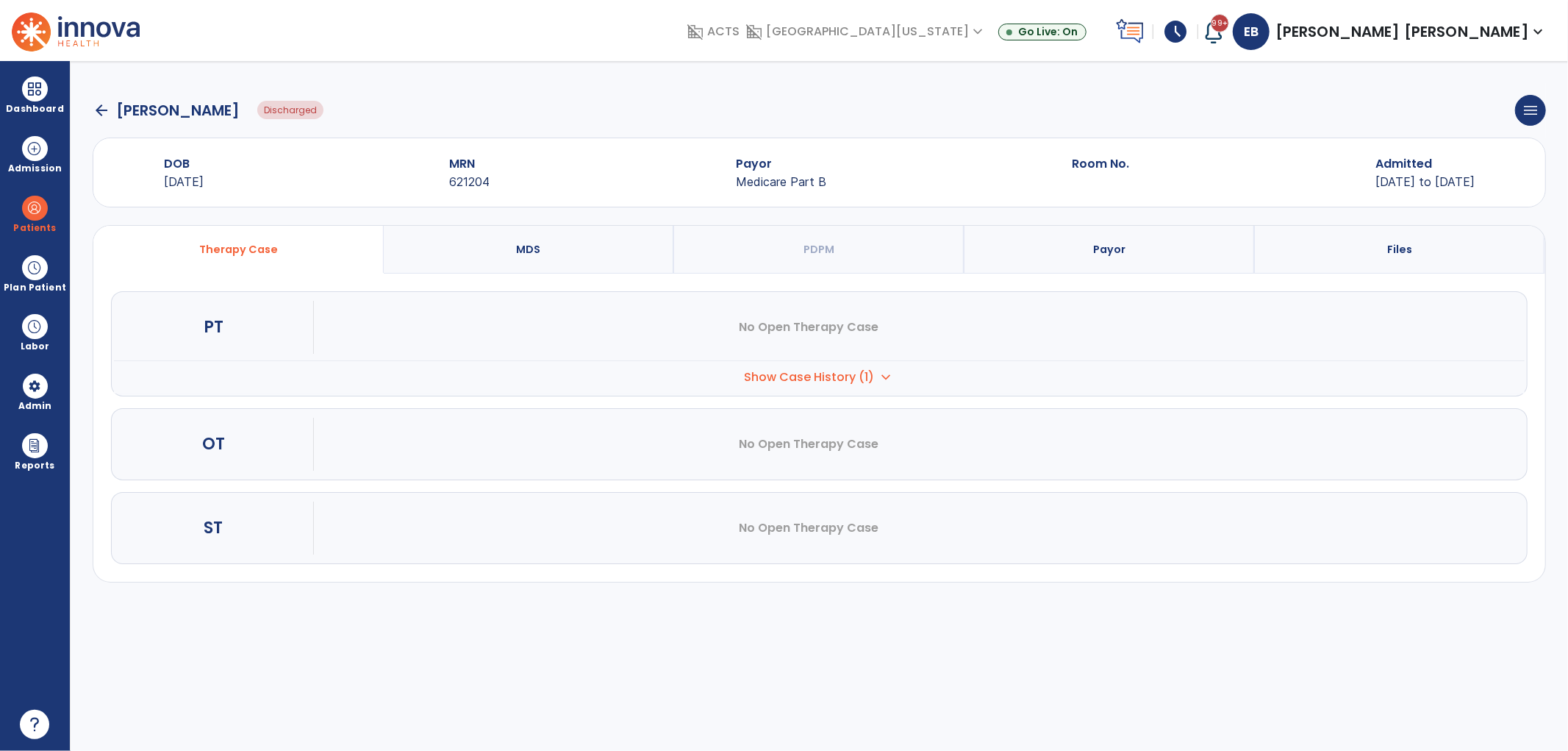 click on "arrow_back" 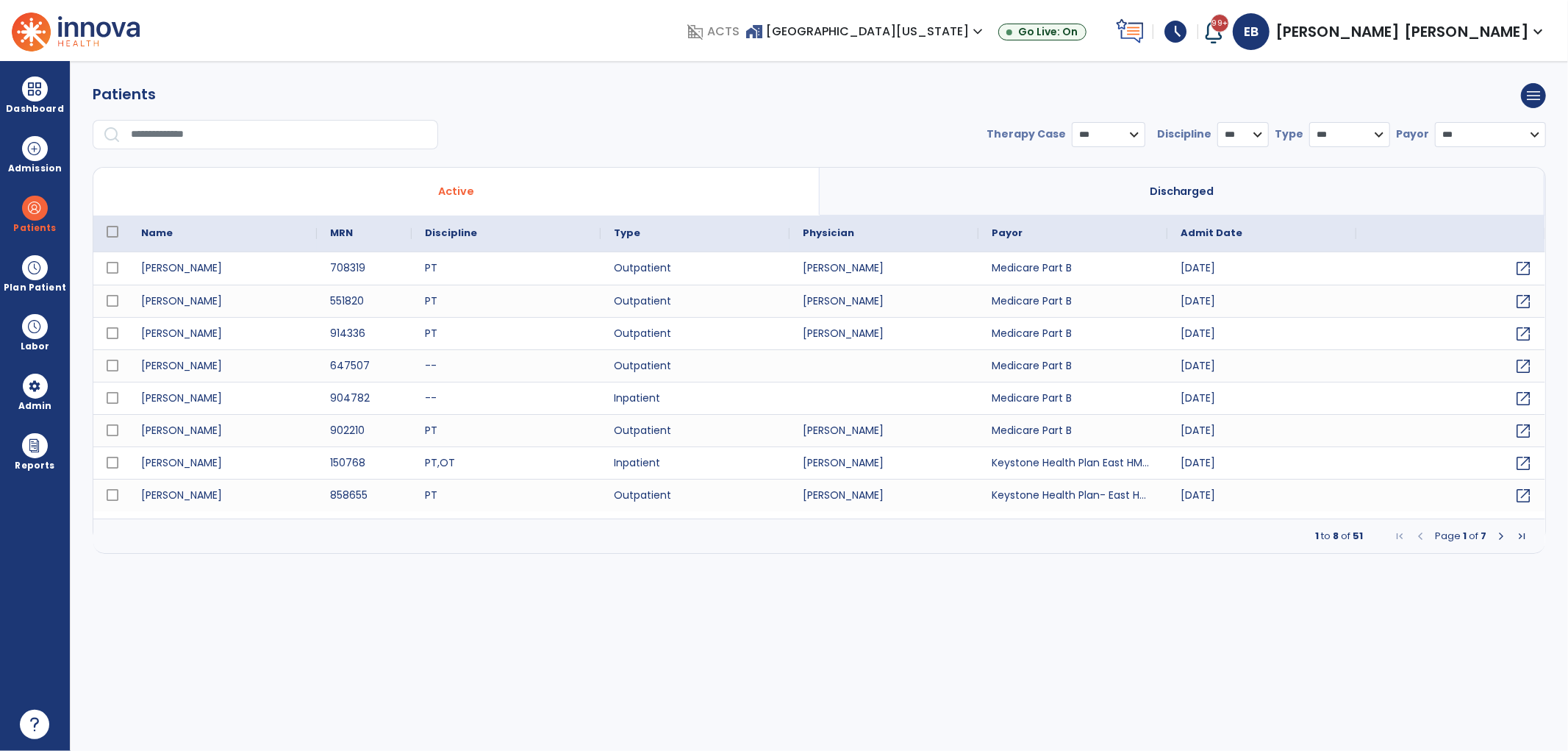 click at bounding box center [279, 135] 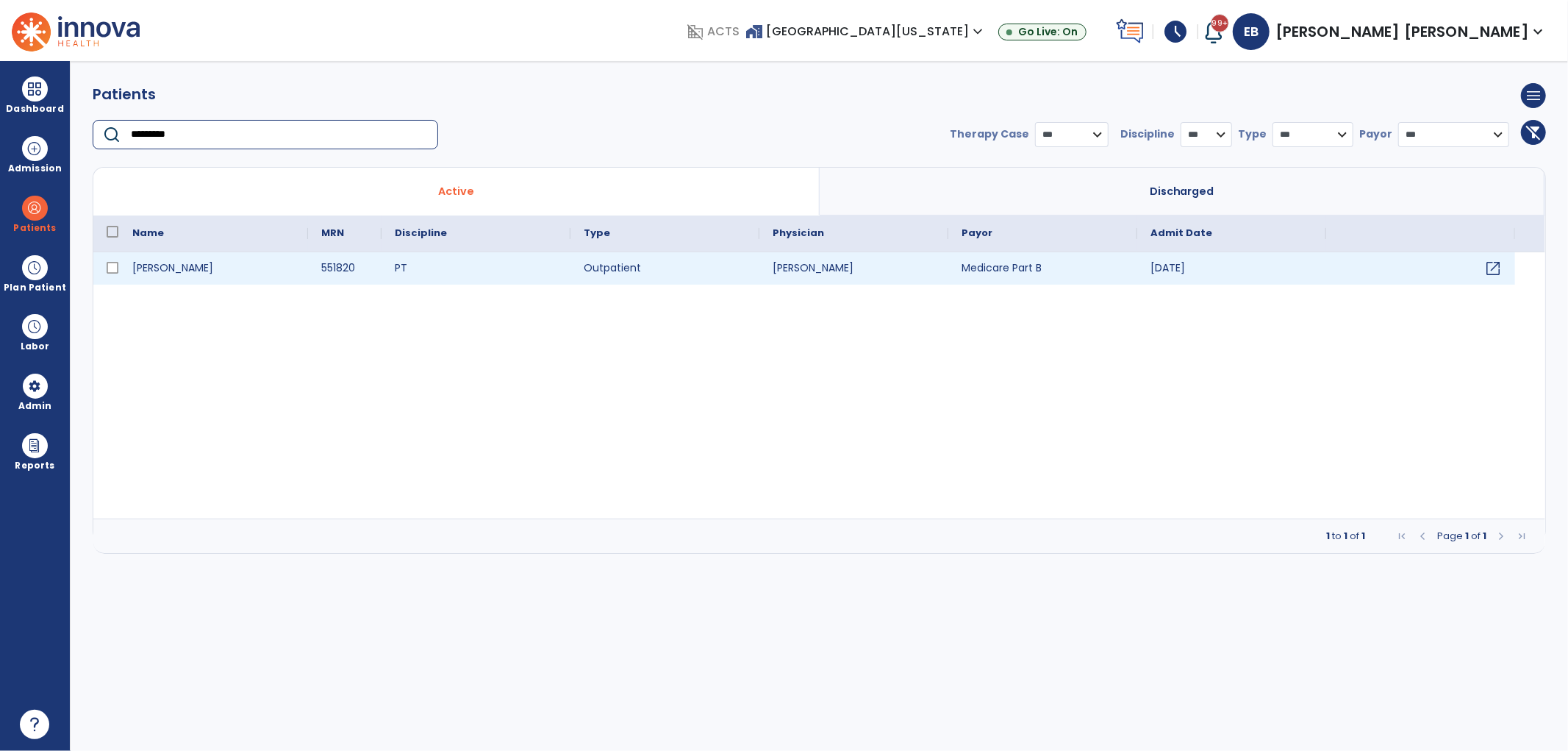 type on "*********" 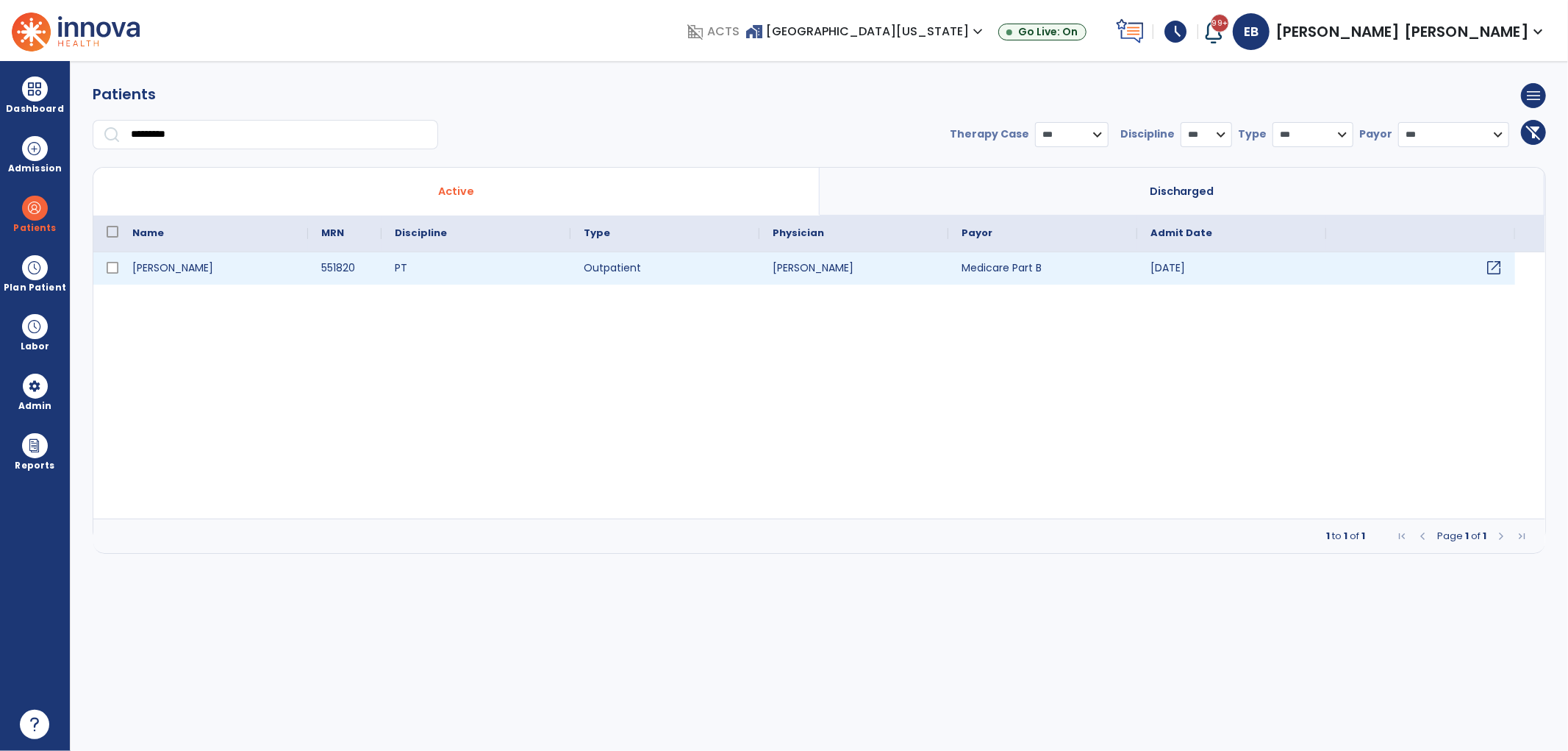 click on "open_in_new" at bounding box center [1494, 268] 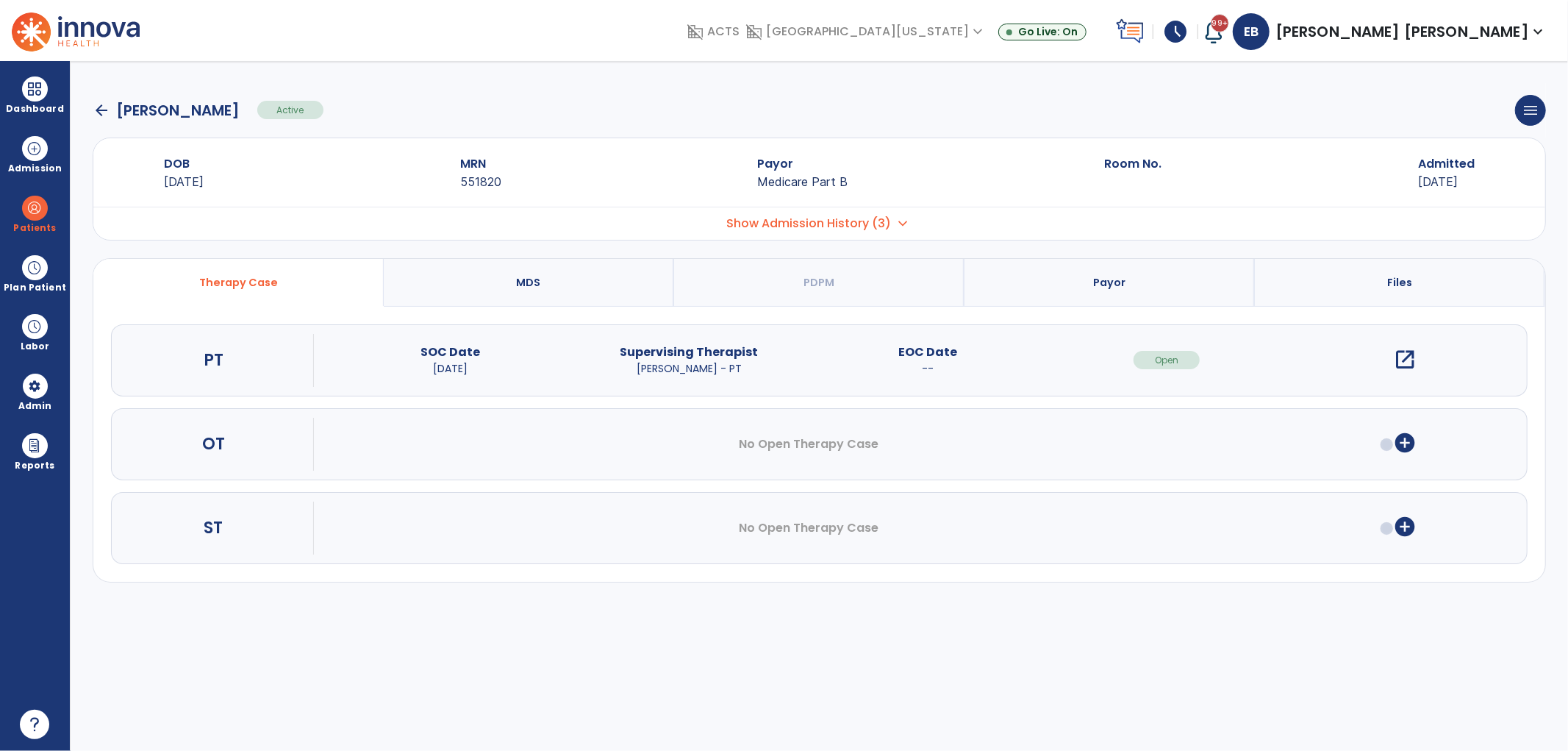 click on "Files" at bounding box center (1400, 282) 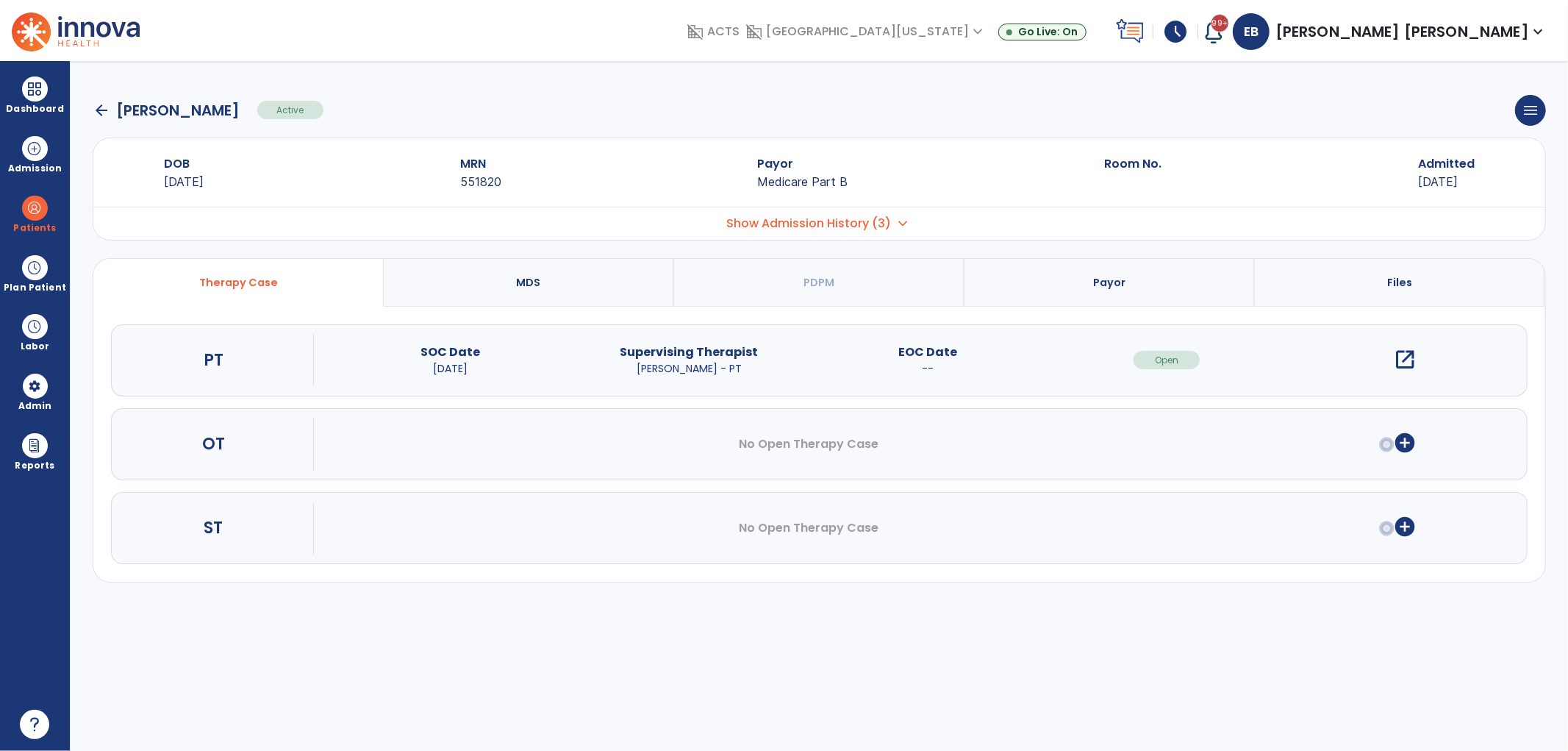 select on "**********" 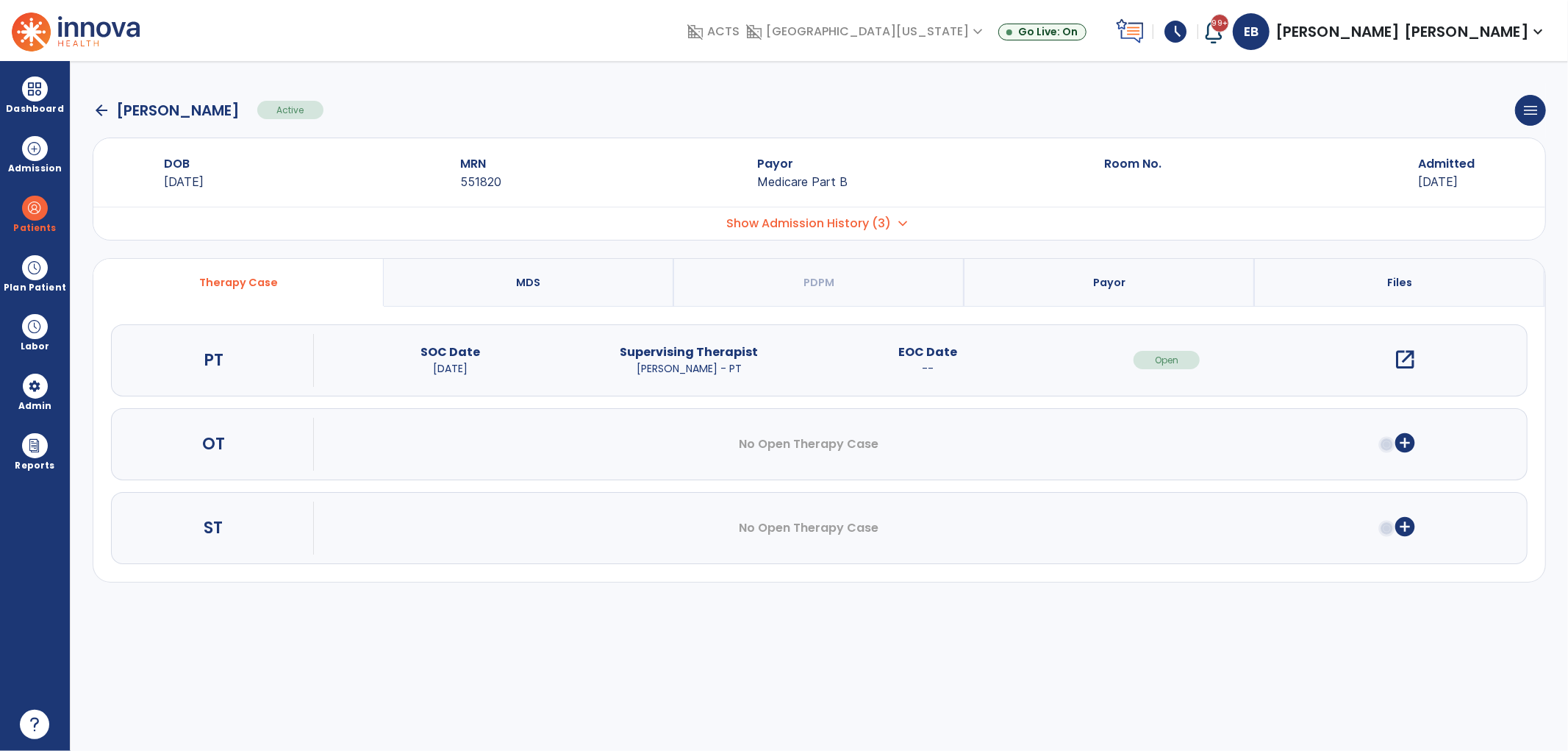 select on "***" 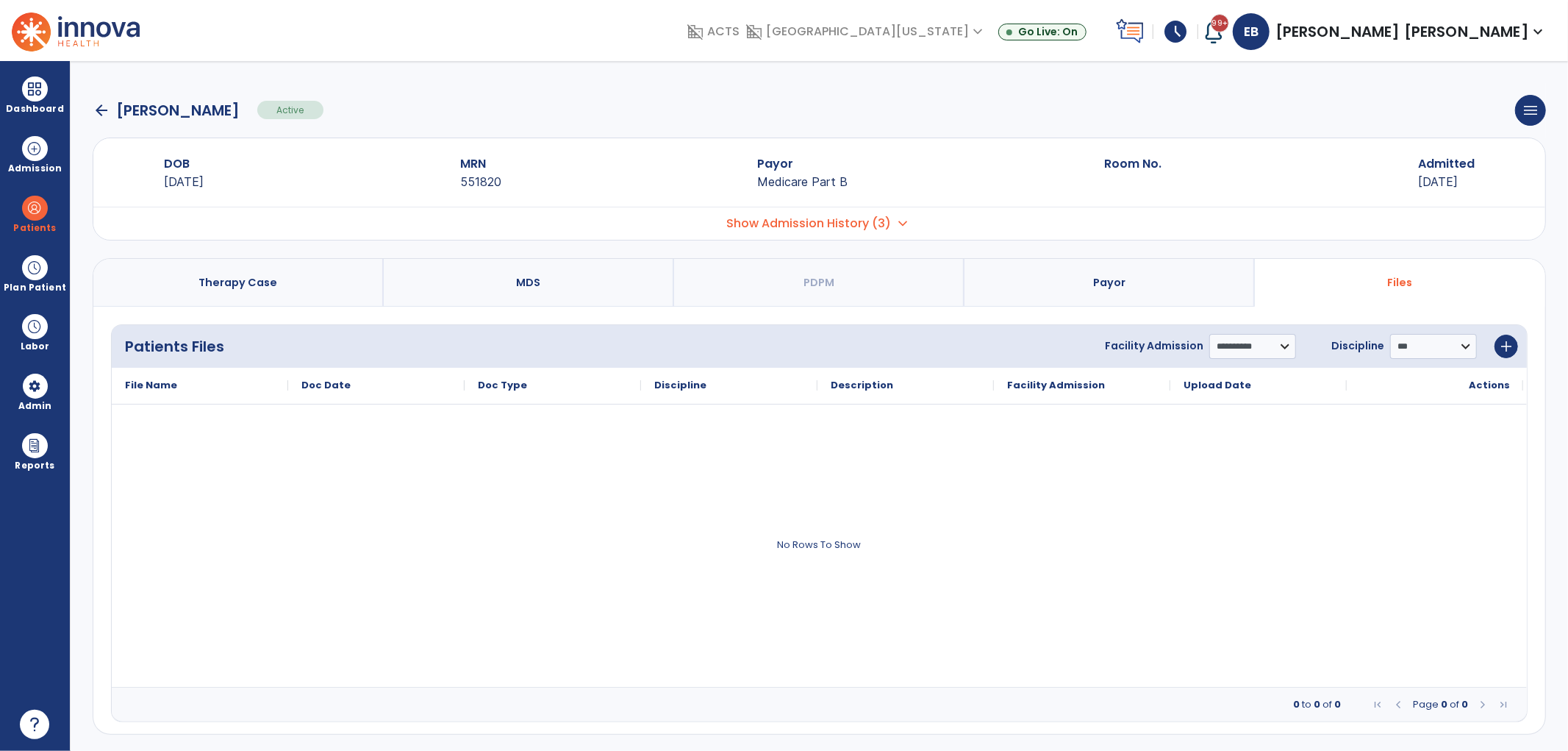 click on "Show Admission History (3)" at bounding box center [809, 224] 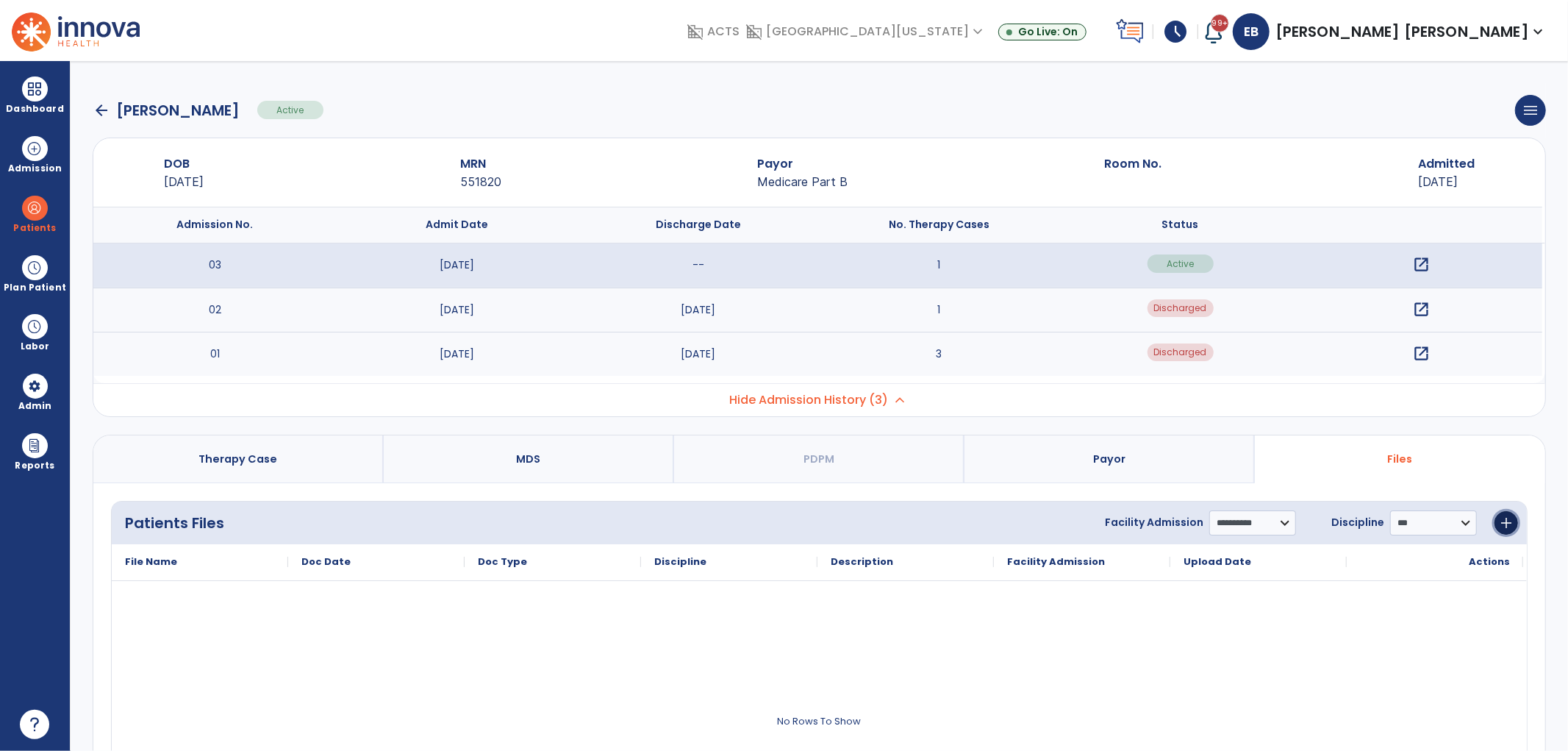 click on "add" 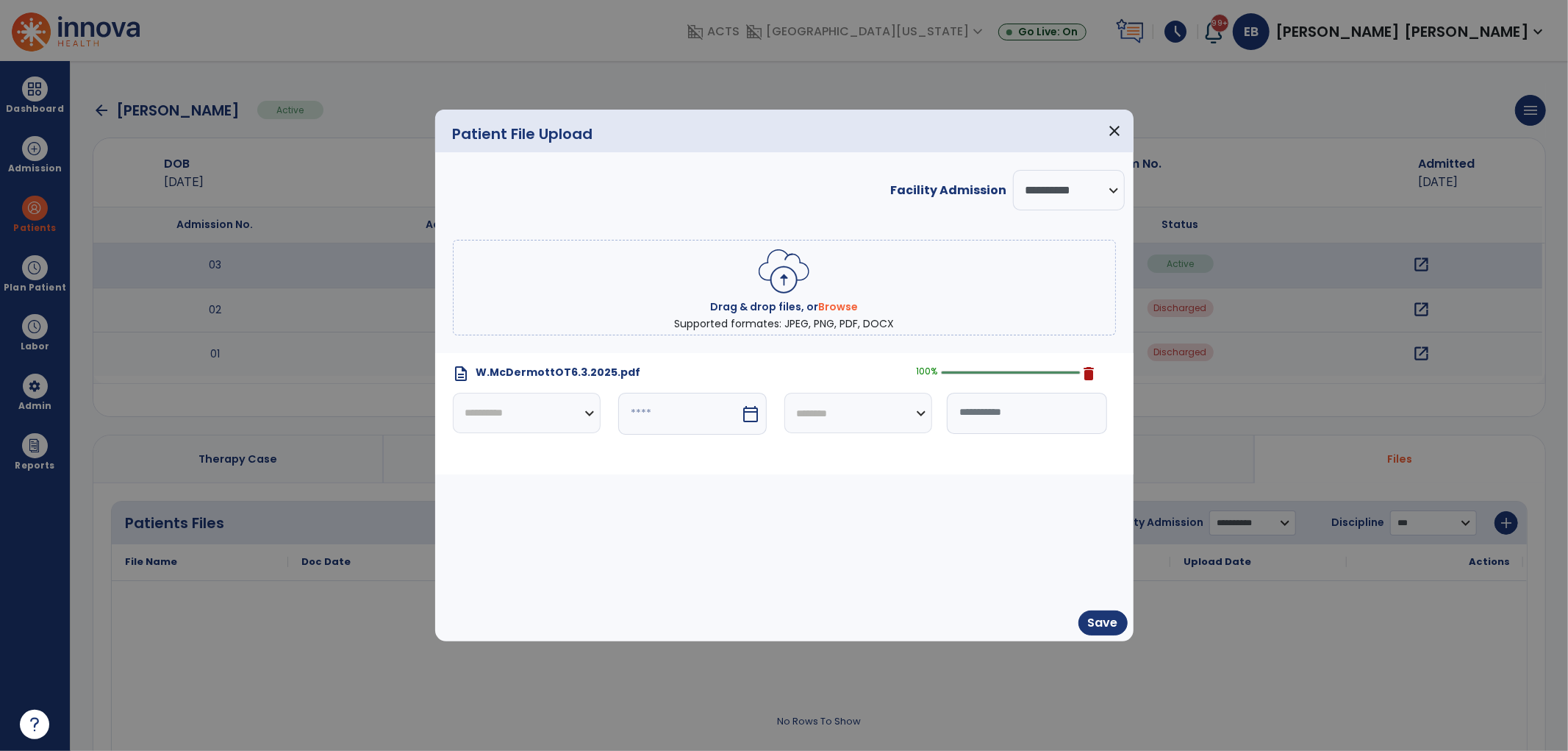 click on "**********" at bounding box center [527, 413] 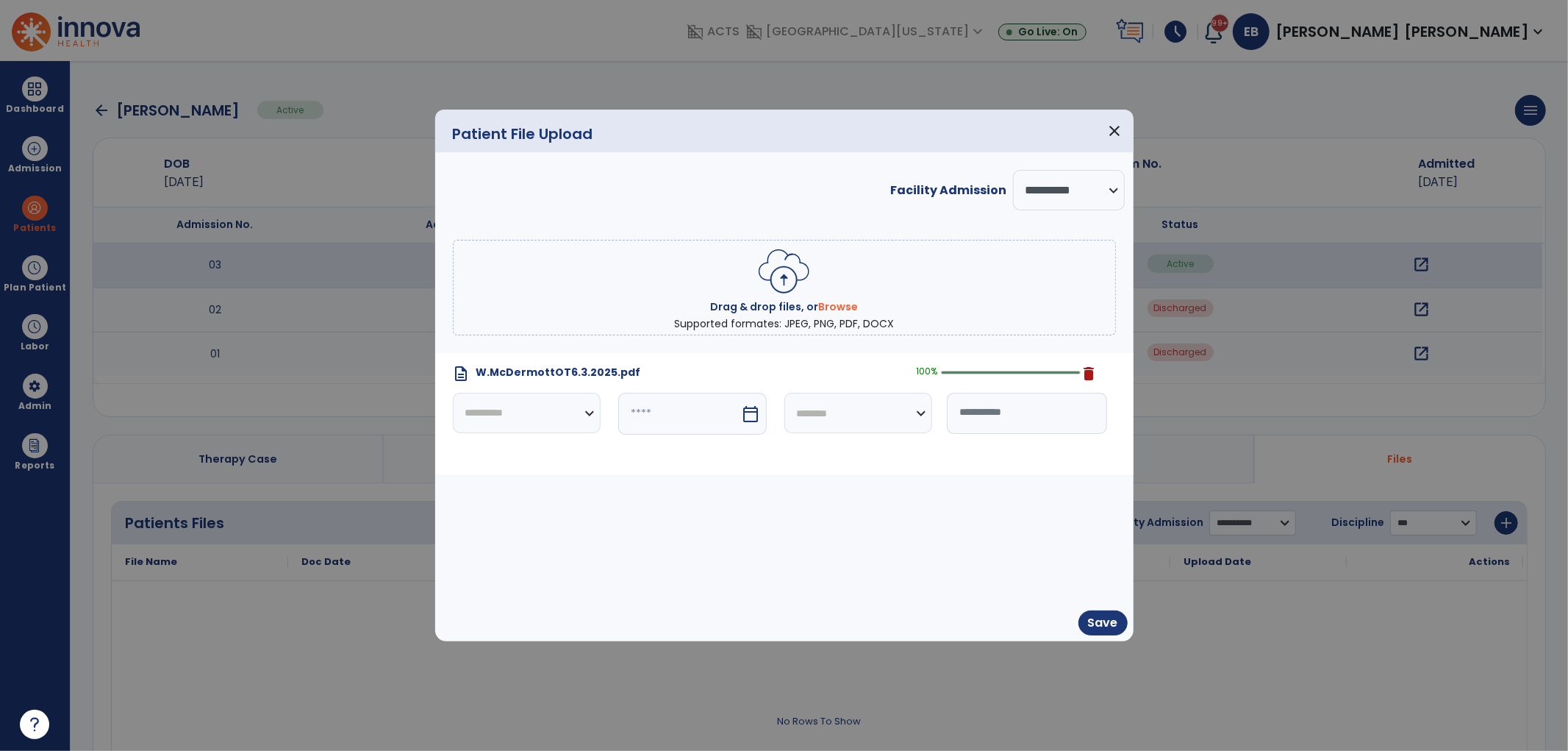 select on "*" 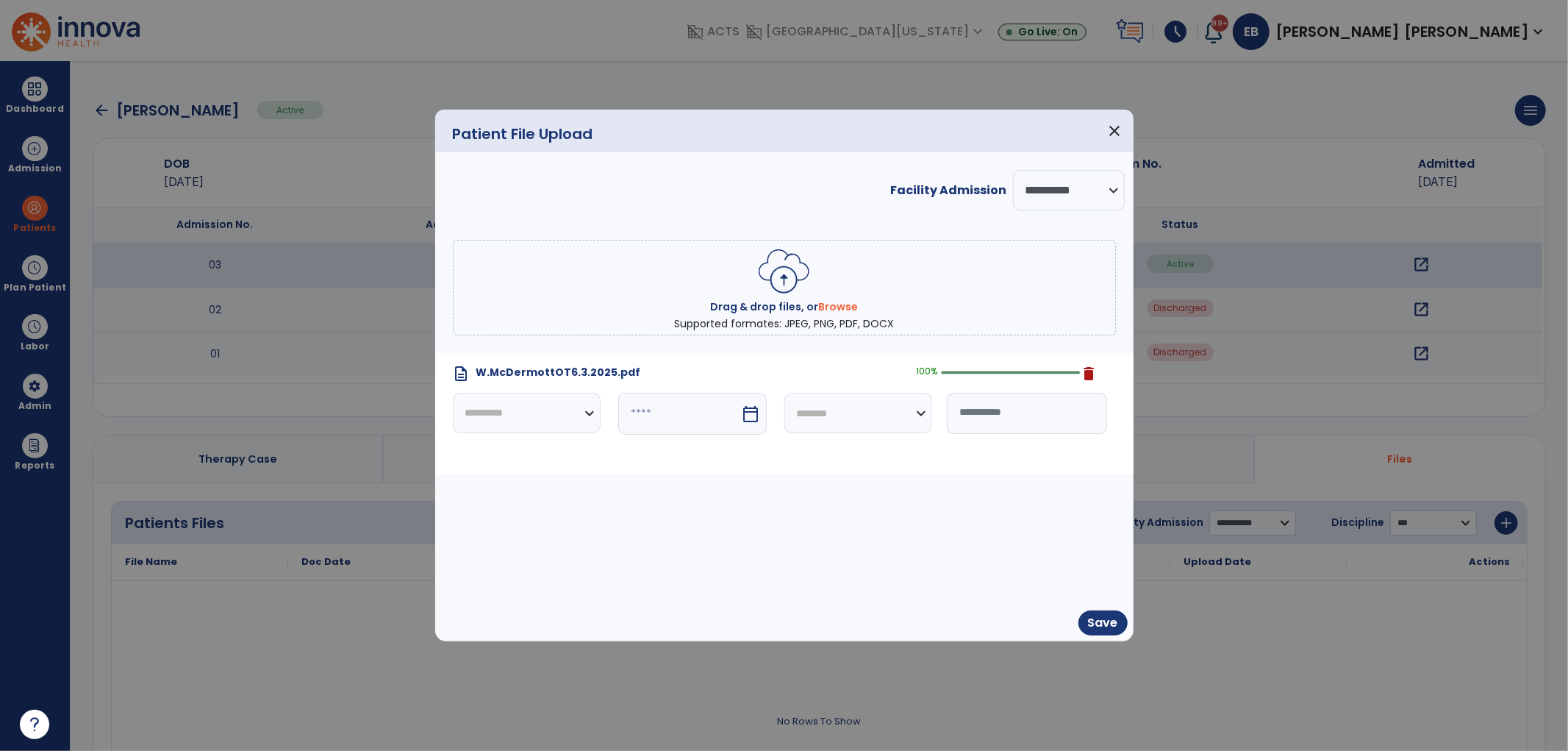 select on "****" 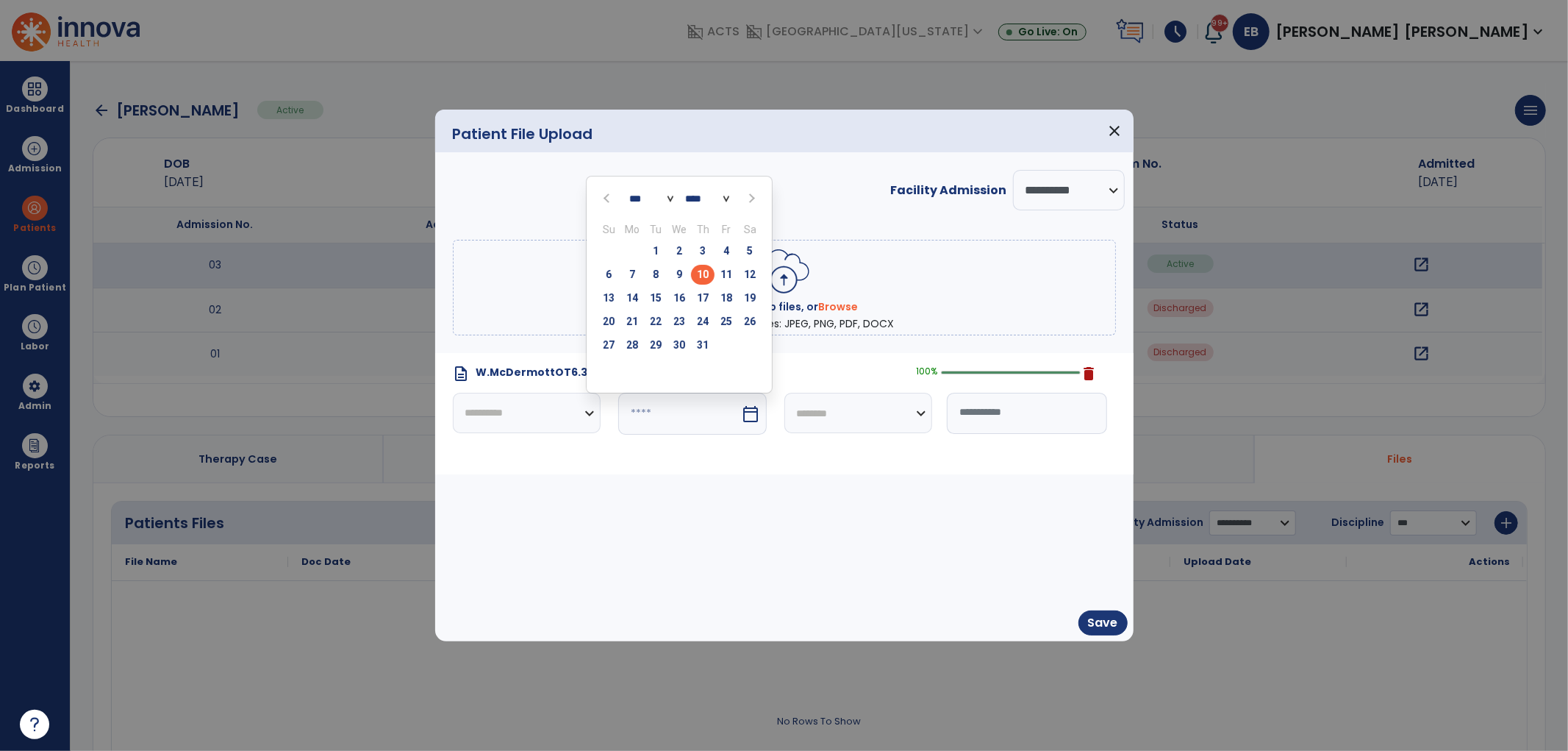 click 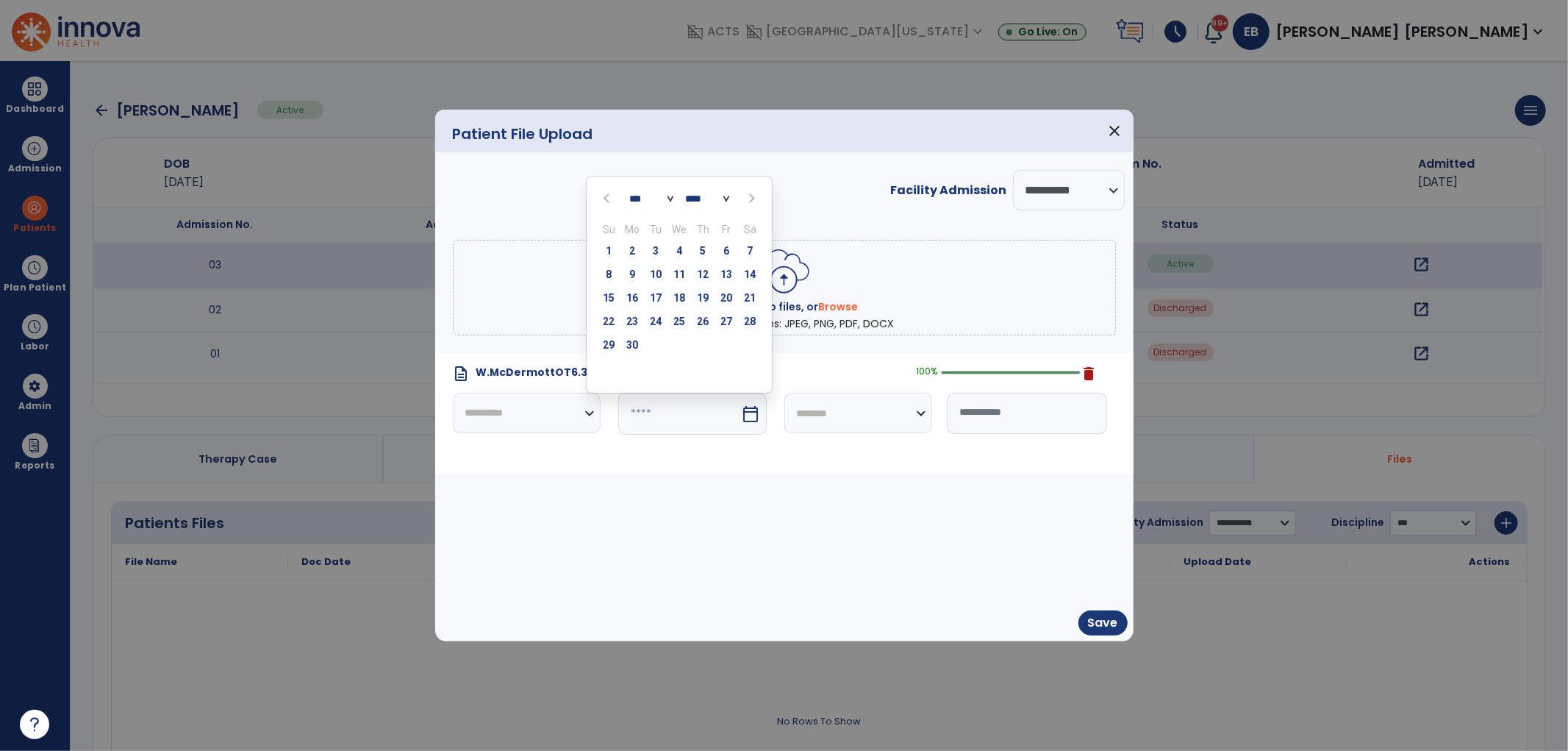 click 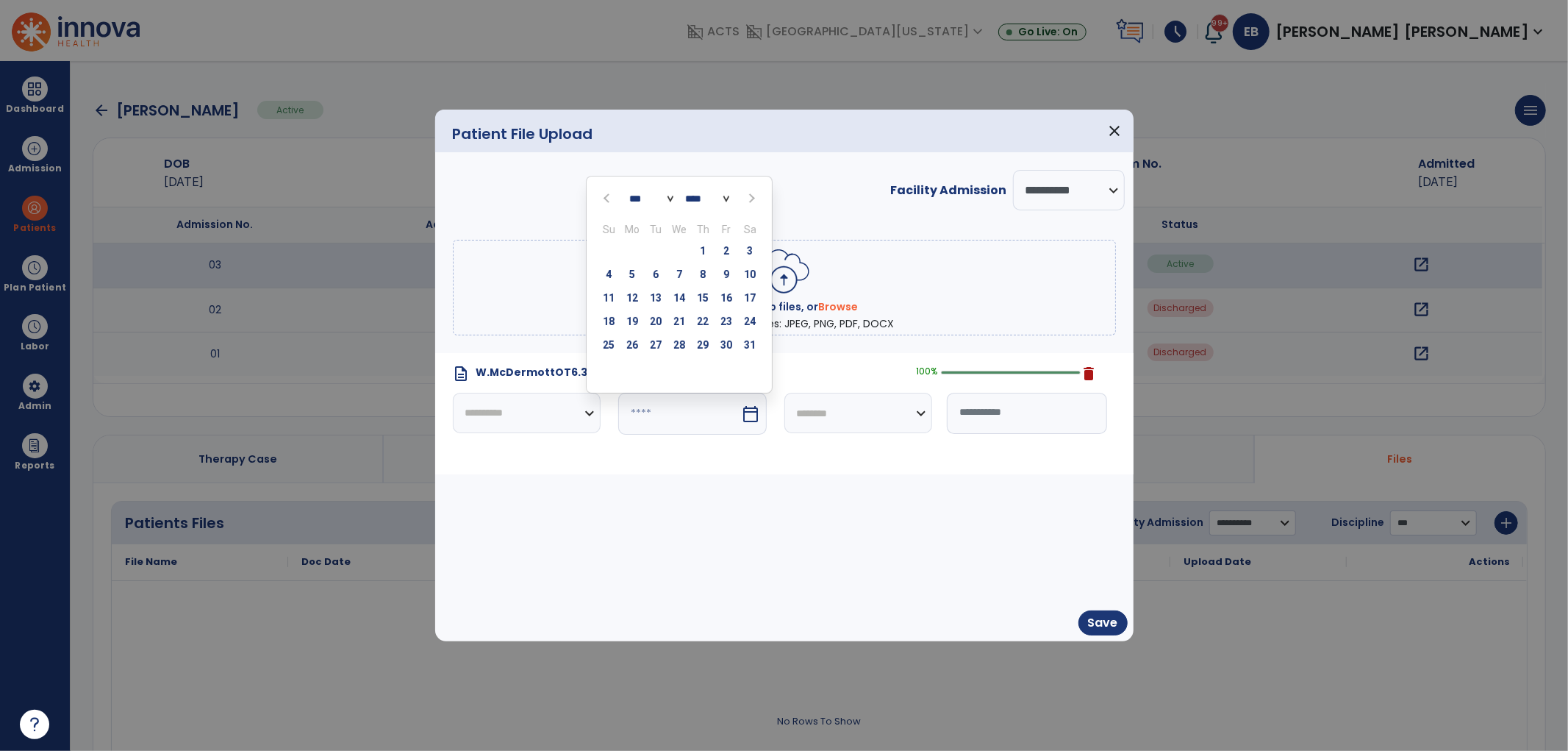 click on "*** *** *** *** *** *** *** *** *** *** *** ***" 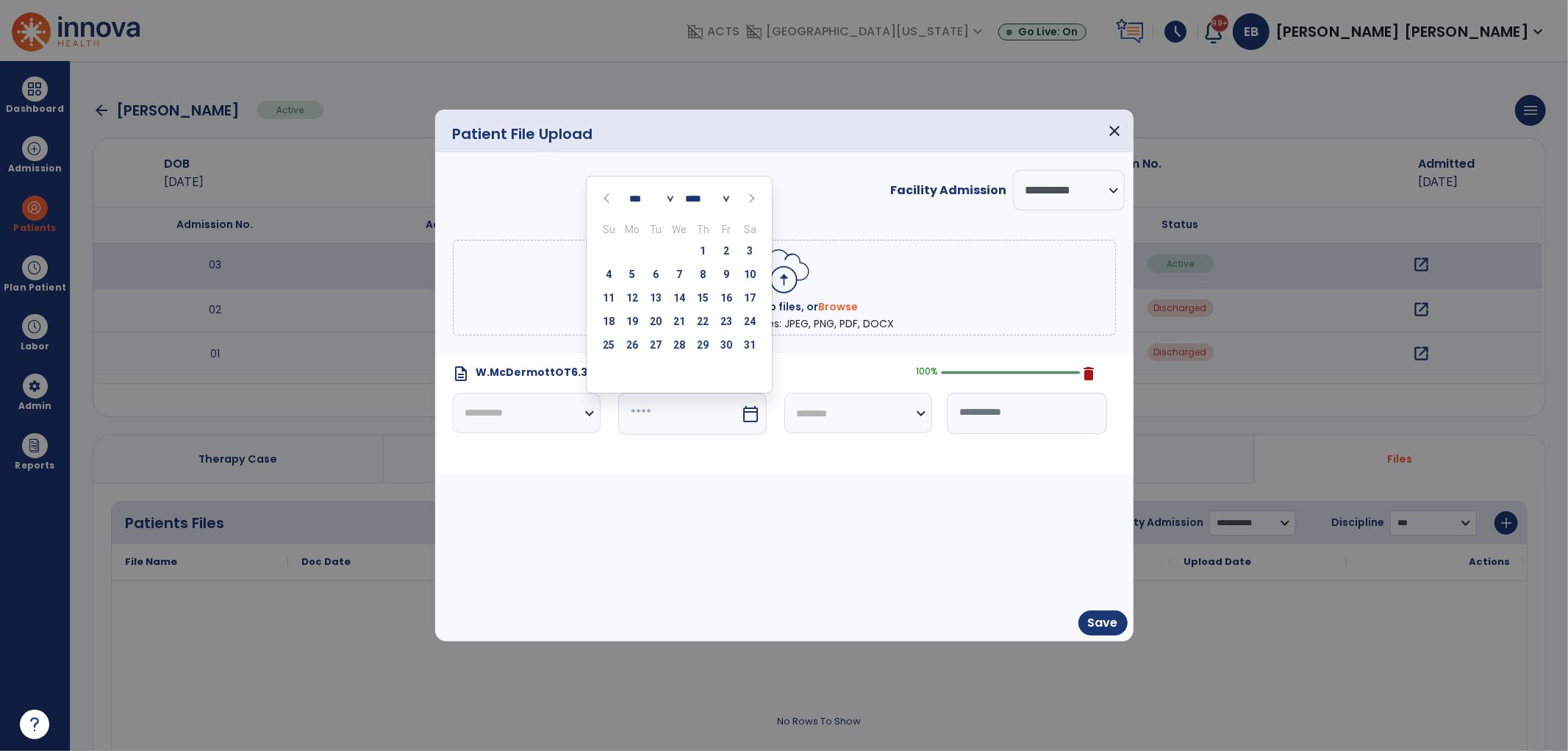 select on "*" 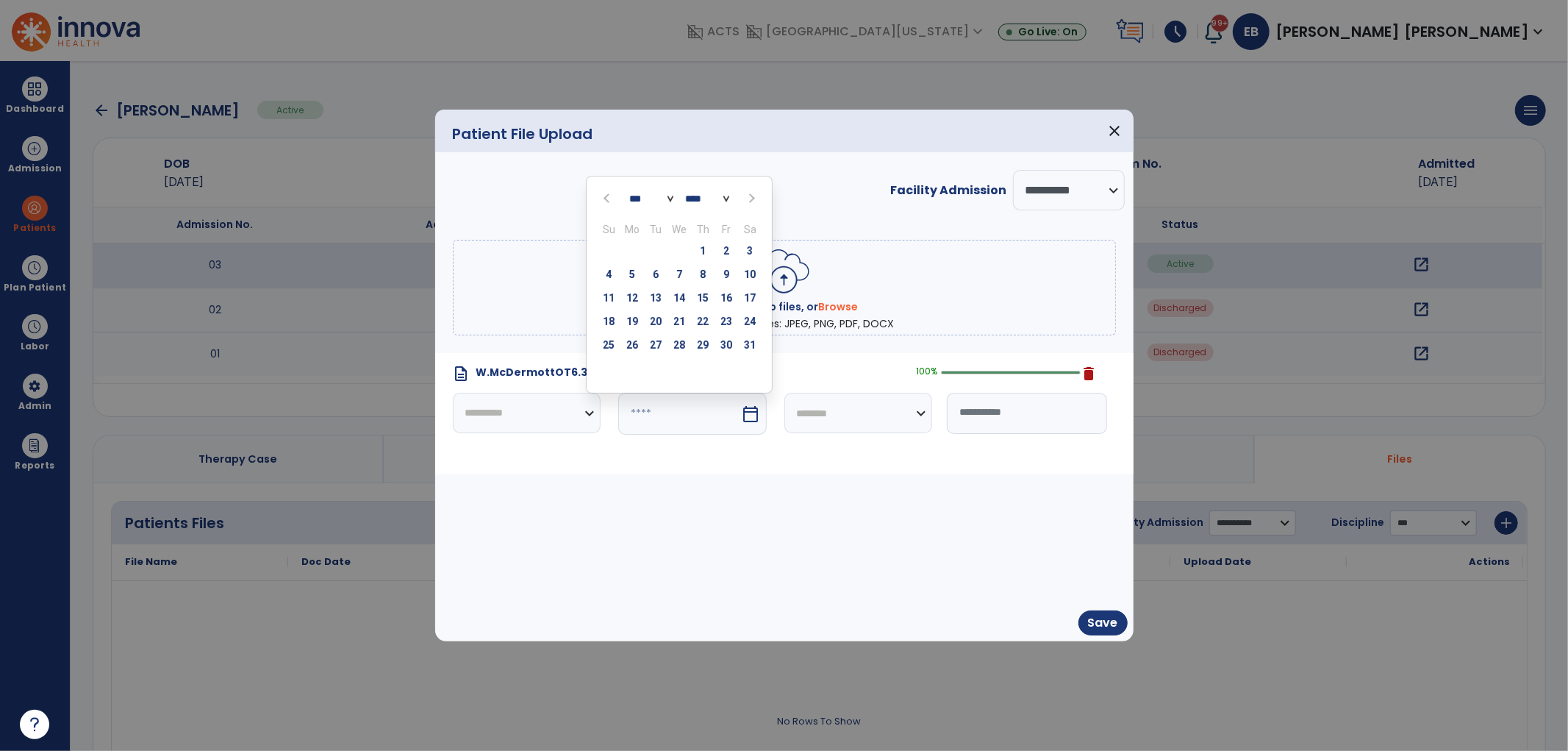 click on "*** *** *** *** *** *** *** *** *** *** *** ***" 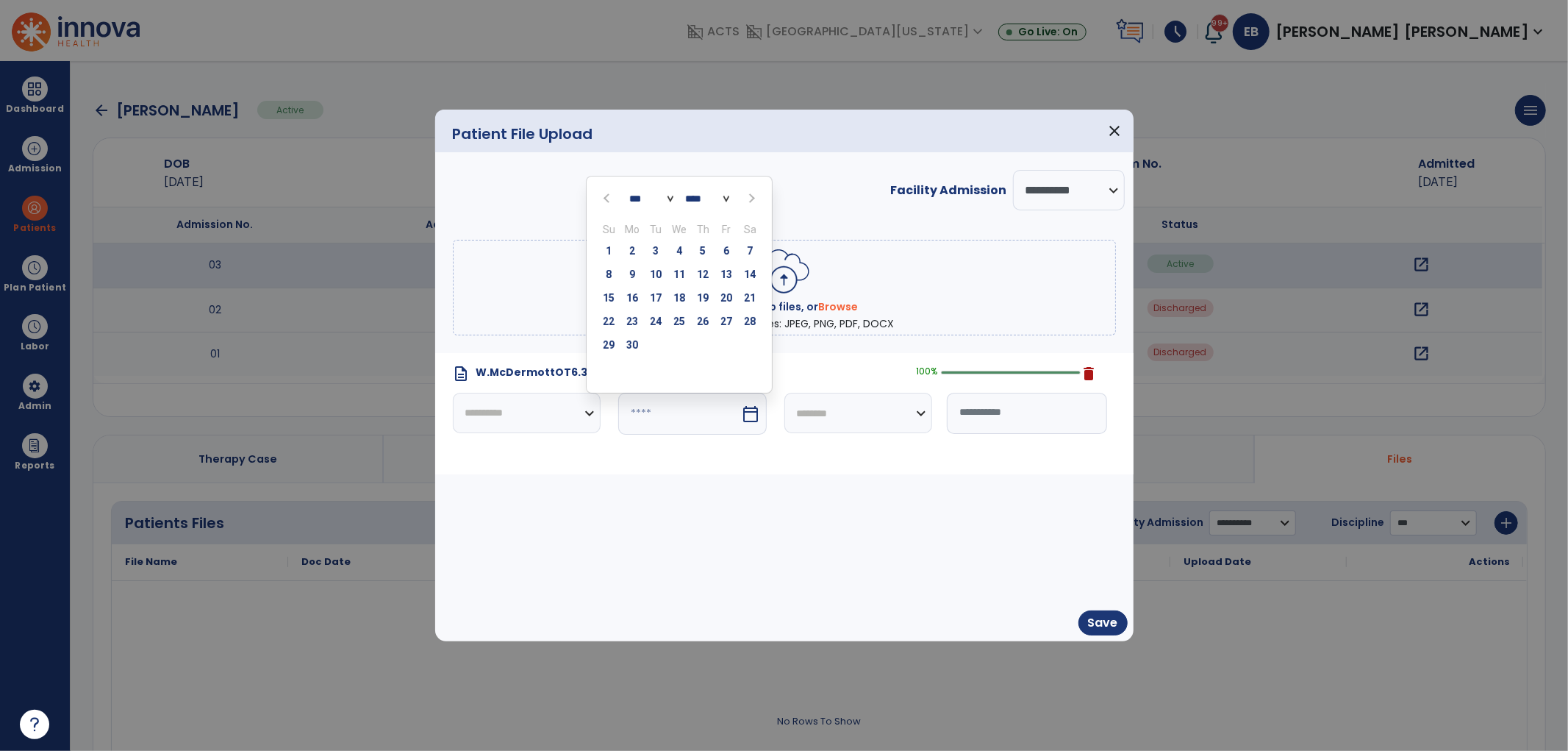 click on "Tu" 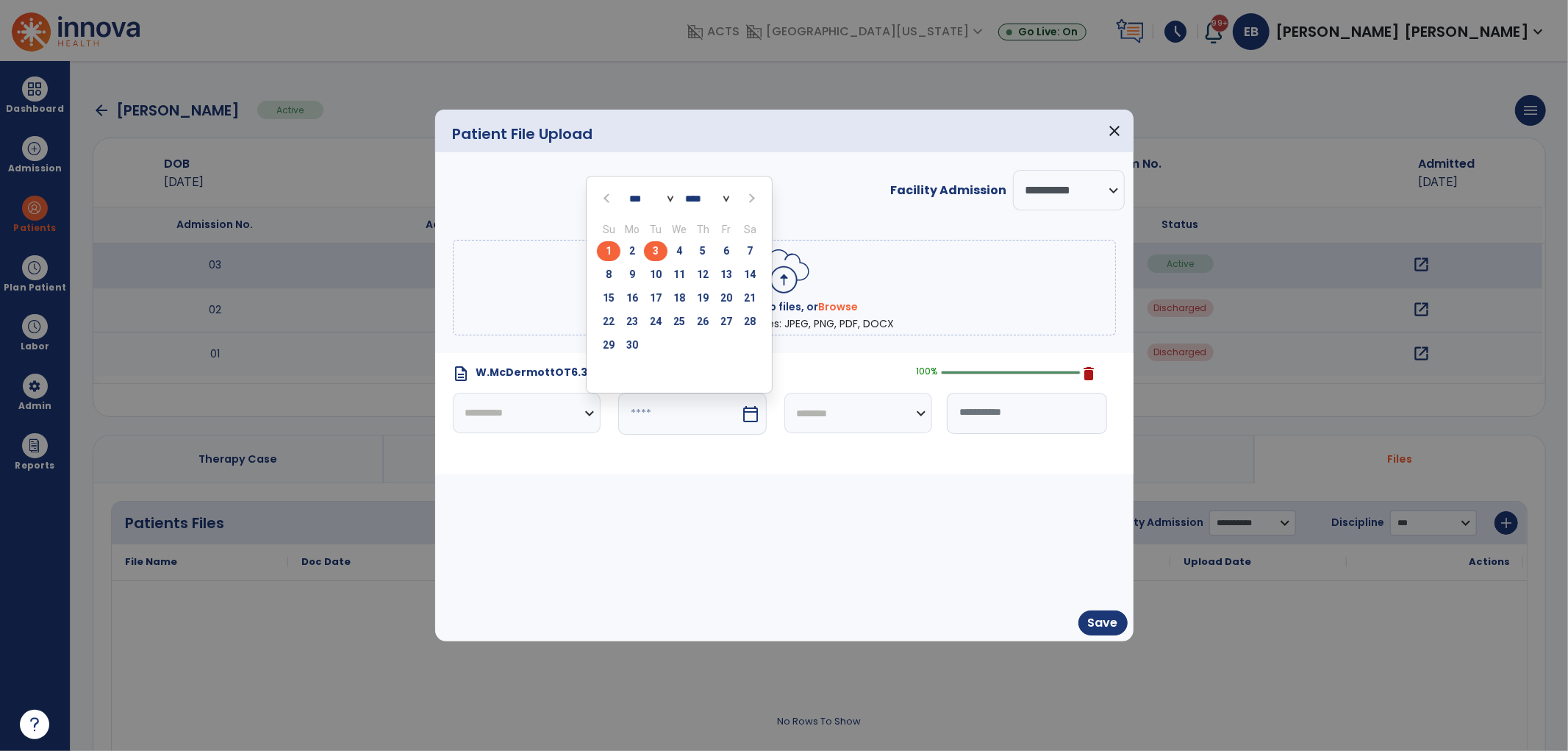 click on "3" 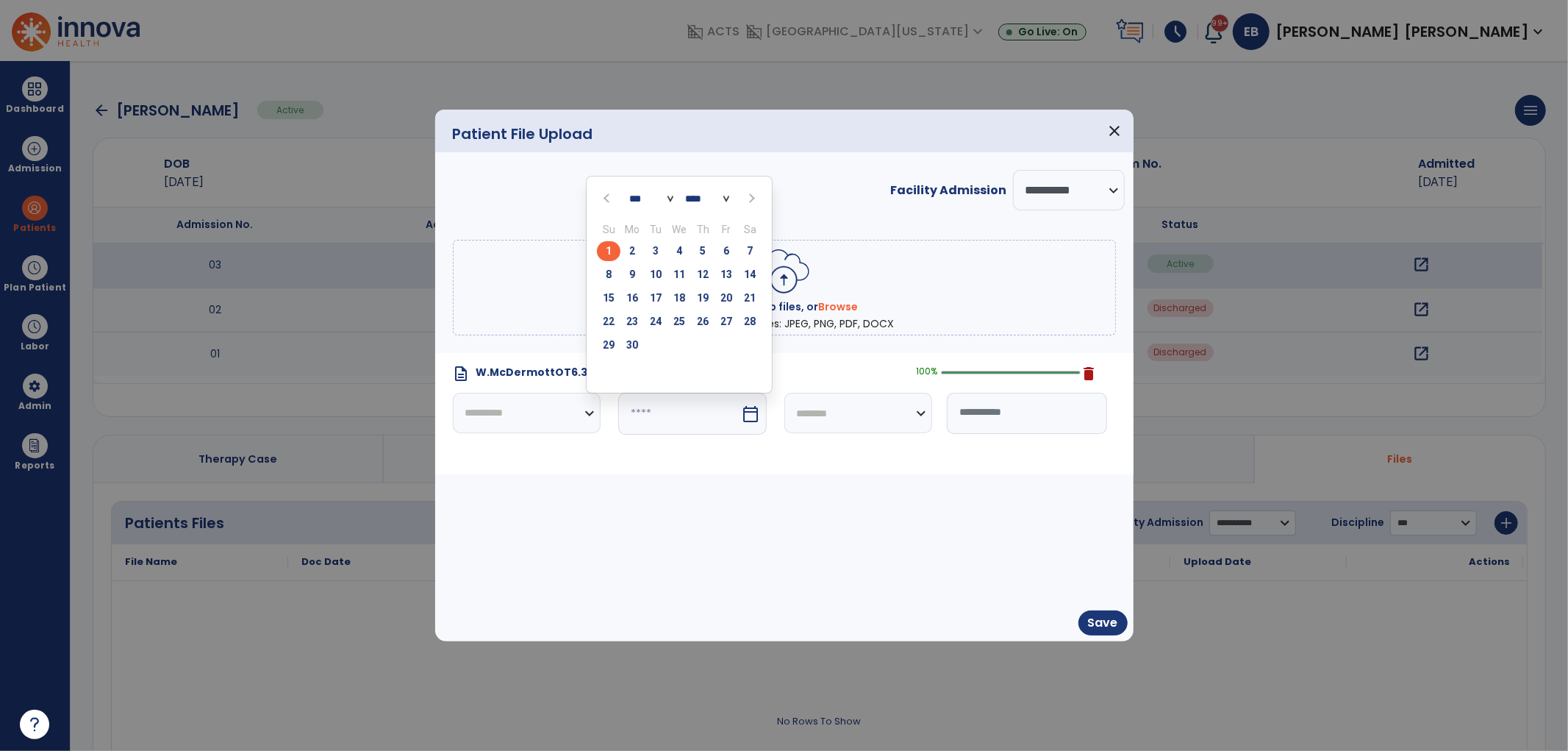 type on "********" 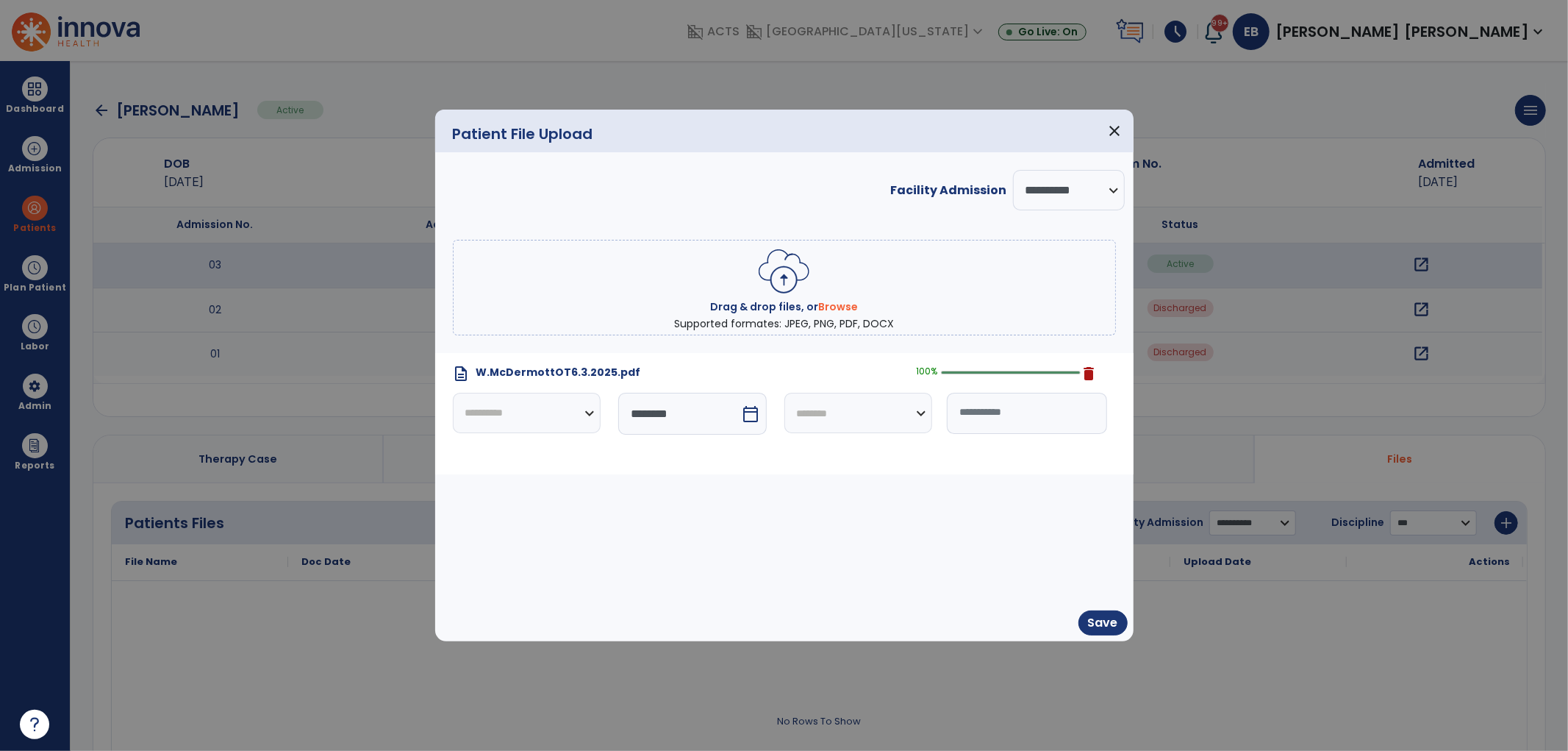 click on "**********" 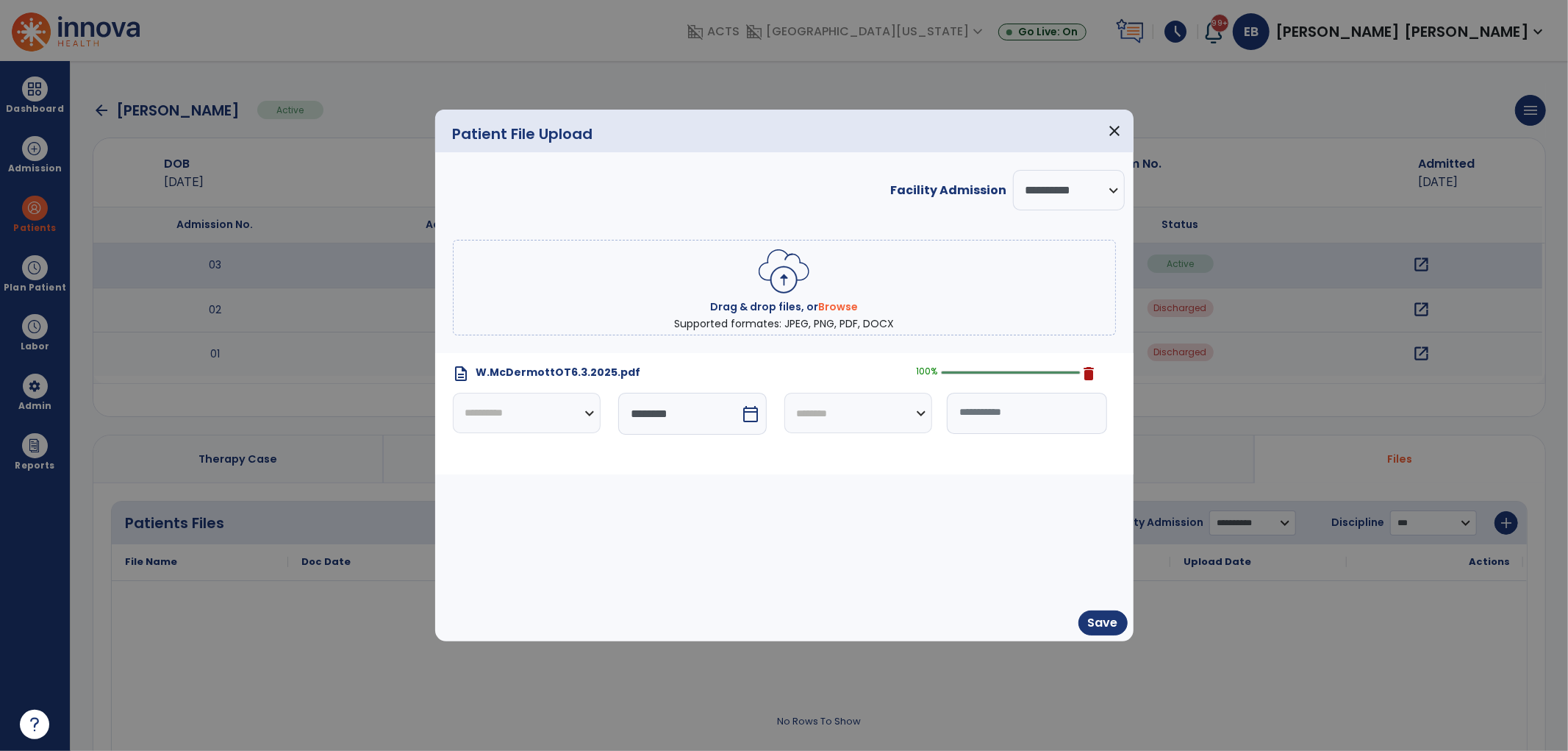 select on "*****" 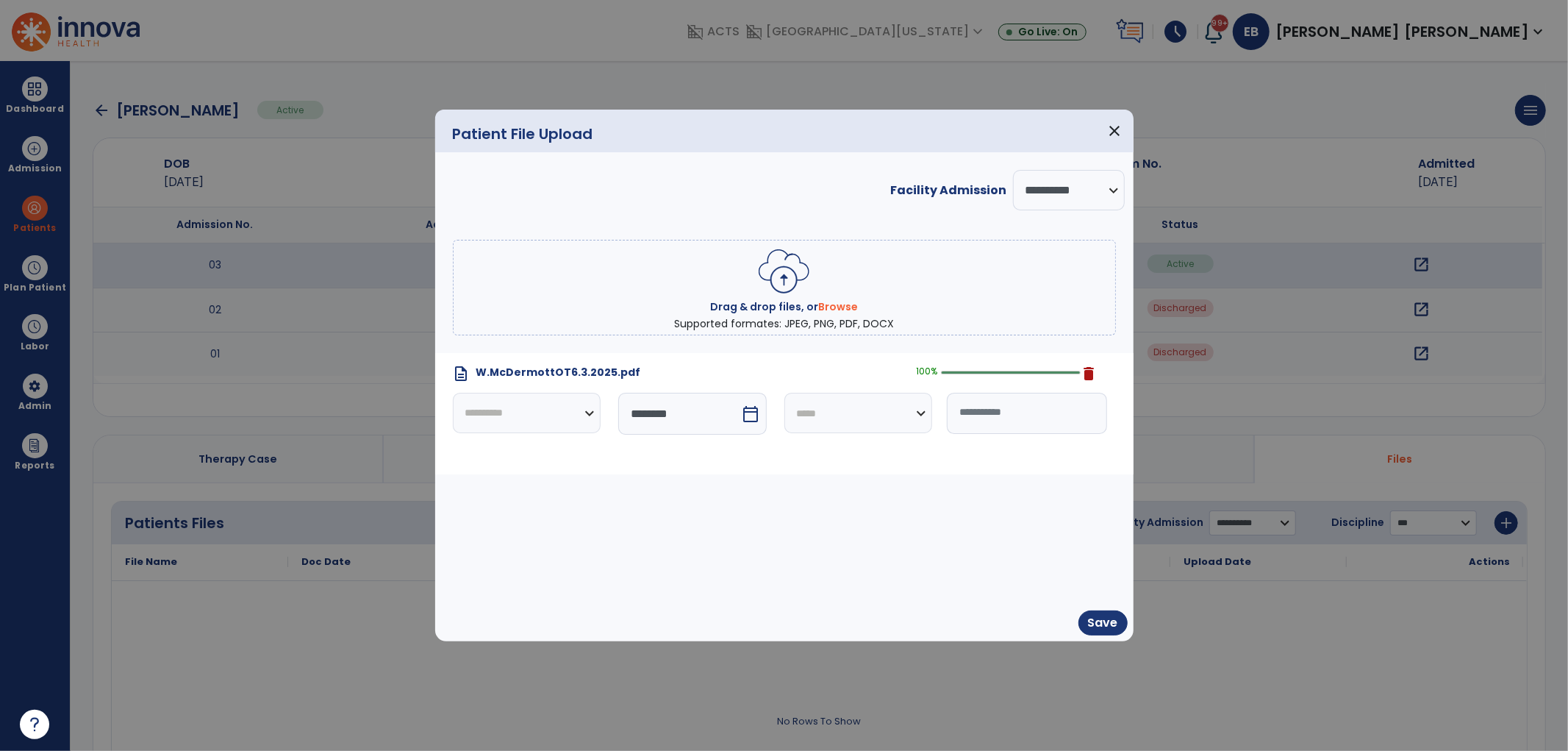 click on "**********" 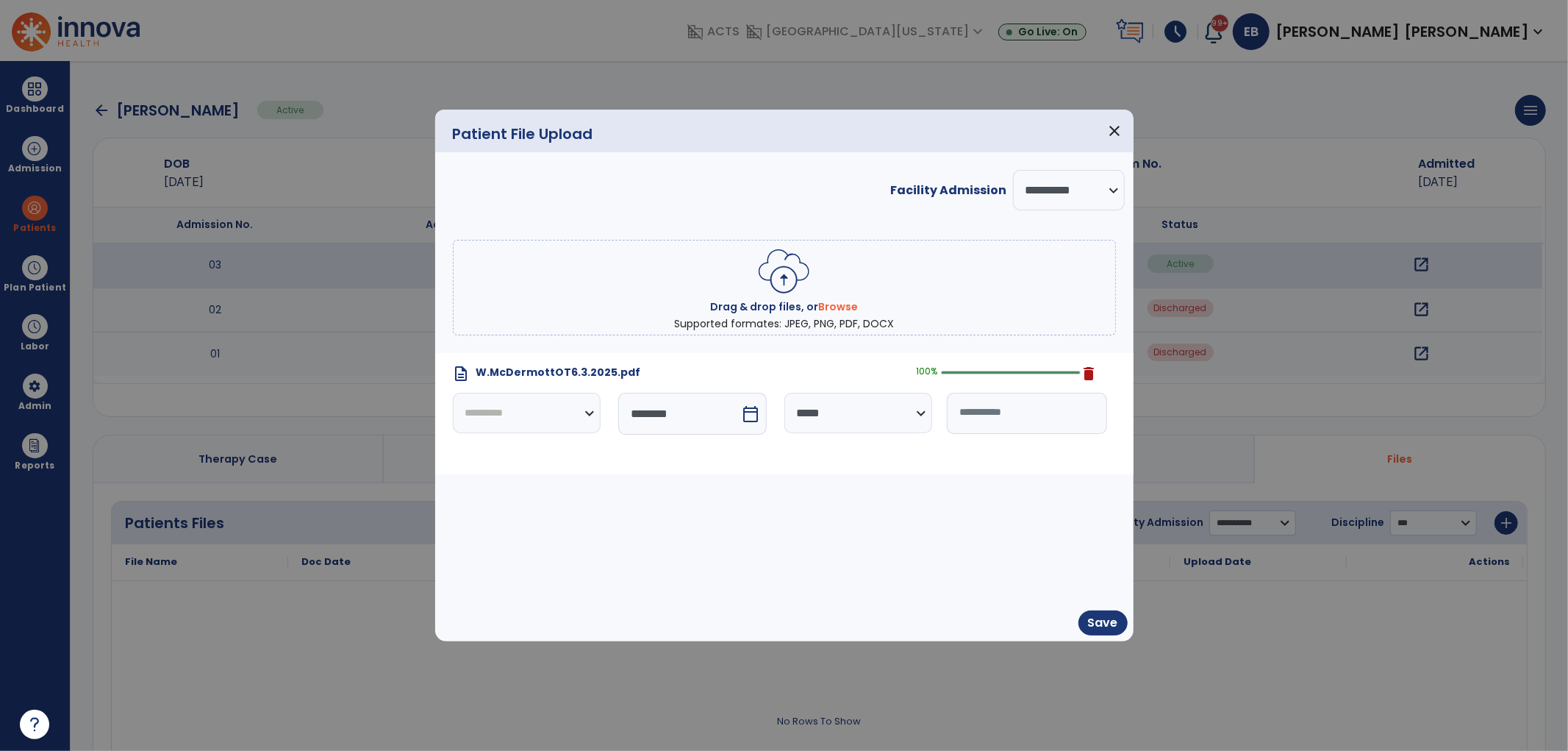 click at bounding box center (1027, 413) 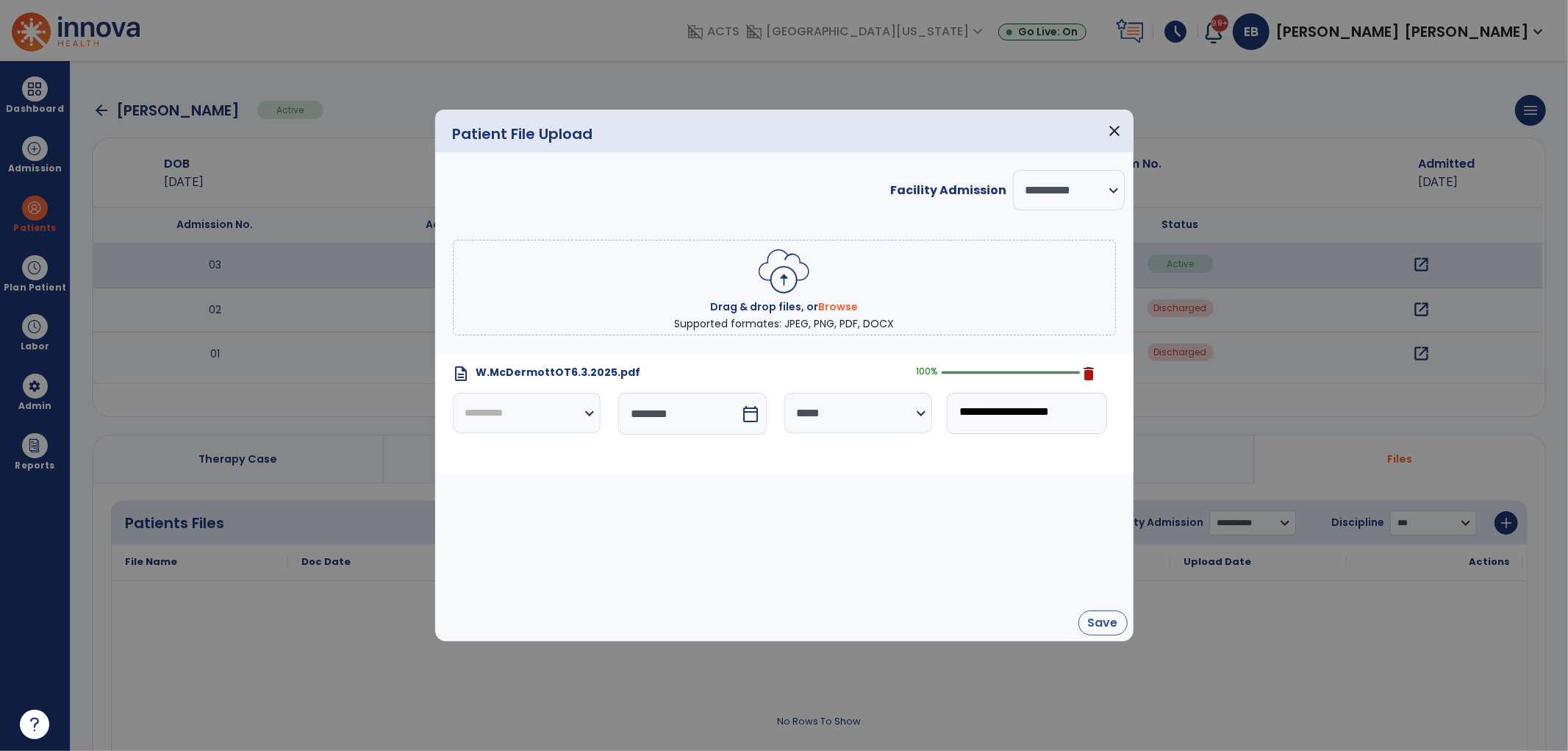 type on "**********" 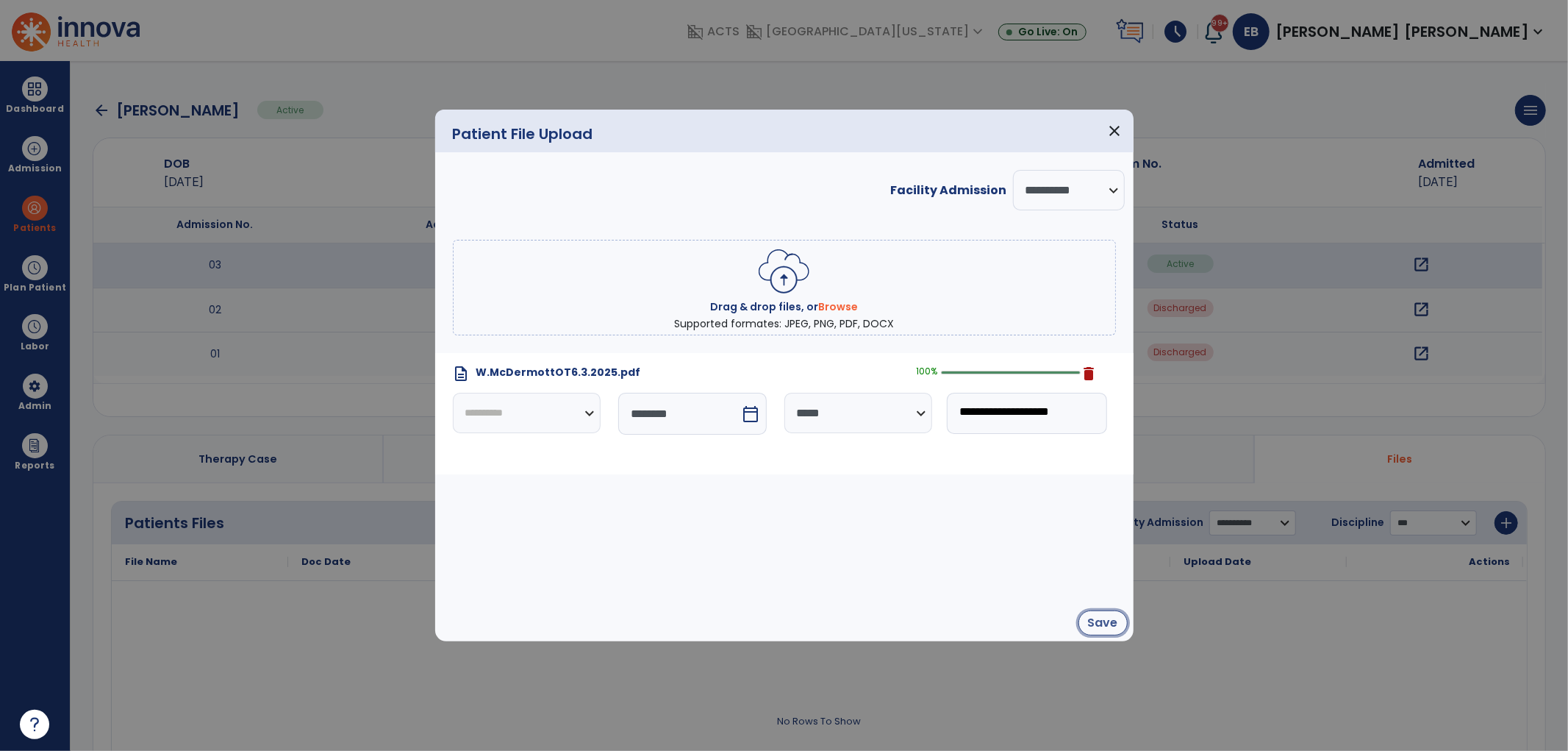 click on "Save" at bounding box center (1103, 623) 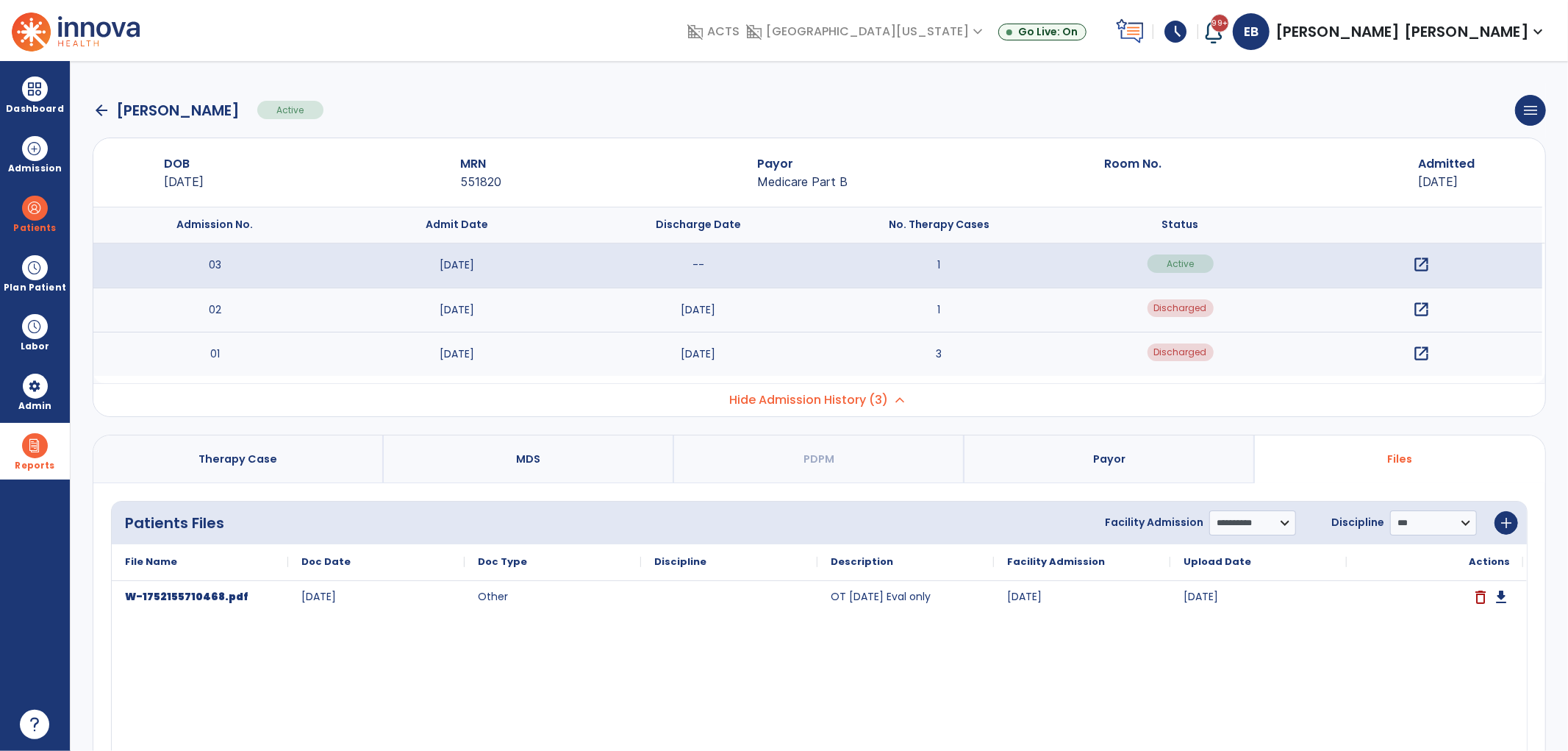 click at bounding box center (35, 446) 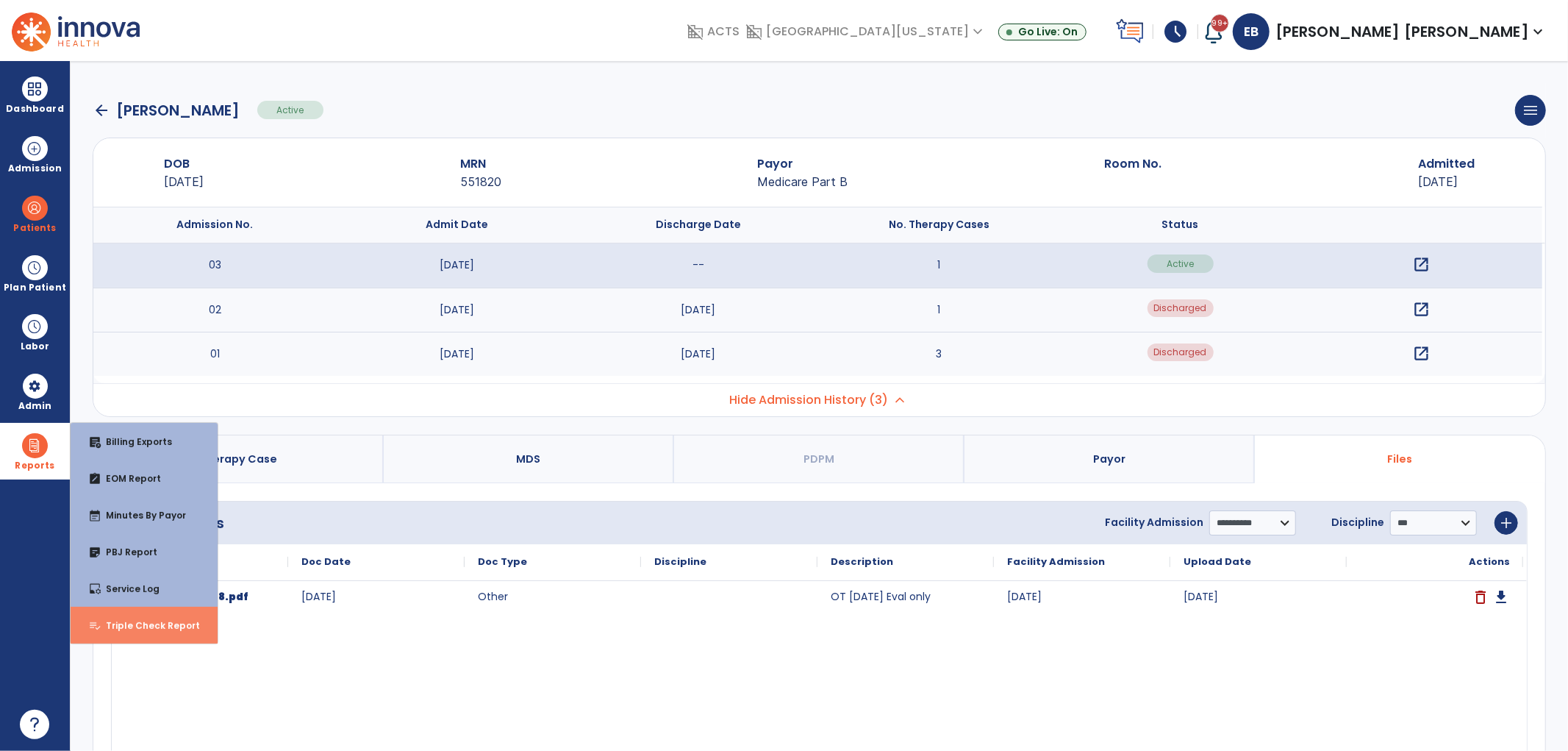 click on "Triple Check Report" at bounding box center (147, 625) 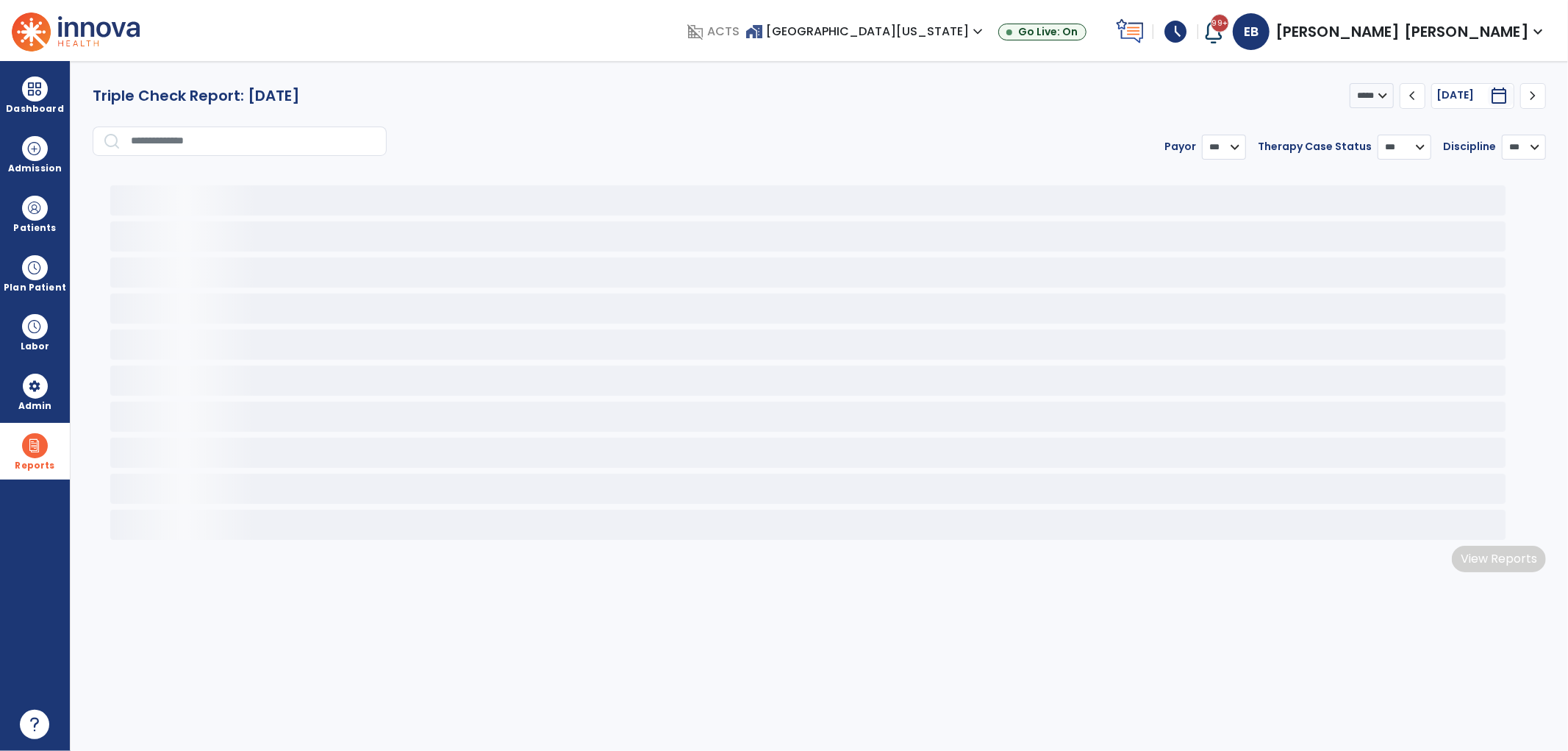 select on "***" 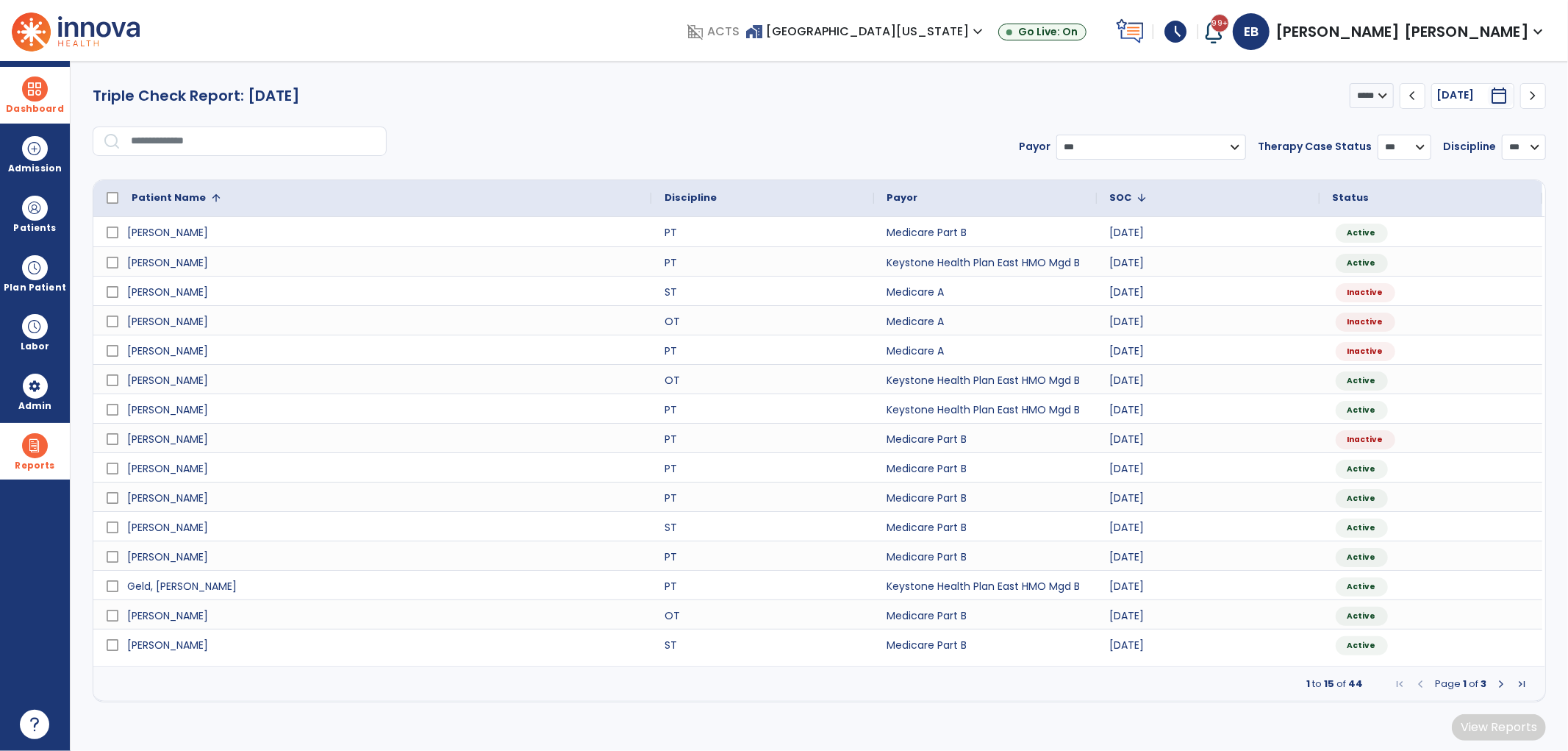 click at bounding box center (35, 89) 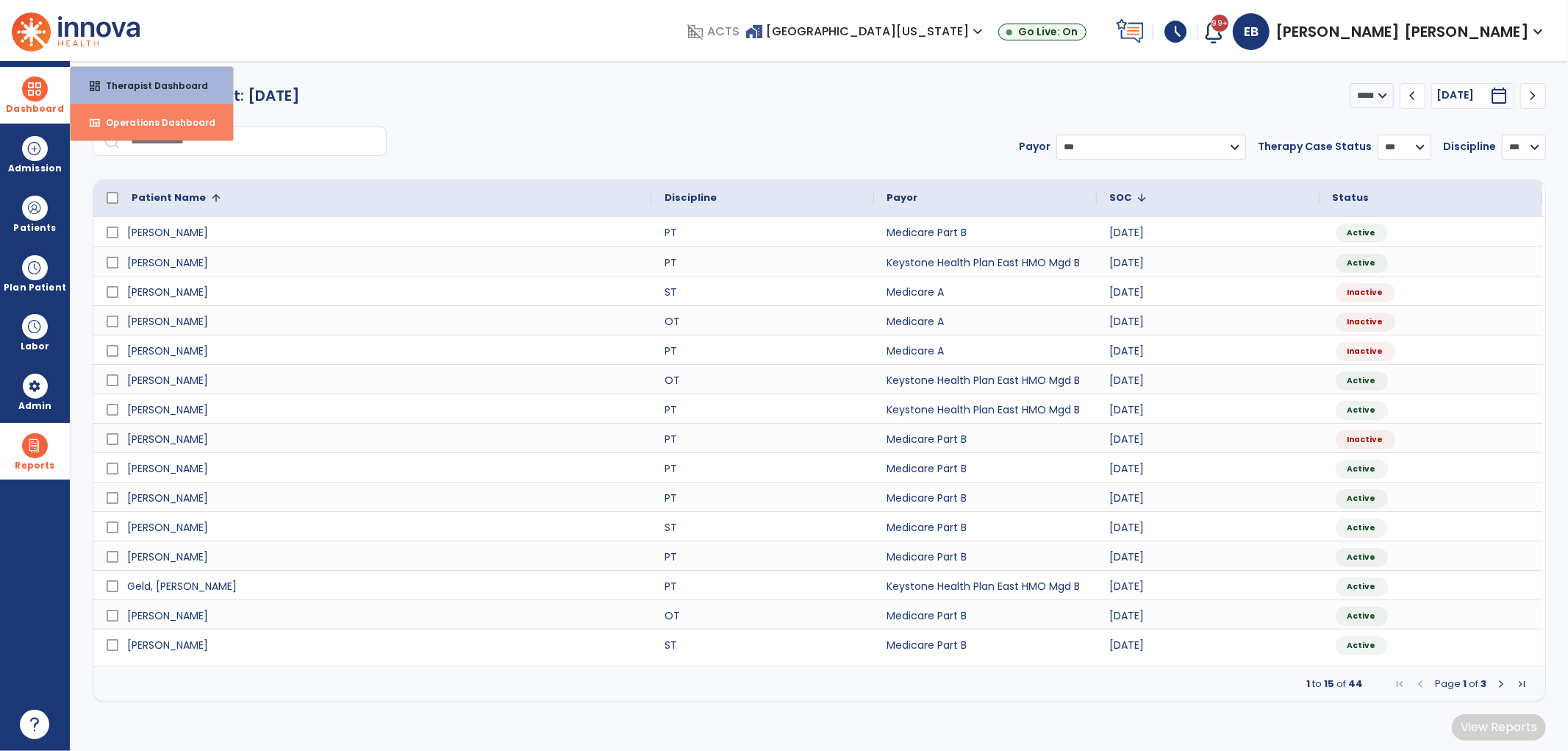 click on "Operations Dashboard" at bounding box center (154, 122) 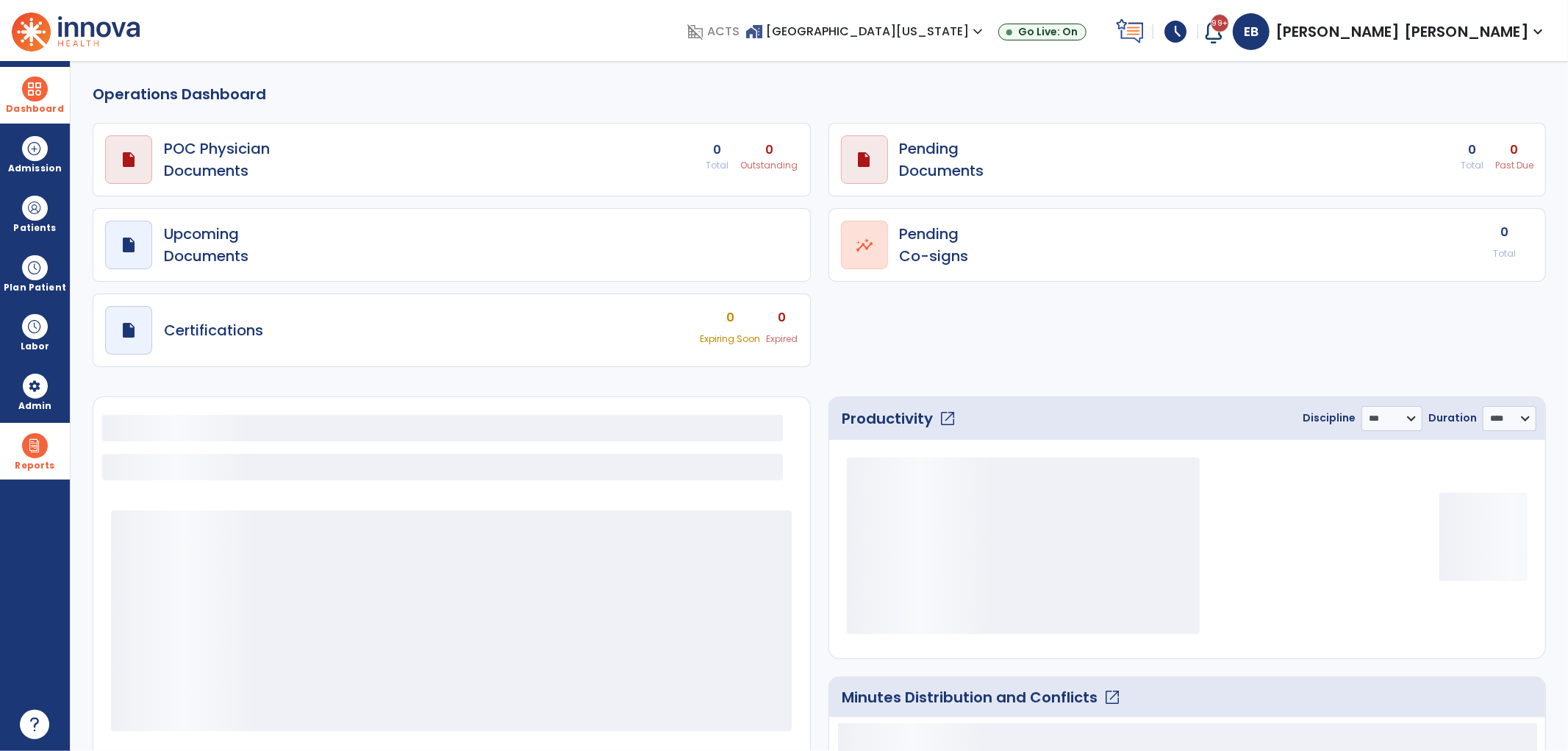 select on "***" 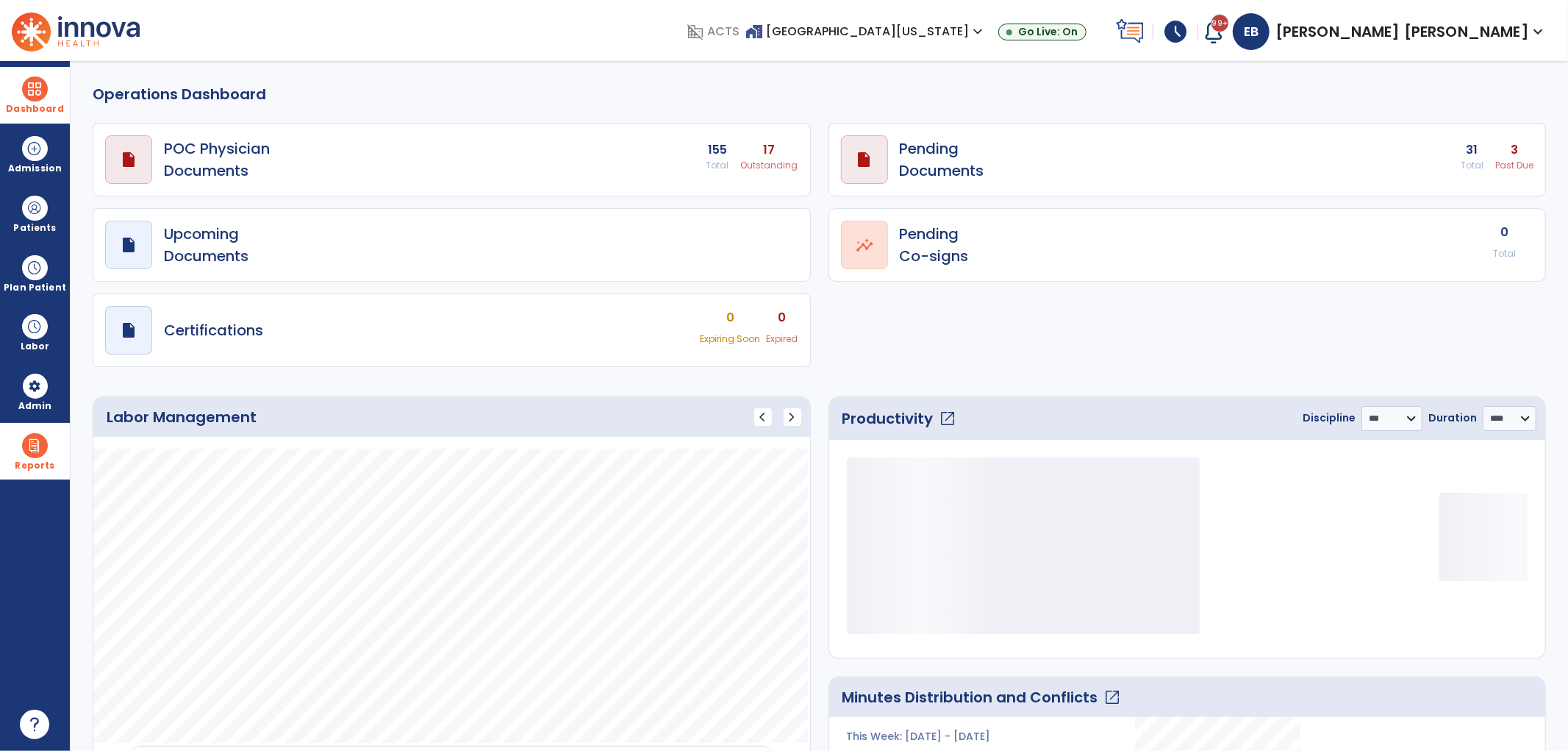 click on "draft   open_in_new  POC Physician  Documents 155 Total 17 Outstanding" at bounding box center [451, 160] 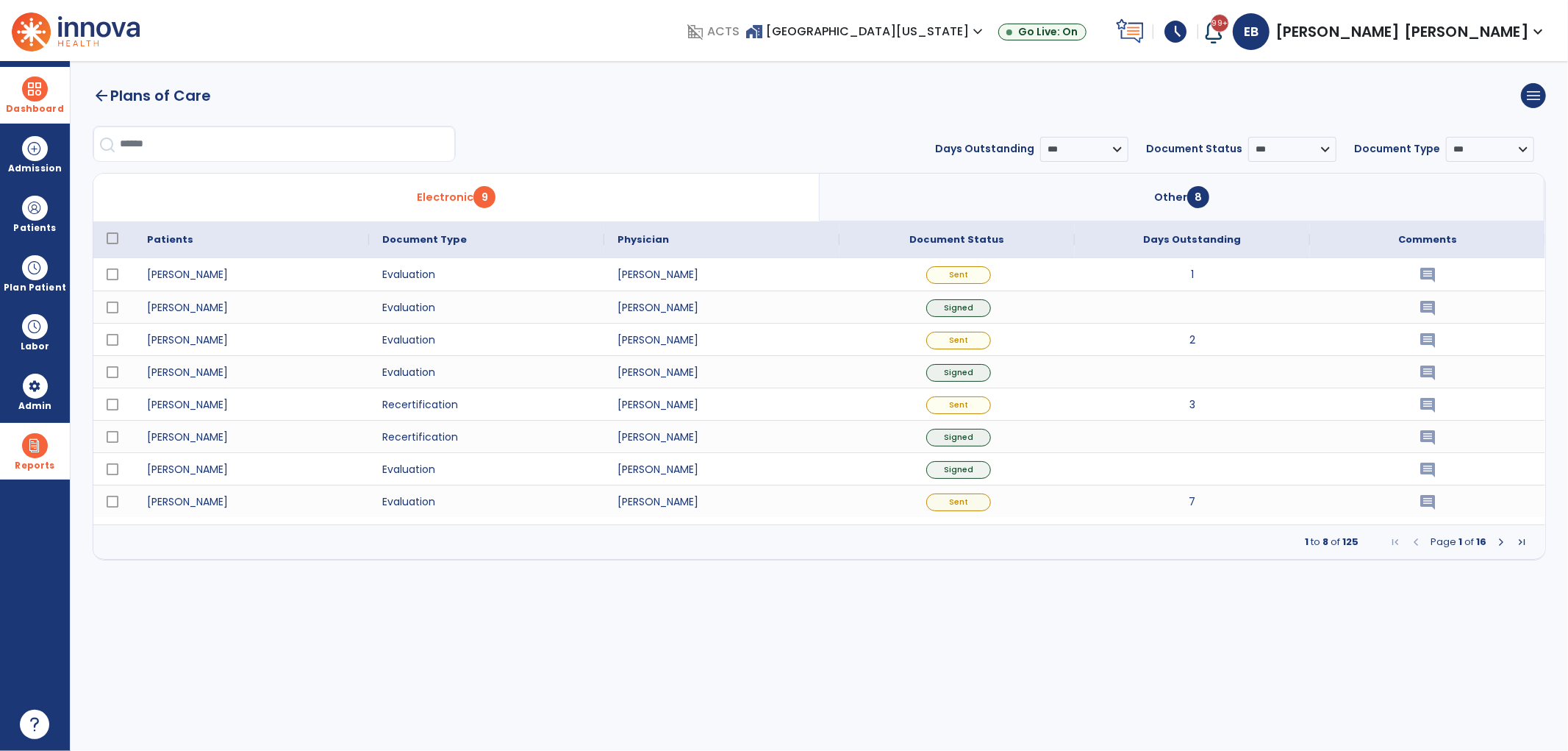 click on "8" at bounding box center (1198, 197) 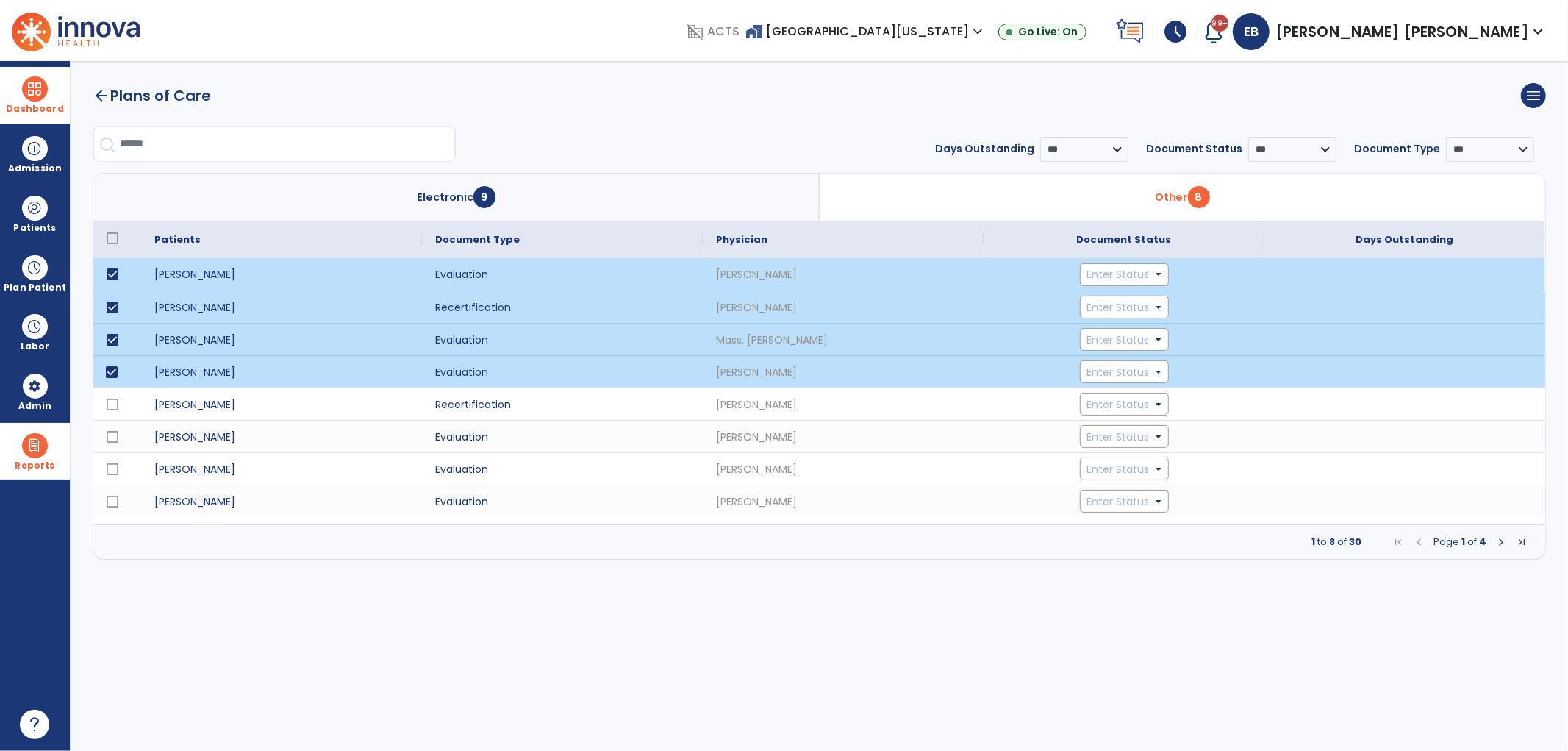 click at bounding box center [1501, 542] 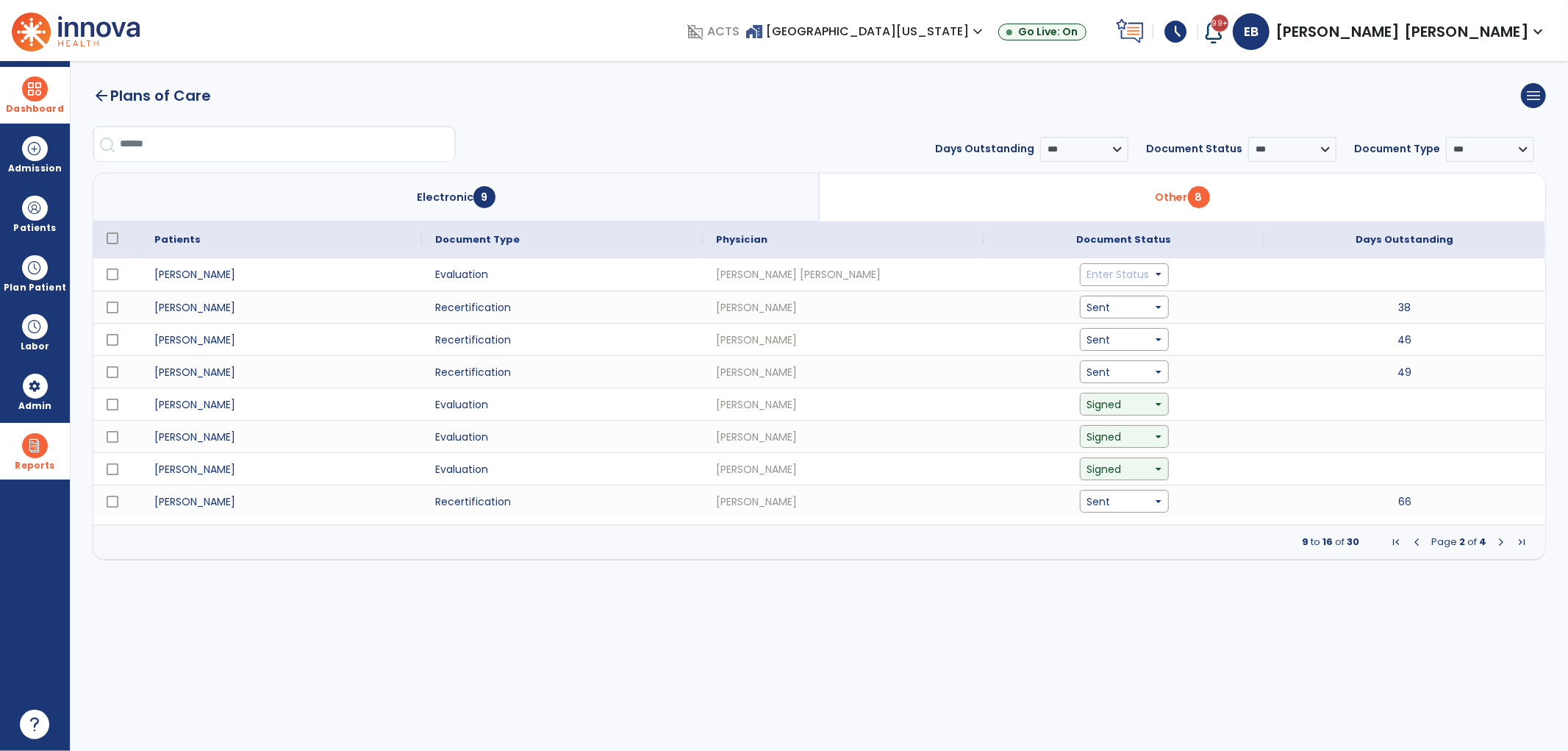 click at bounding box center [1501, 542] 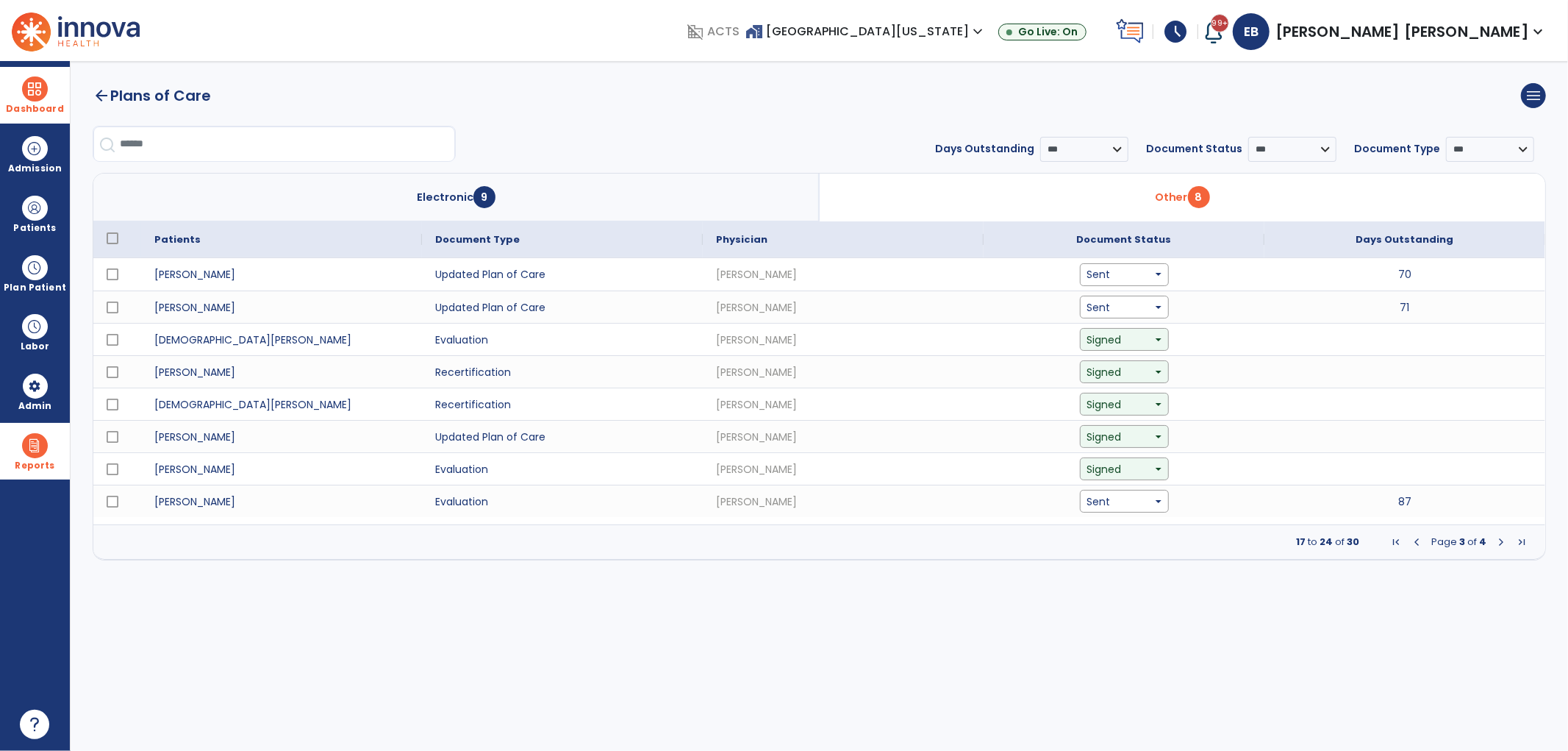 click at bounding box center (1417, 542) 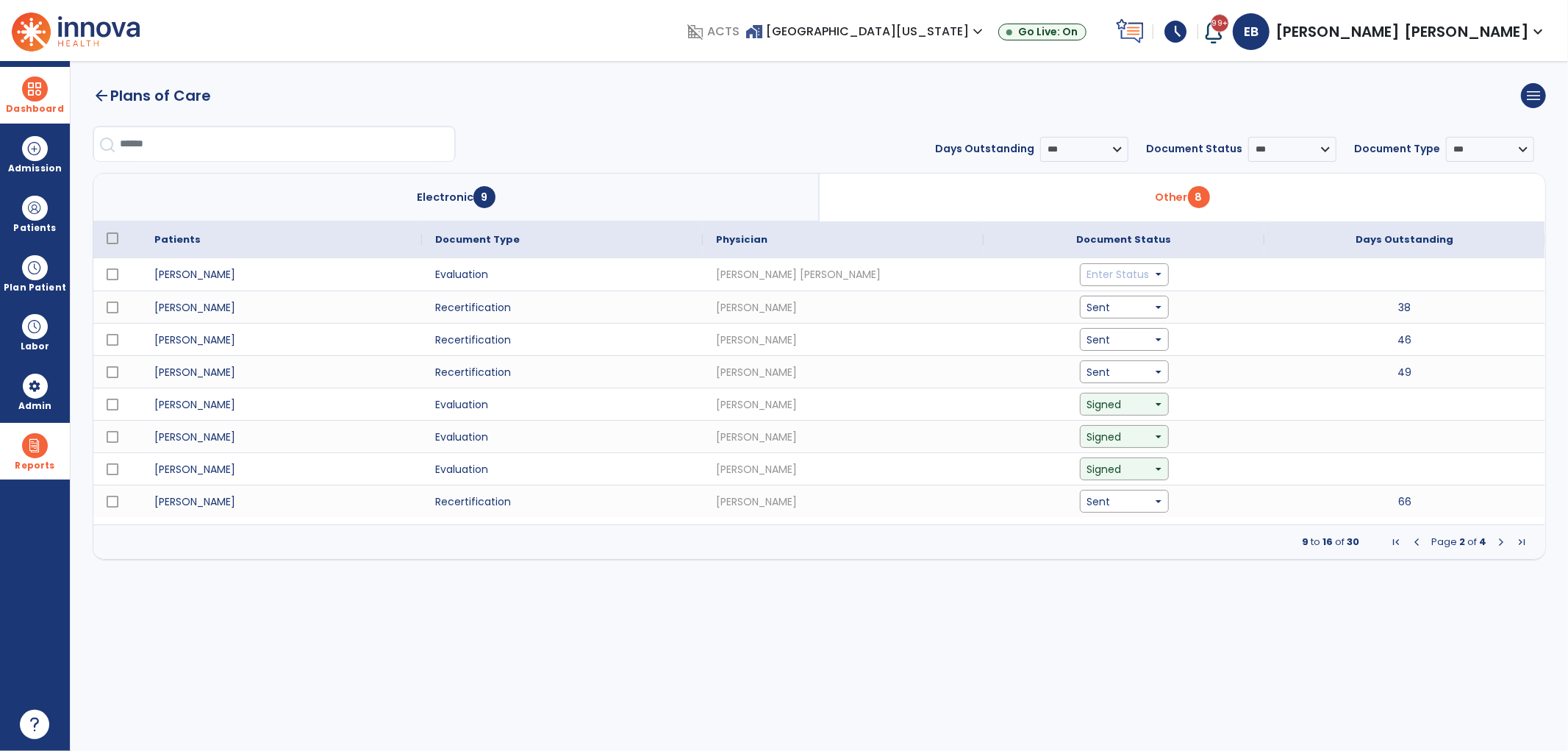 click at bounding box center (1417, 542) 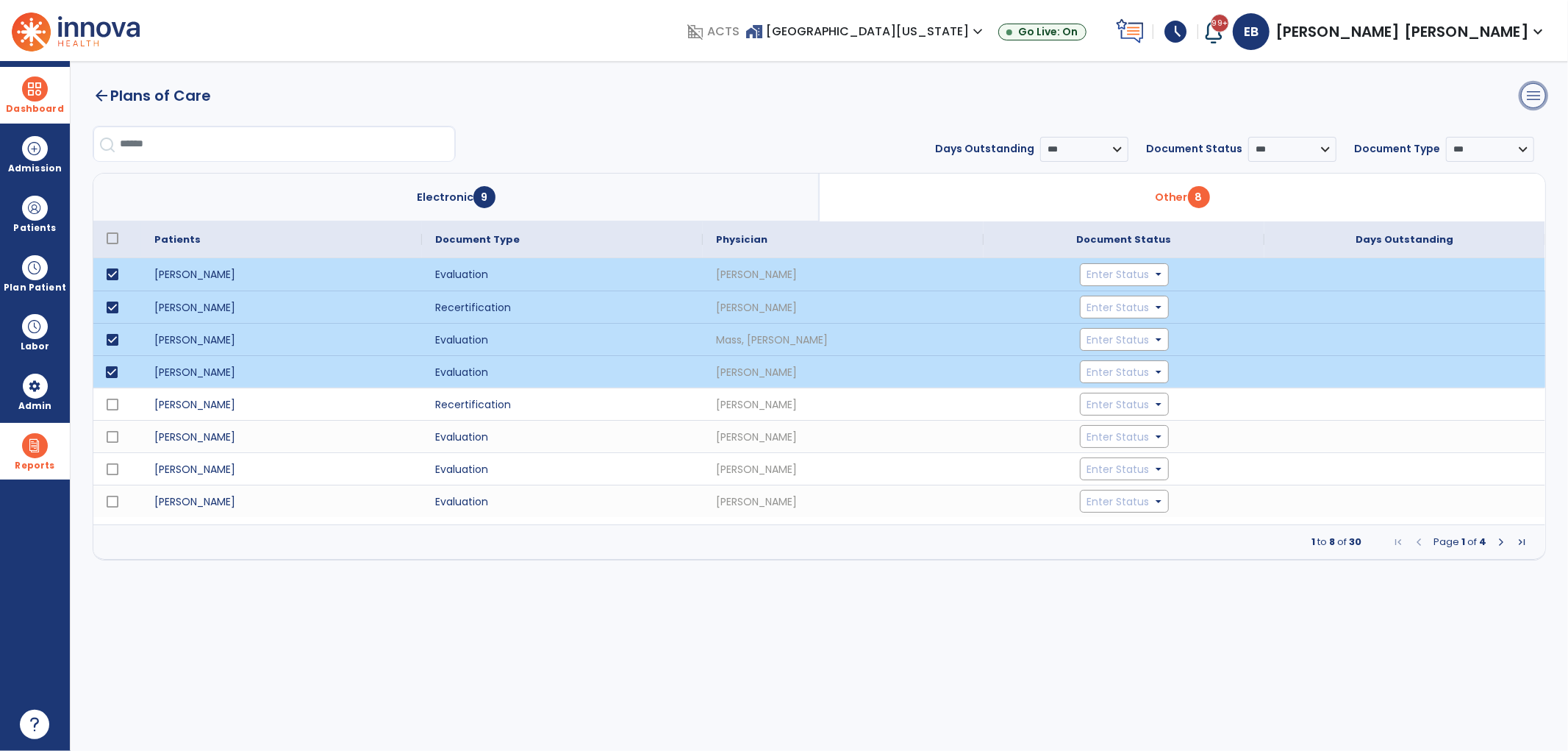 click on "menu" at bounding box center (1533, 96) 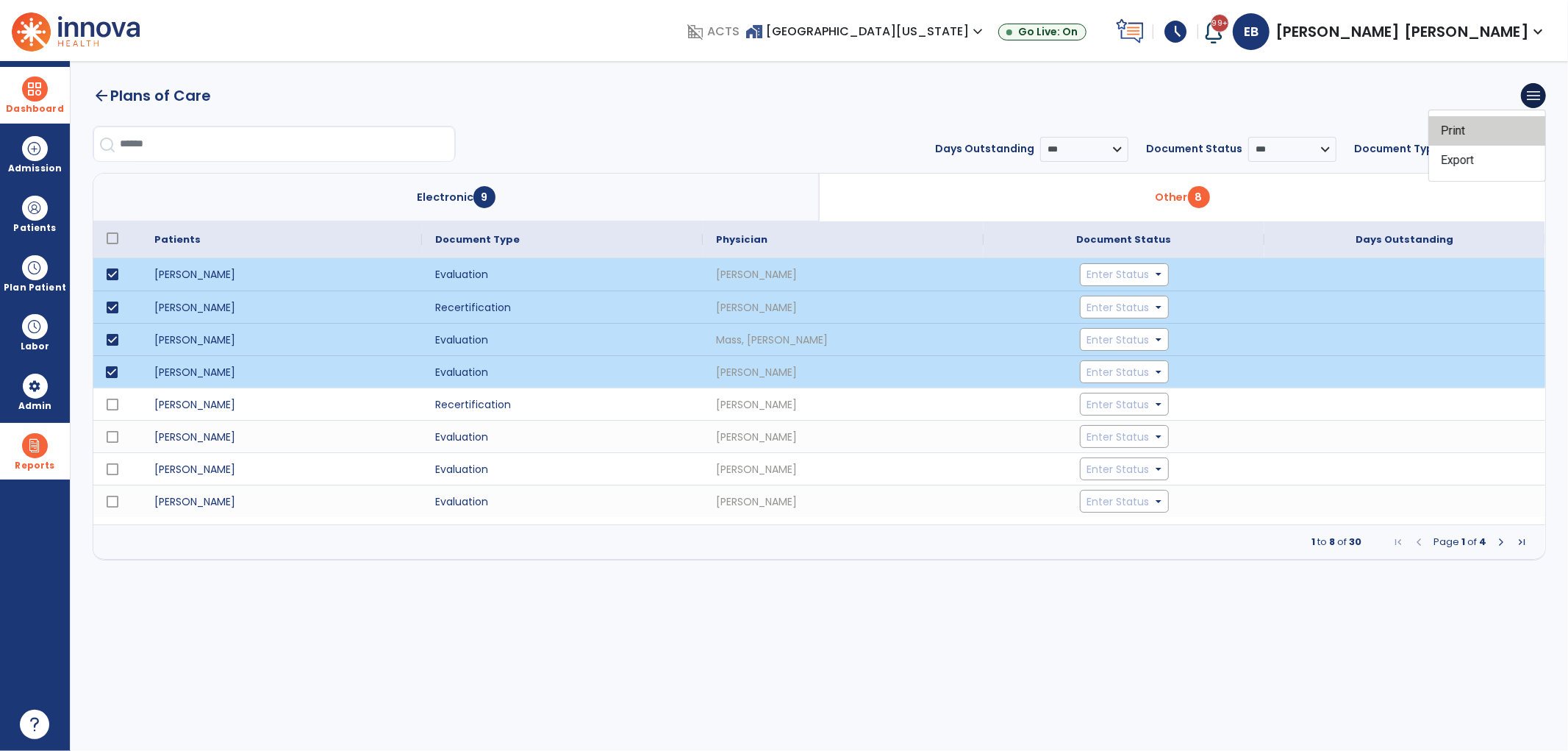 click on "Print" 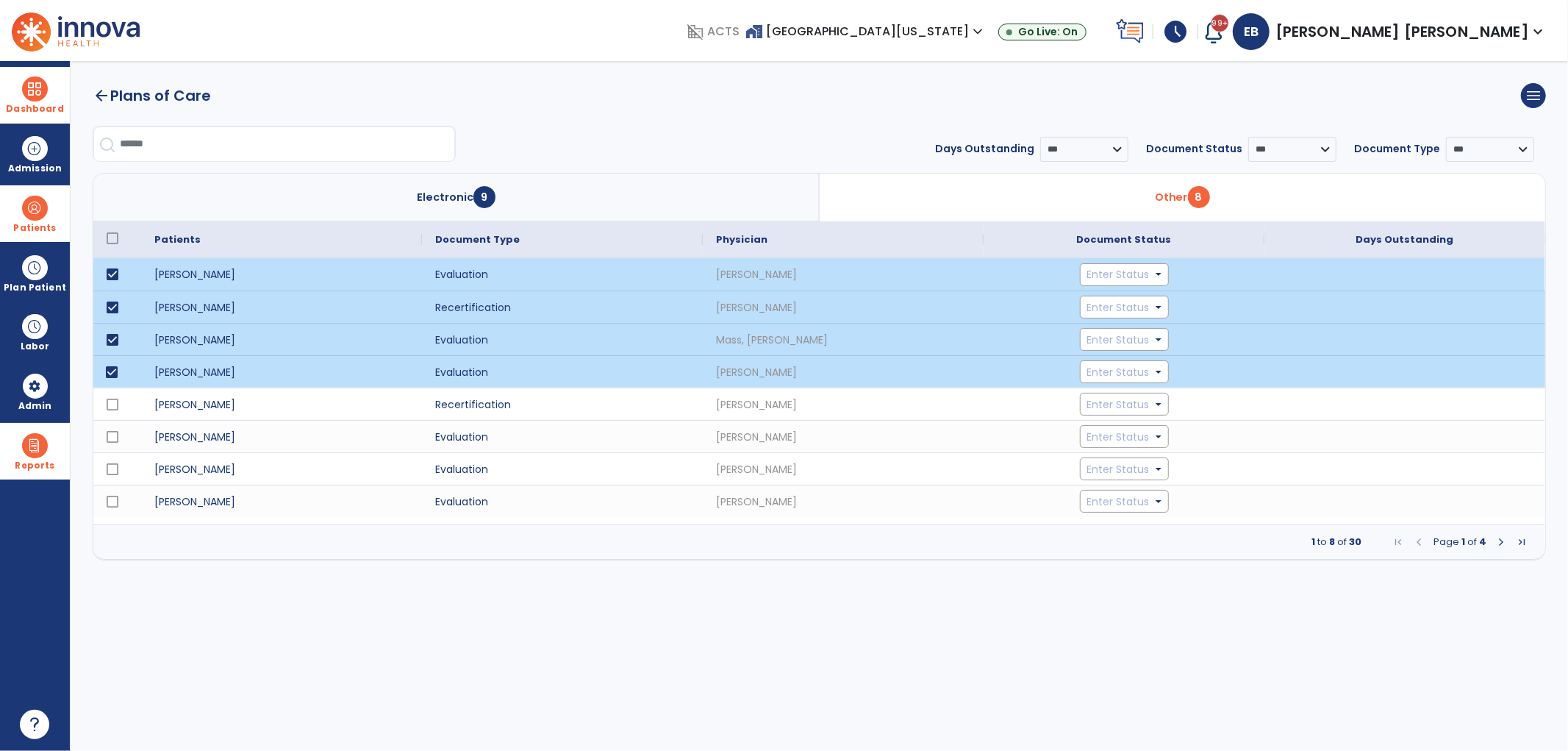 click on "Patients" at bounding box center [35, 228] 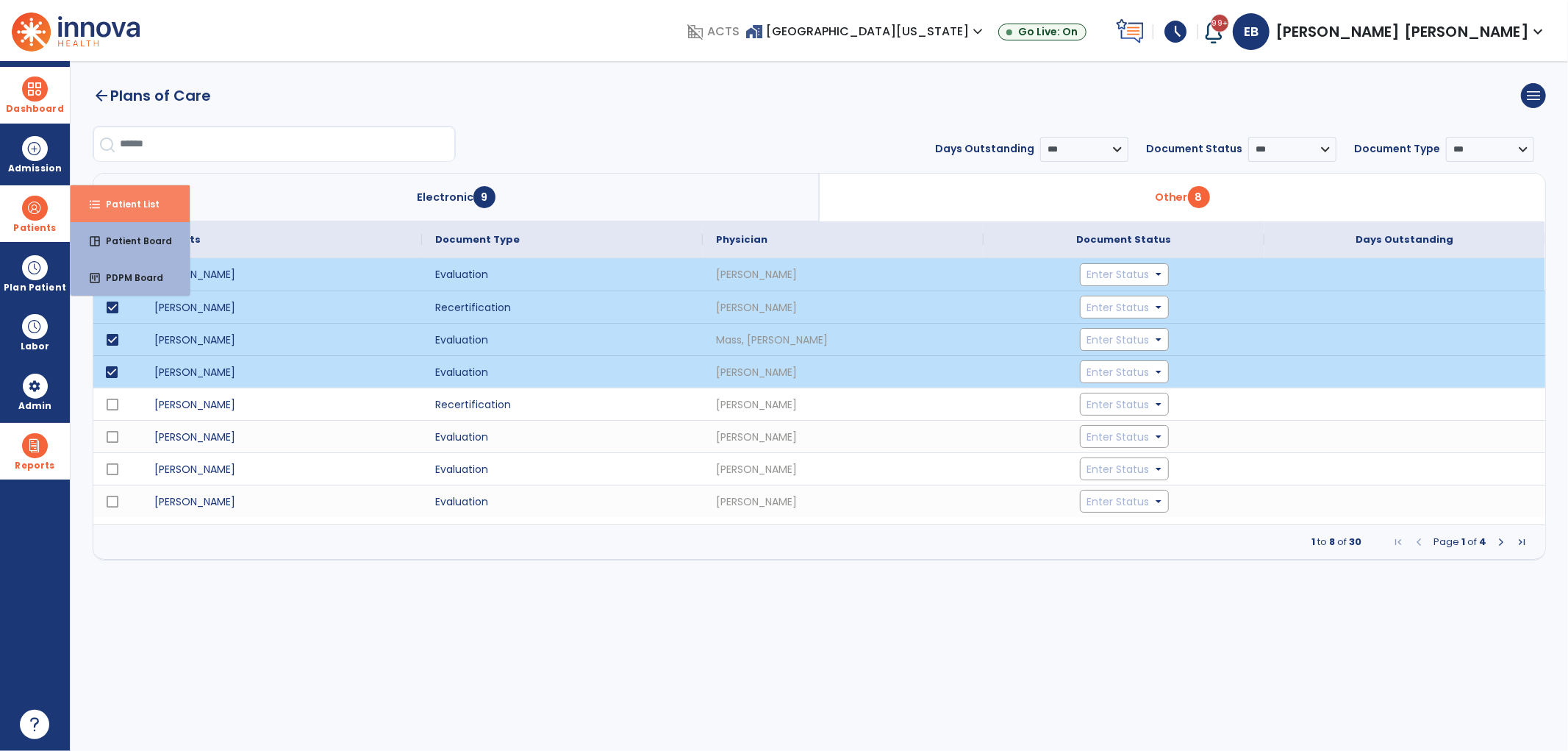 click on "Patient List" at bounding box center (126, 204) 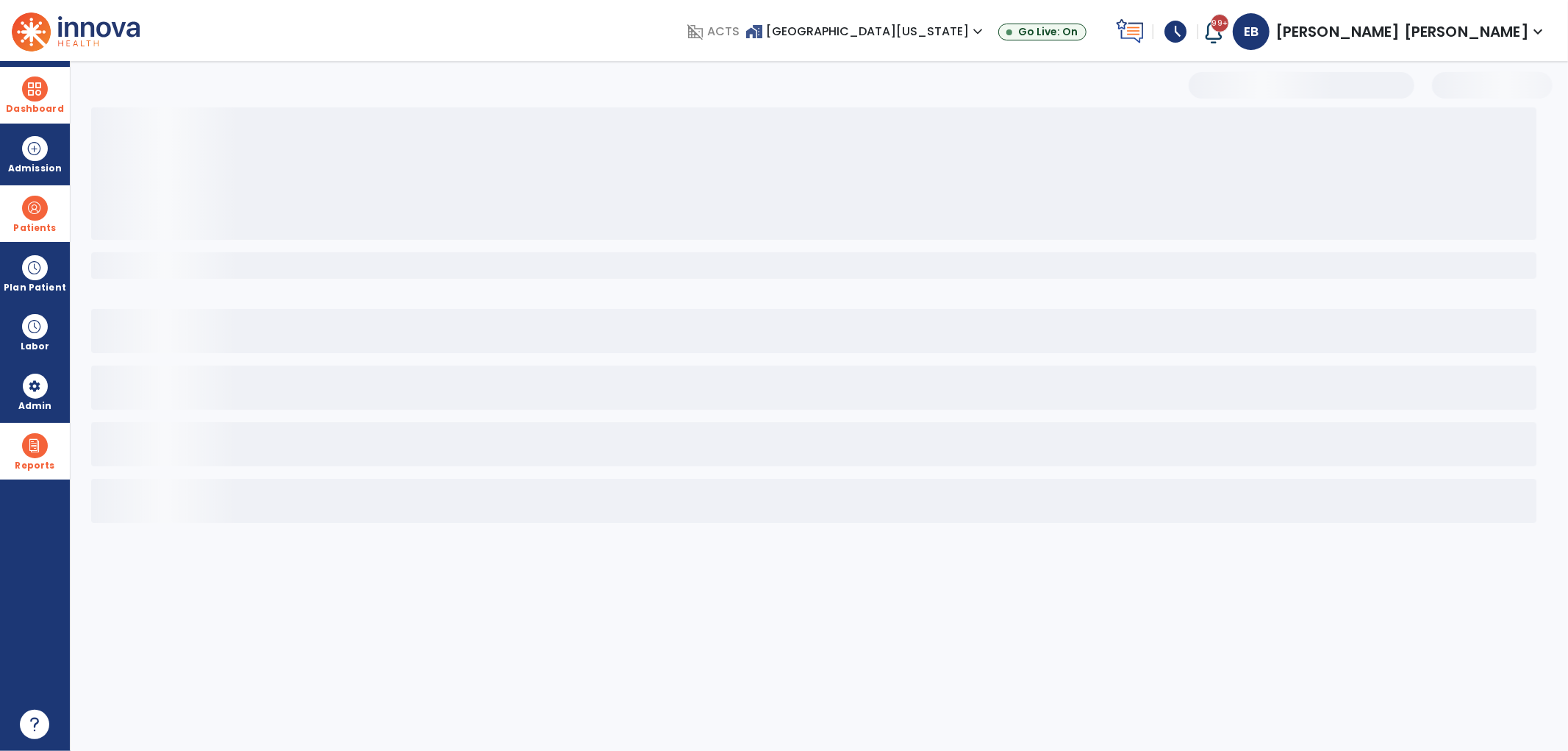 select on "***" 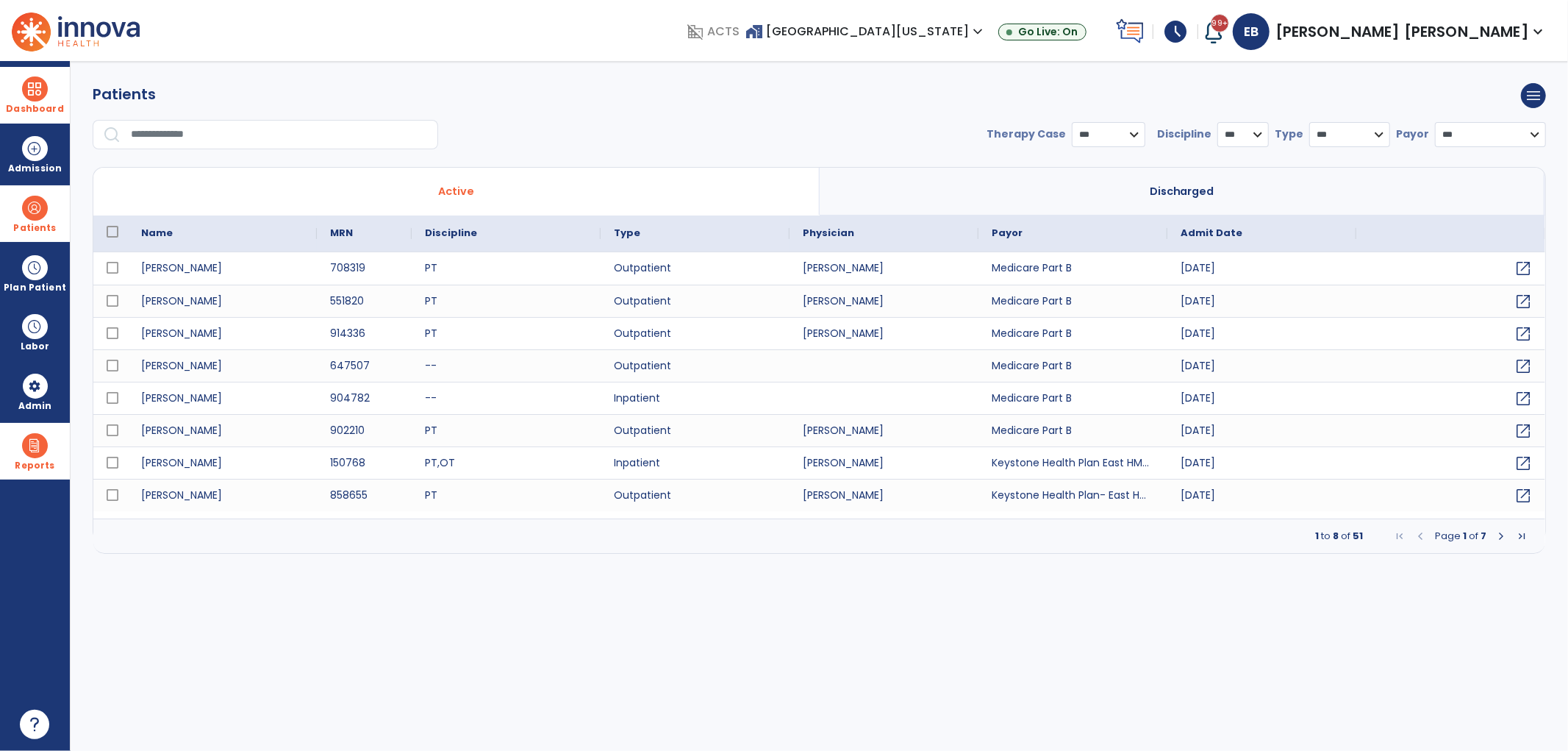 click at bounding box center [279, 135] 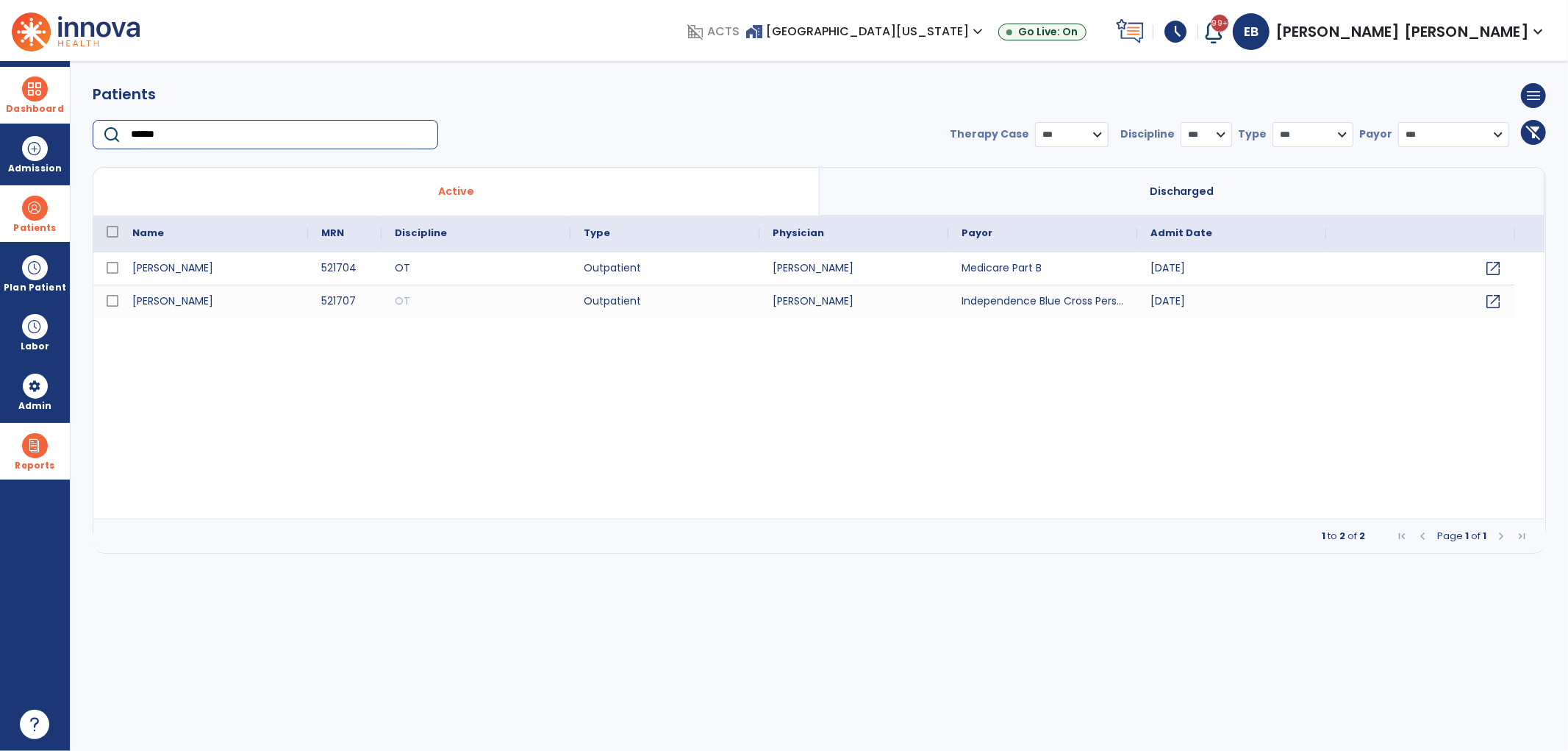 drag, startPoint x: 185, startPoint y: 134, endPoint x: 93, endPoint y: 133, distance: 92.005 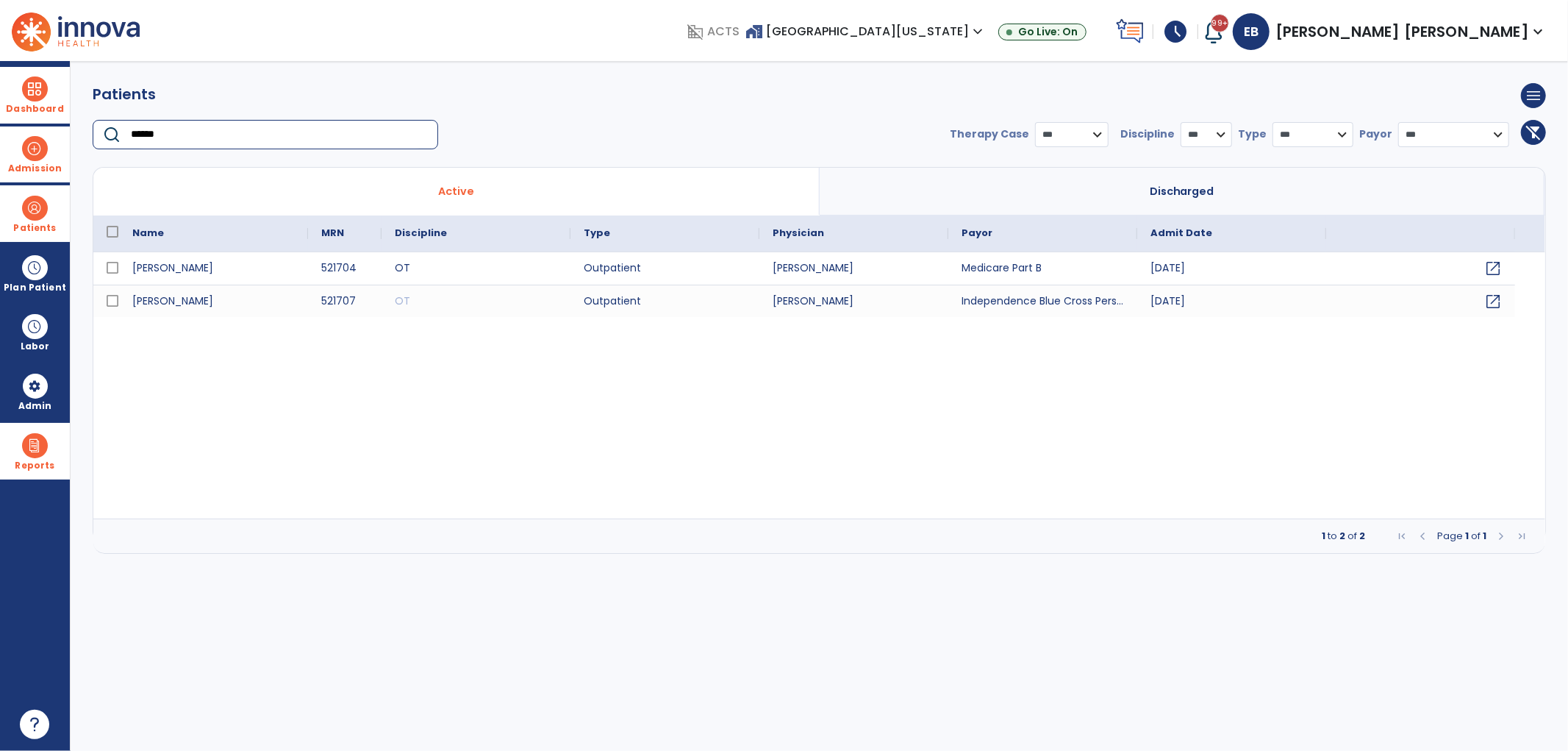 type on "******" 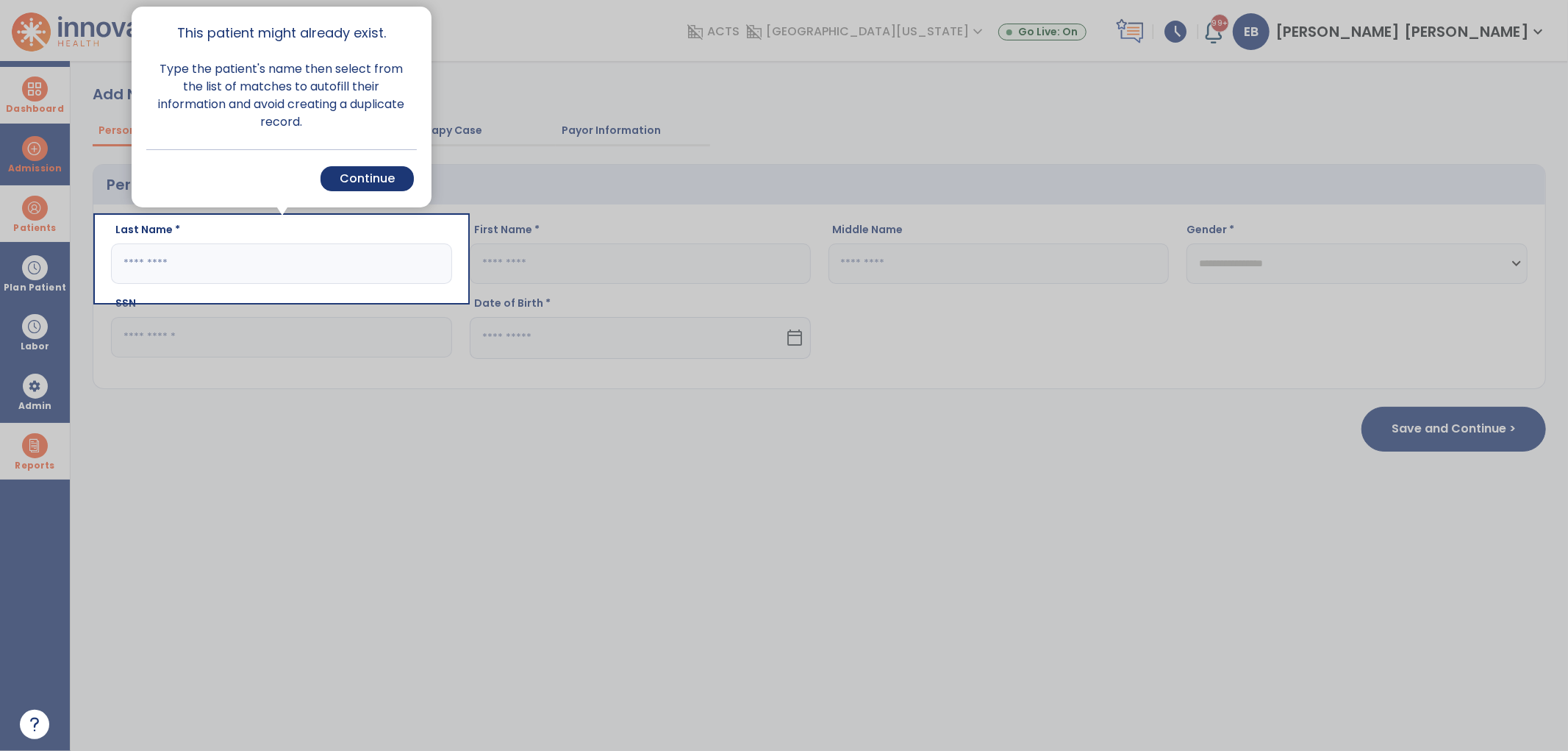 click 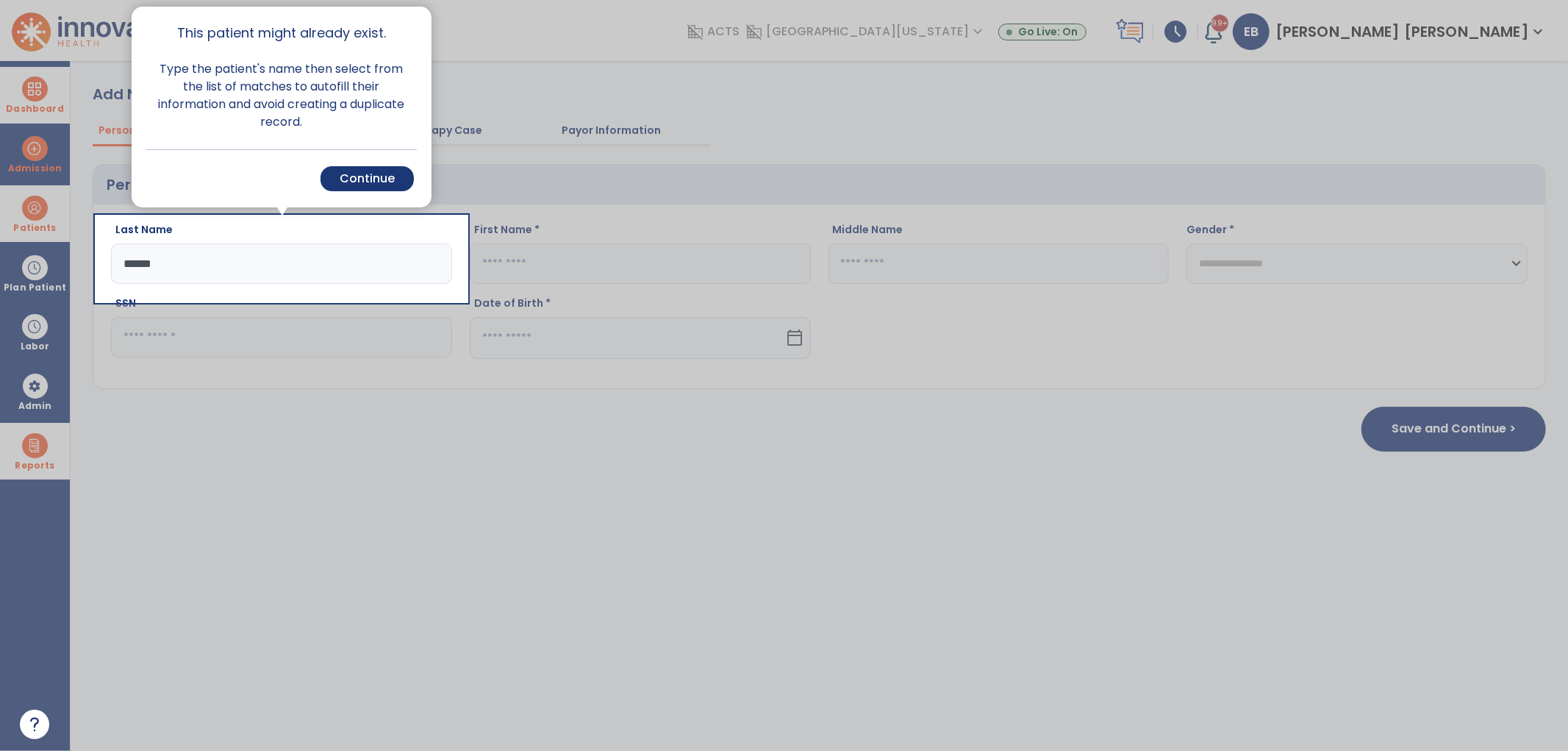 type on "******" 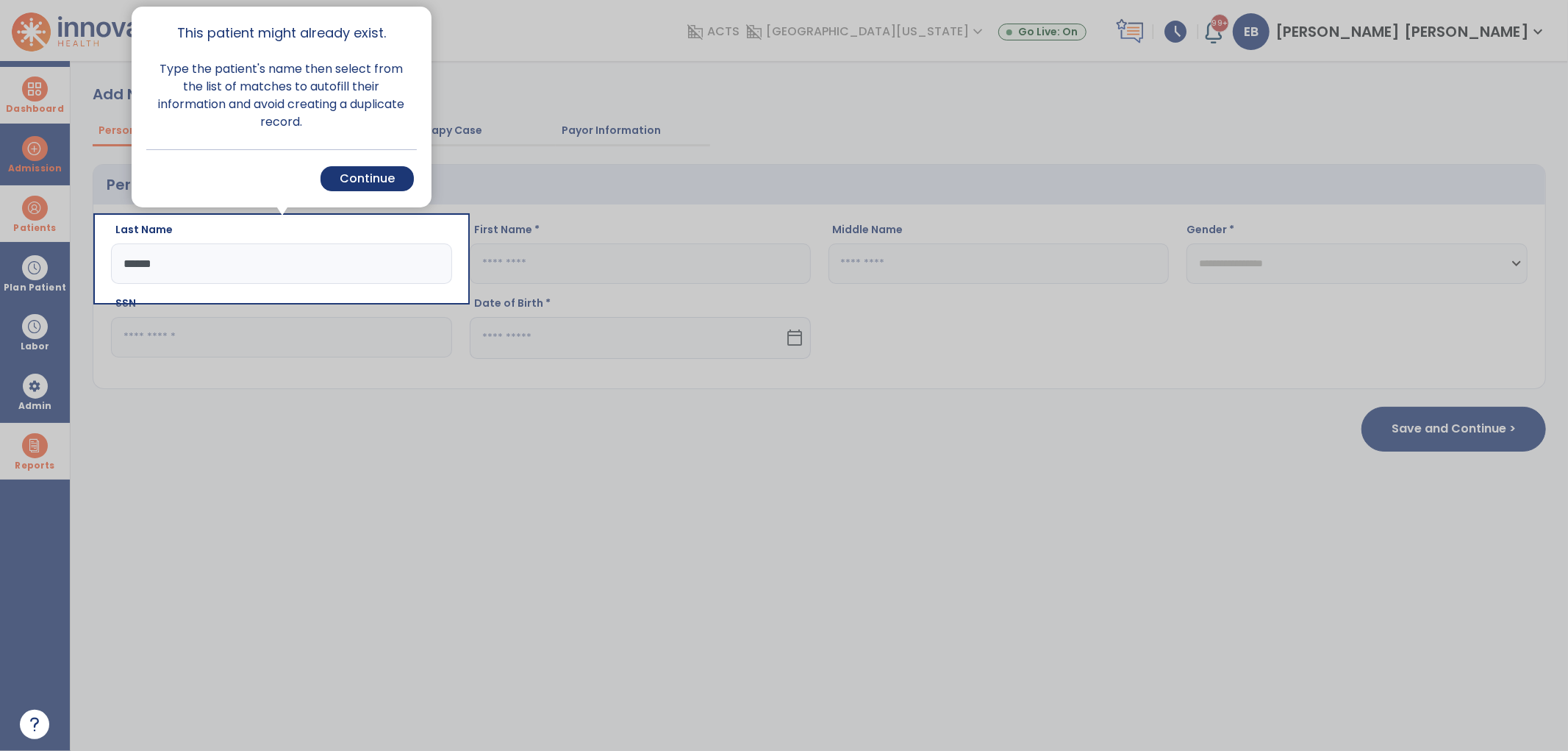 click on "Save and Continue >" 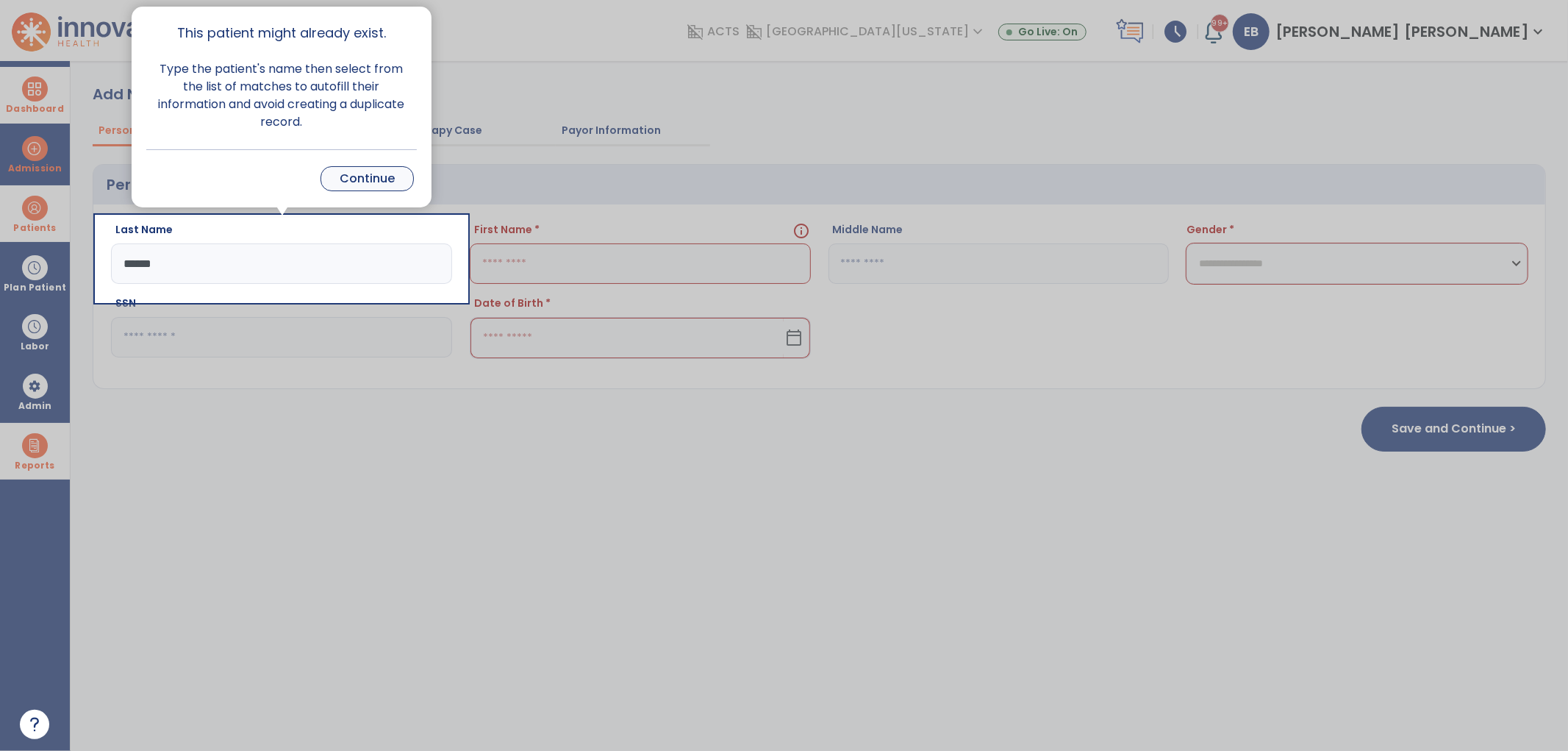 click on "Continue" at bounding box center [367, 179] 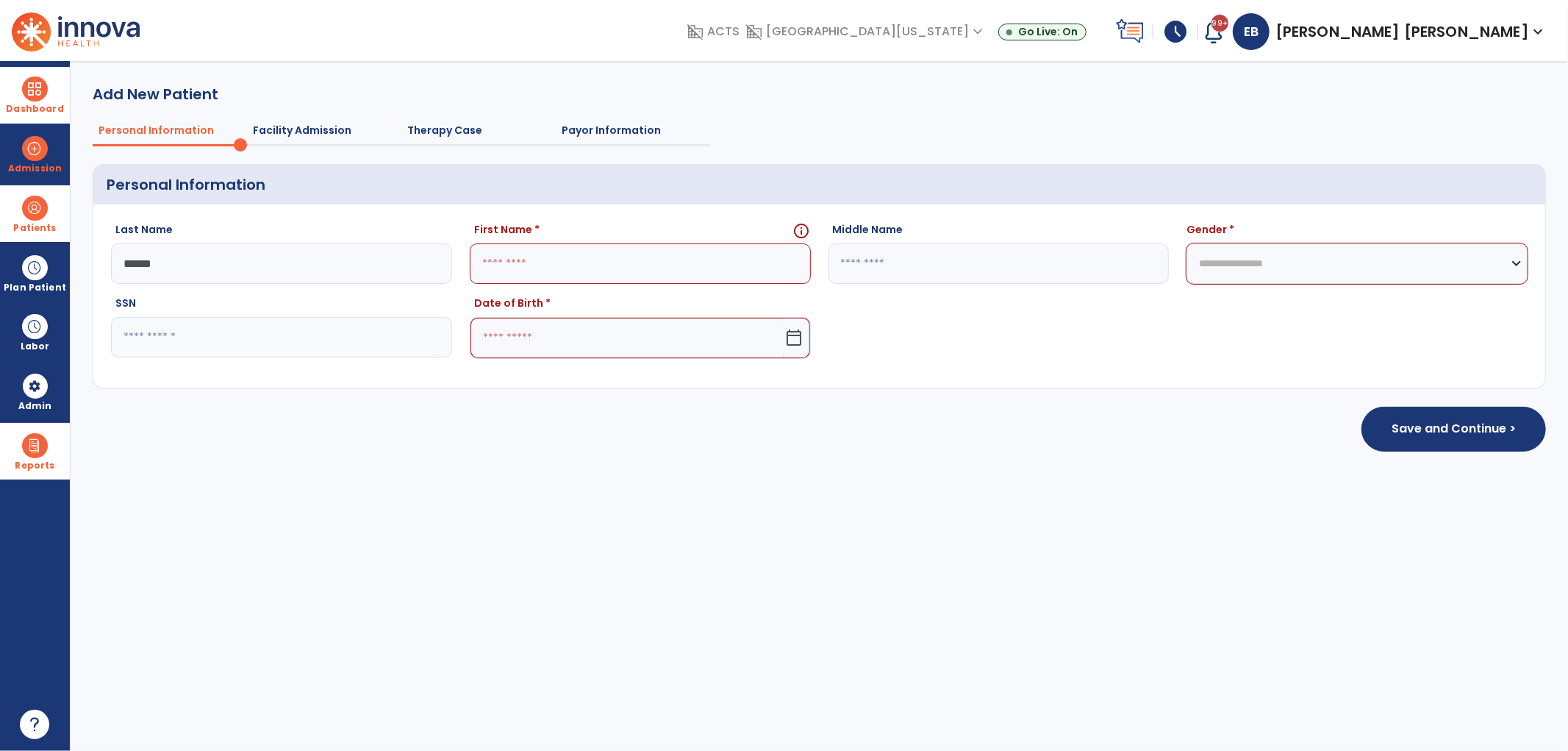 click on "Patients" at bounding box center [35, 228] 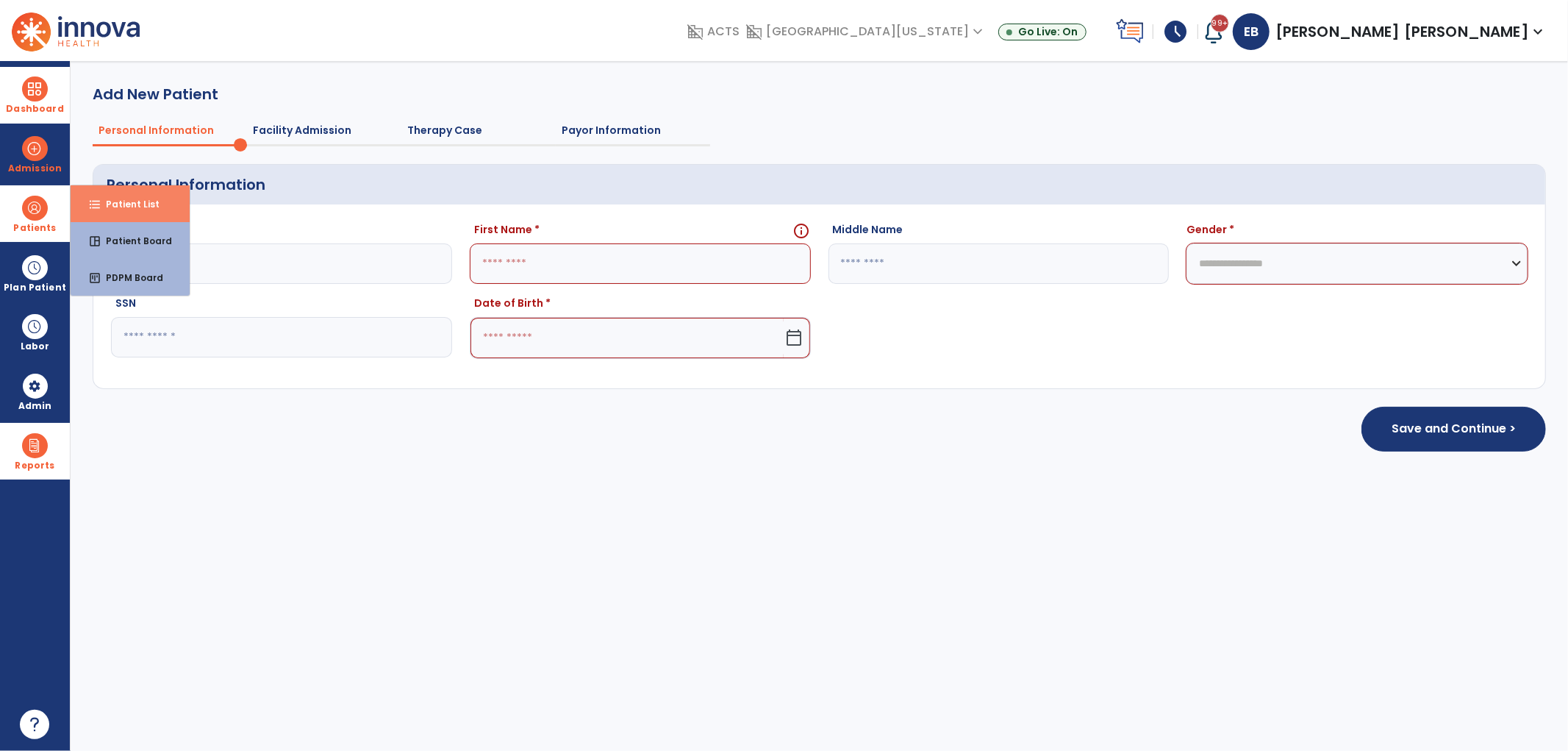 click on "format_list_bulleted  Patient List" at bounding box center (130, 204) 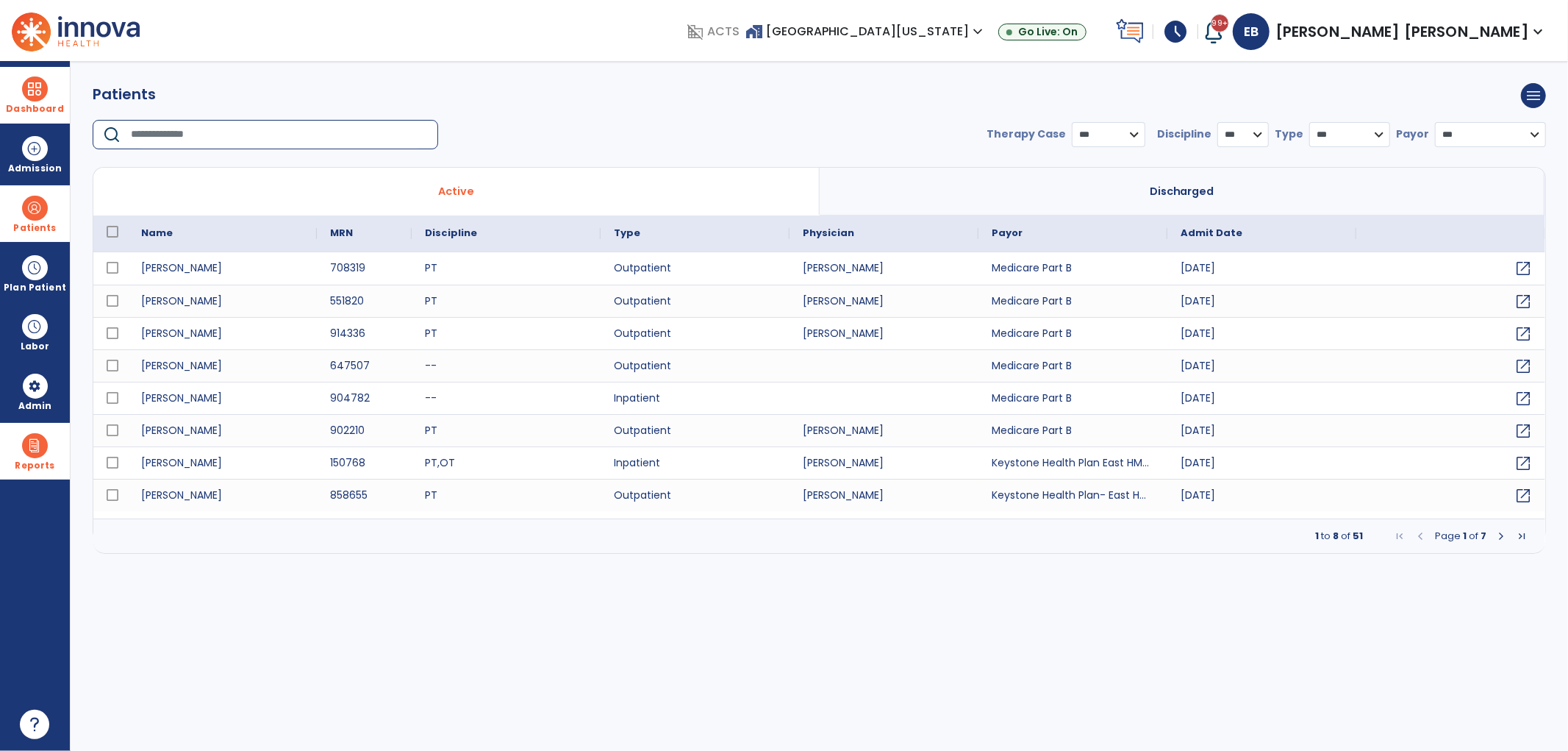 click at bounding box center (279, 135) 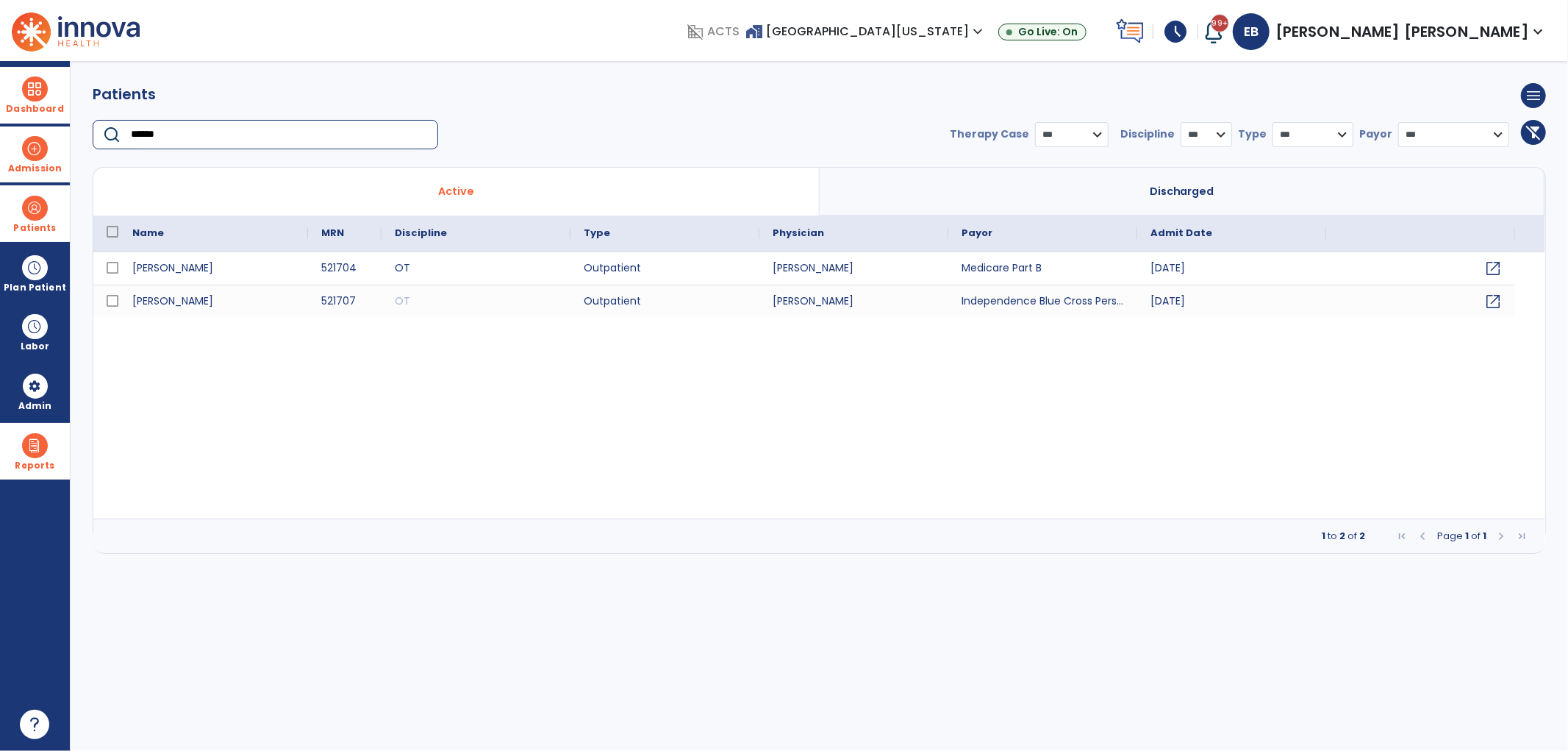 type on "******" 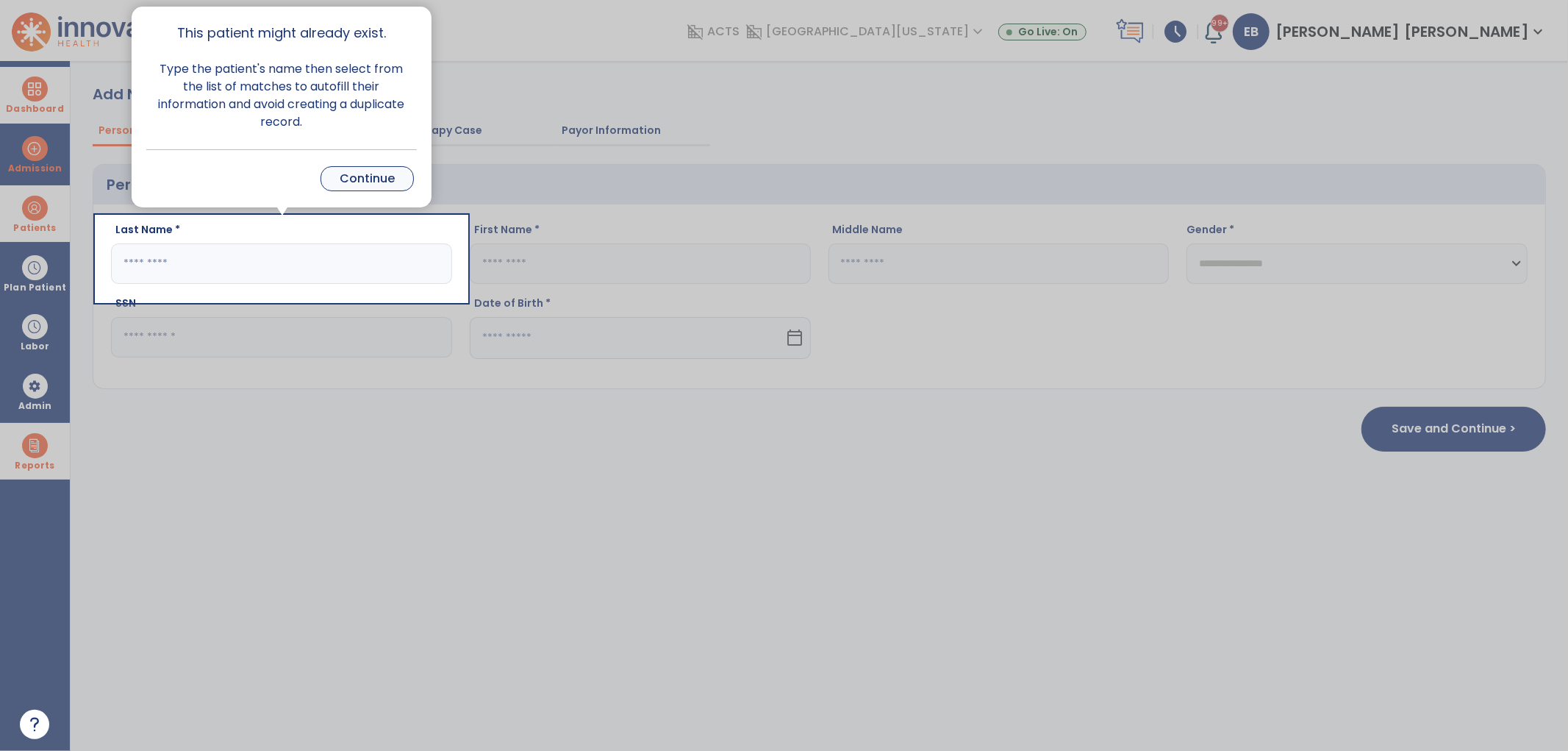 click on "Continue" at bounding box center [367, 179] 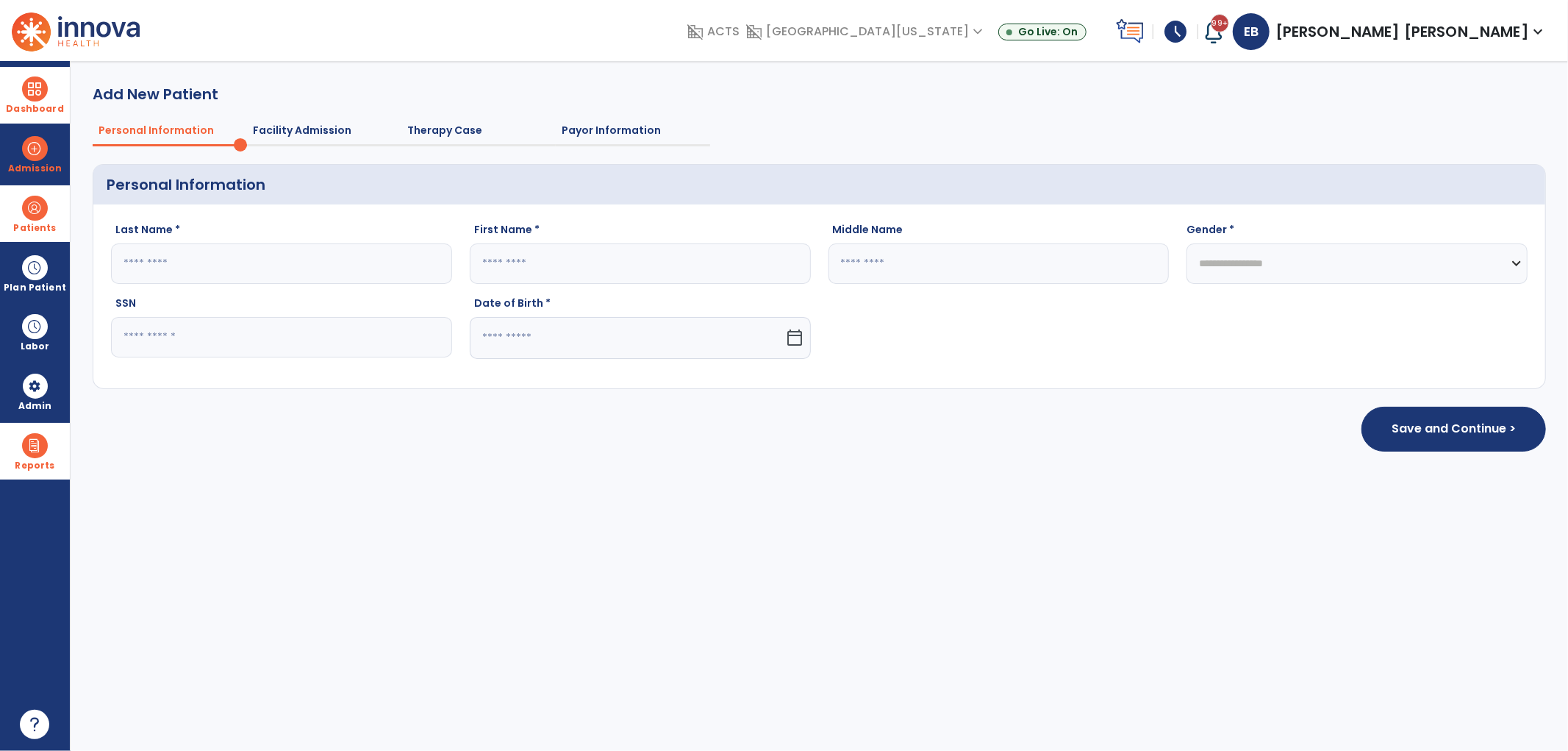 click 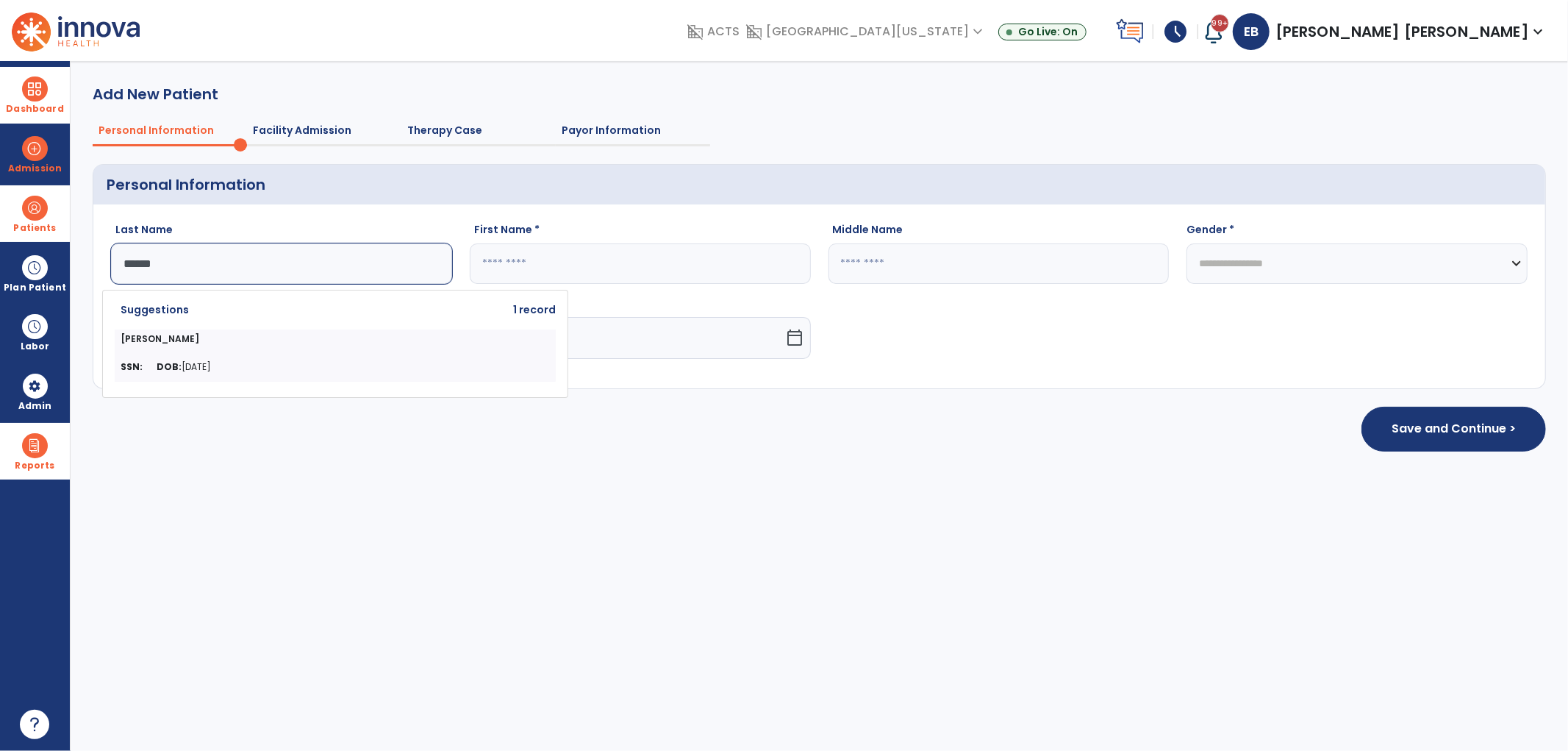 type on "******" 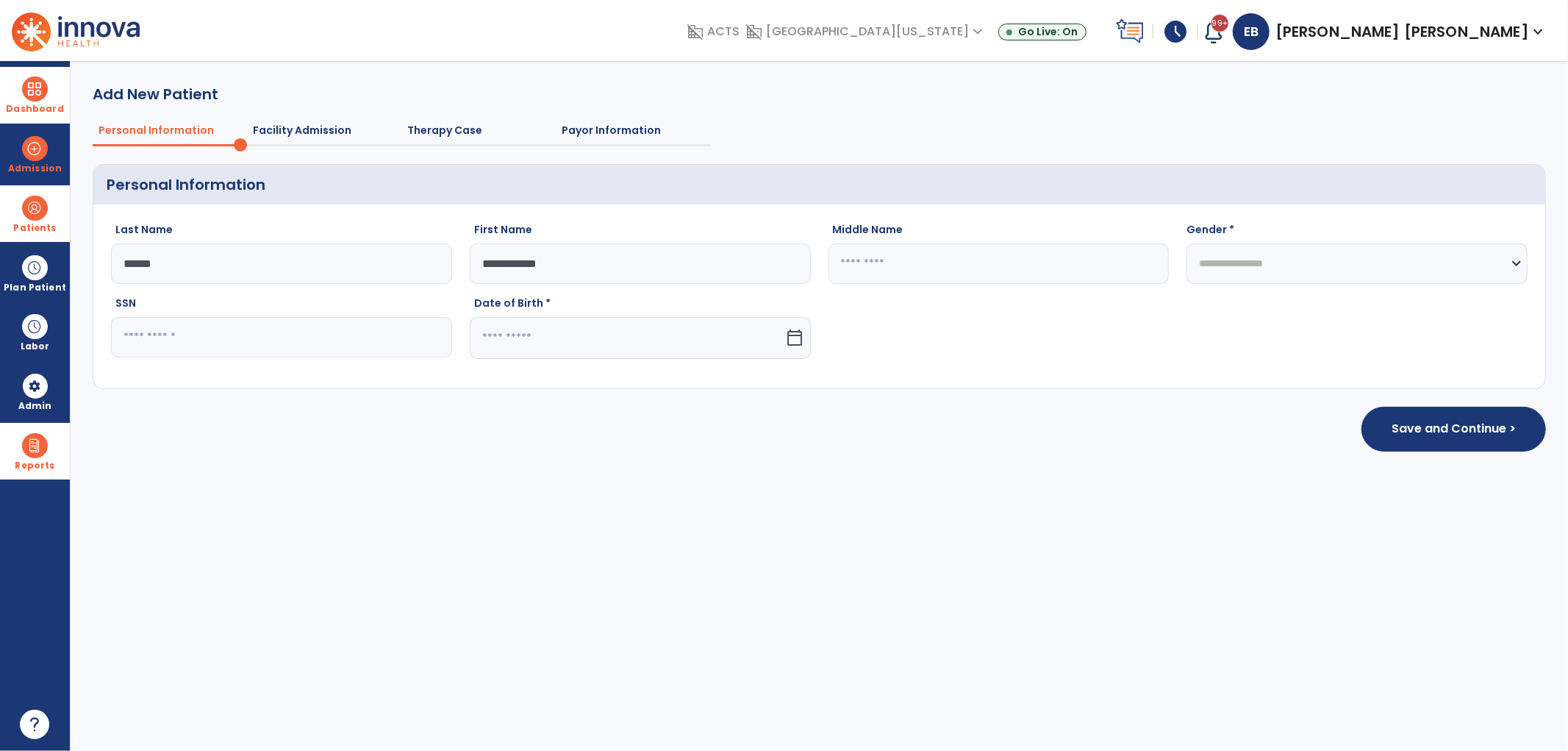 type on "**********" 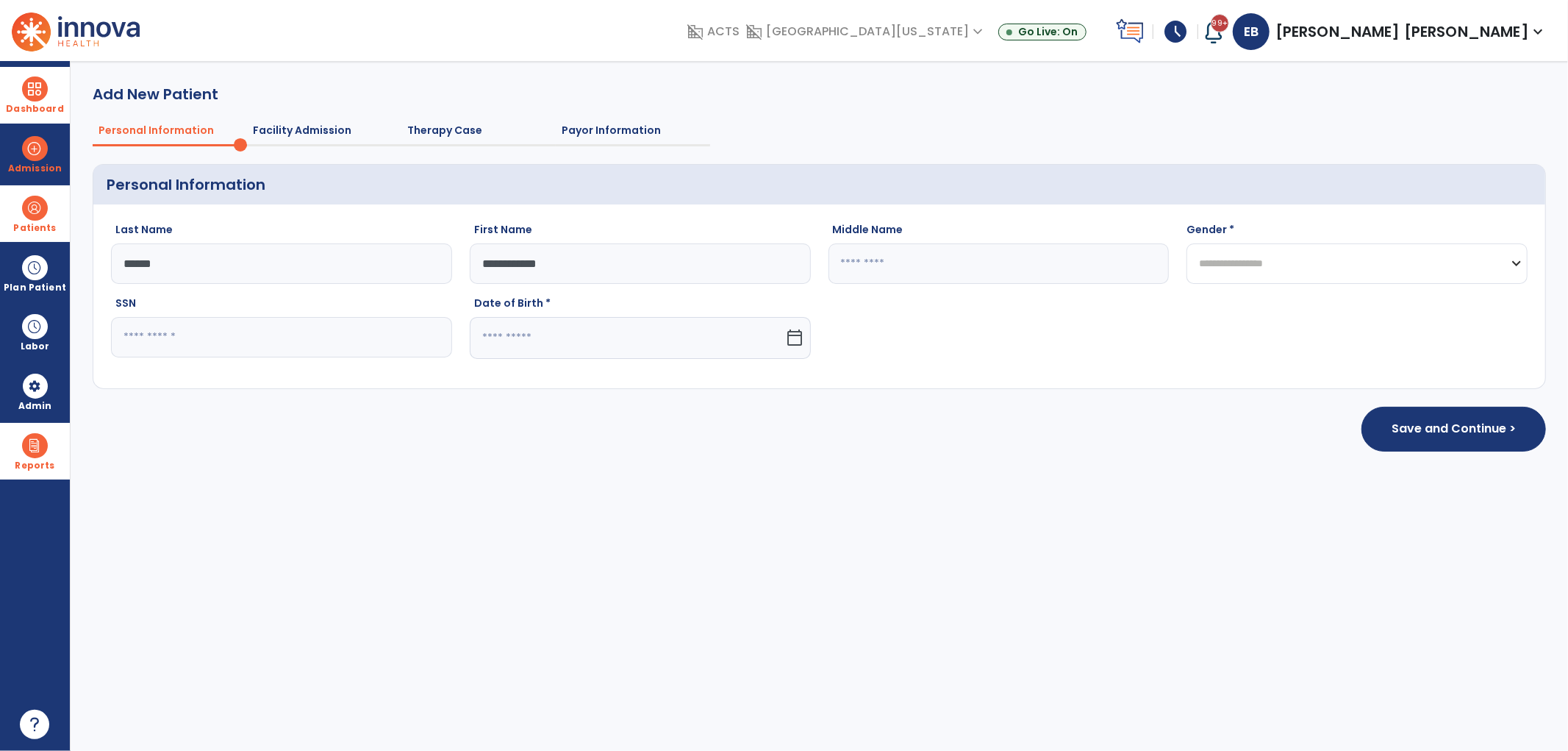 click on "**********" 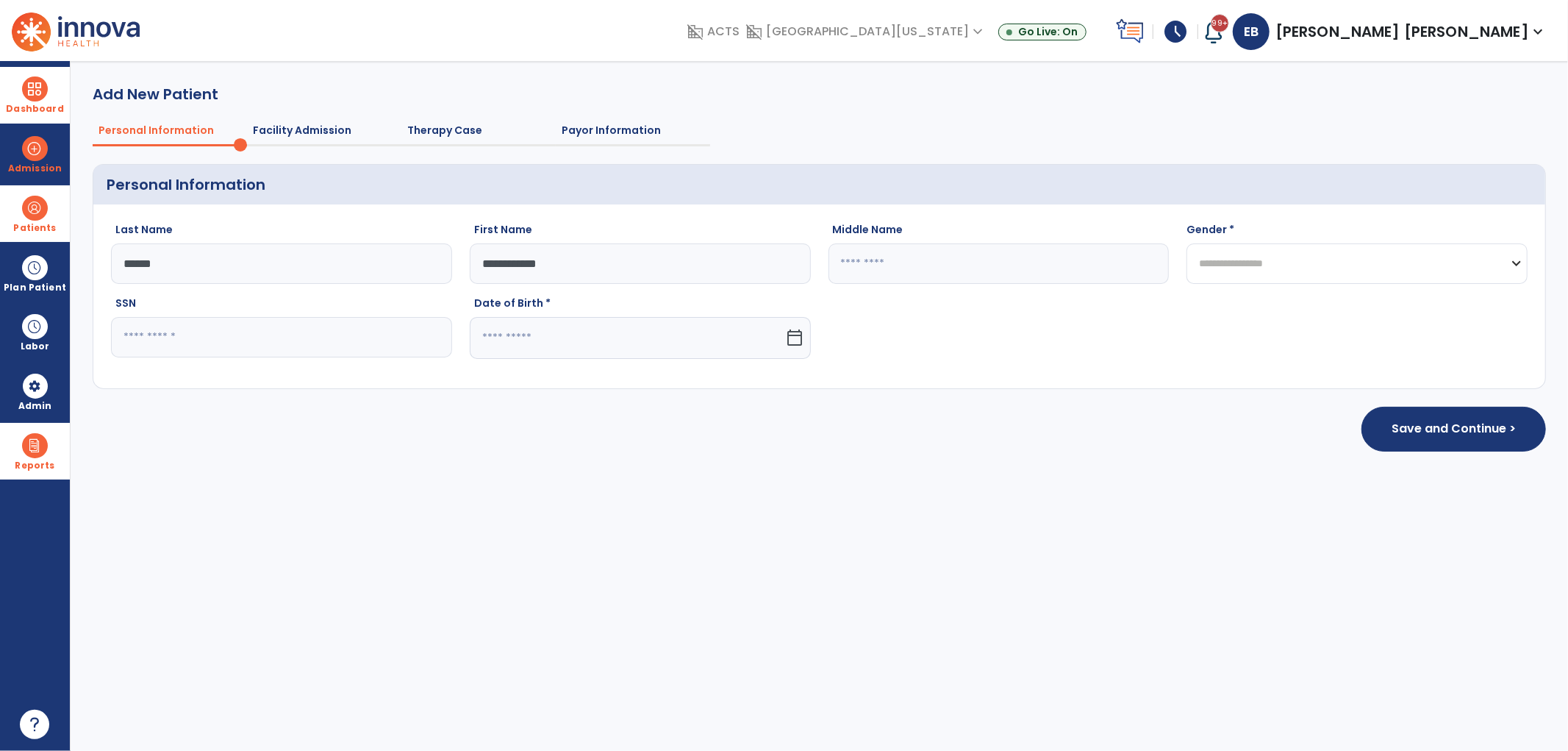 select on "******" 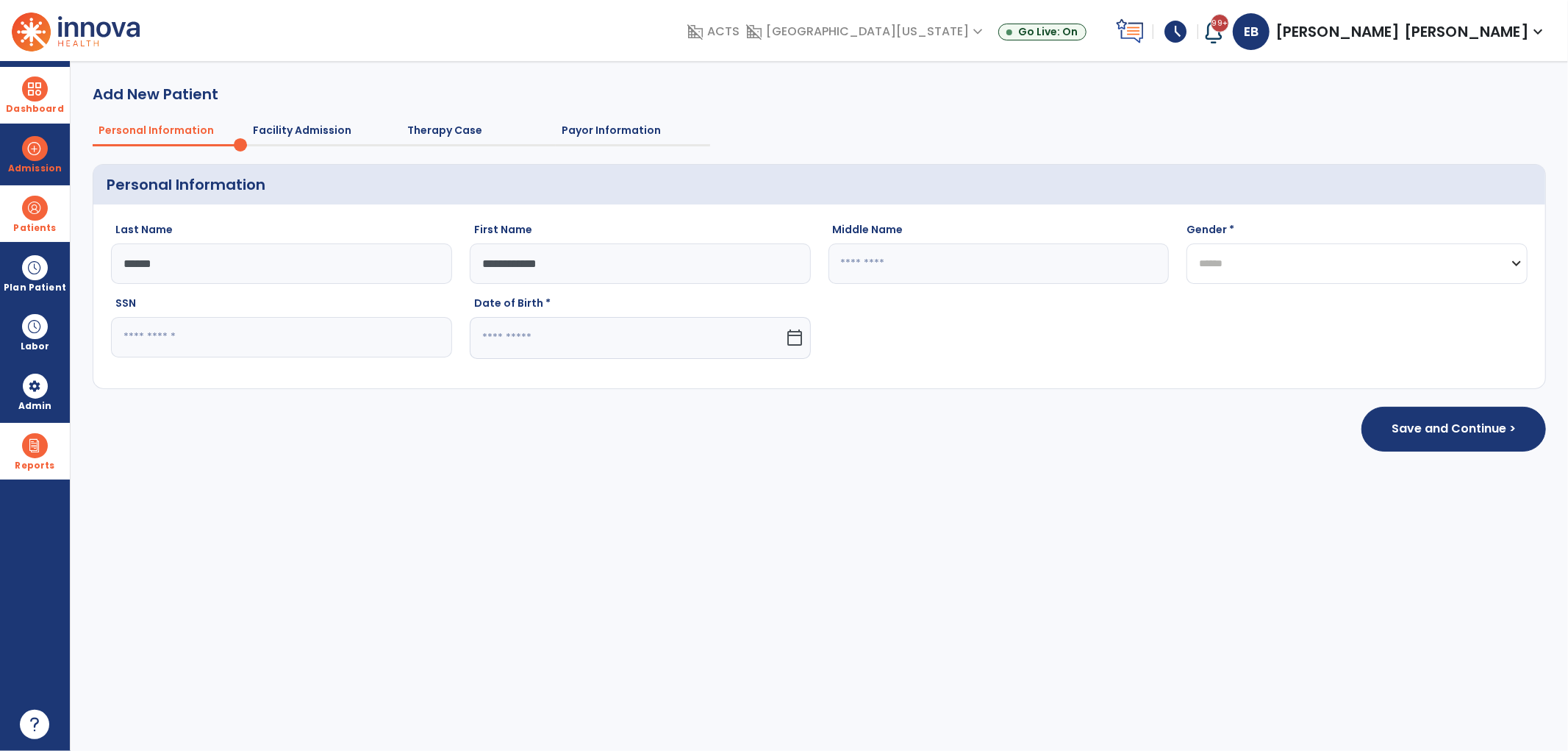click on "**********" 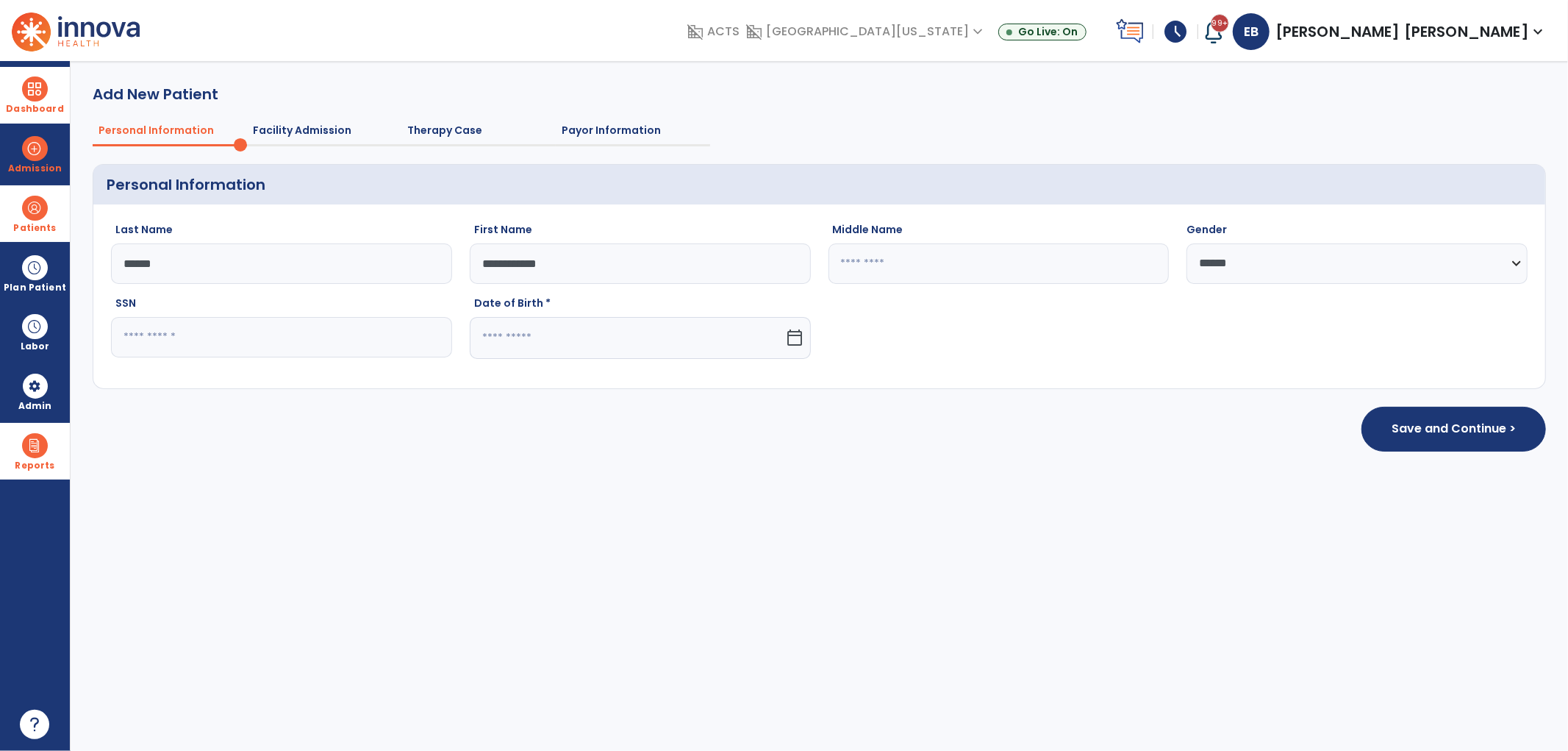 click on "calendar_today" 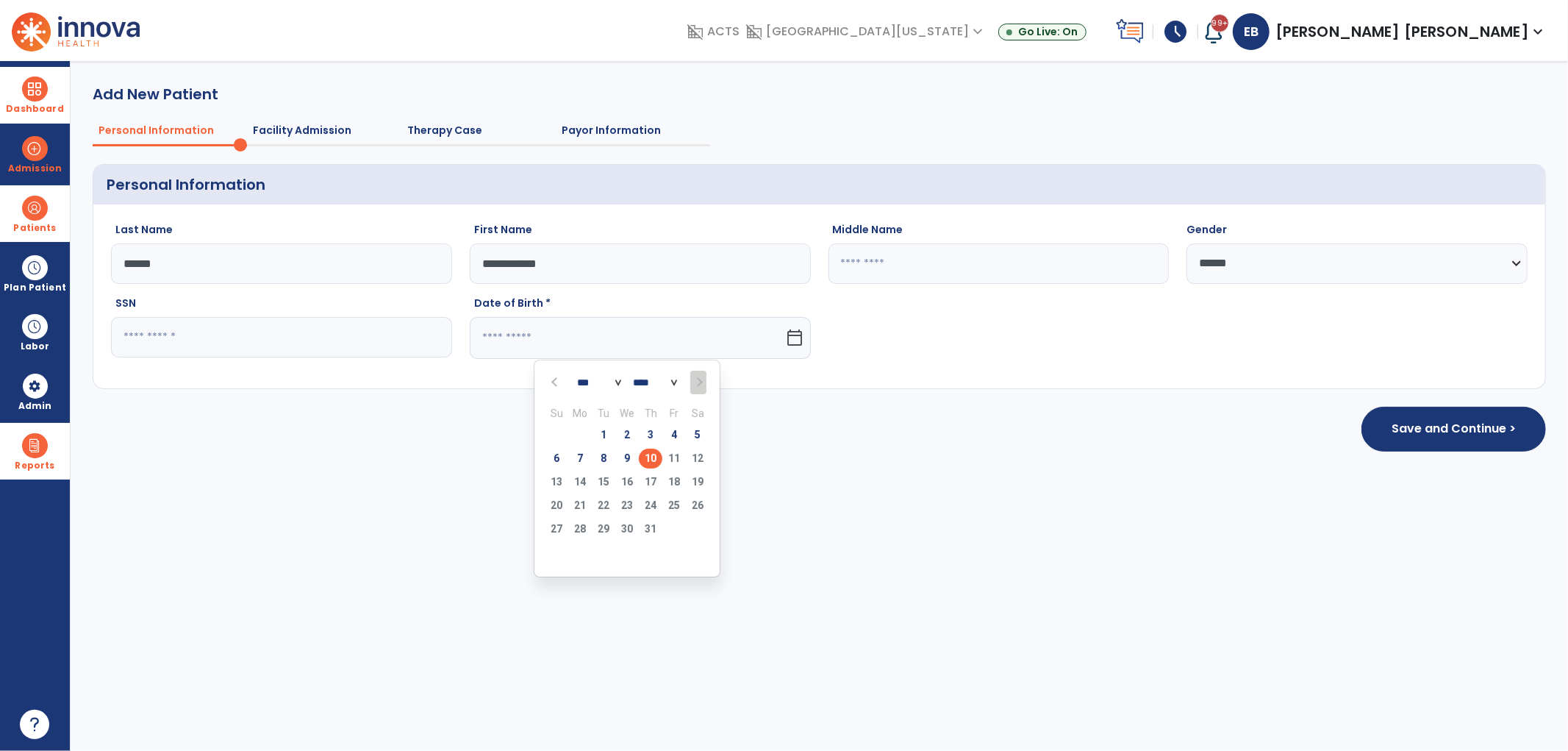 click on "**** **** **** **** **** **** **** **** **** **** **** **** **** **** **** **** **** **** **** **** **** **** **** **** **** **** **** **** **** **** **** **** **** **** **** **** **** **** **** **** **** **** **** **** **** **** **** **** **** **** **** **** **** **** **** **** **** **** **** **** **** **** **** **** **** **** **** **** **** **** **** **** **** **** **** **** **** **** **** **** **** **** **** **** **** **** **** **** **** **** **** **** **** **** **** **** **** **** **** **** **** **** **** **** **** **** **** **** **** **** **** **** **** **** **** **** **** **** **** **** **** **** **** **** **** ****" 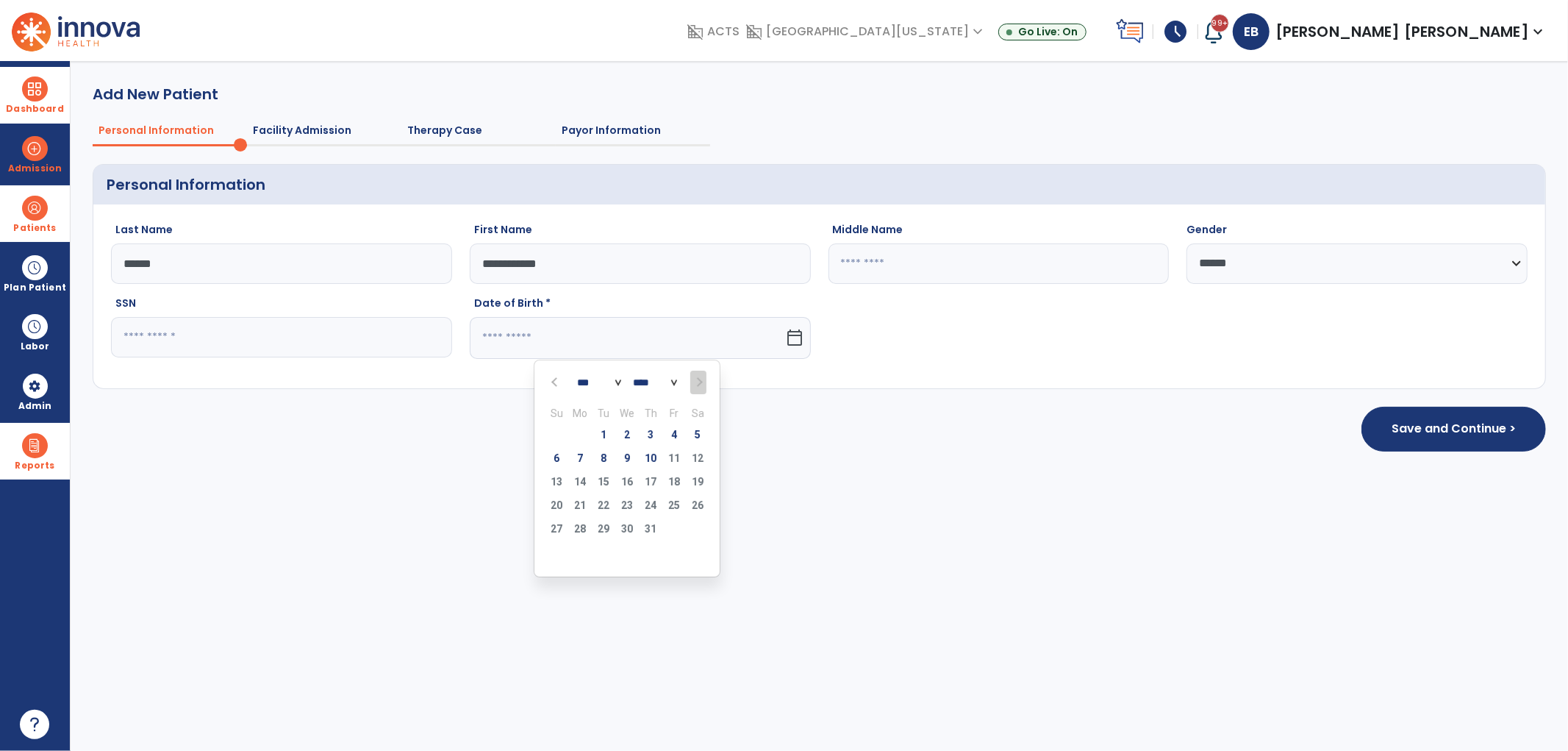 select on "****" 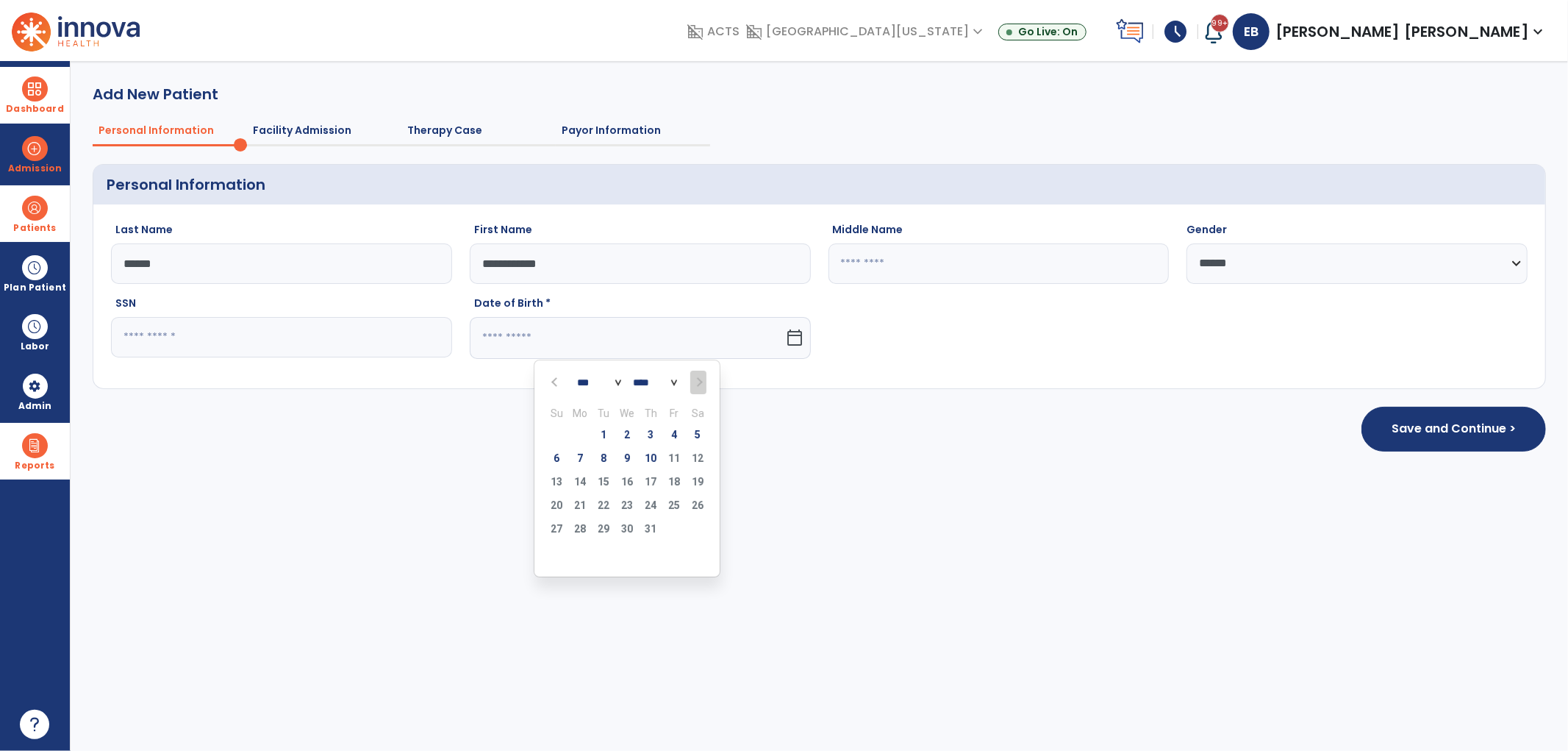 click on "**** **** **** **** **** **** **** **** **** **** **** **** **** **** **** **** **** **** **** **** **** **** **** **** **** **** **** **** **** **** **** **** **** **** **** **** **** **** **** **** **** **** **** **** **** **** **** **** **** **** **** **** **** **** **** **** **** **** **** **** **** **** **** **** **** **** **** **** **** **** **** **** **** **** **** **** **** **** **** **** **** **** **** **** **** **** **** **** **** **** **** **** **** **** **** **** **** **** **** **** **** **** **** **** **** **** **** **** **** **** **** **** **** **** **** **** **** **** **** **** **** **** **** **** **** ****" 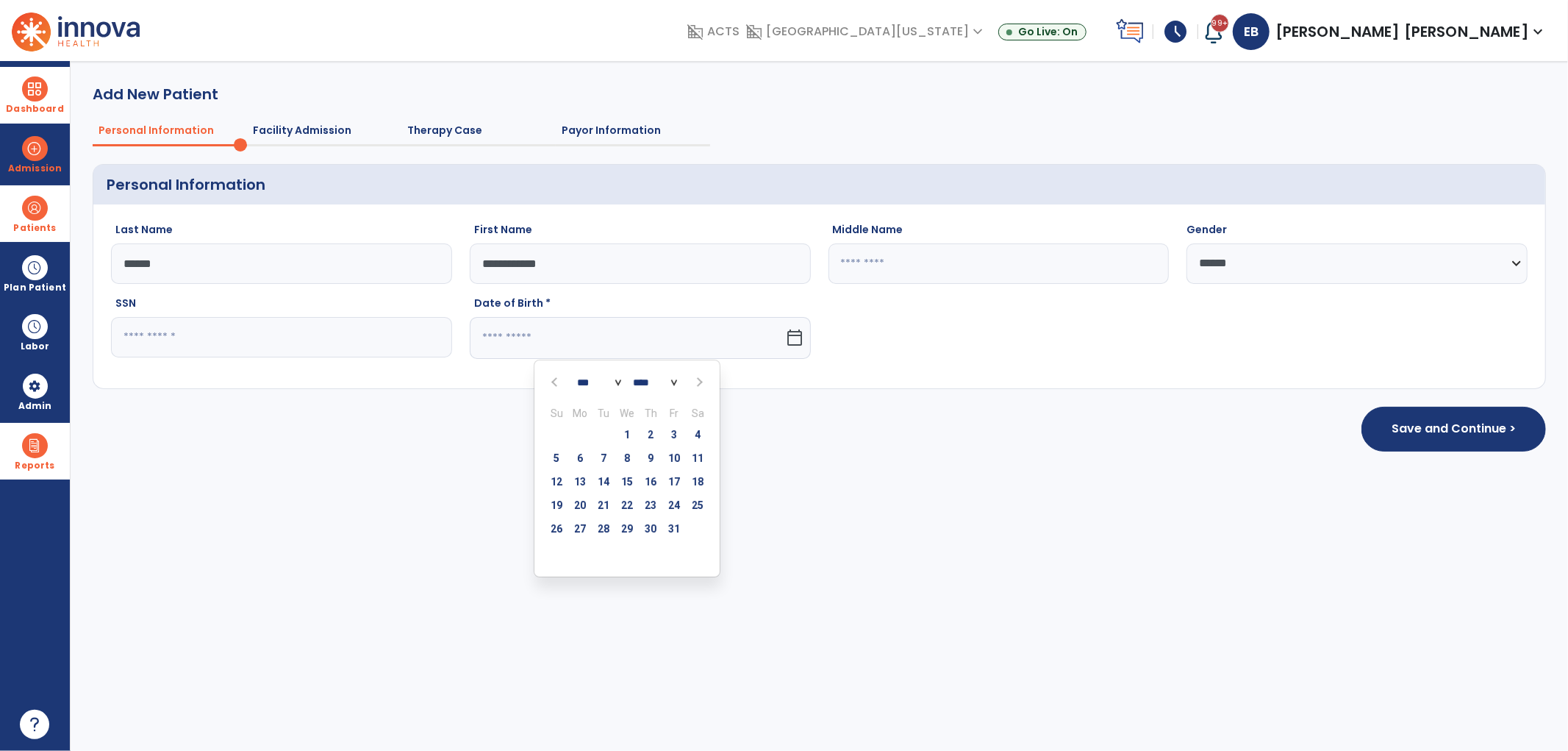 click on "*** *** *** *** *** *** *** *** *** *** *** ***" 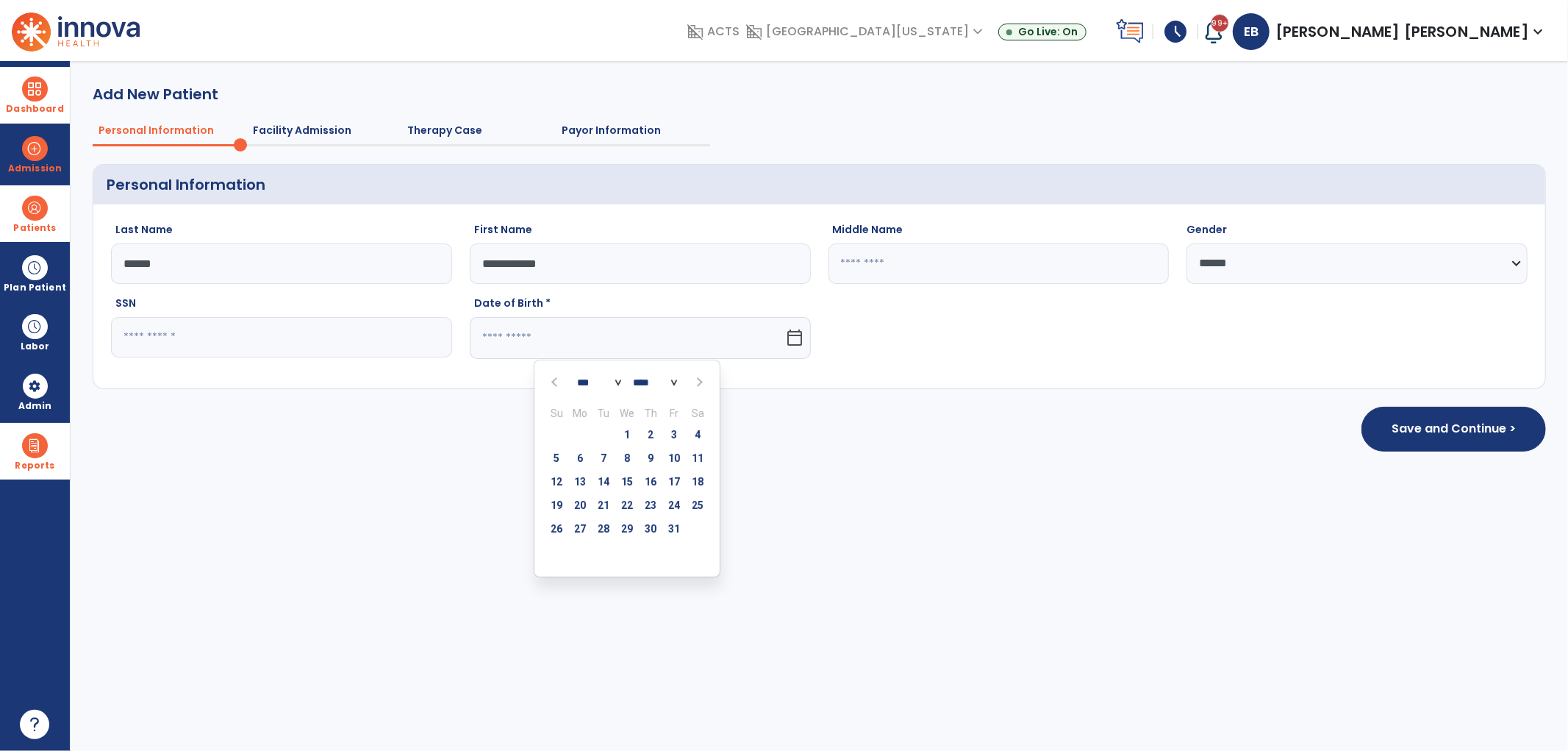 select on "**" 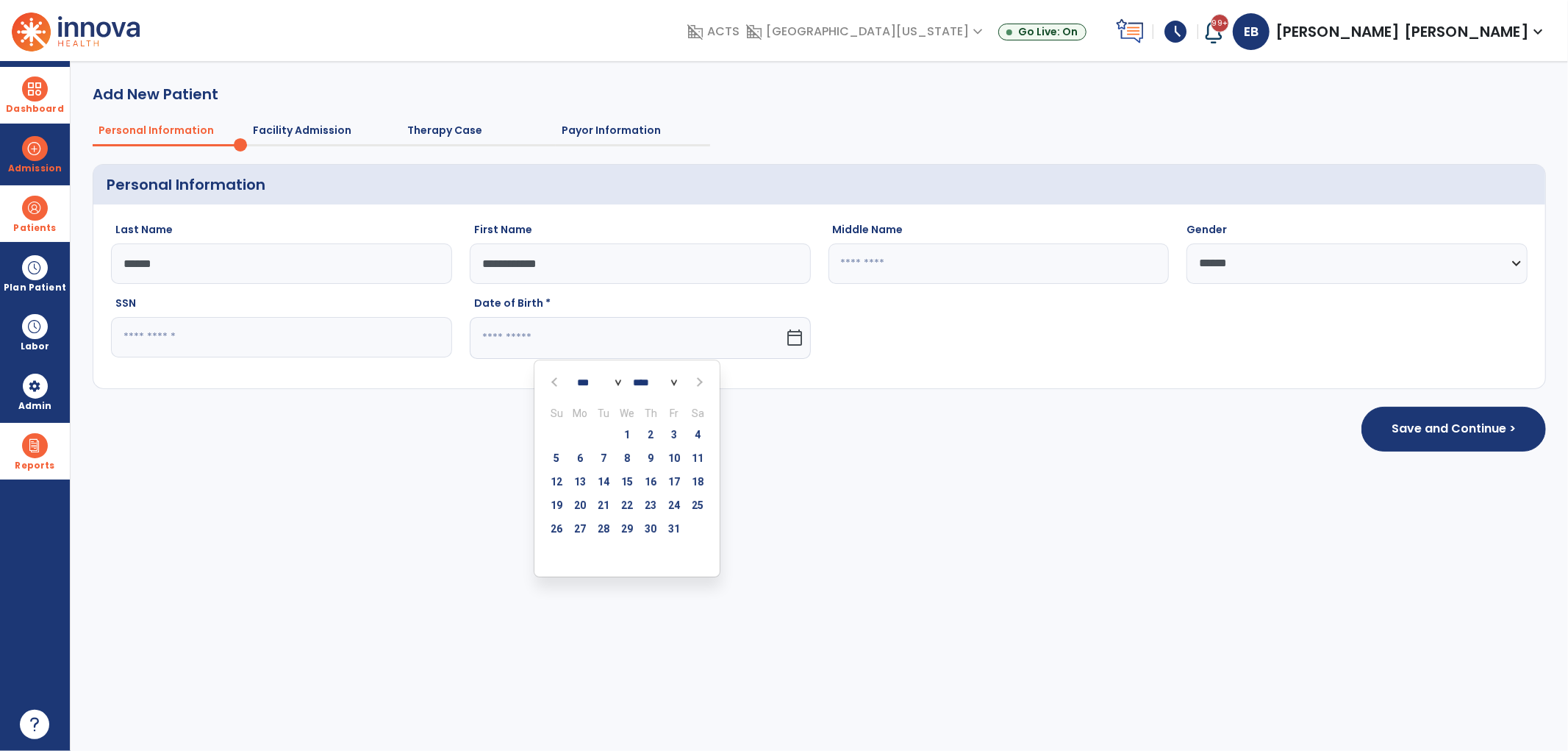 click on "*** *** *** *** *** *** *** *** *** *** *** ***" 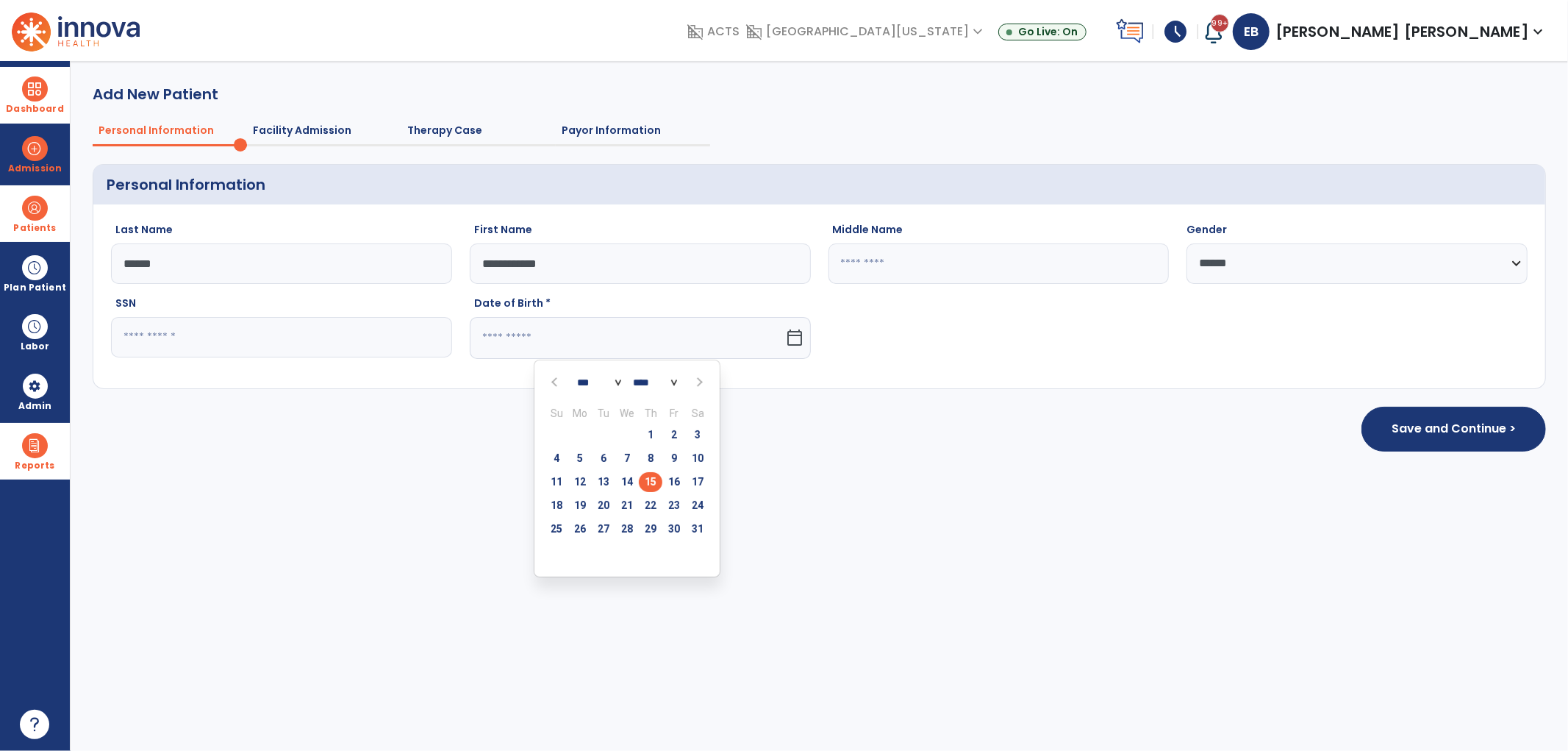 click on "15" 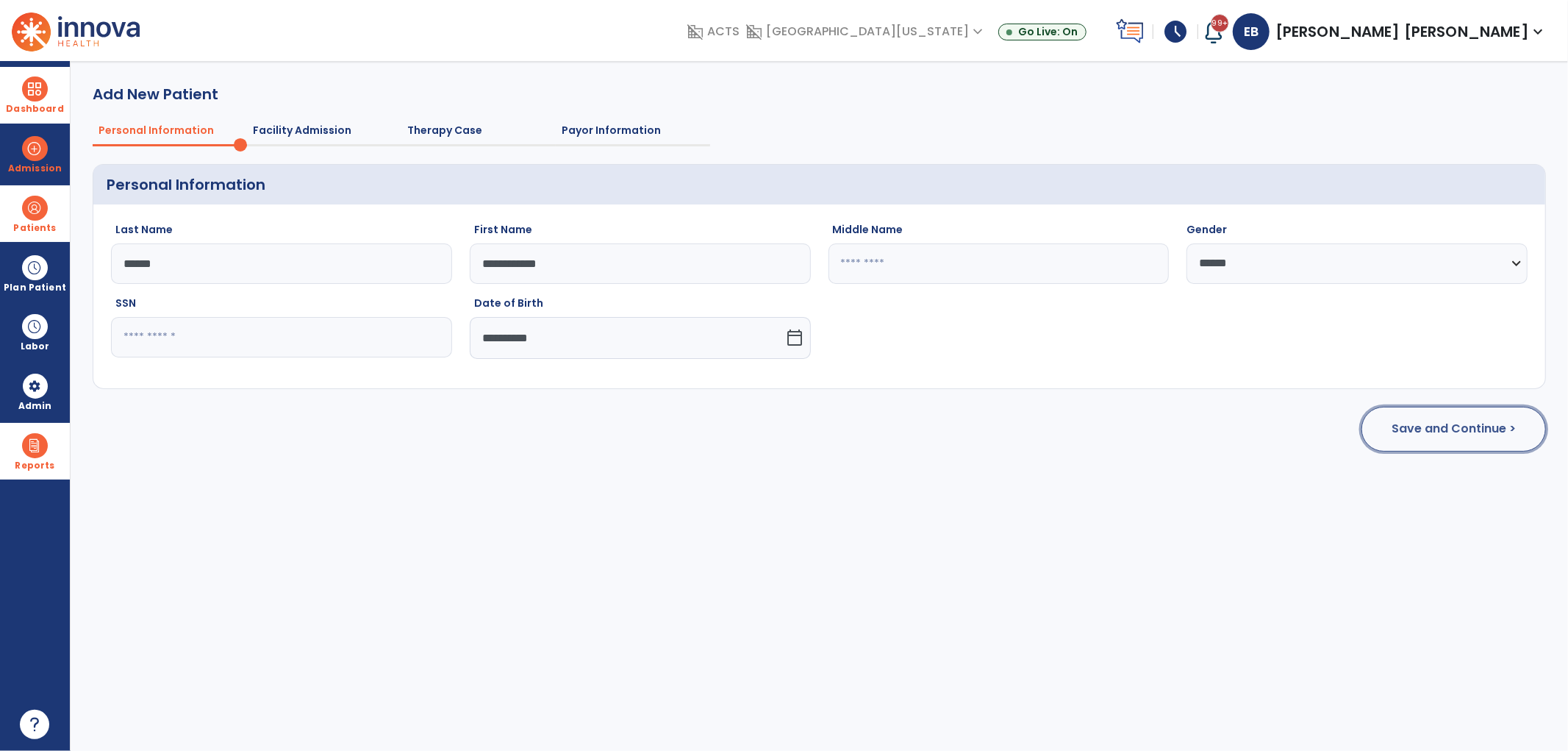 click on "Save and Continue >" 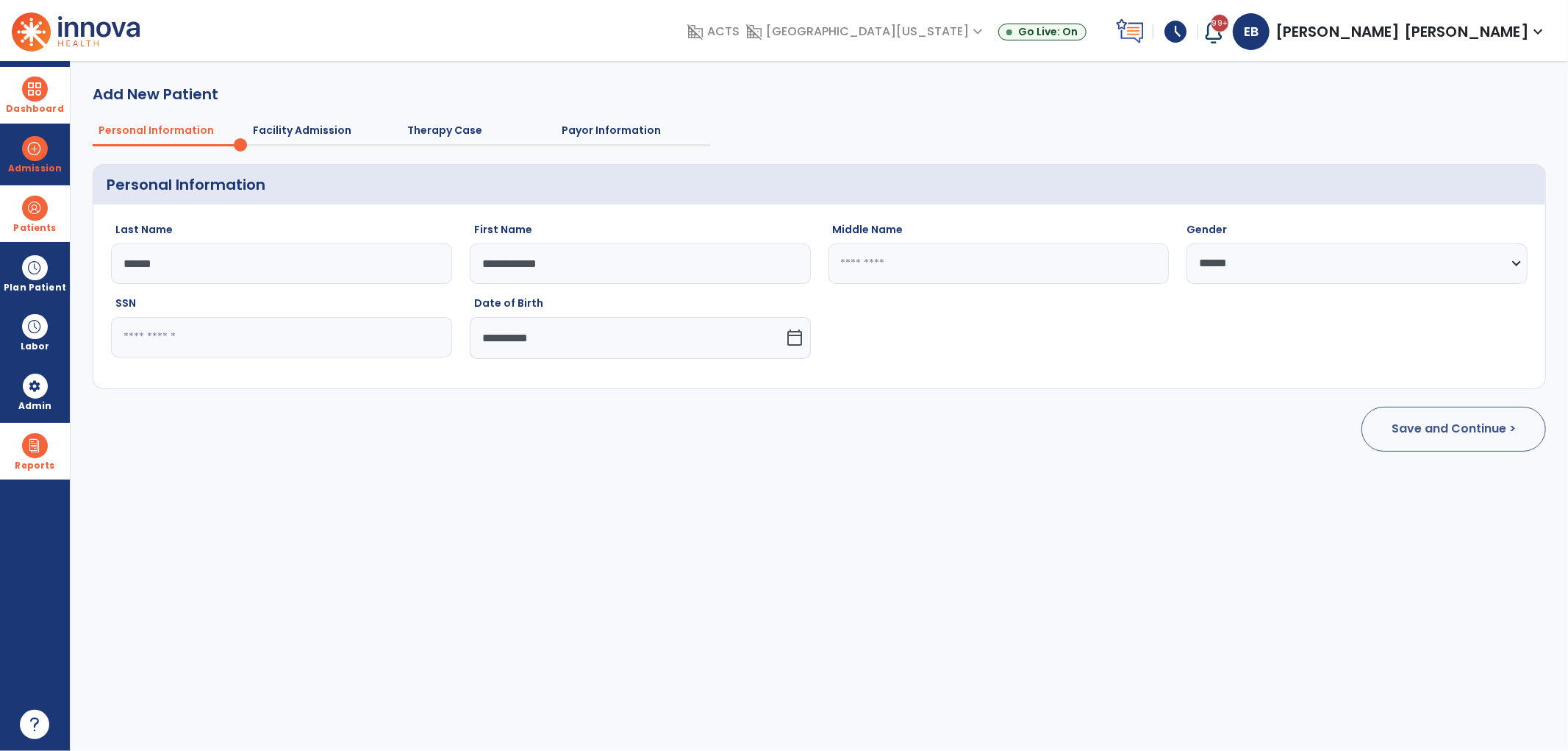 select on "**********" 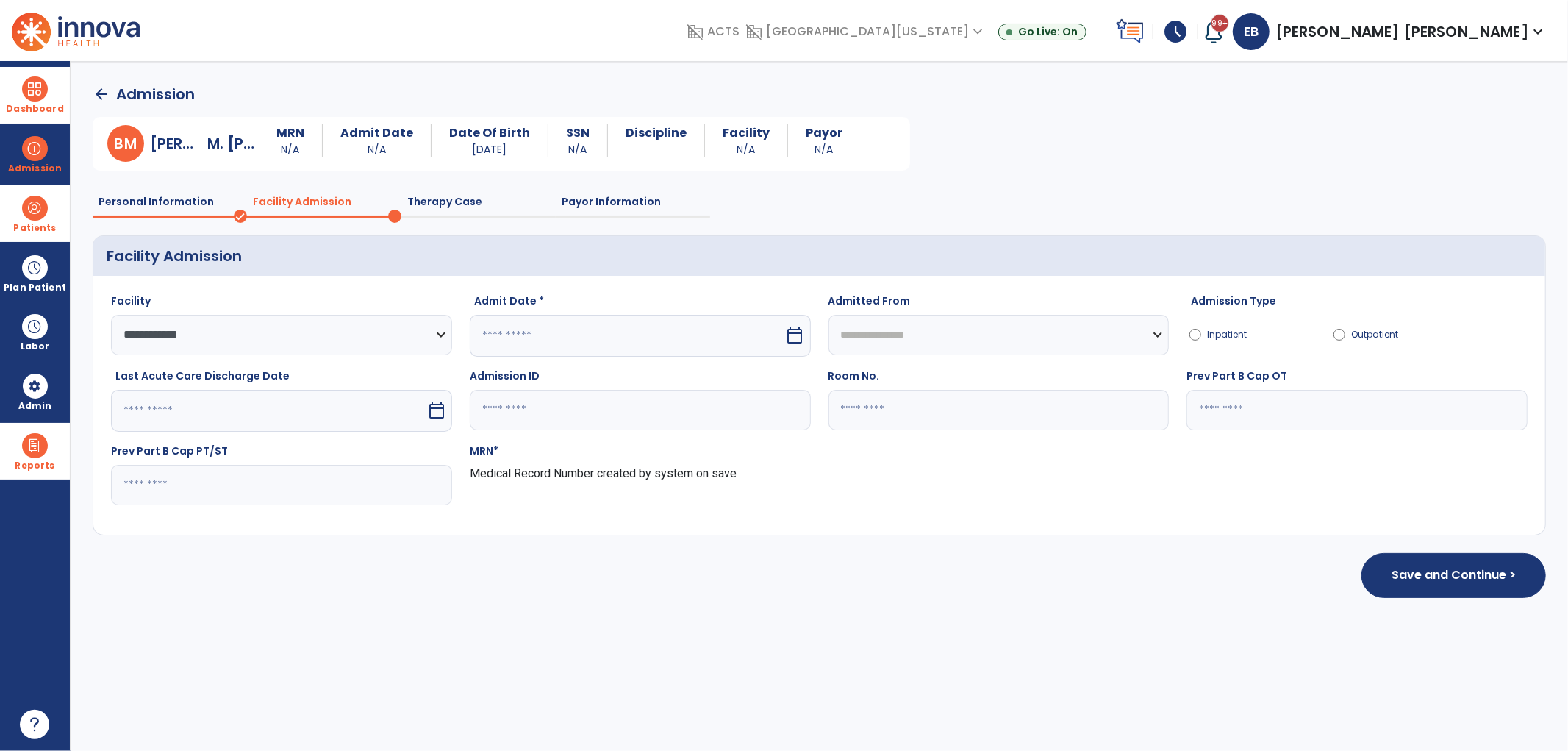 click at bounding box center (627, 335) 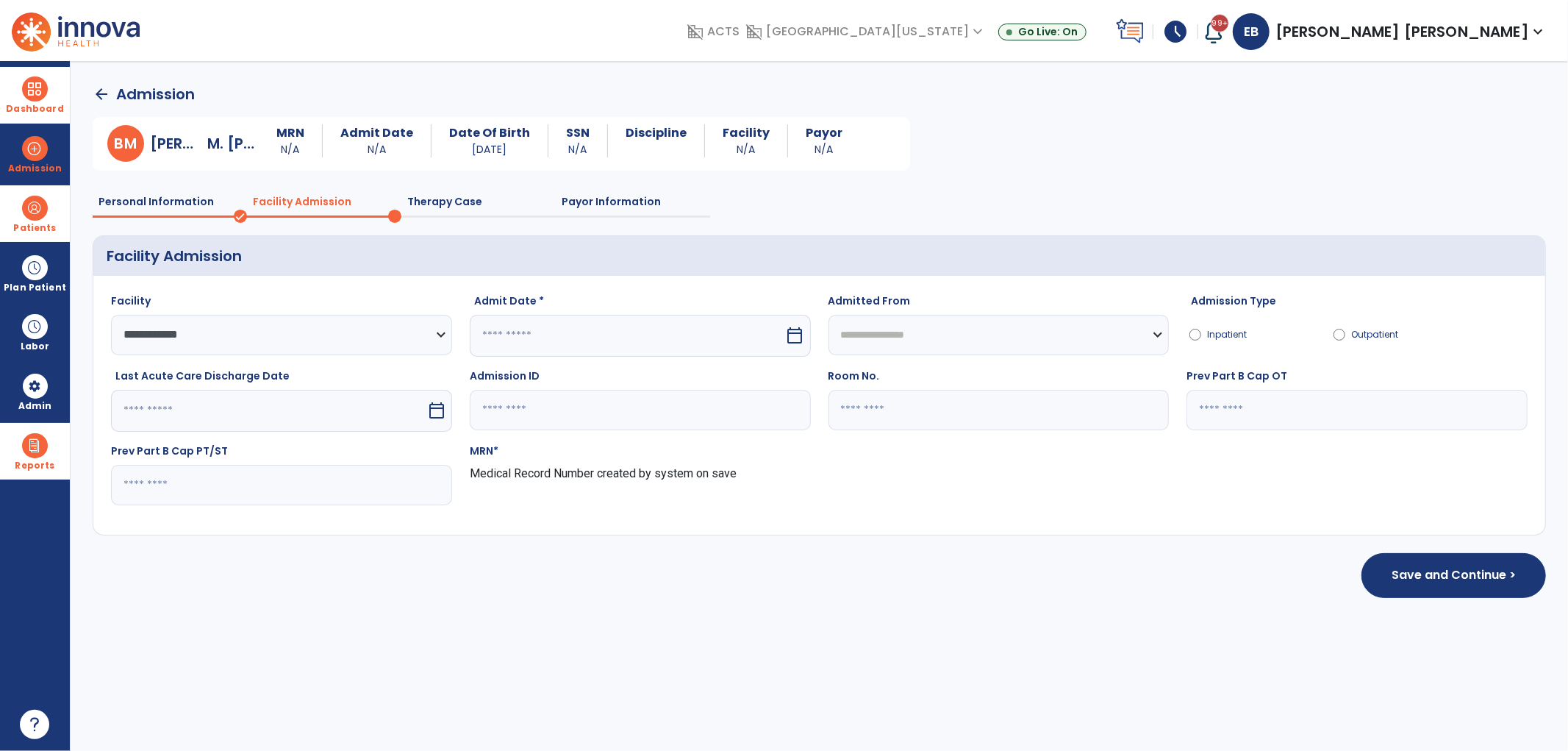 select on "*" 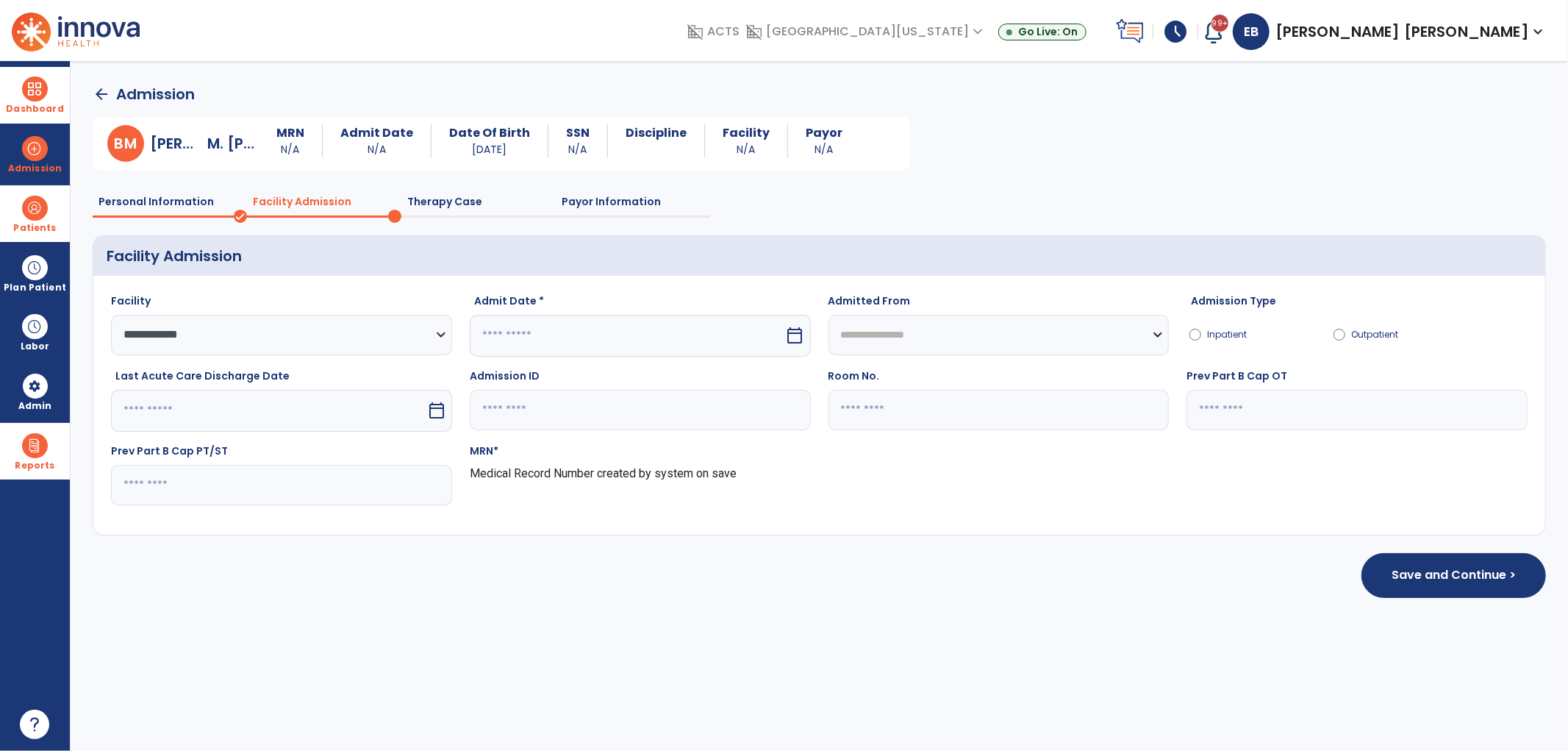select on "****" 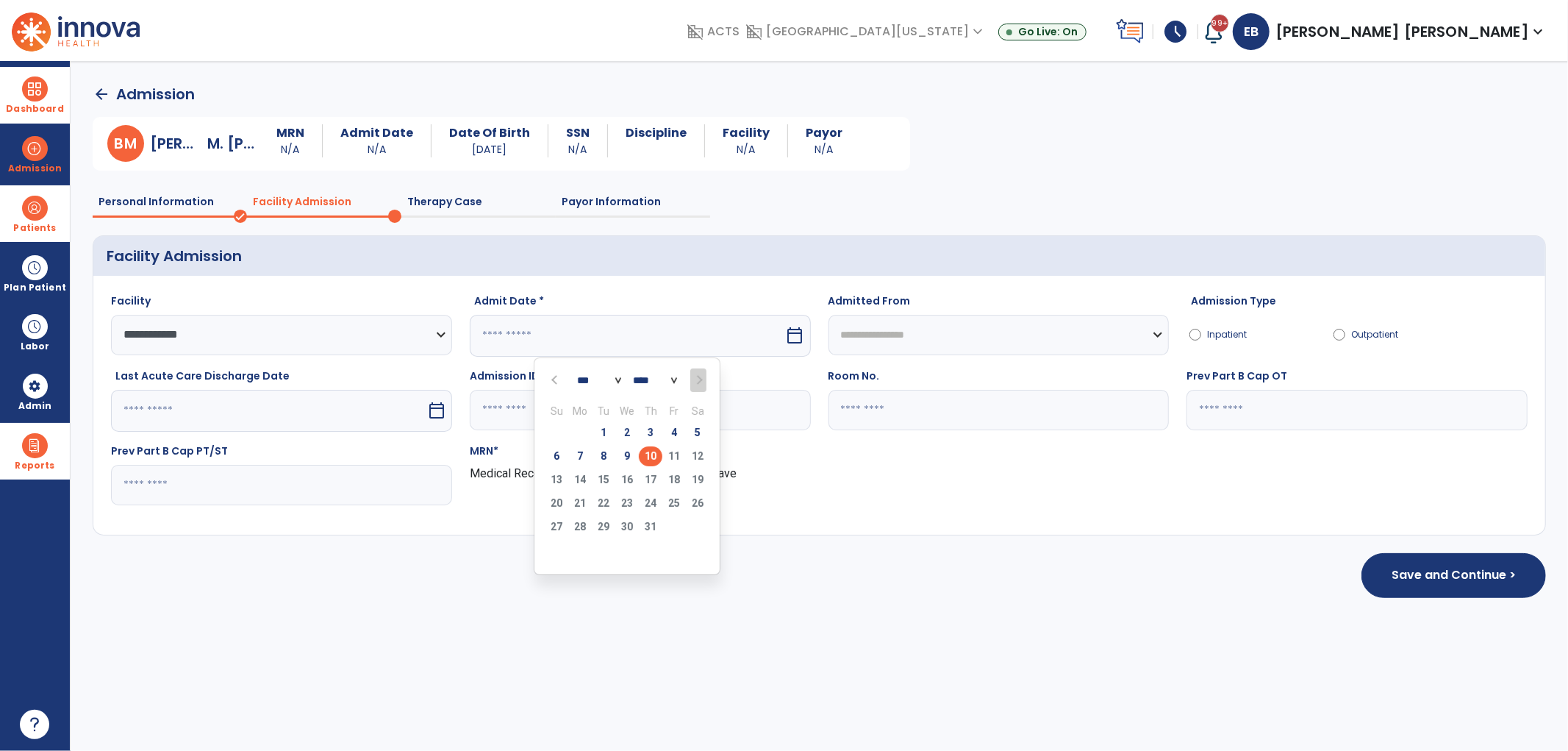 click on "10" at bounding box center (651, 456) 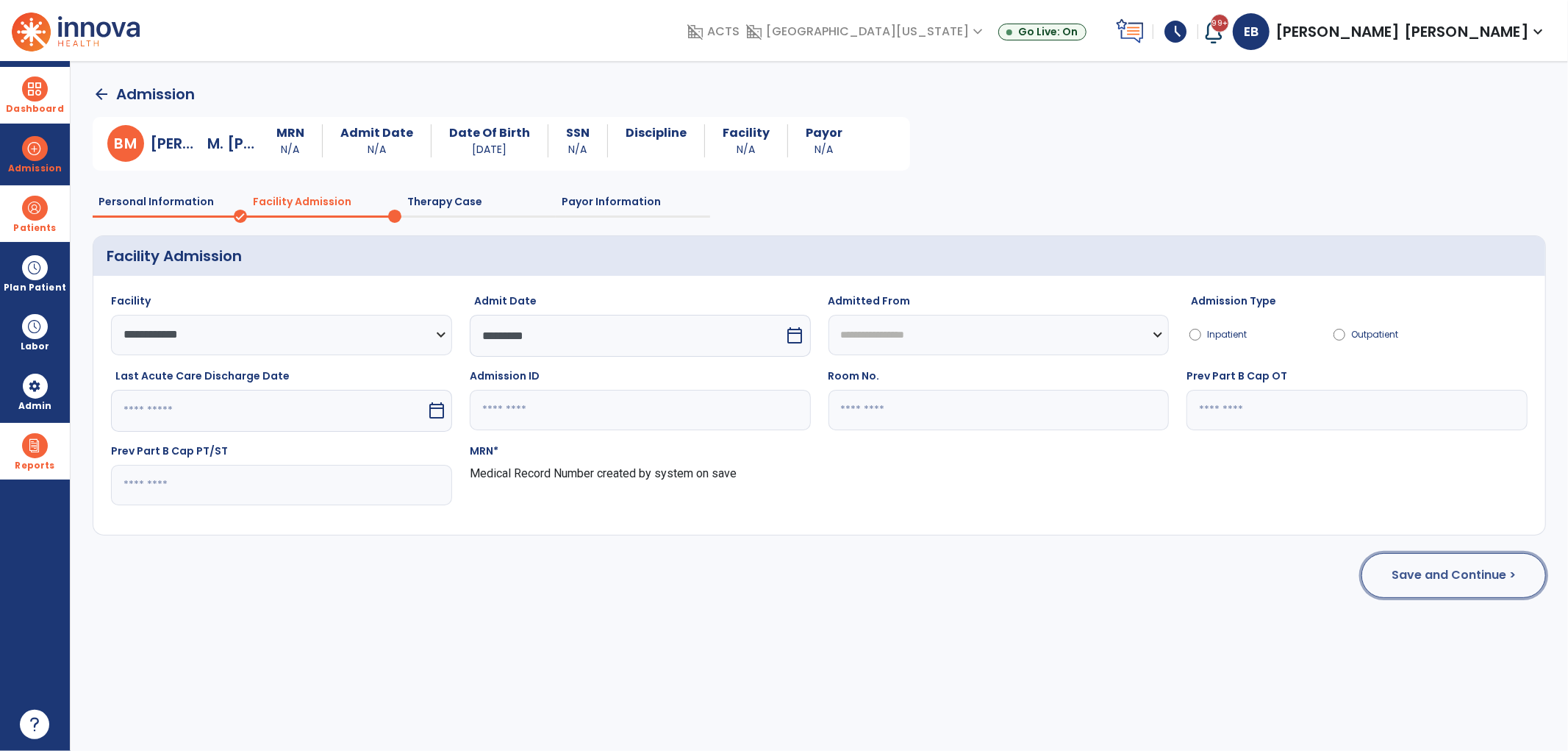 click on "Save and Continue >" 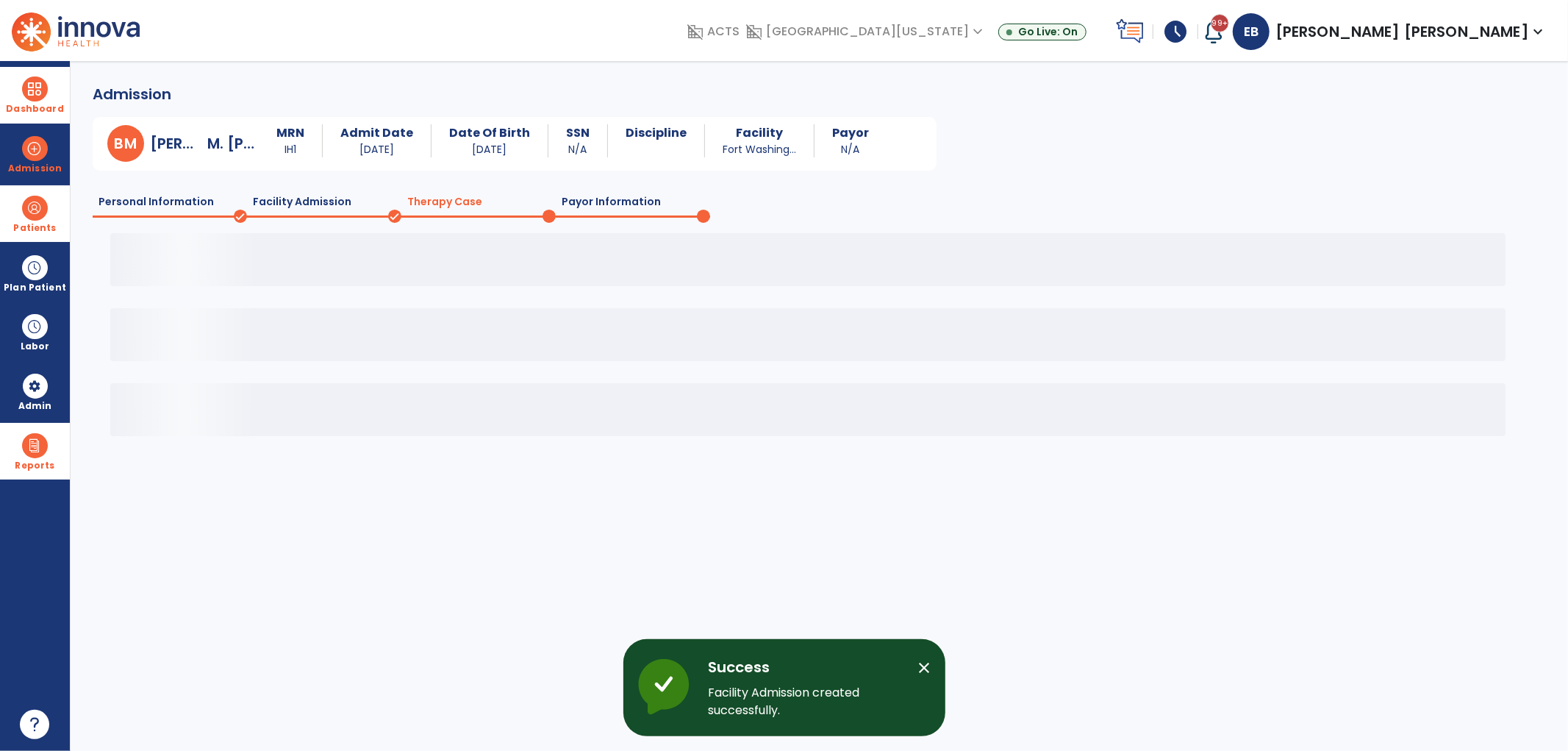 click on "Facility Admission" 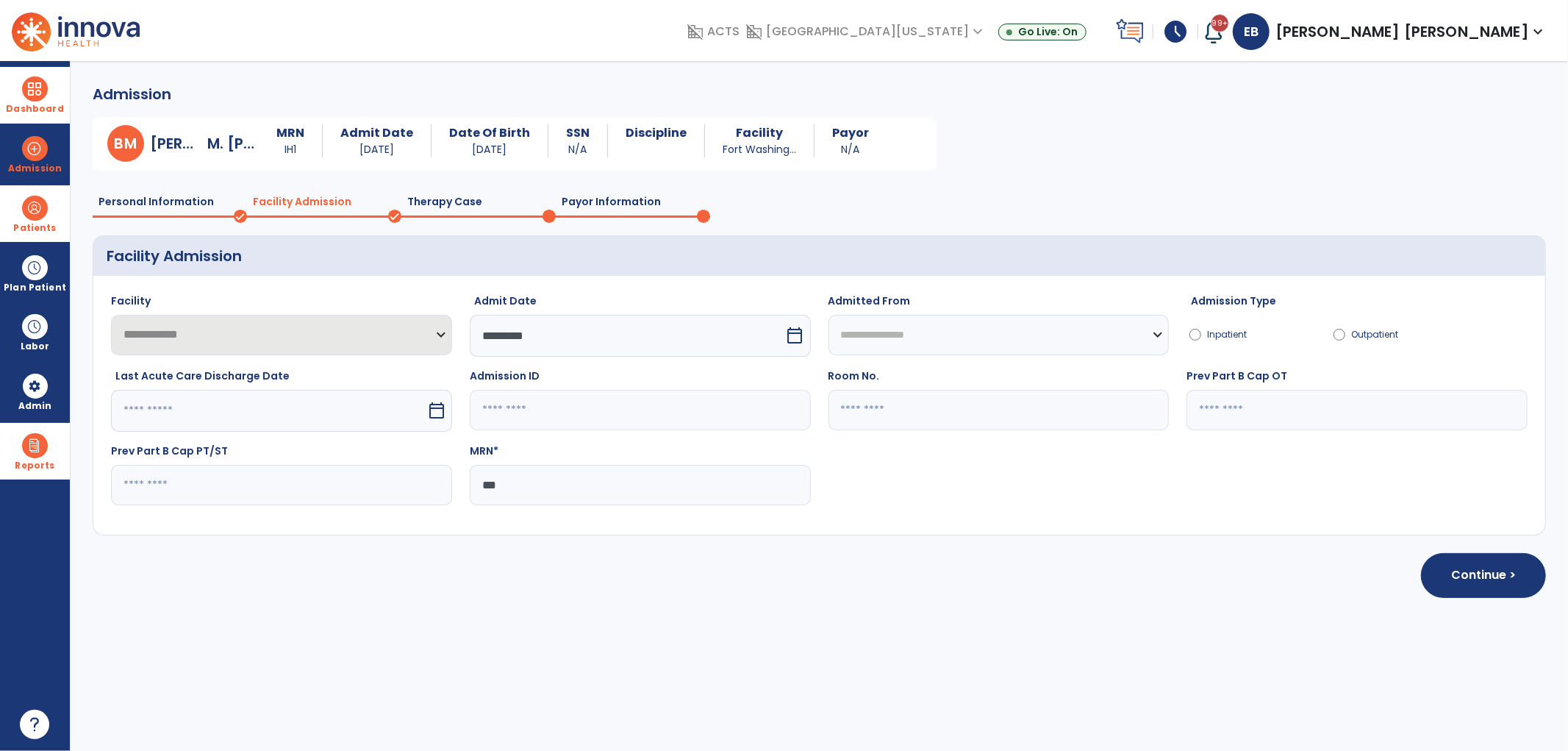 drag, startPoint x: 511, startPoint y: 486, endPoint x: 436, endPoint y: 475, distance: 75.80237 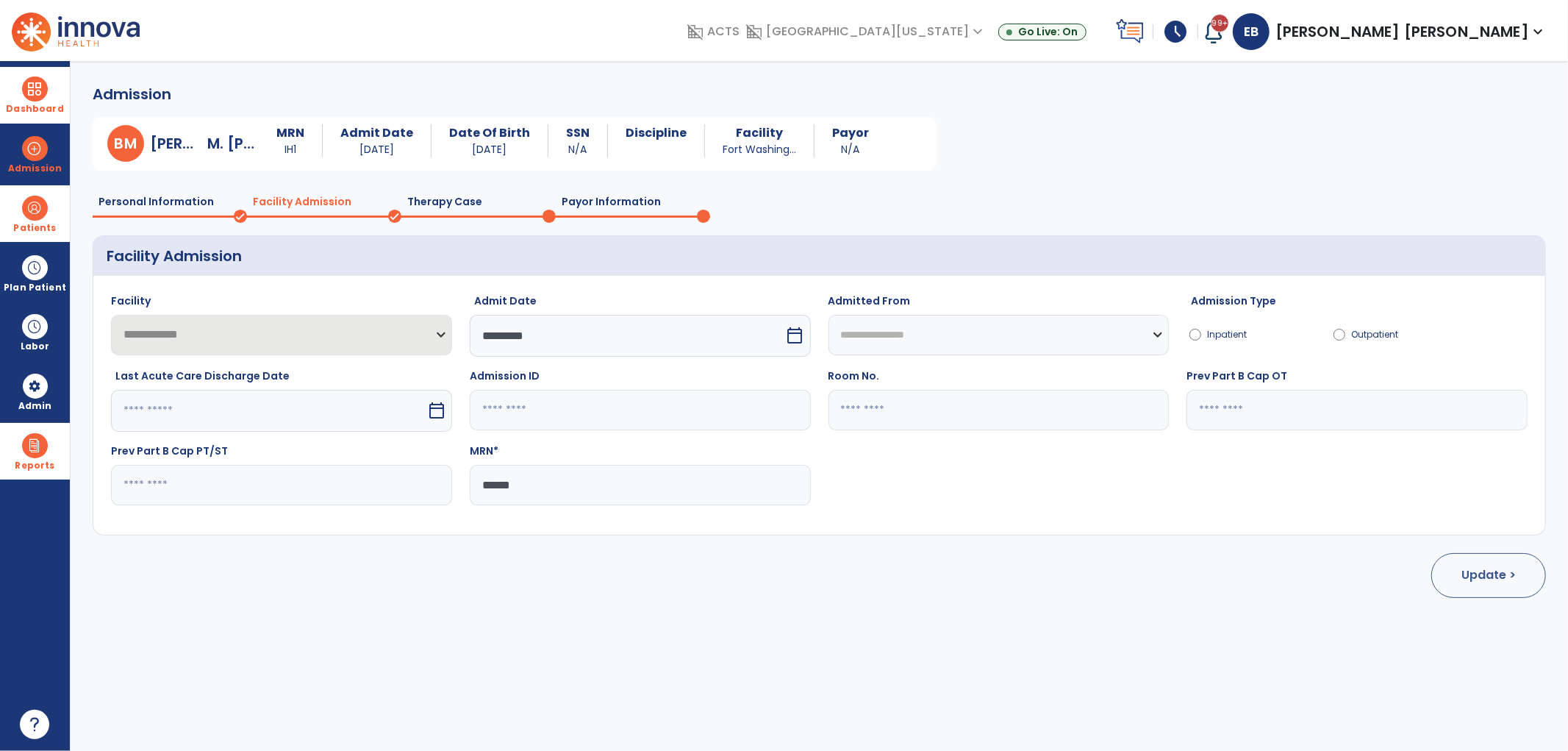 type on "******" 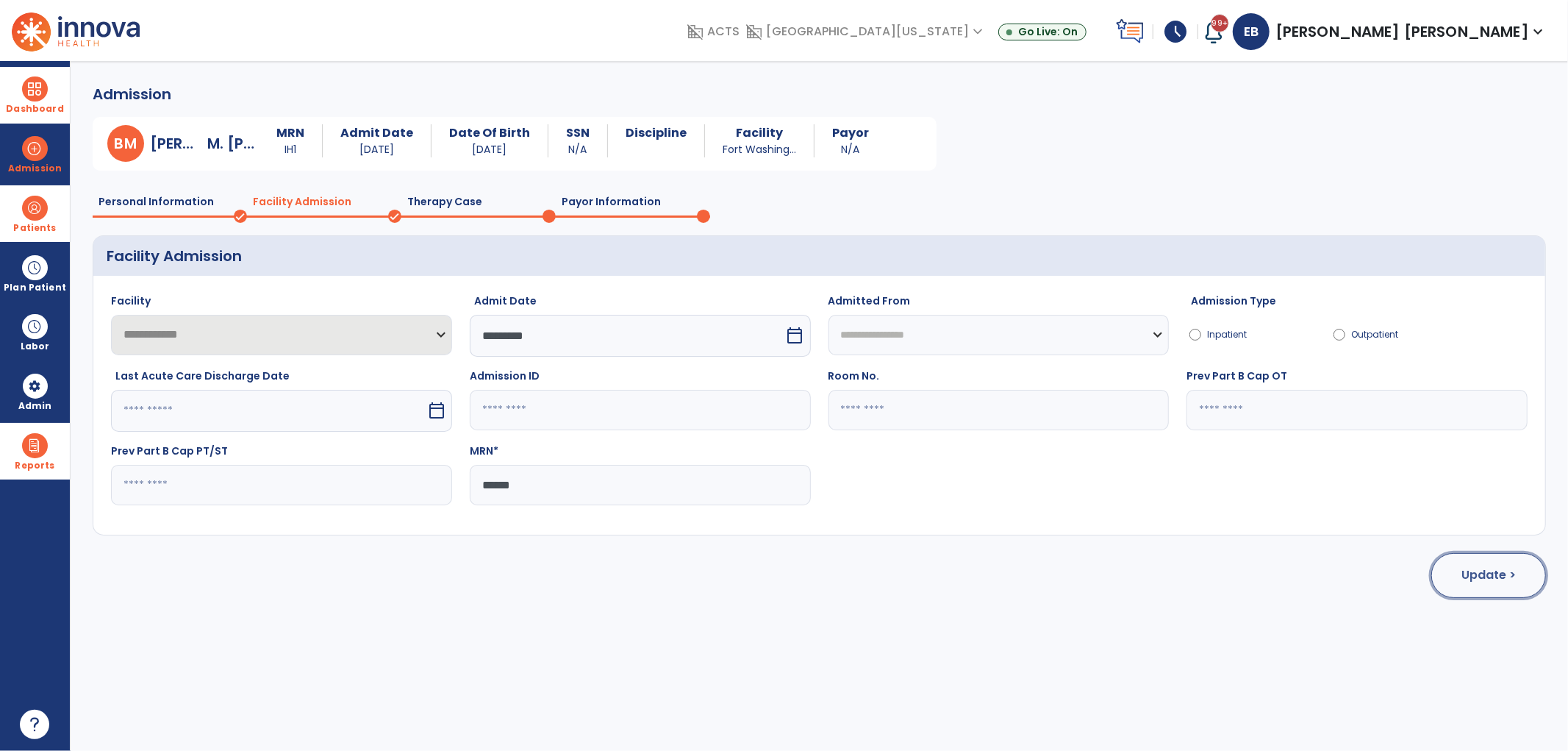 click on "Update >" 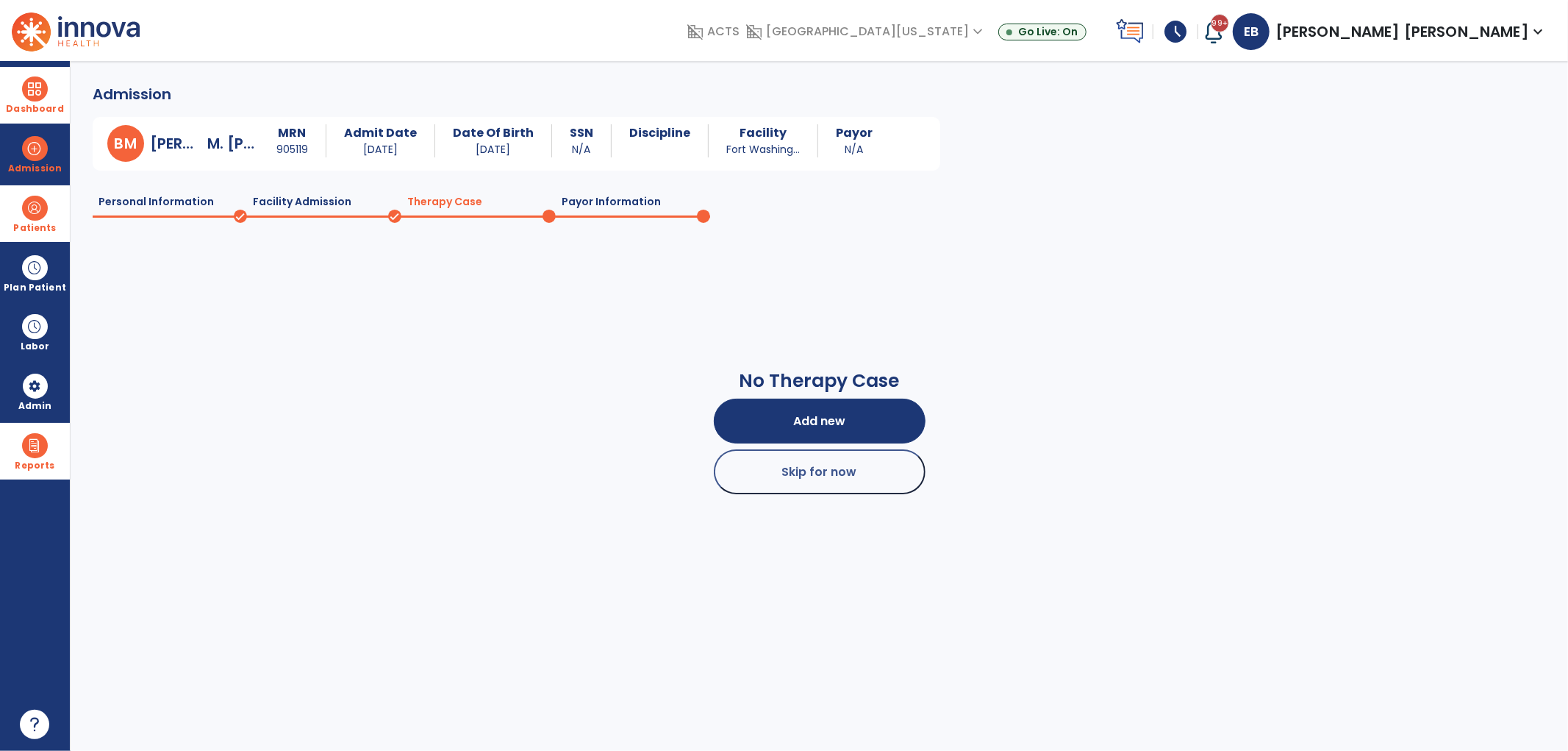 click on "Payor Information" 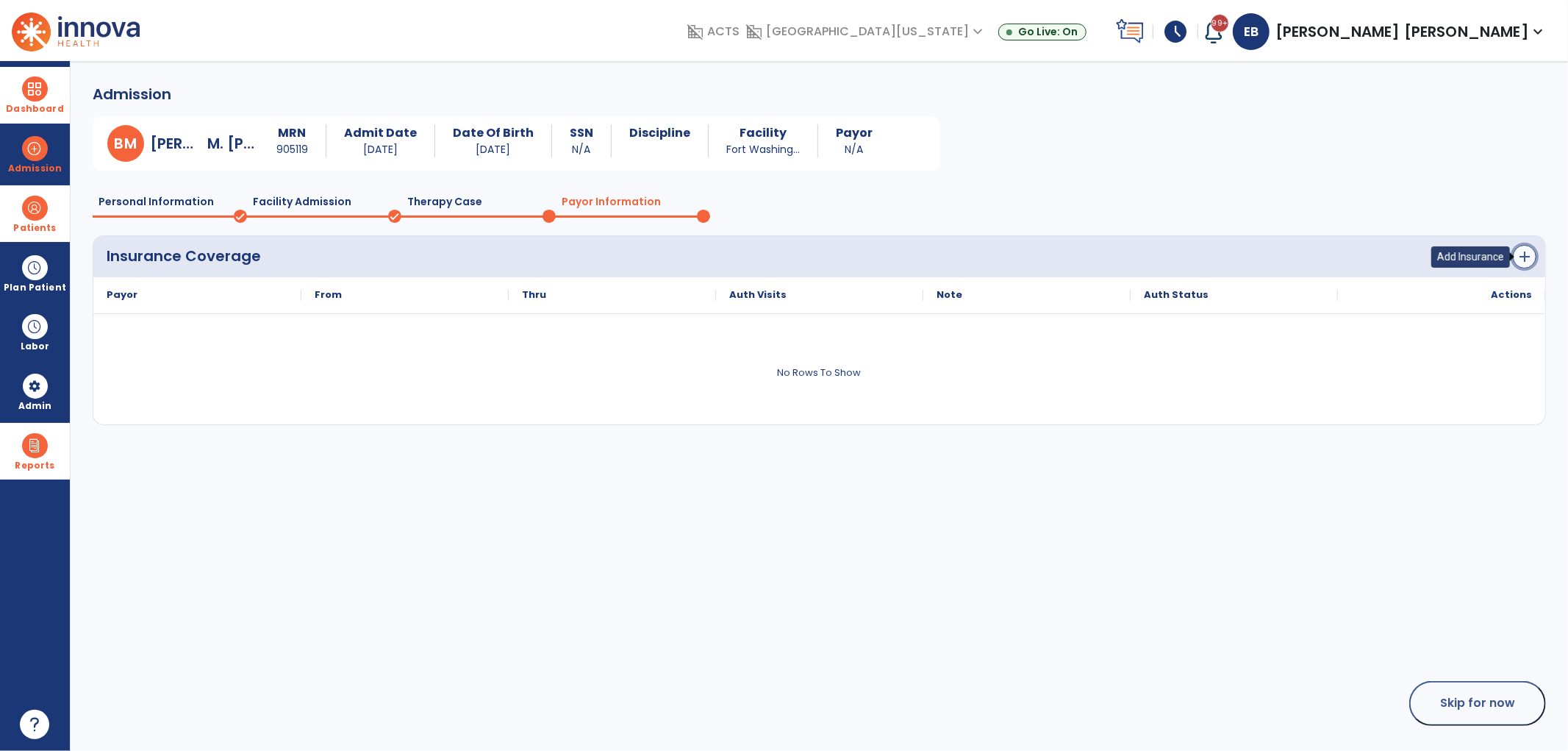 click on "add" 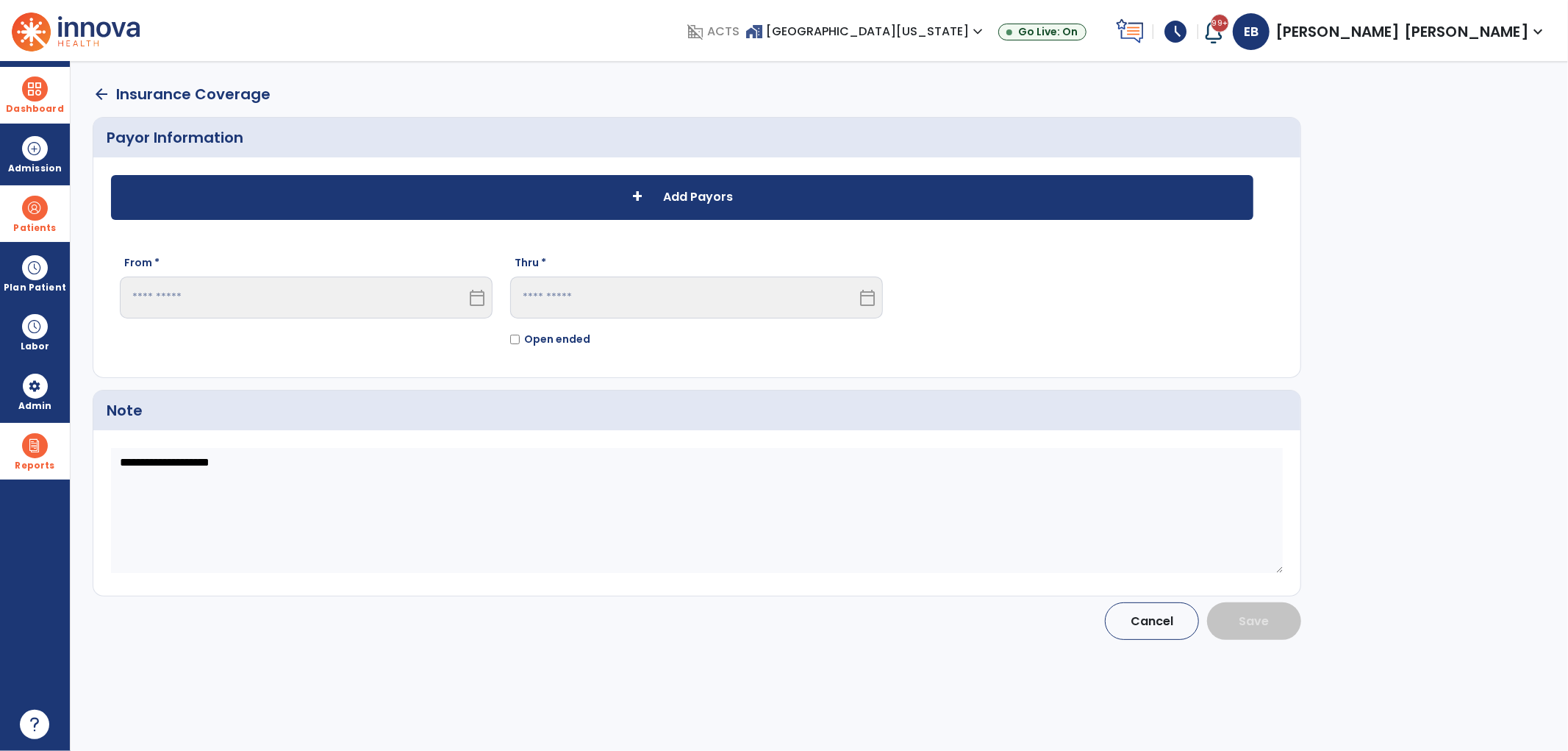 click on "+ Add Payors" 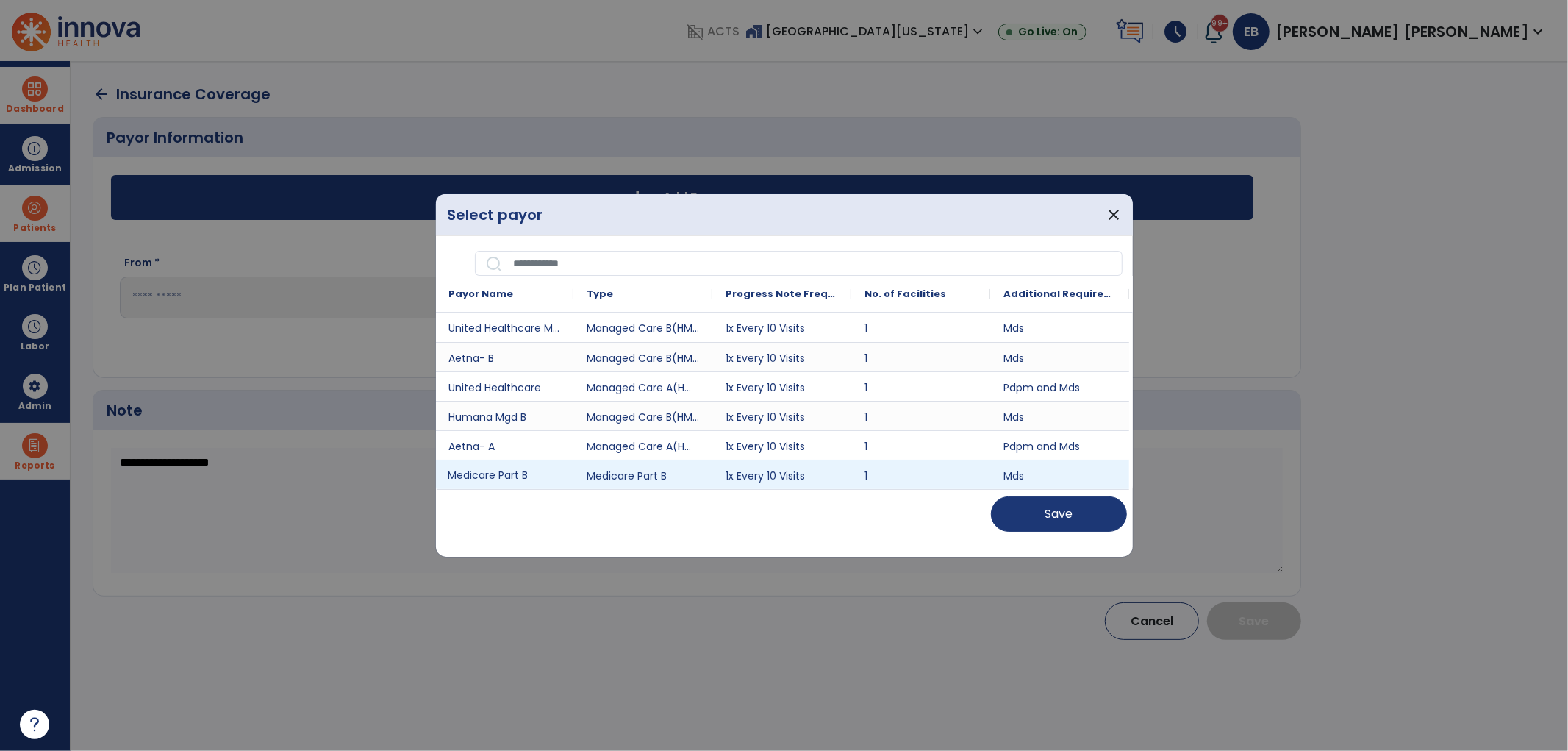 drag, startPoint x: 501, startPoint y: 481, endPoint x: 509, endPoint y: 482, distance: 8.062258 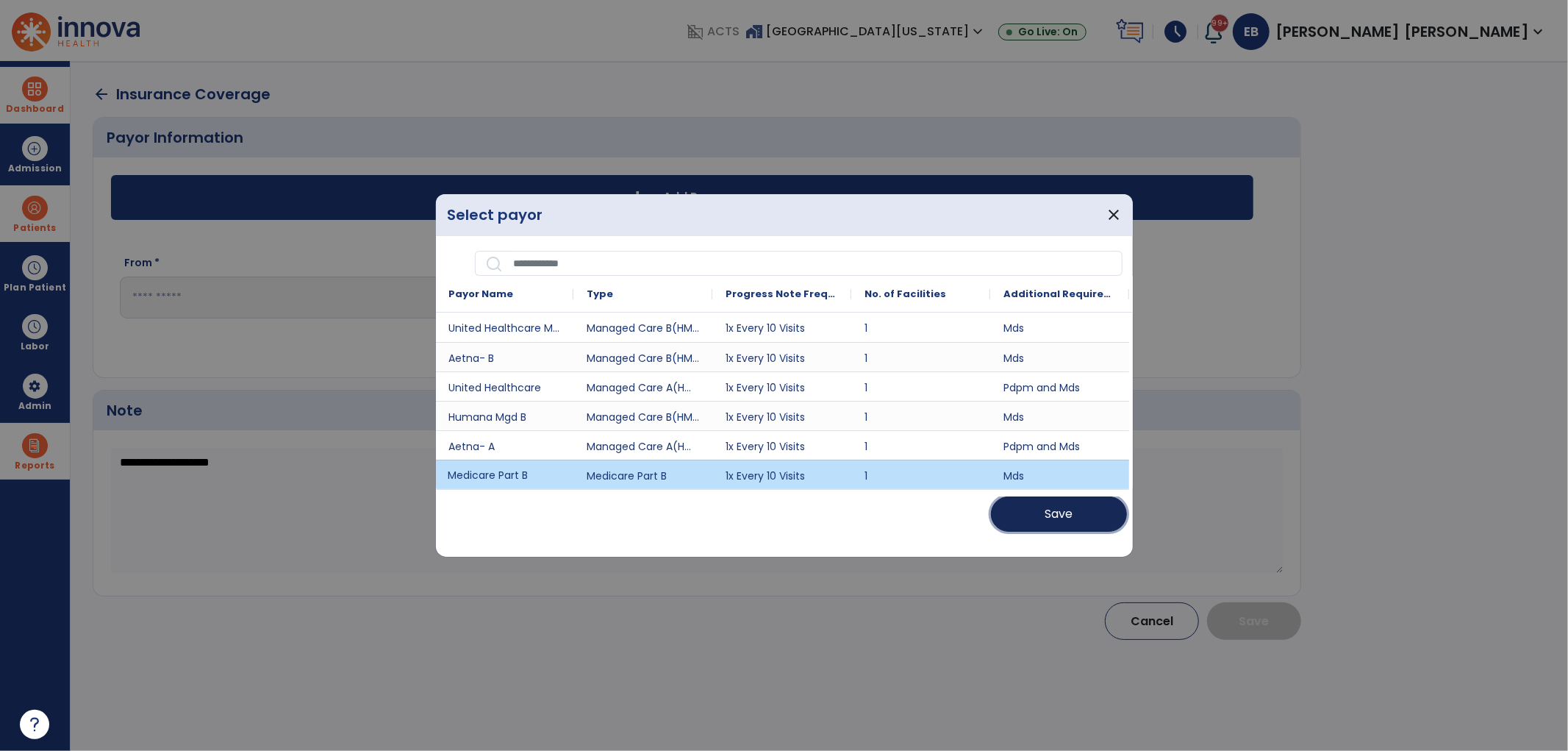 click on "Save" at bounding box center (1059, 514) 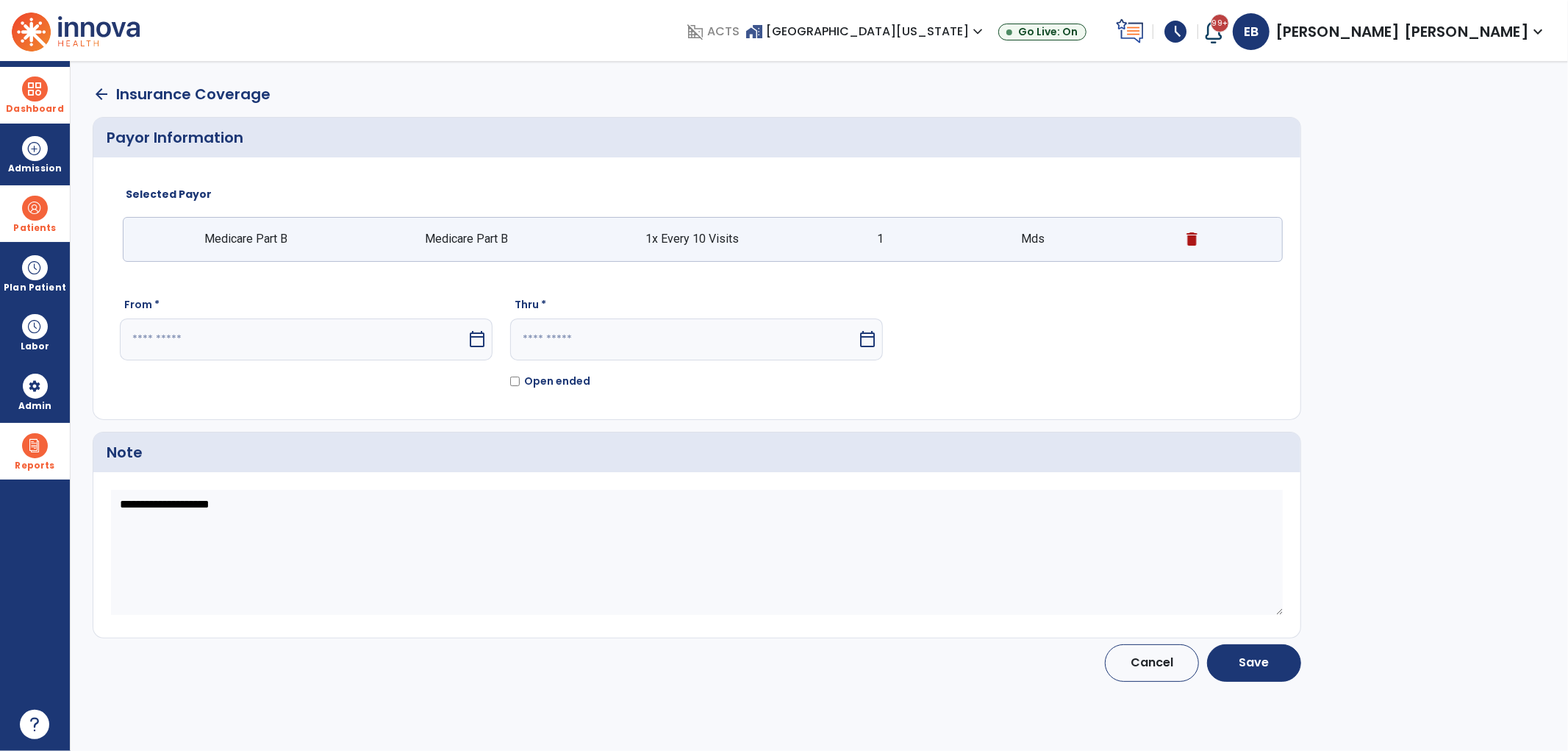 click at bounding box center [293, 339] 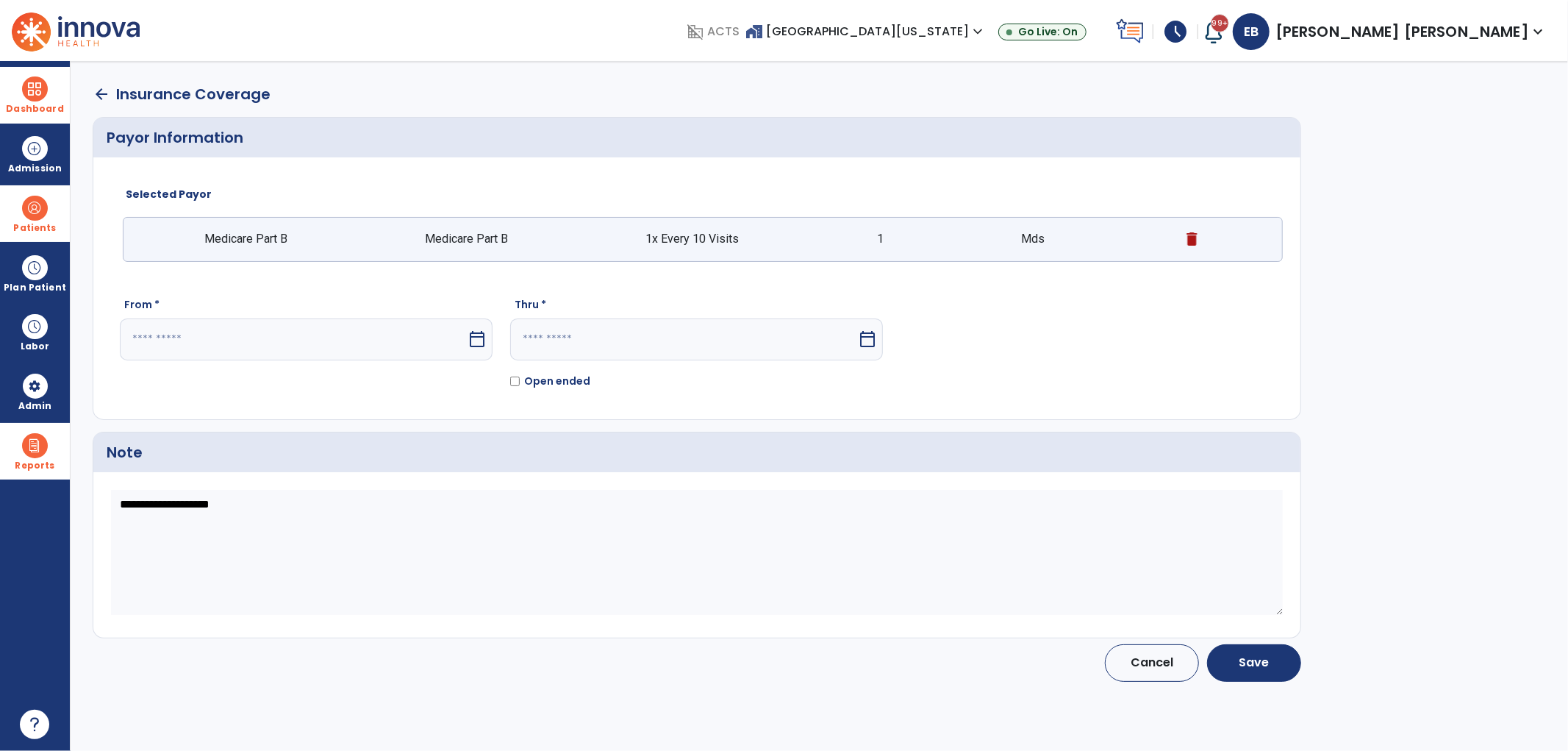 select on "*" 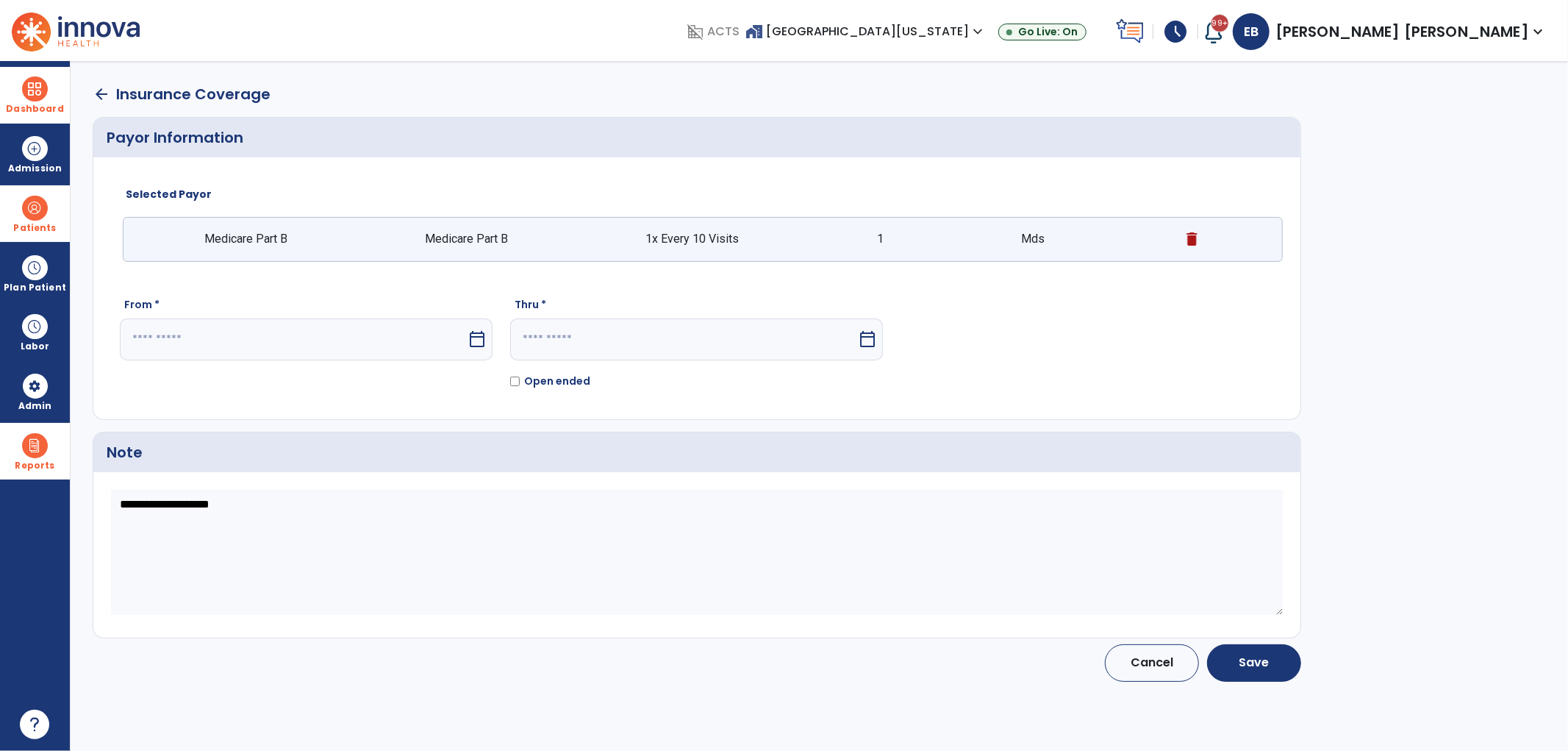 select on "****" 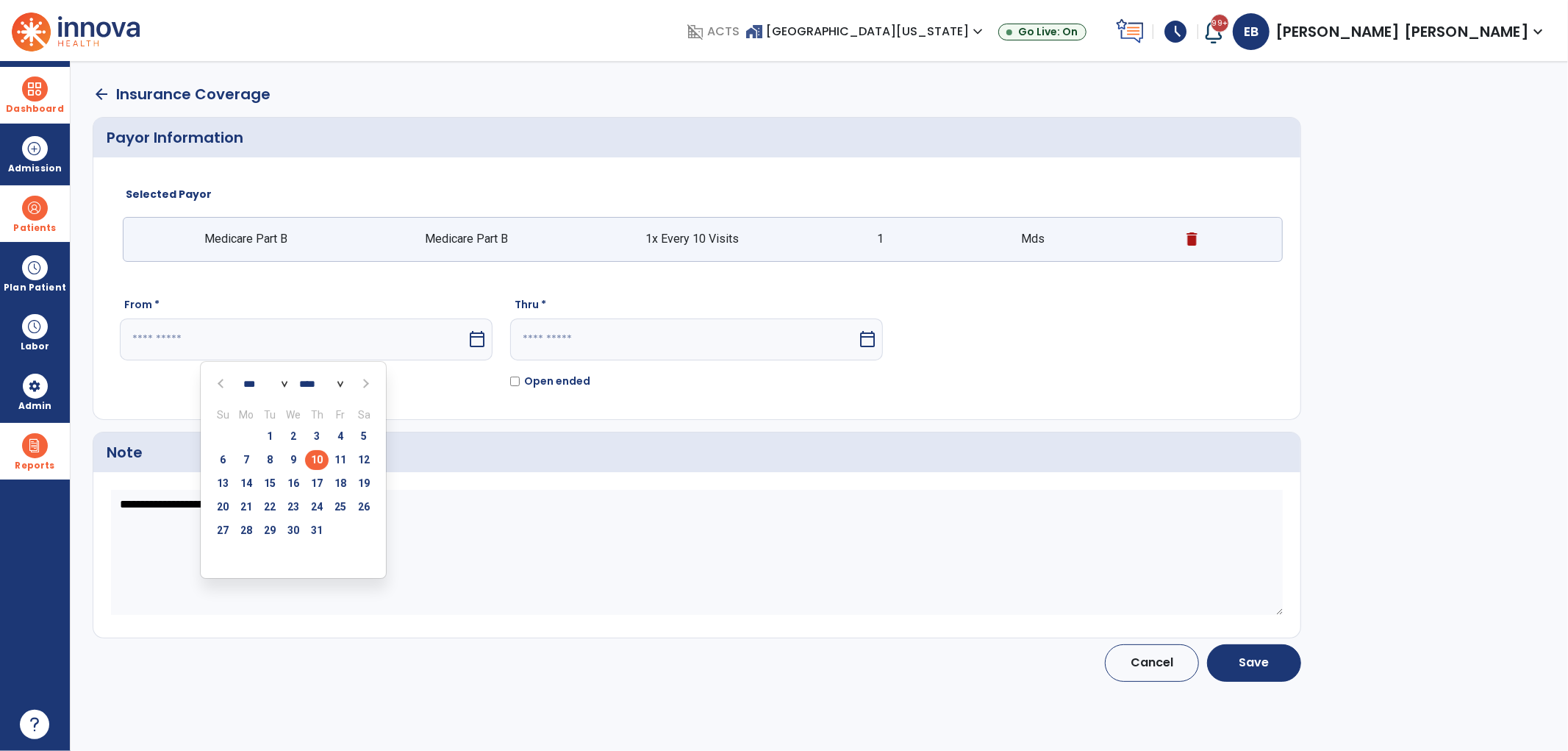 click on "10" at bounding box center (317, 460) 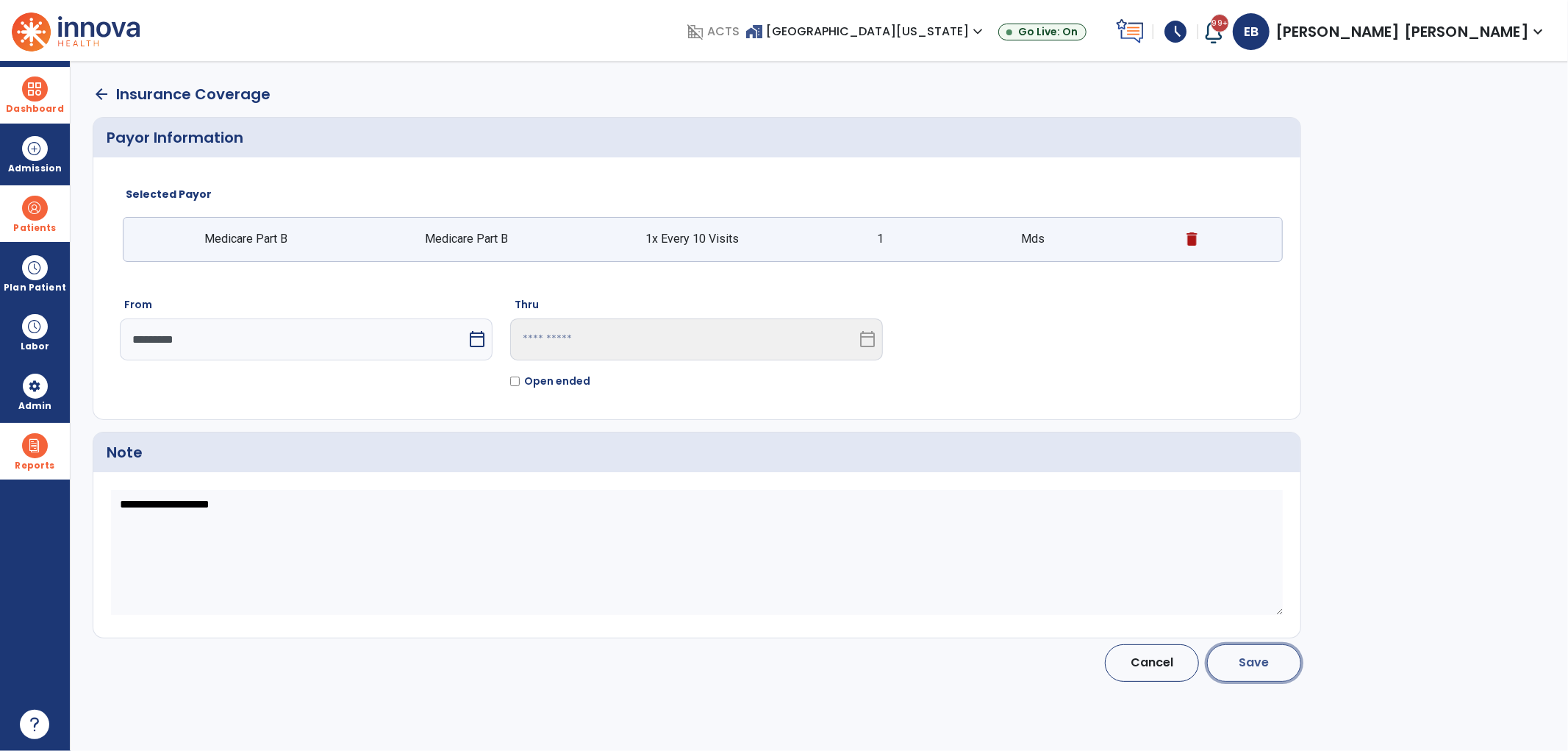 click on "Save" 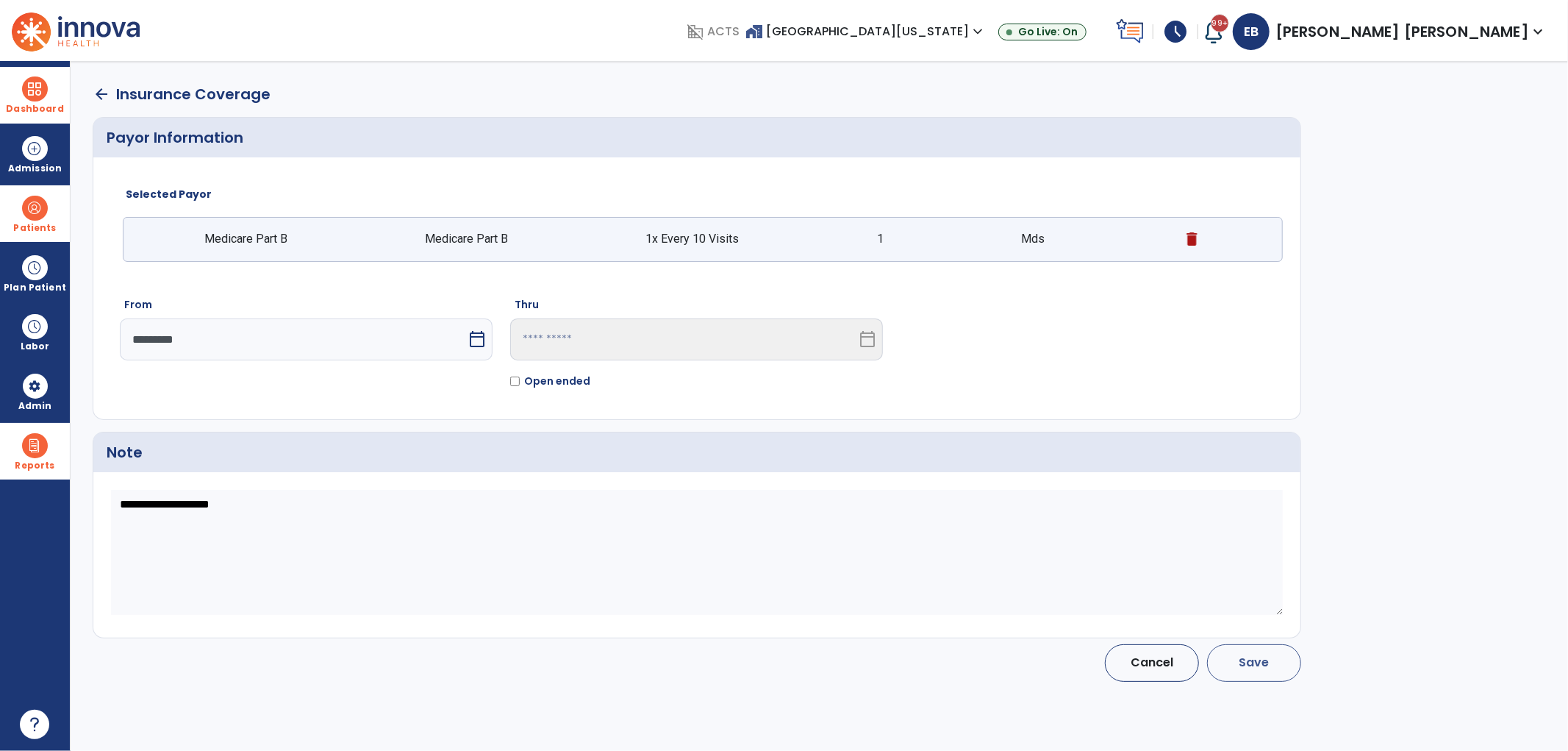 type on "*********" 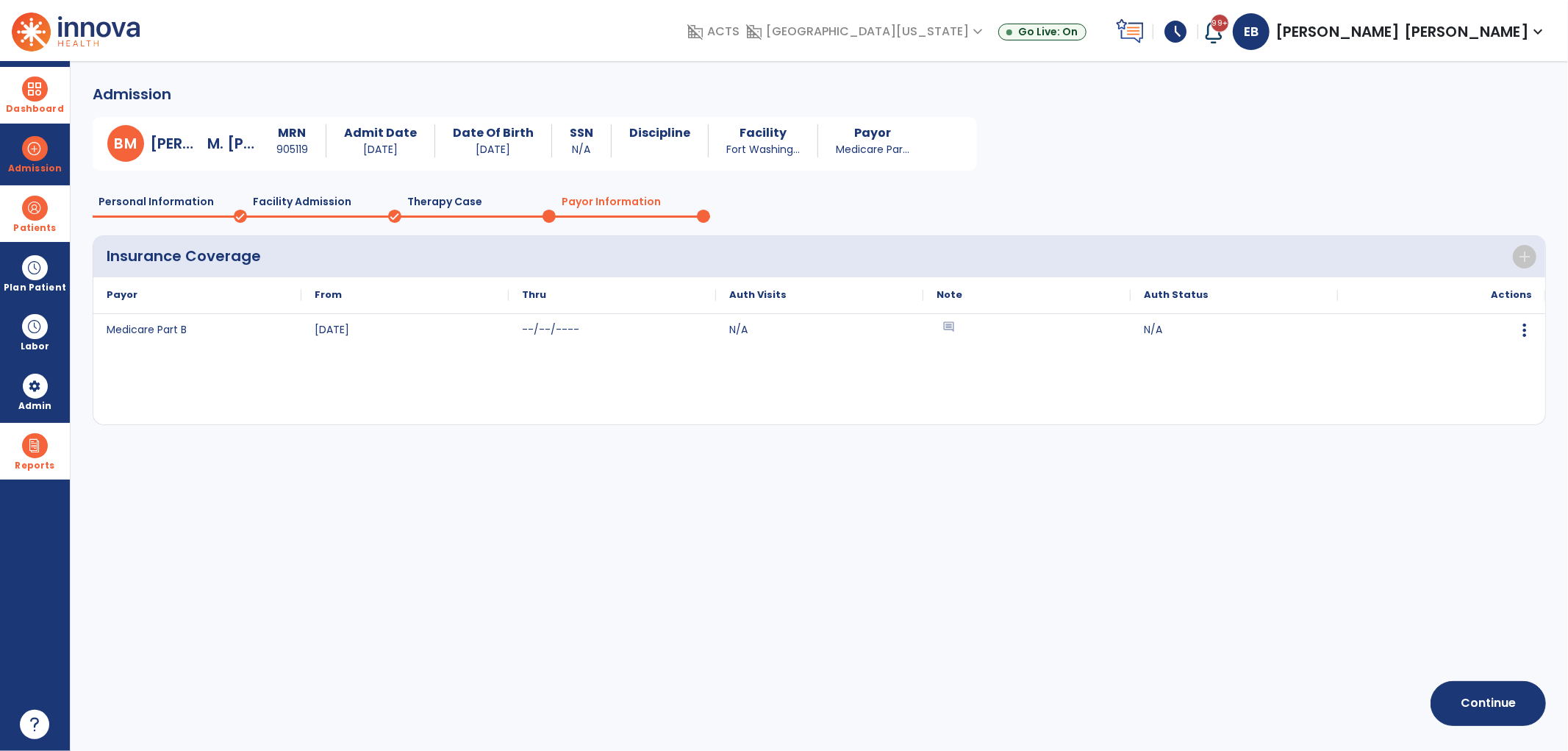 click on "Facility Admission   done" 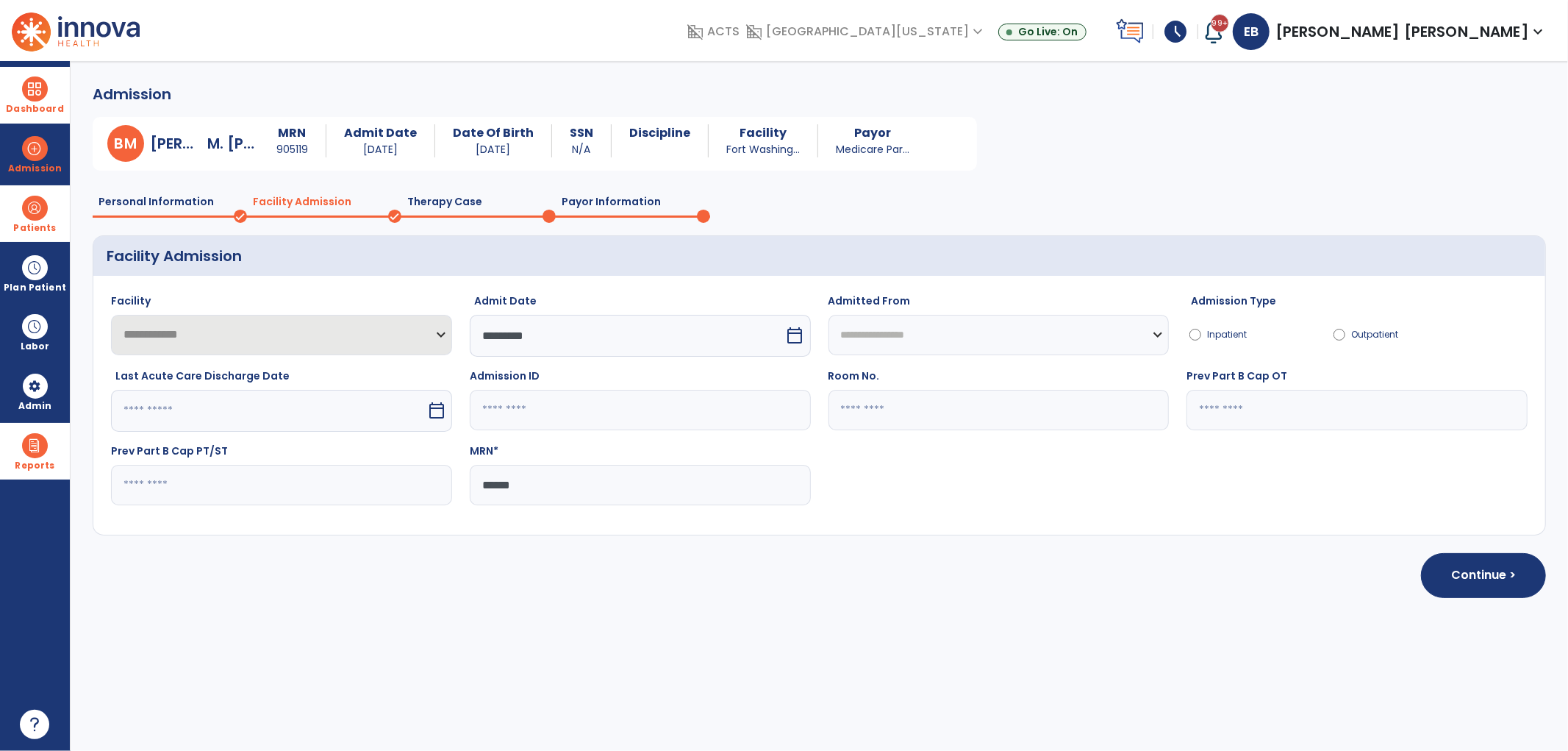 click on "Payor Information" 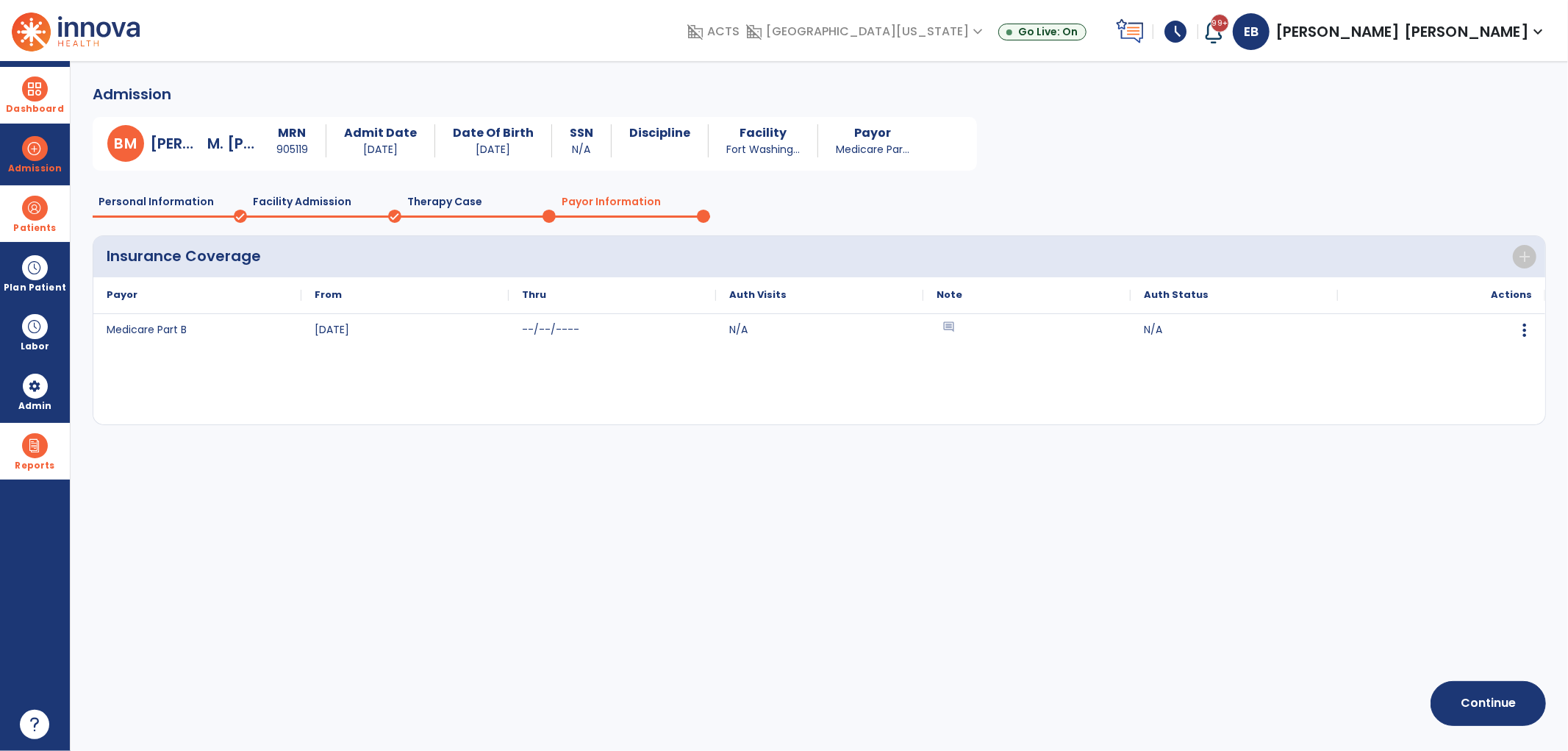 click 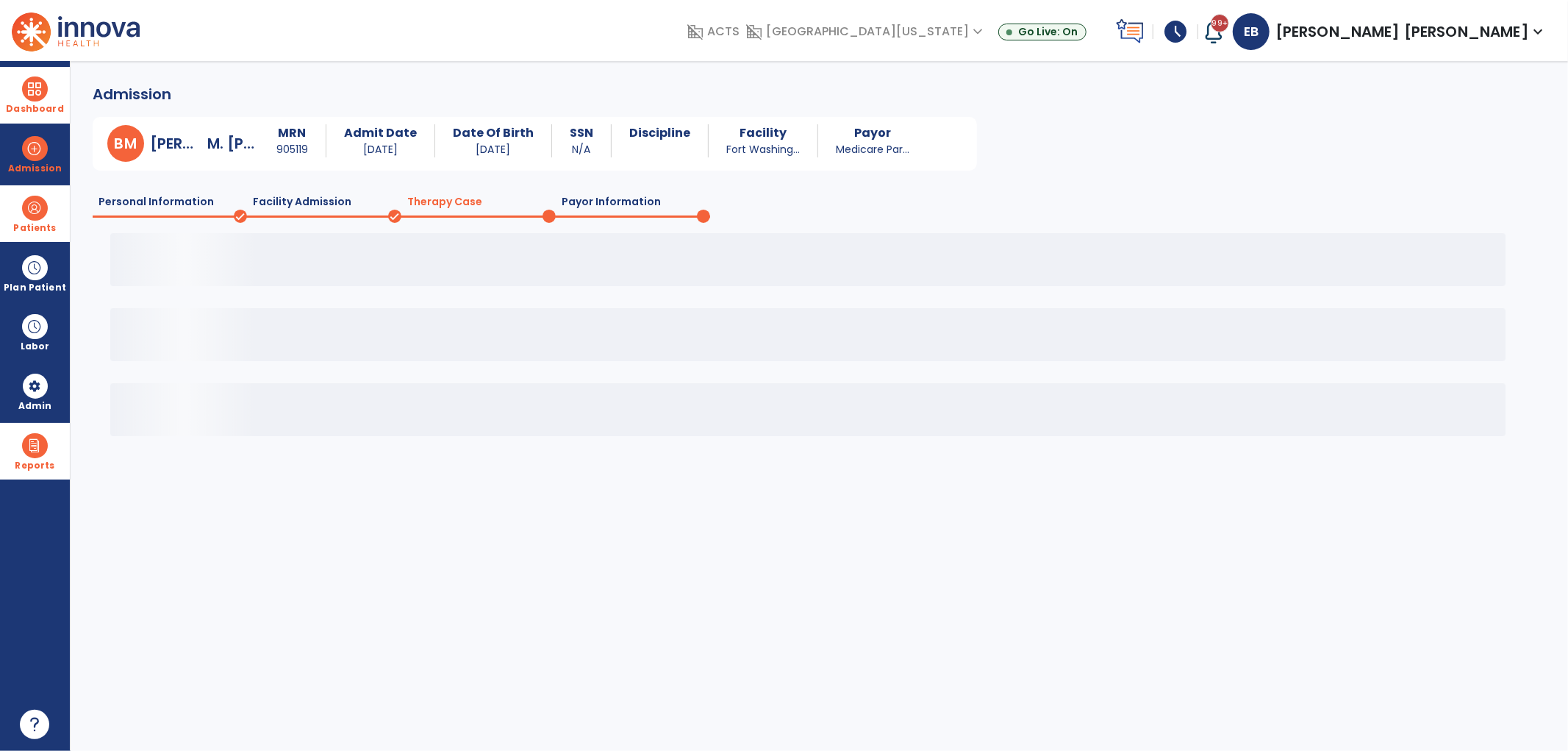click on "Personal Information" 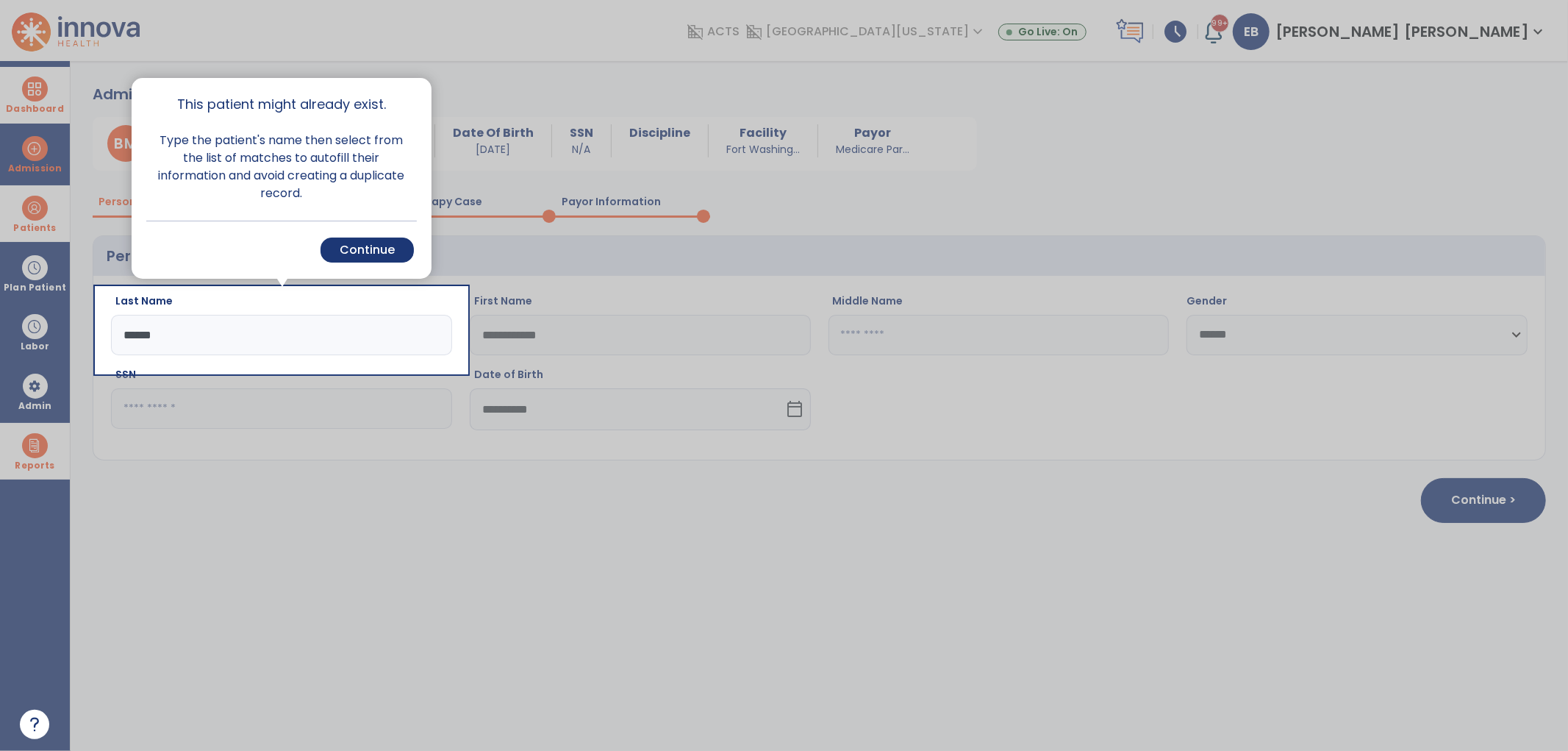 click at bounding box center (48, 375) 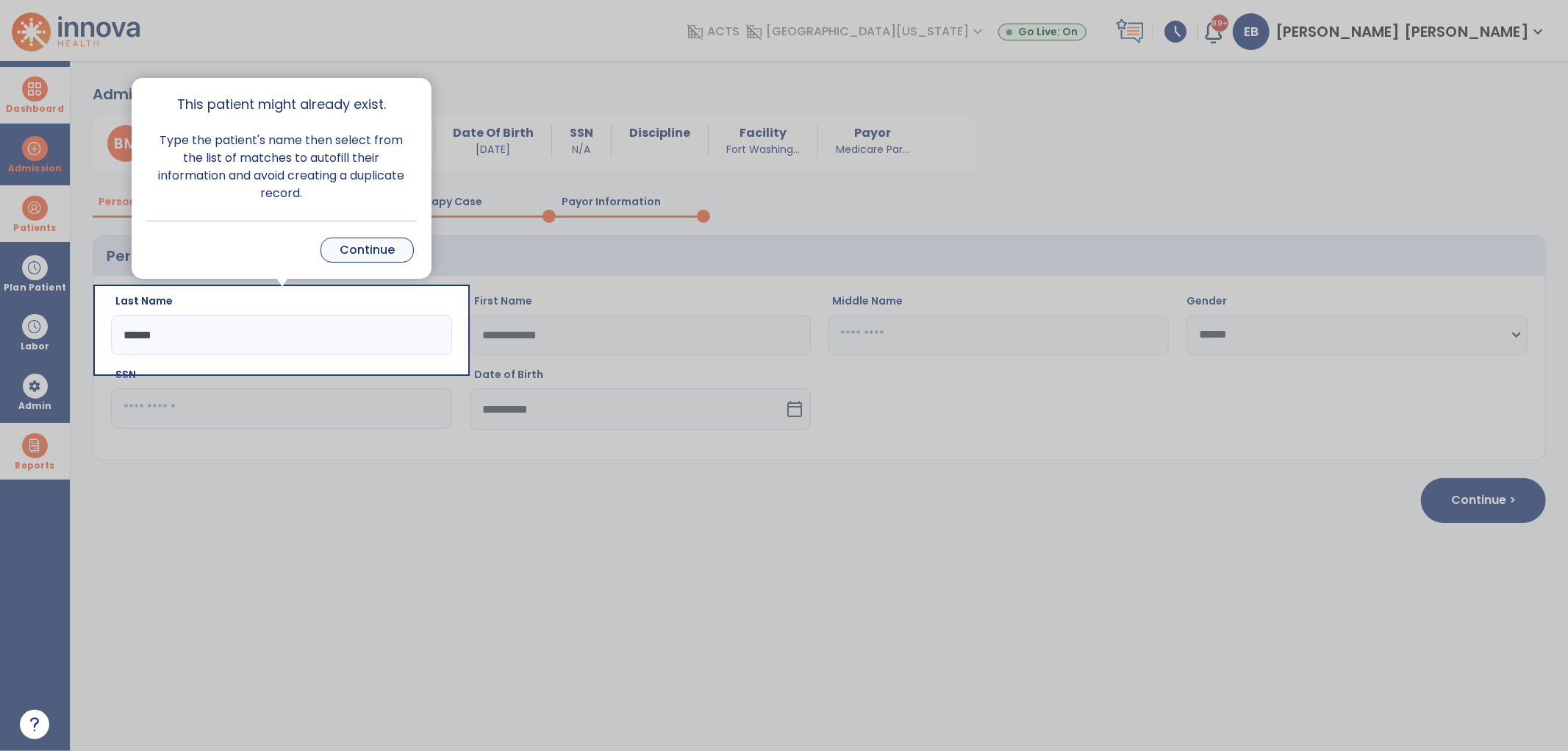 click on "Continue" at bounding box center (367, 250) 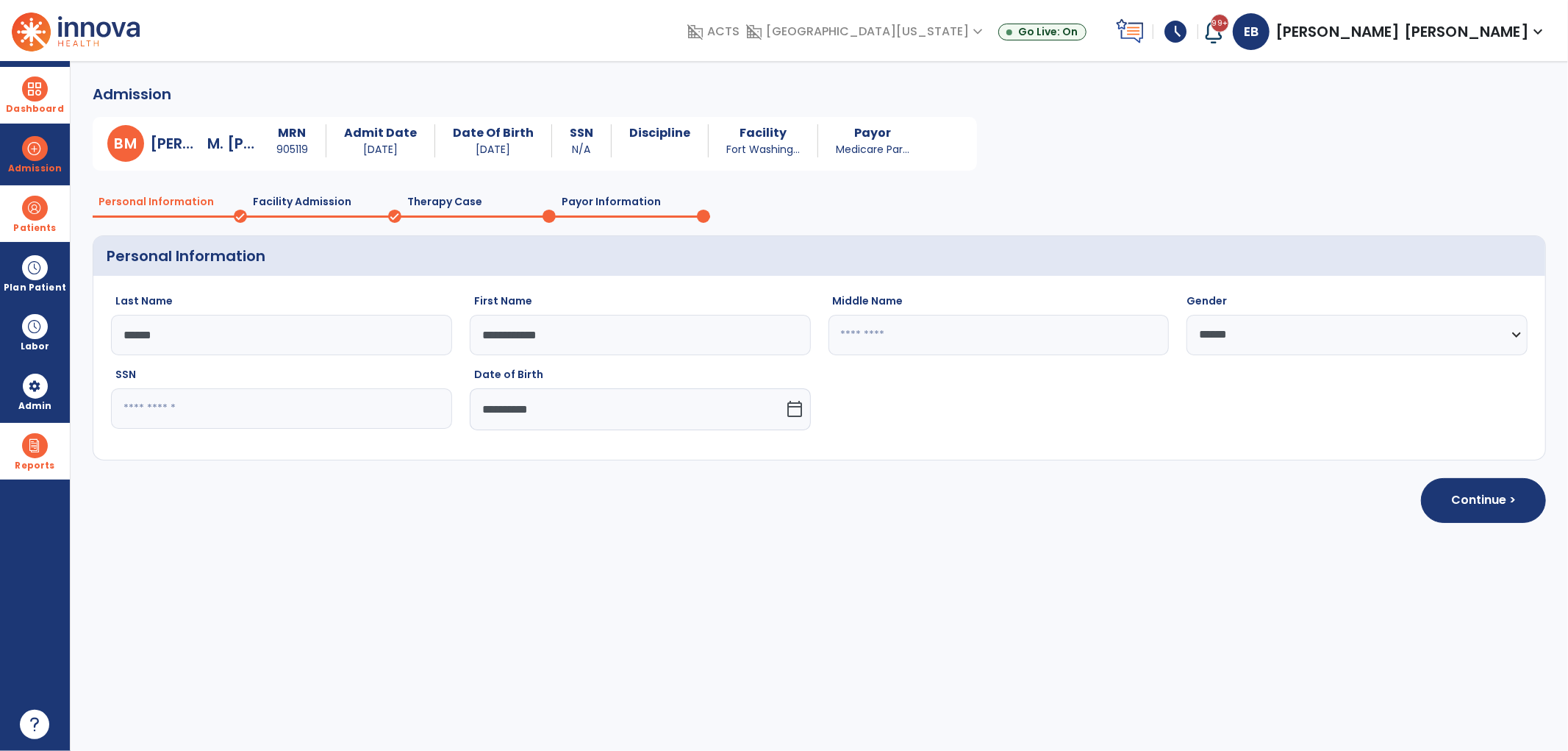 click on "******" 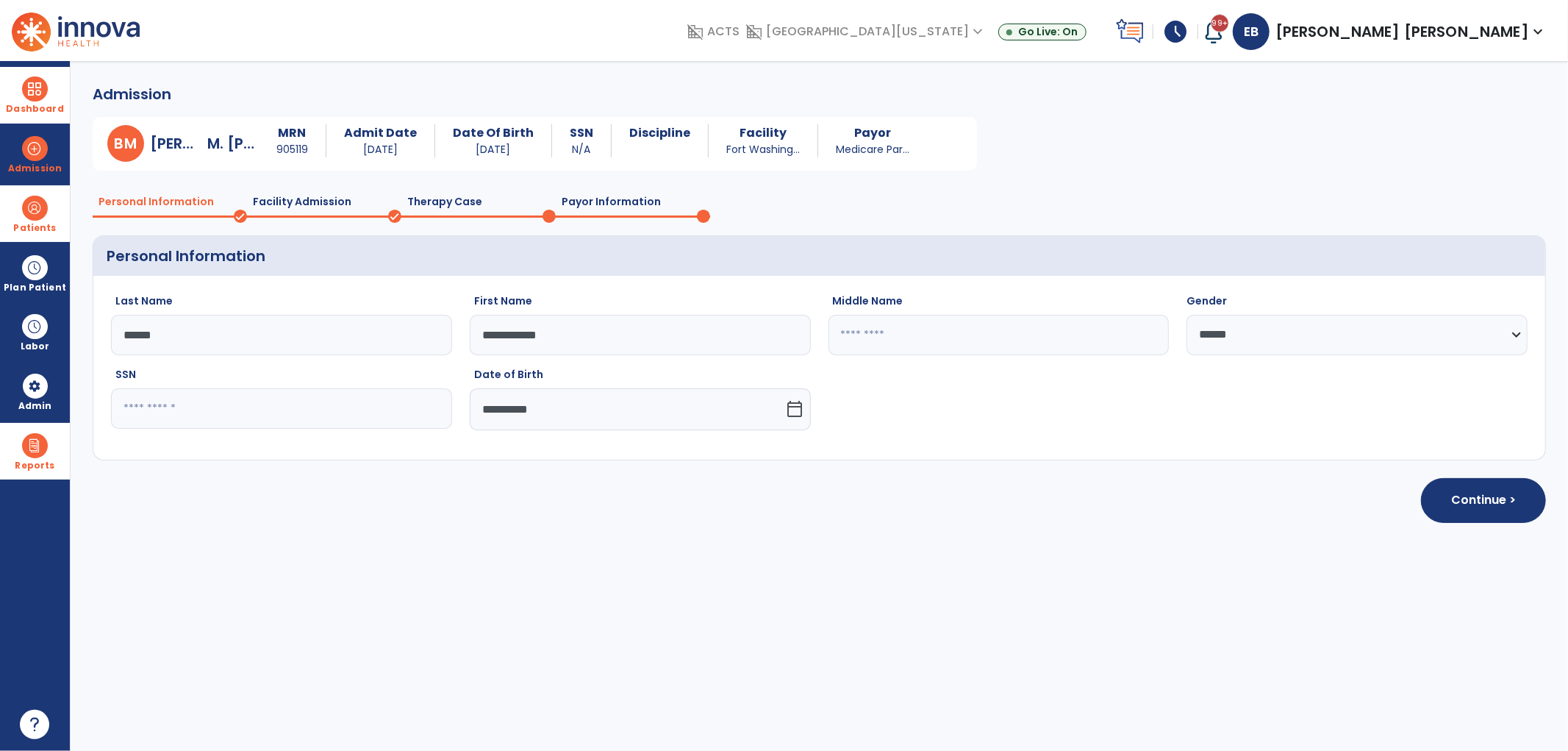 click on "******" 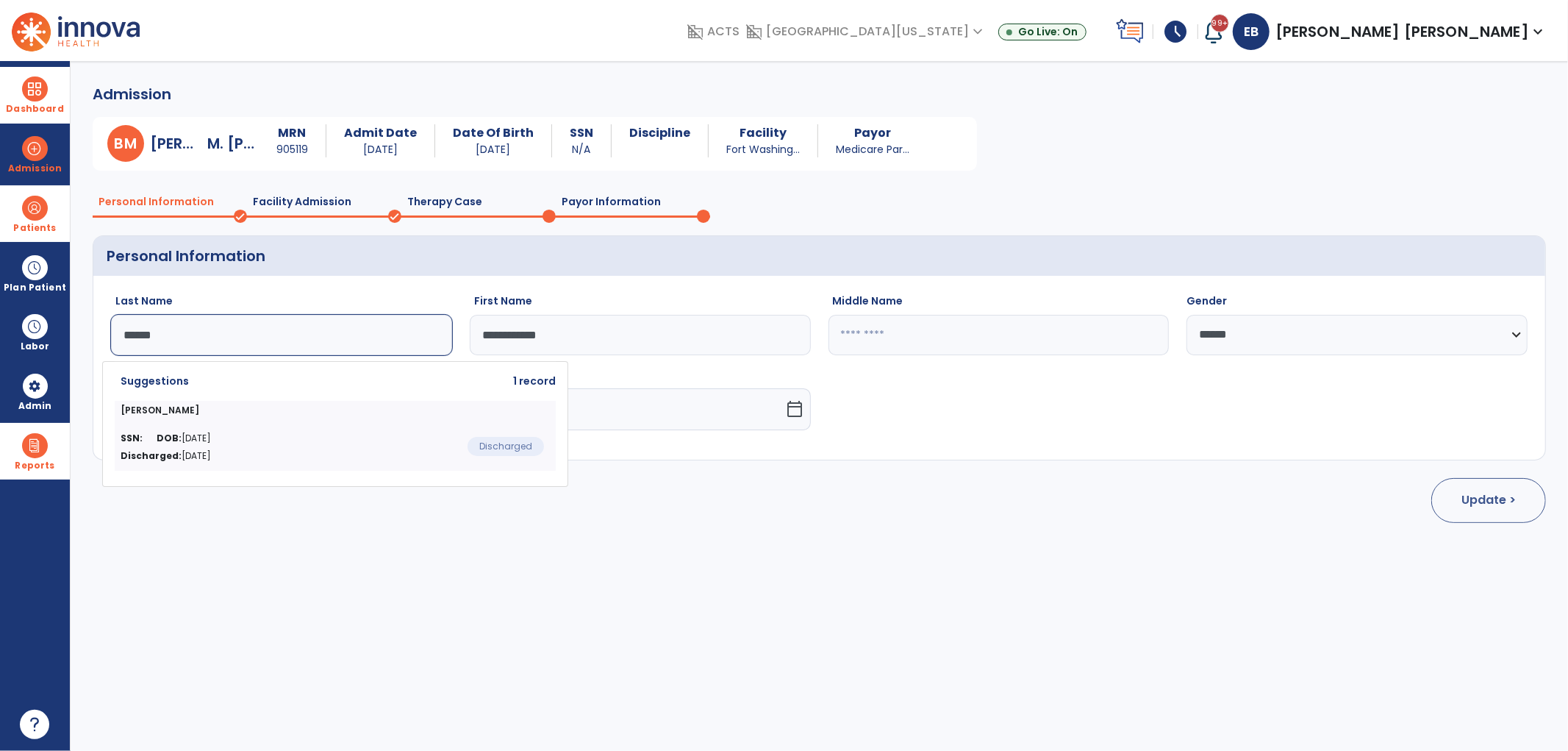 type on "******" 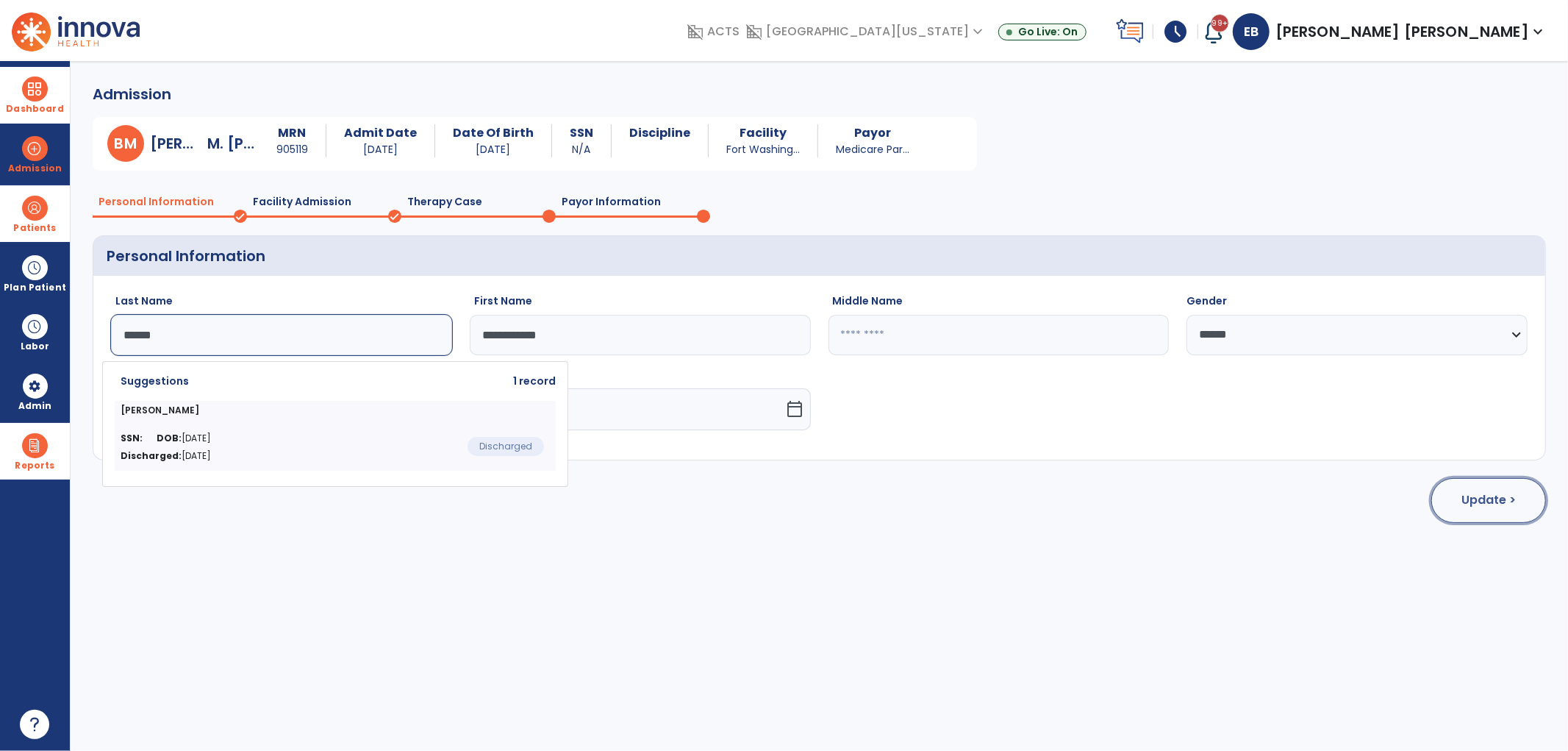 click on "Update >" 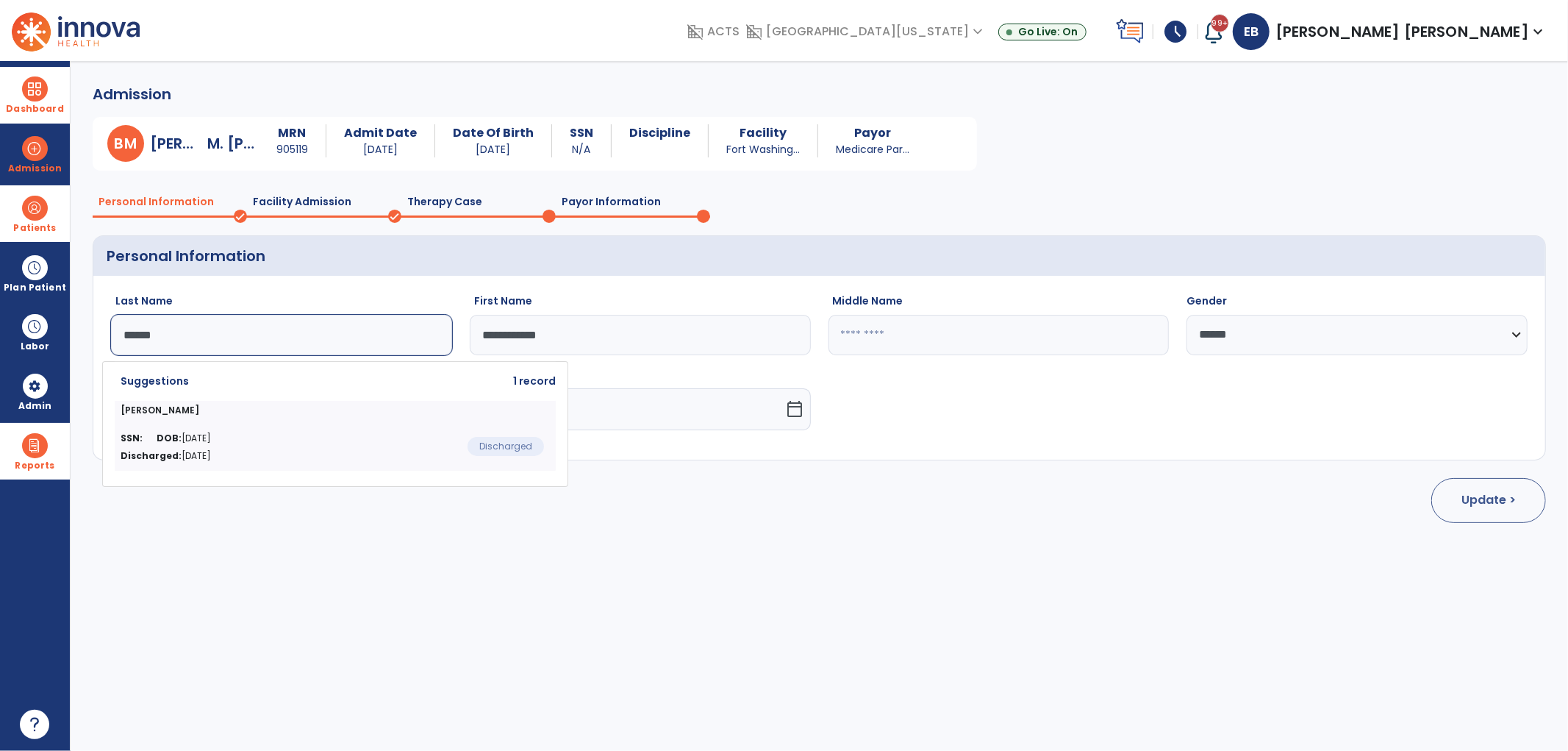 select on "**********" 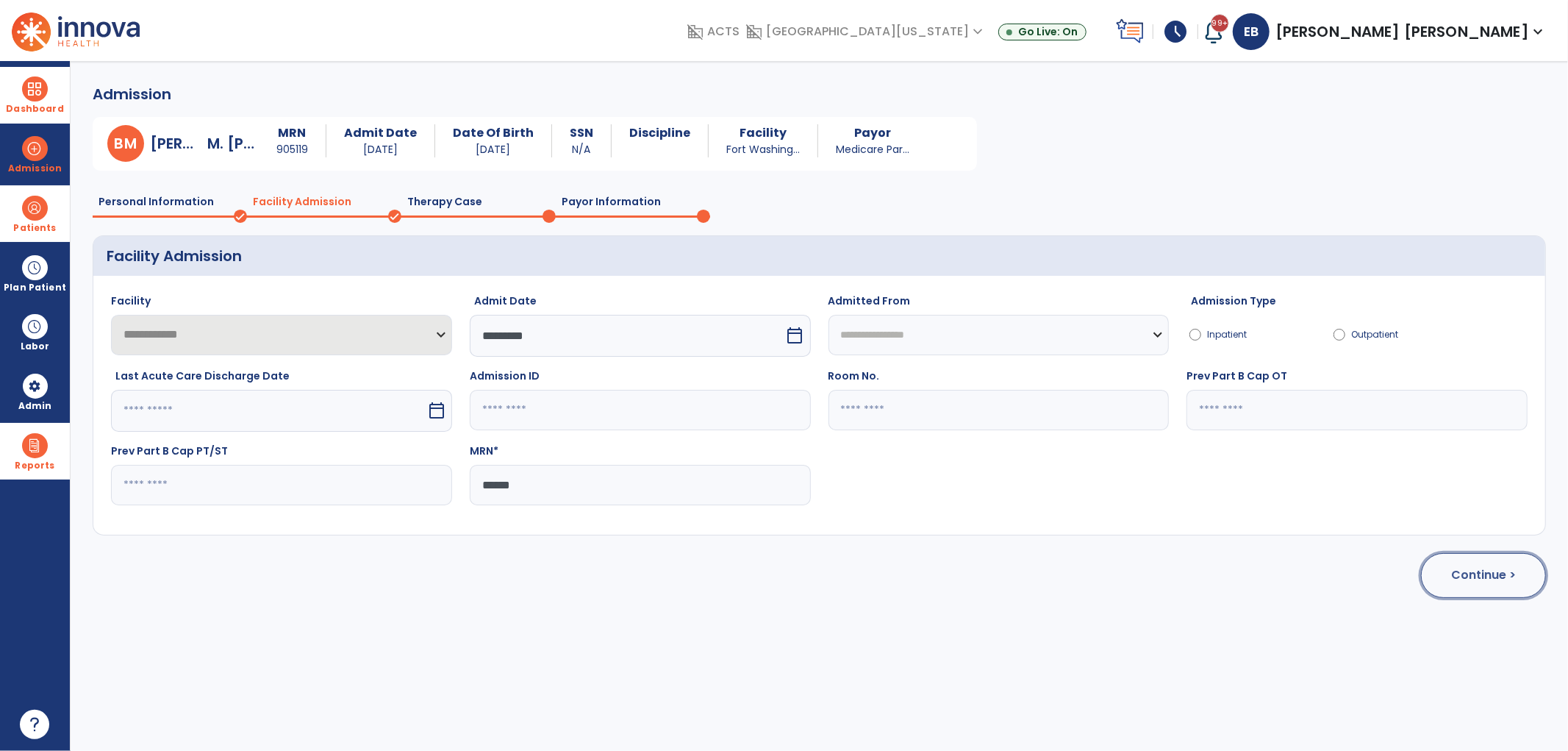 click on "Continue >" 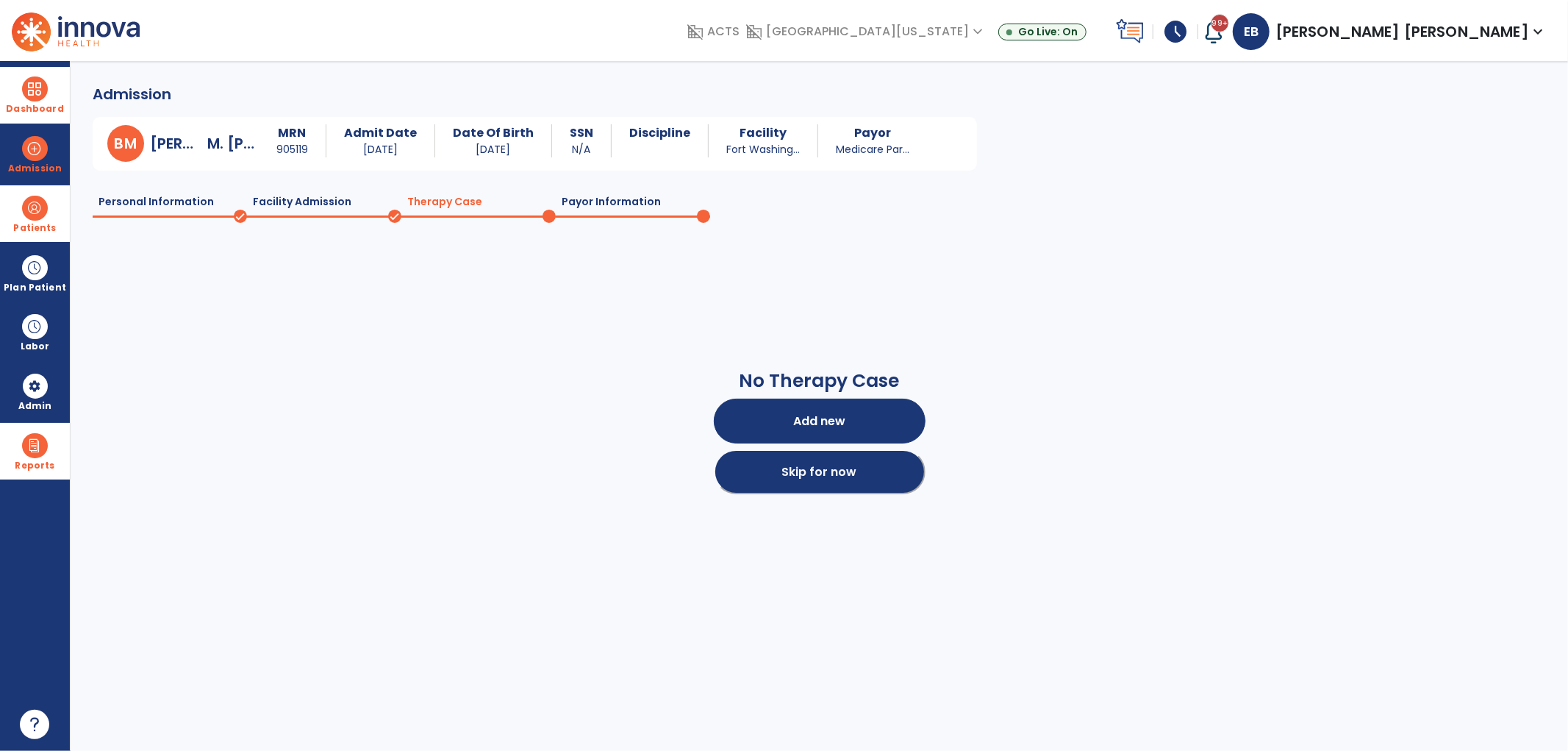 click on "Skip for now" at bounding box center (820, 471) 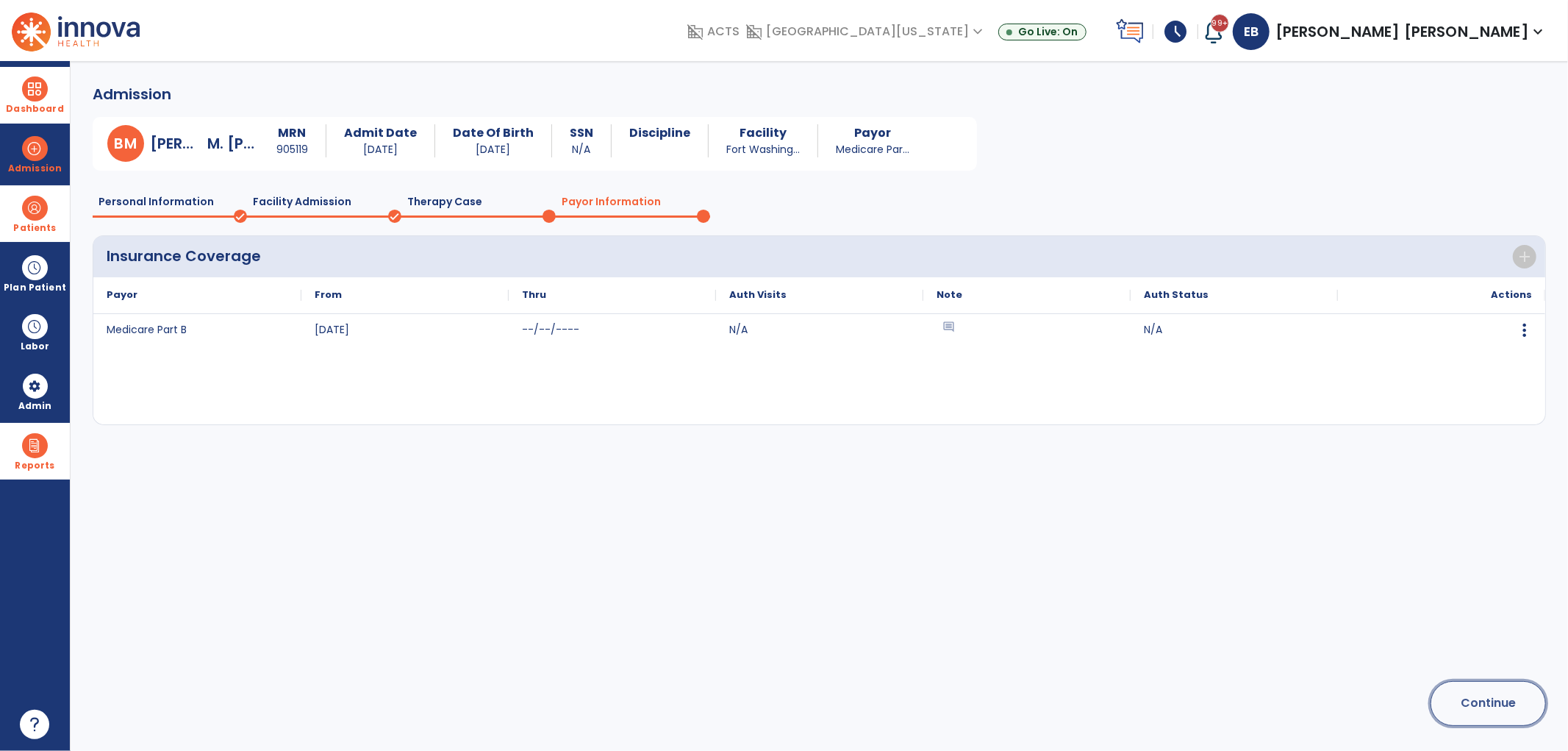 click on "Continue" 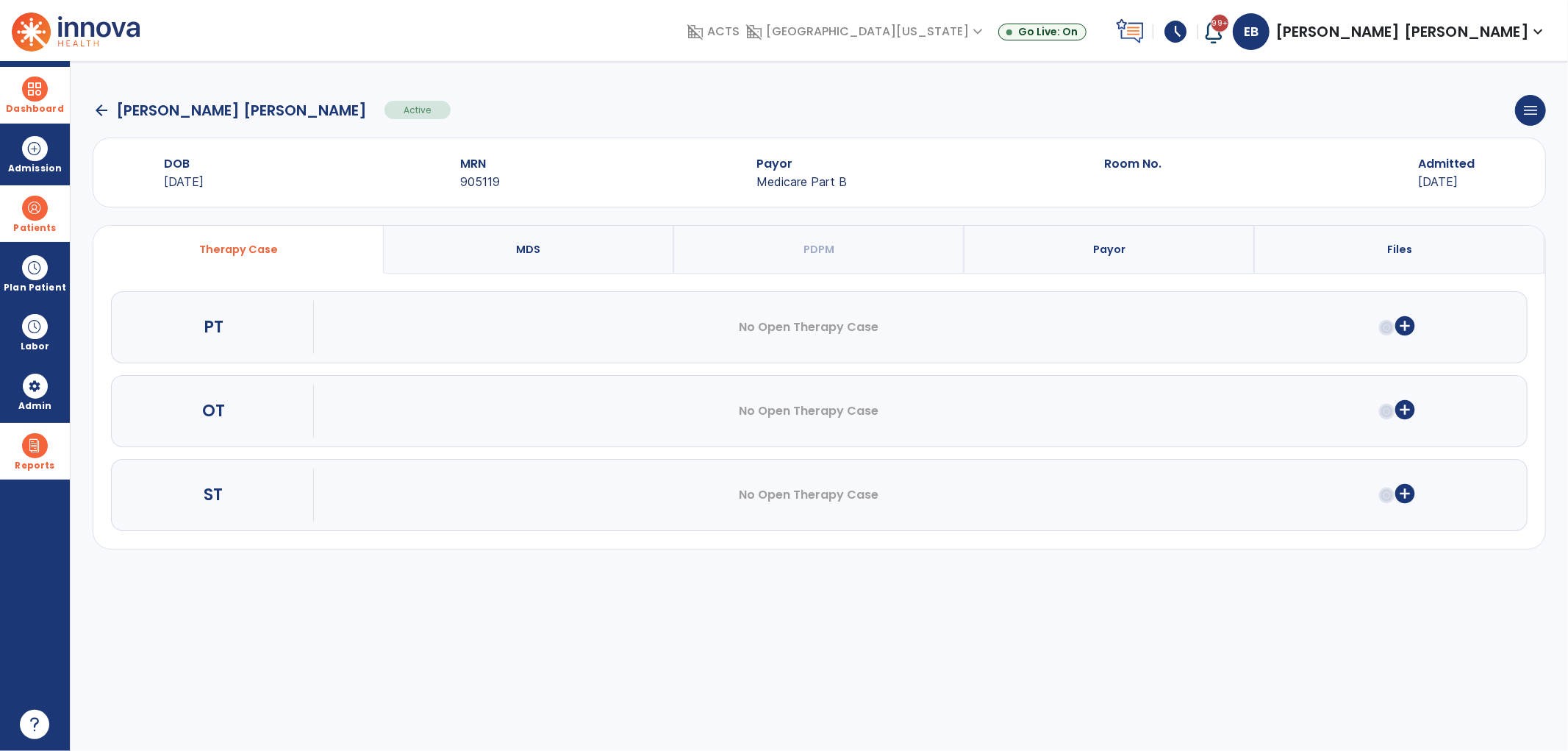 click on "Files" at bounding box center [1400, 249] 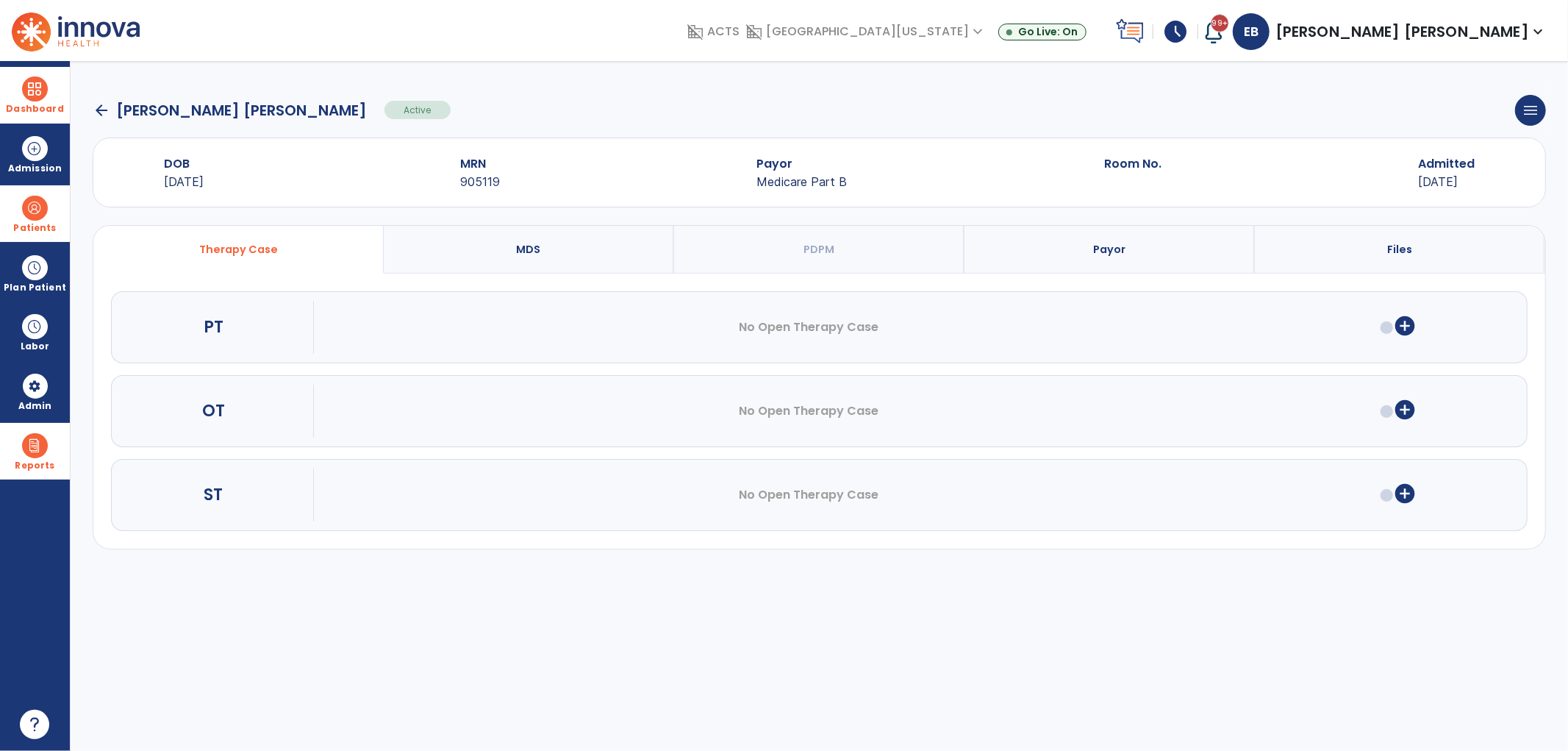 select on "**********" 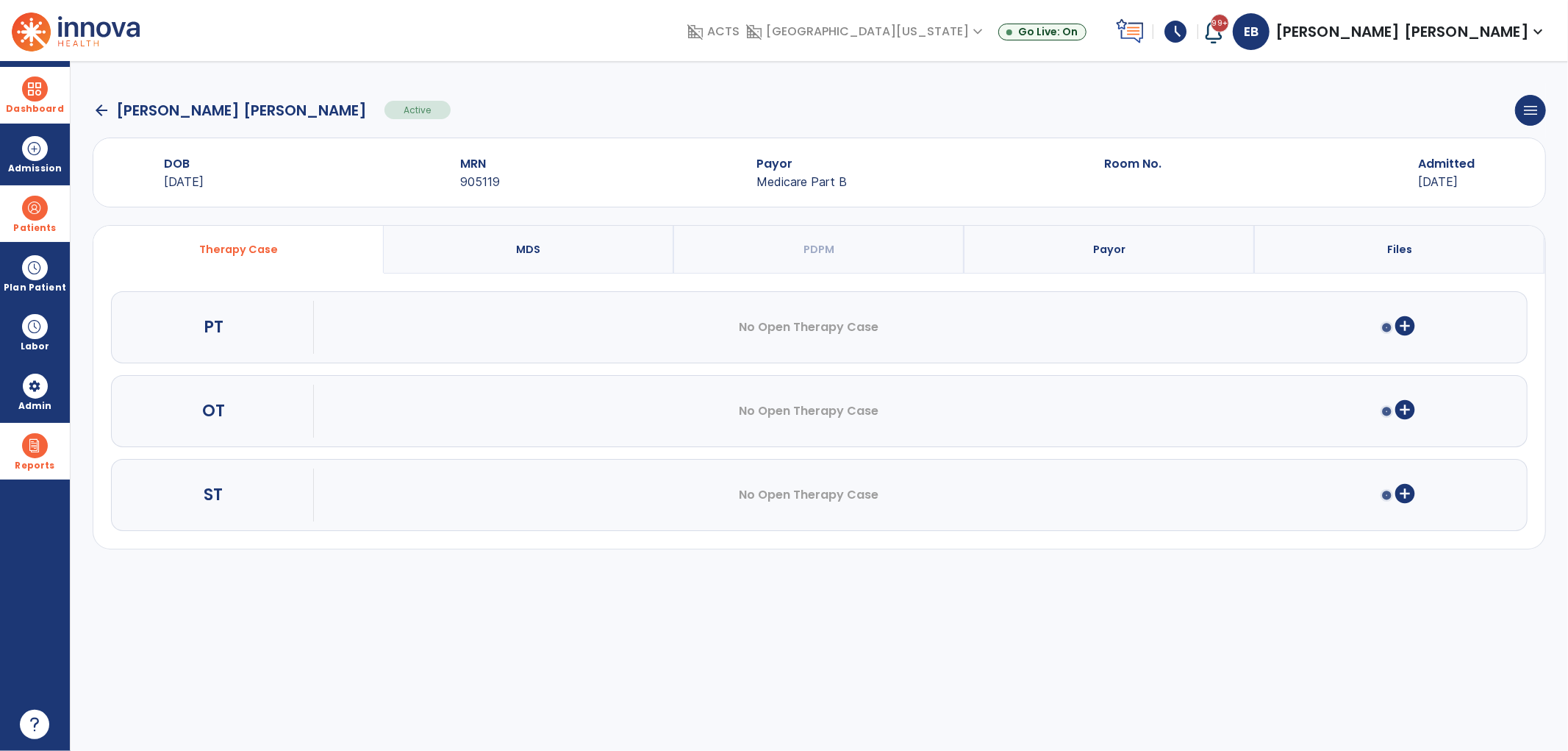 select on "***" 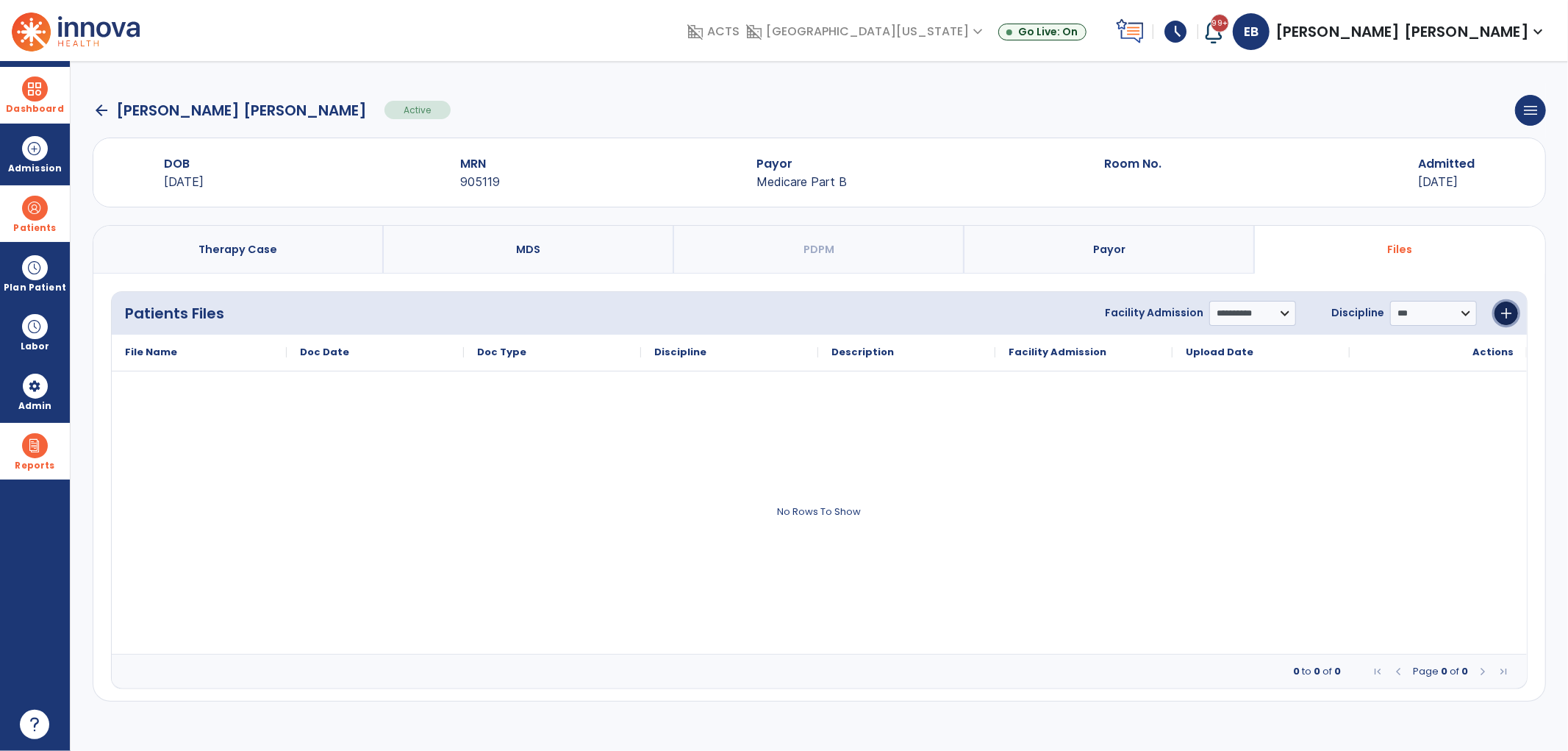 click on "add" 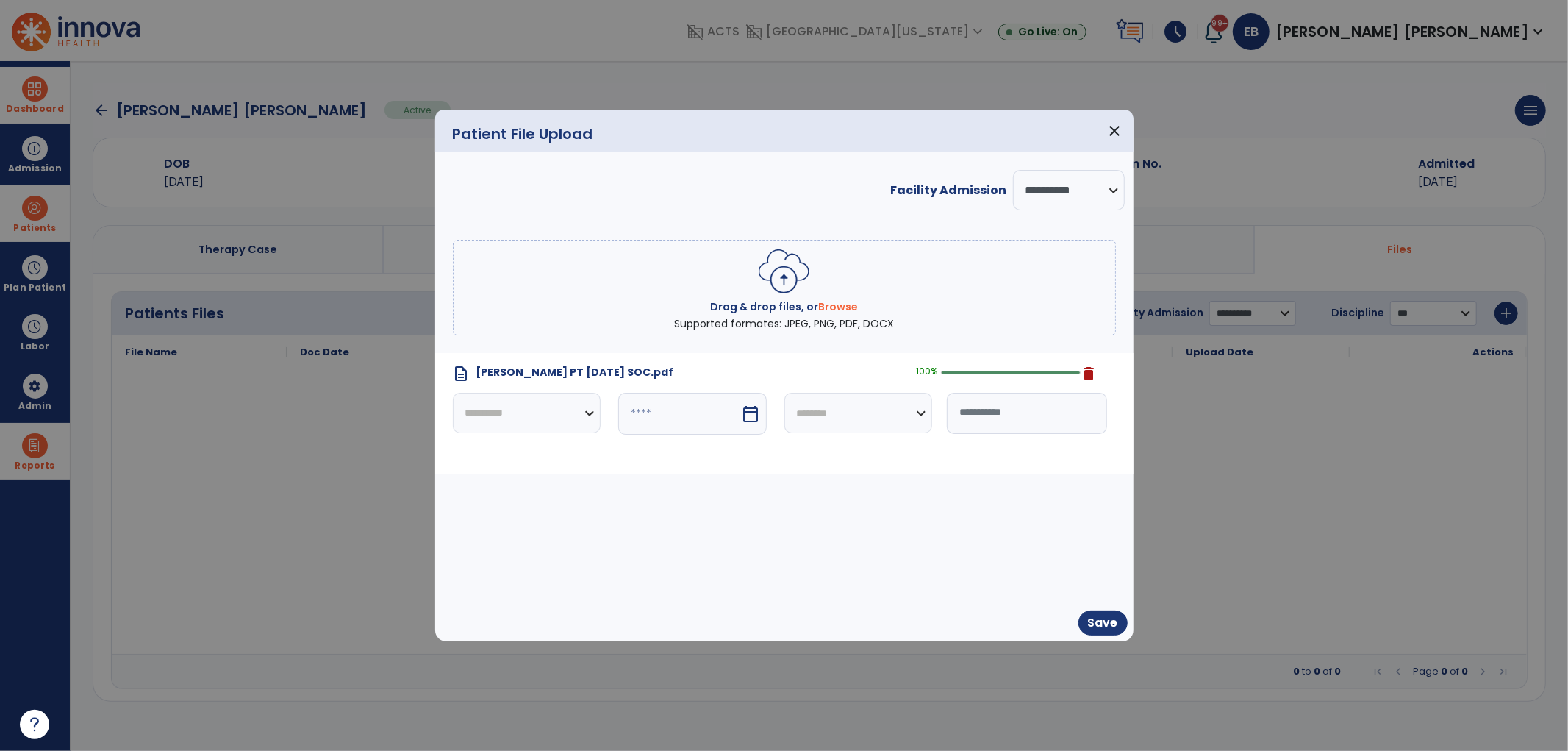 click on "**********" at bounding box center (527, 413) 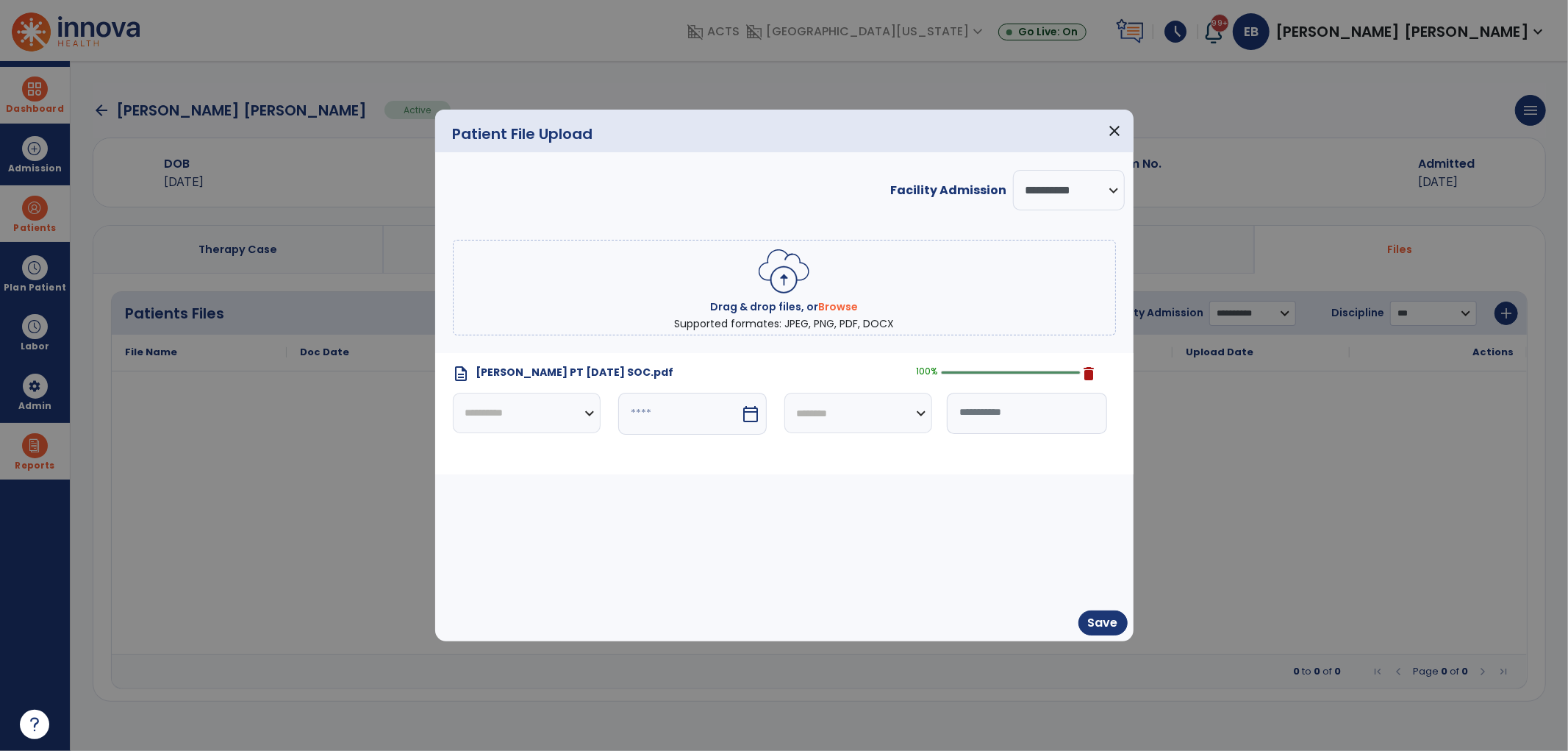 select on "*" 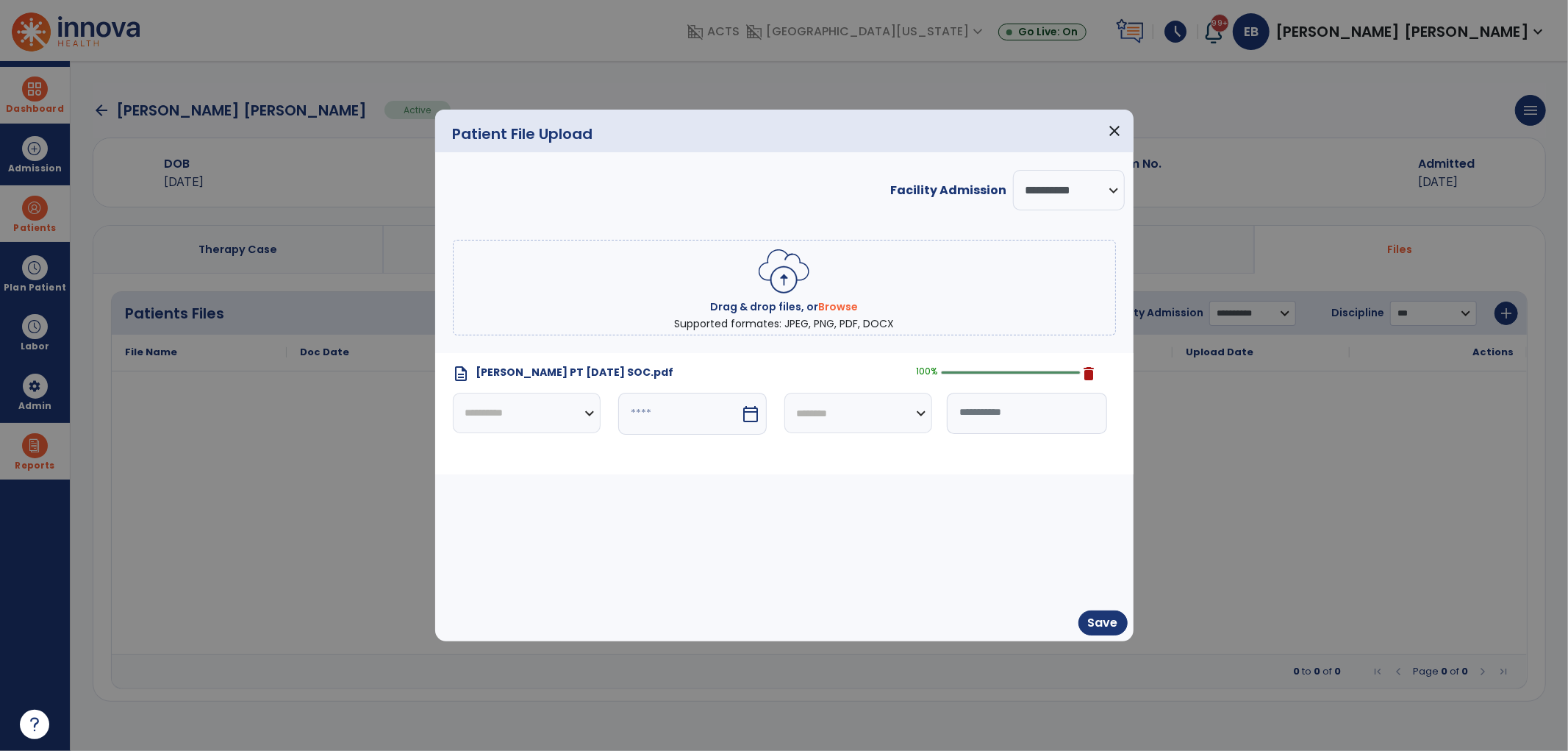 select on "****" 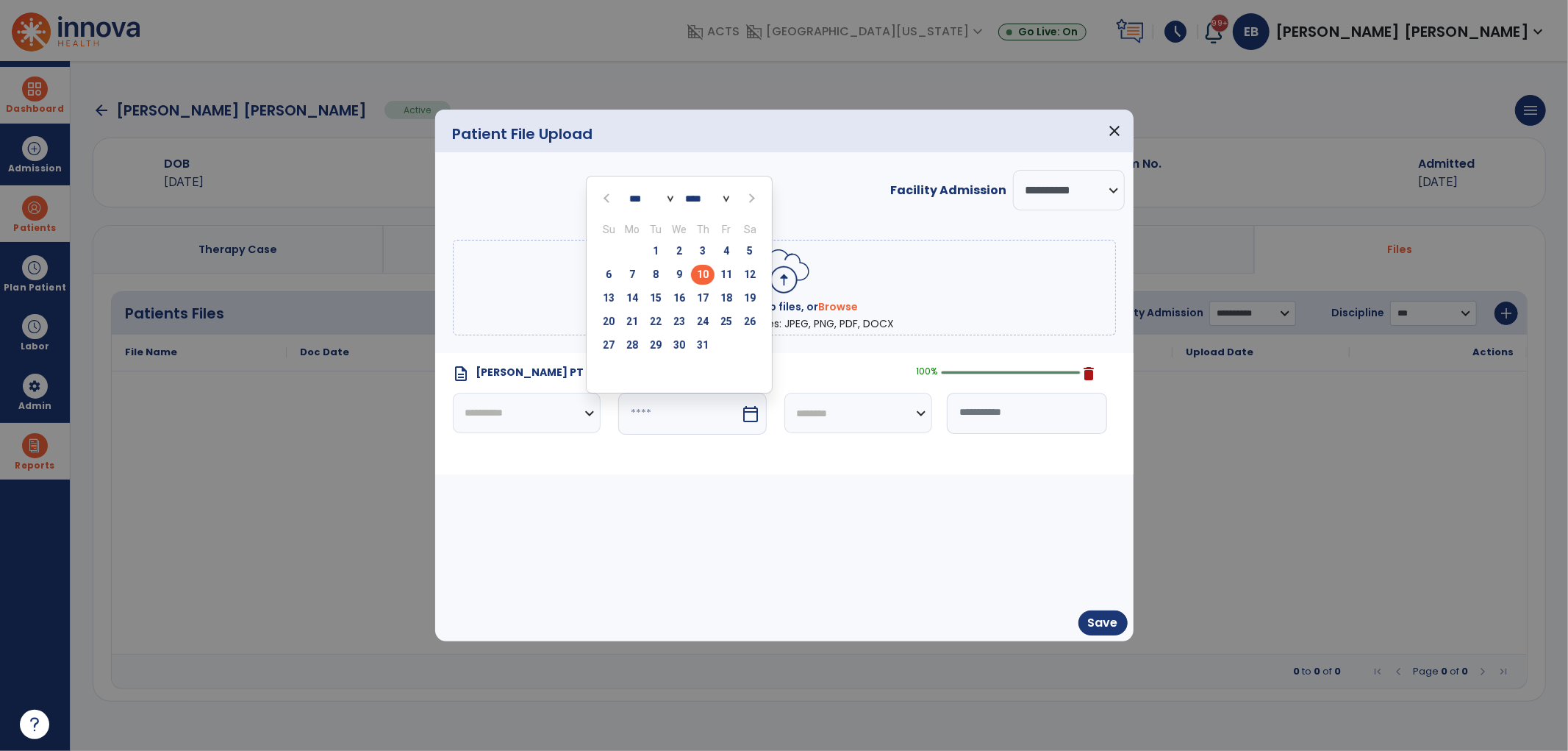 click on "10" 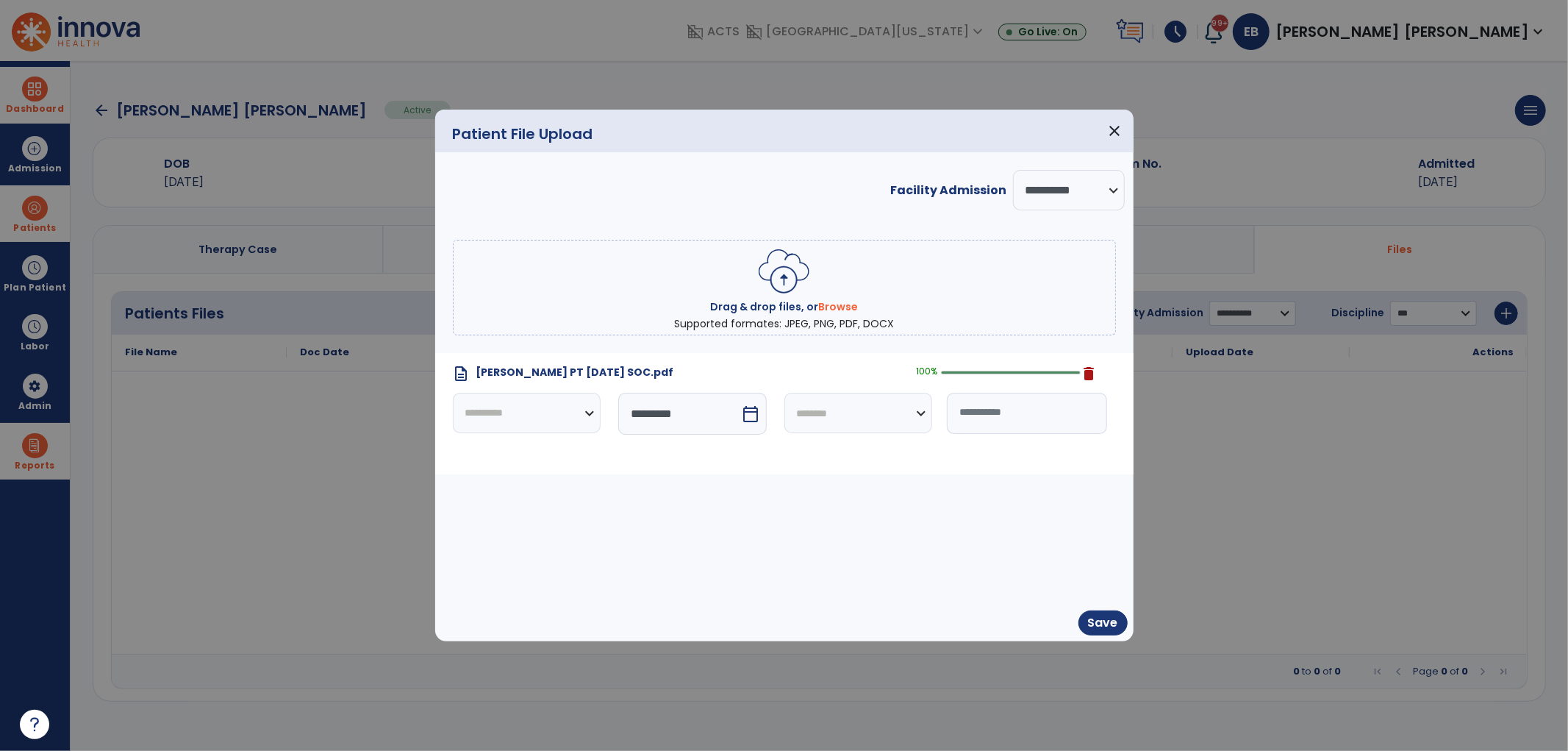click on "**********" 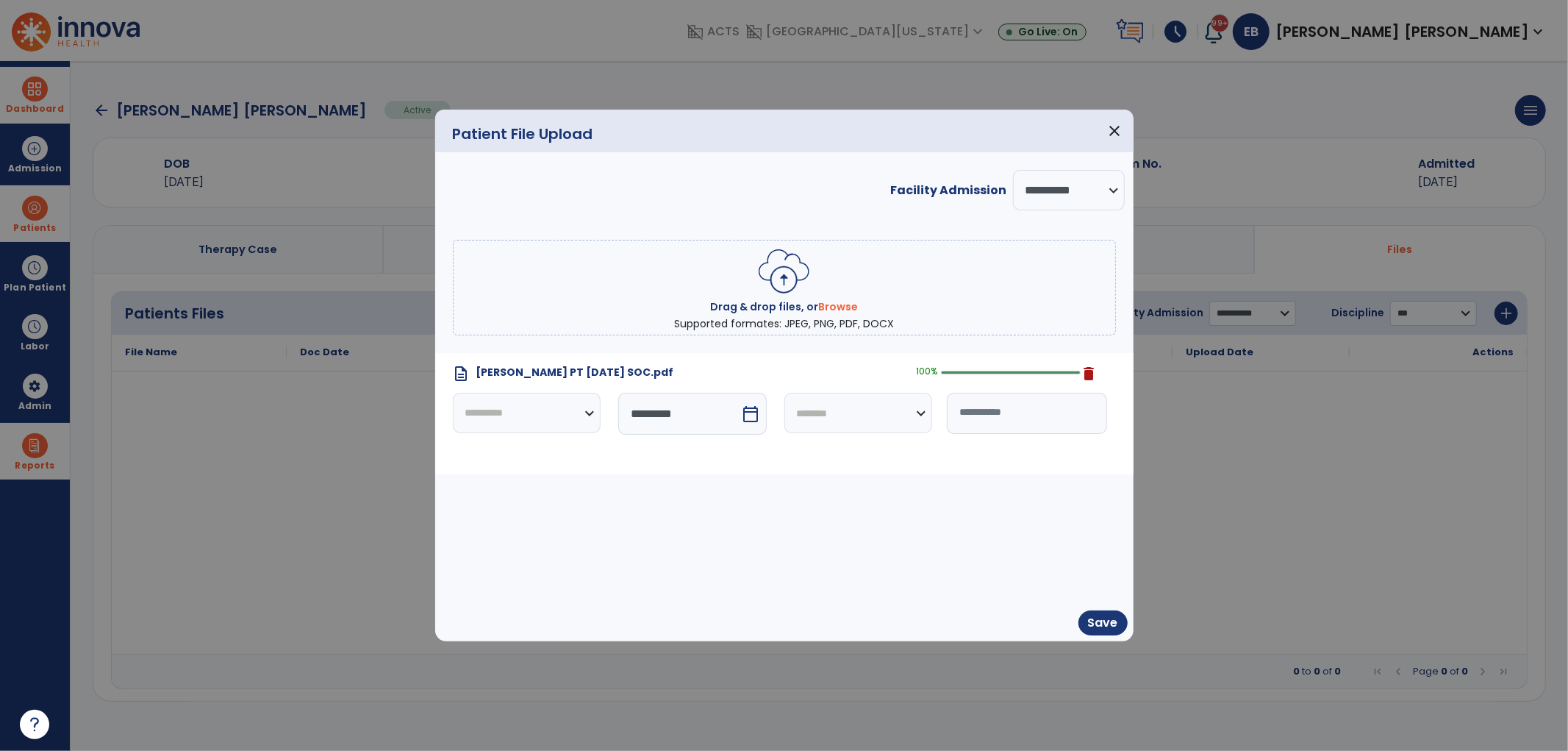 select on "*****" 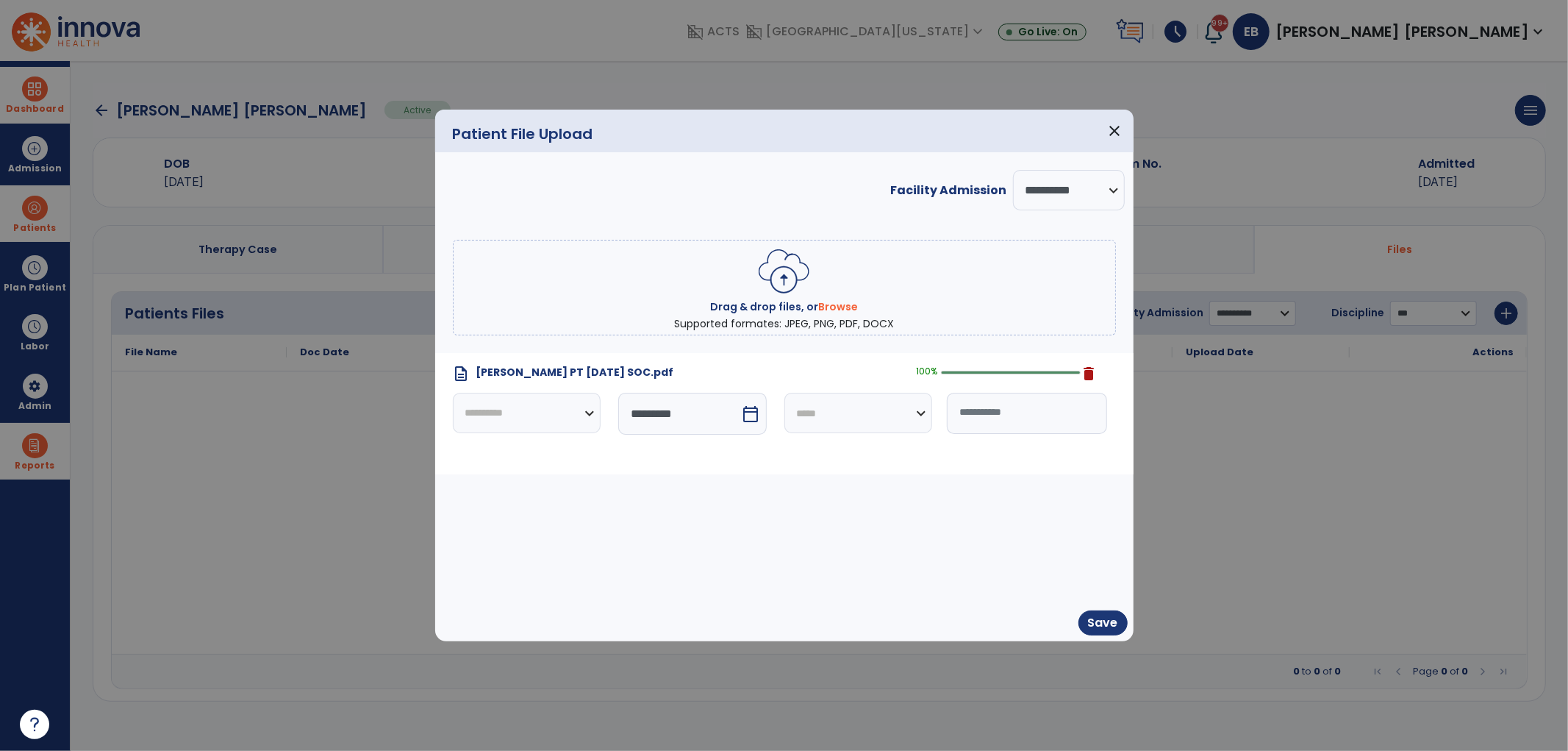 click on "**********" 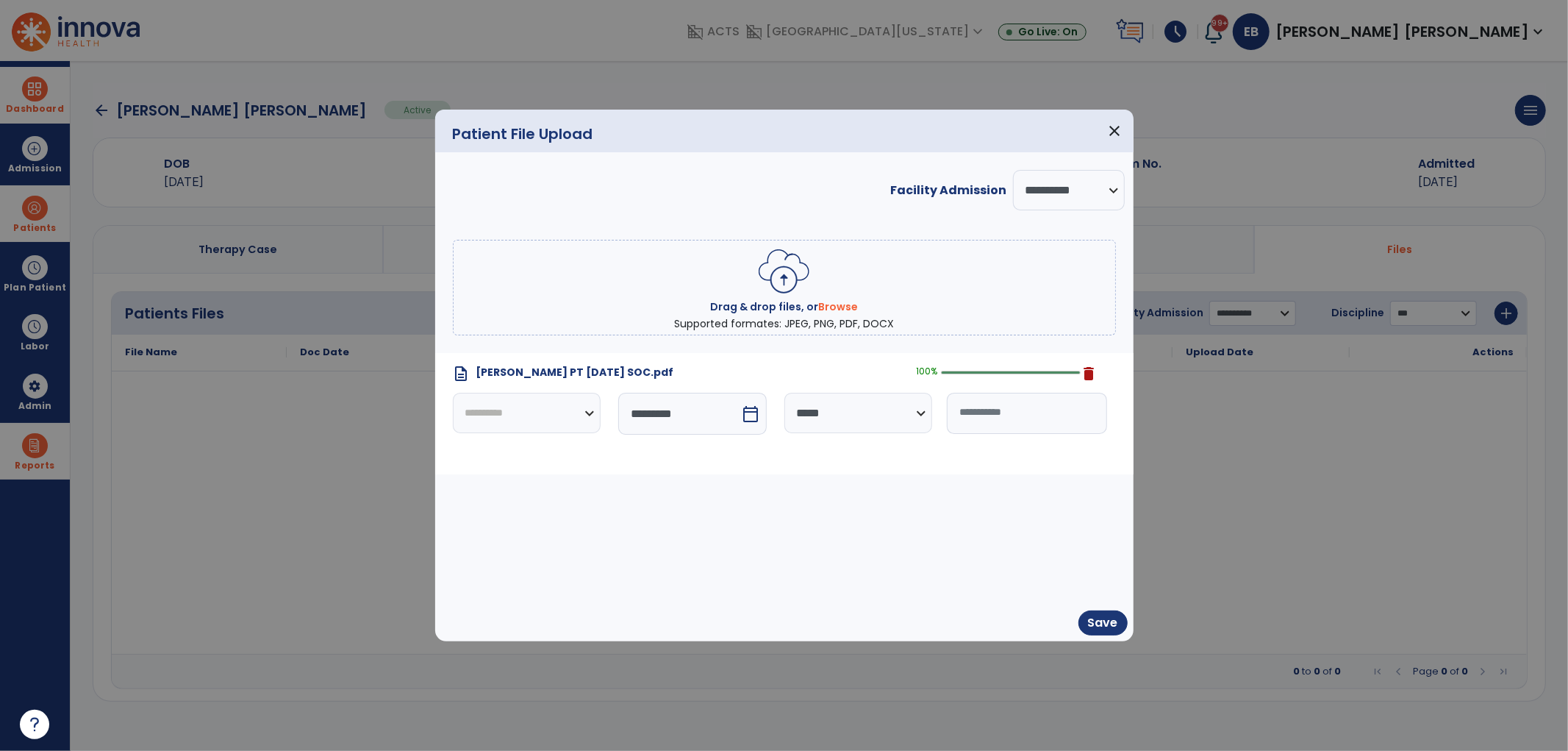 click at bounding box center [1027, 413] 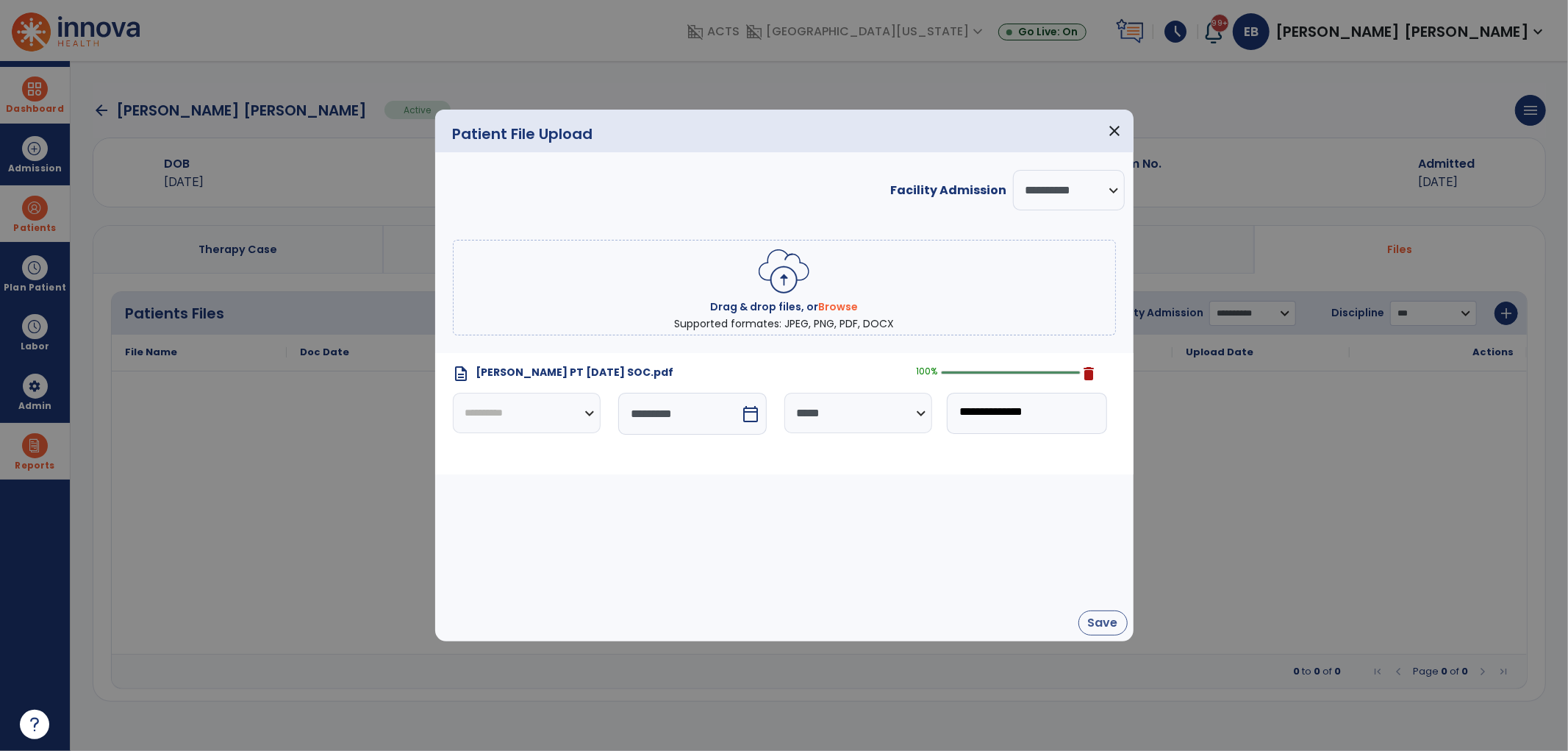 type on "**********" 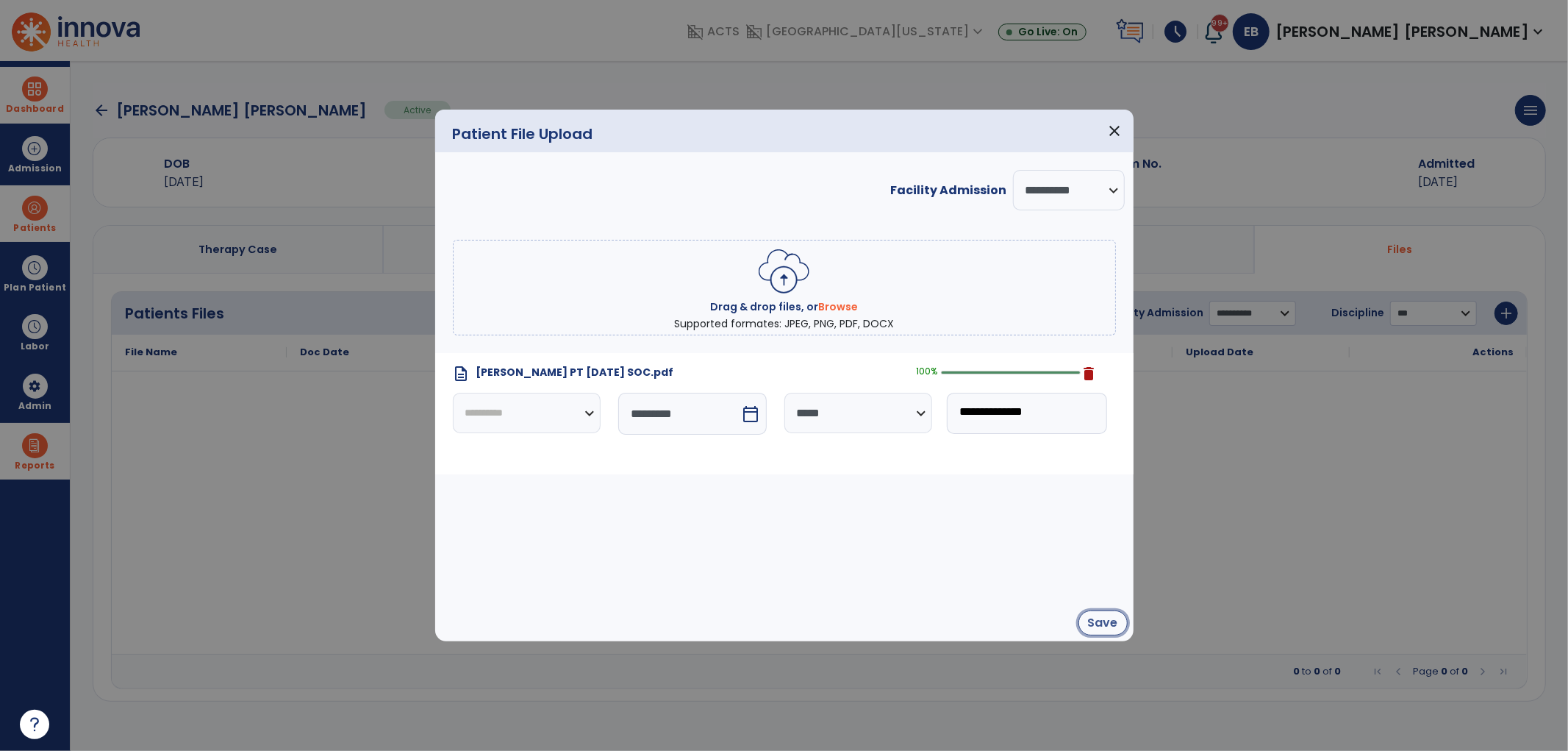 click on "Save" at bounding box center [1103, 623] 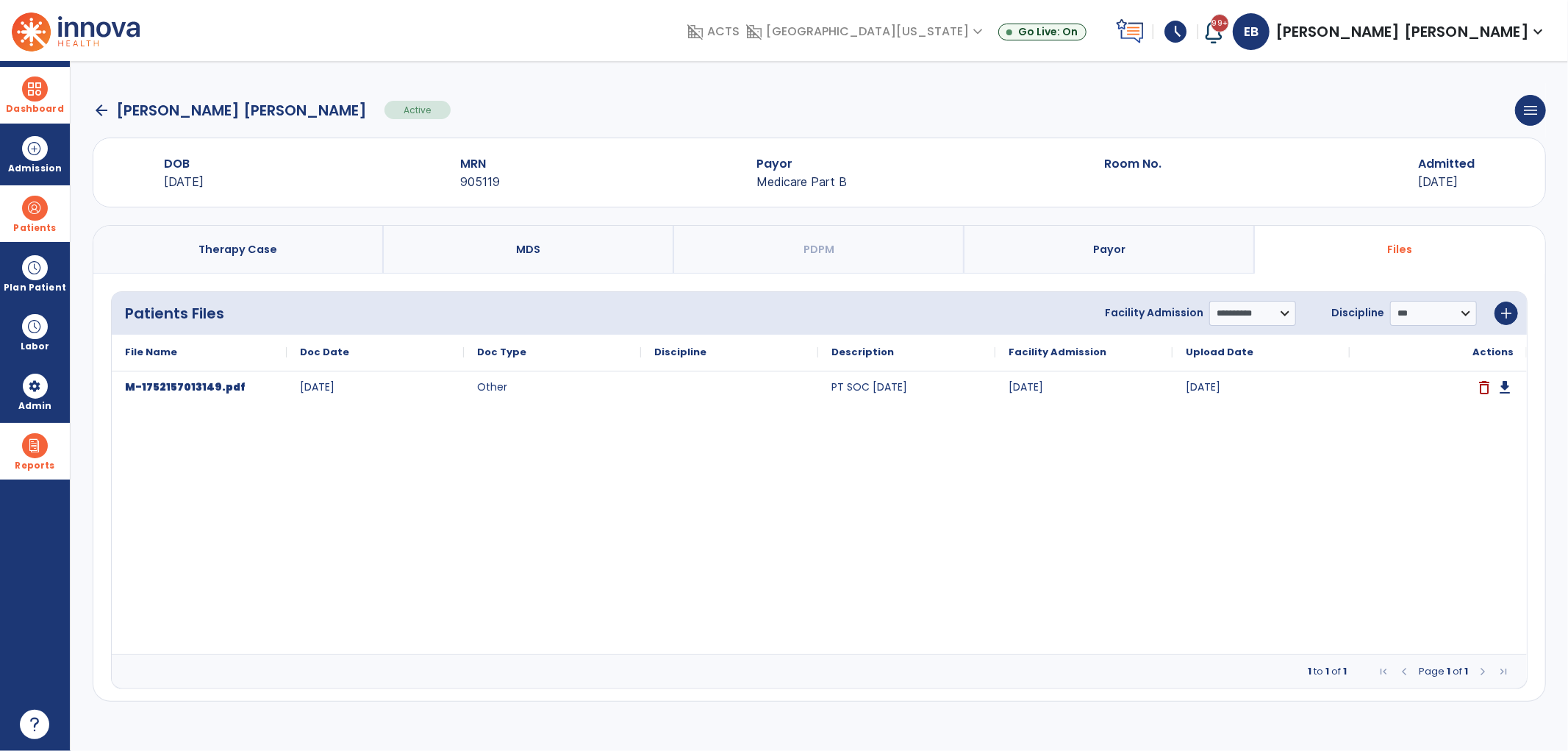 click at bounding box center (35, 208) 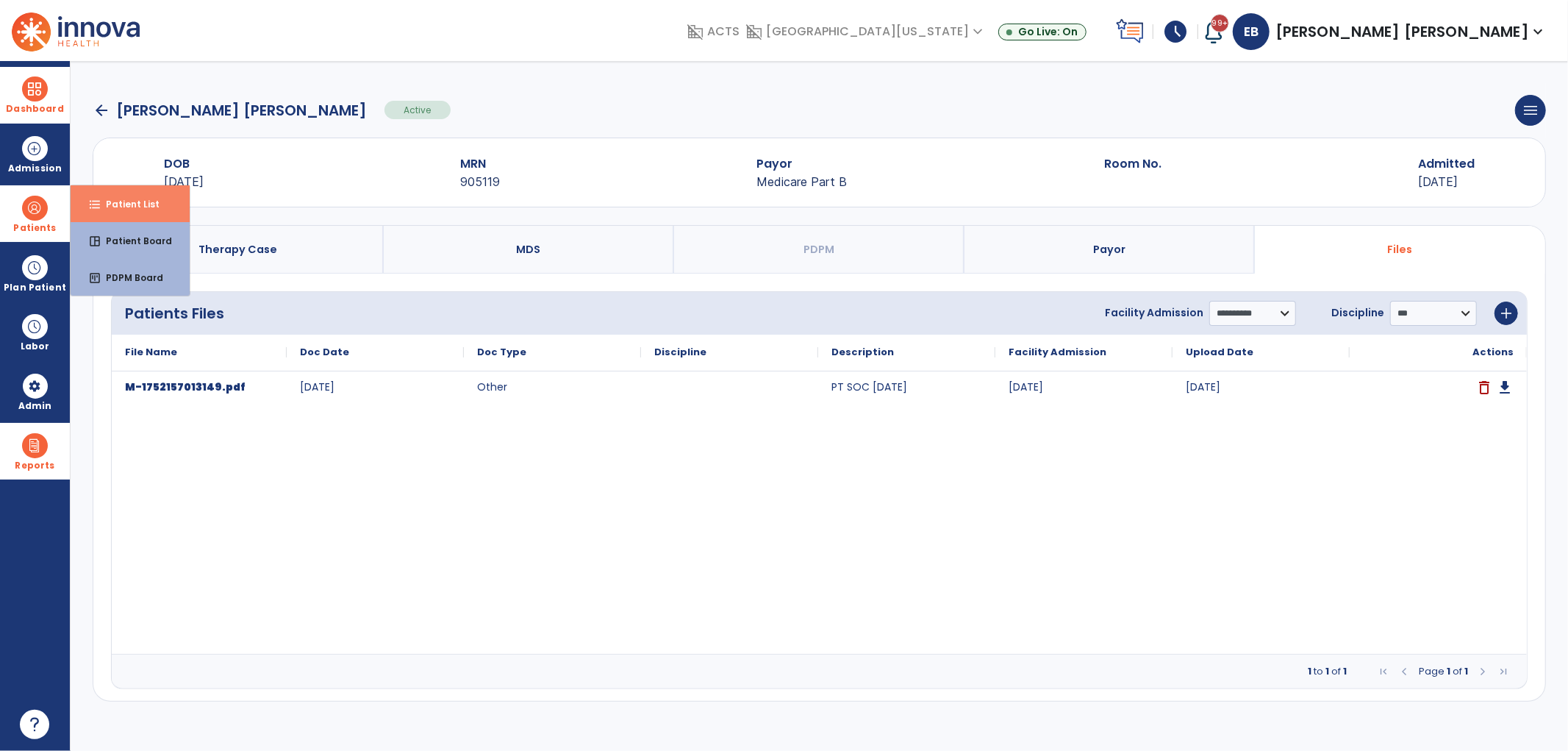 click on "Patient List" at bounding box center (126, 204) 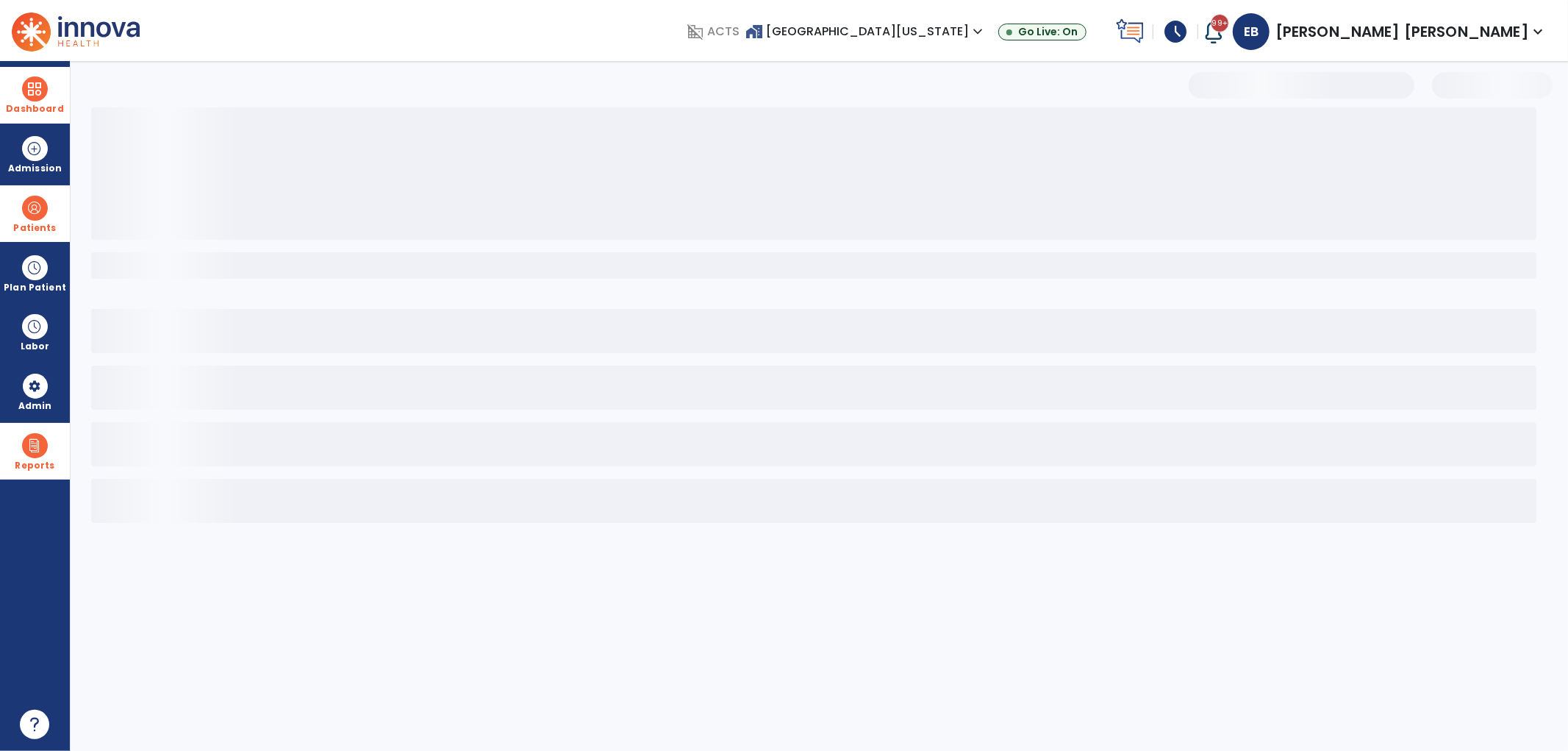 select on "***" 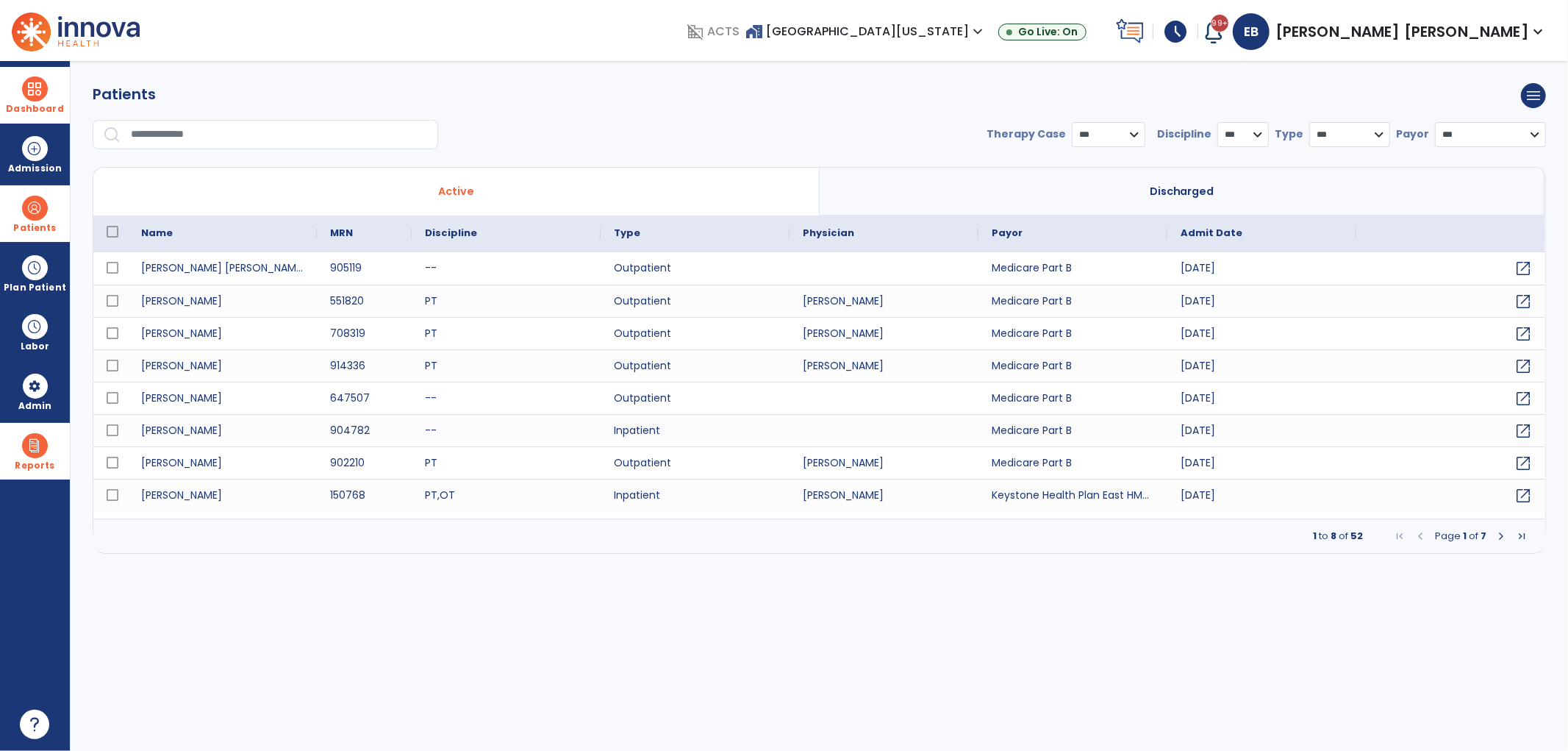 click at bounding box center [279, 135] 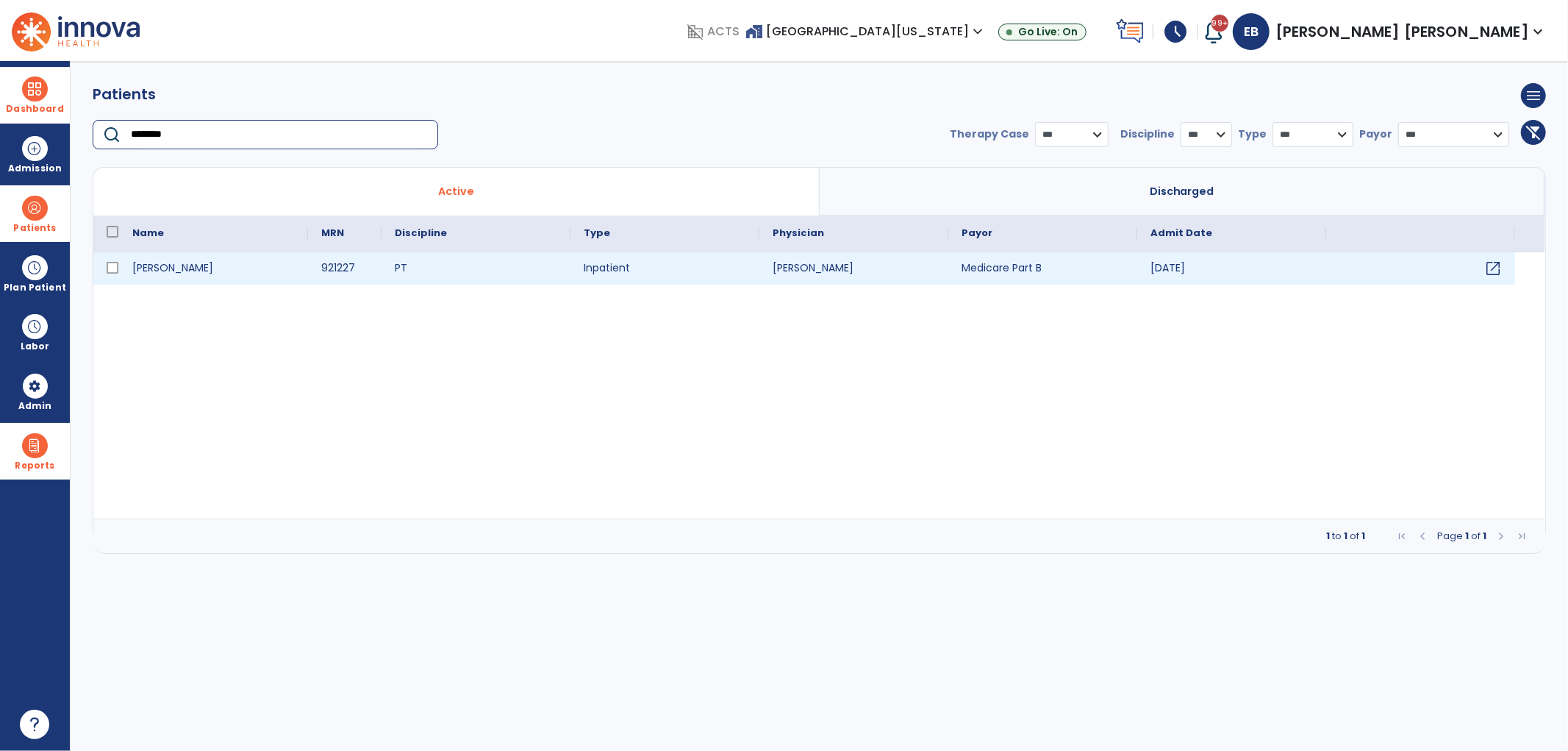 type on "********" 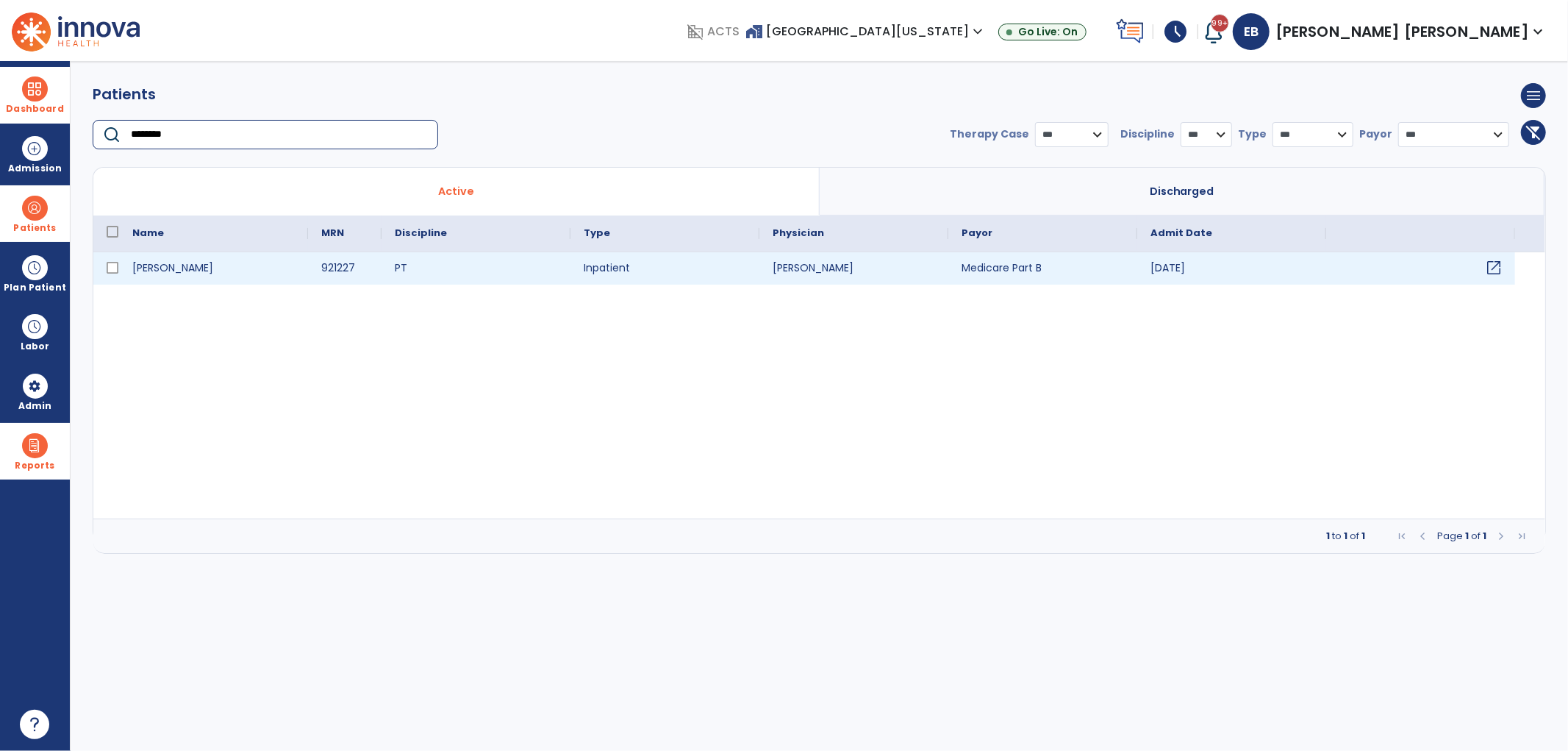 click on "open_in_new" at bounding box center (1494, 268) 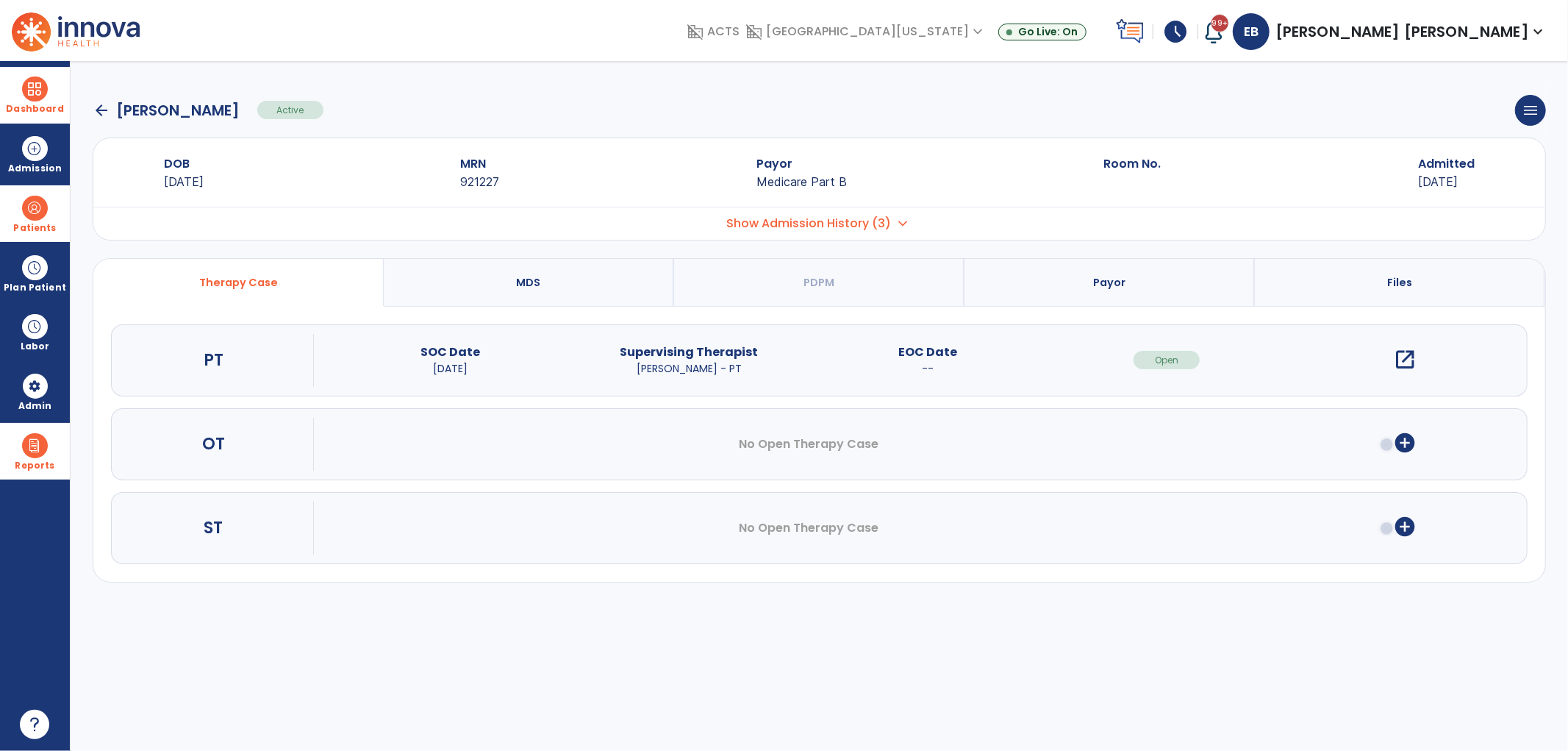 click on "open_in_new" at bounding box center (1406, 360) 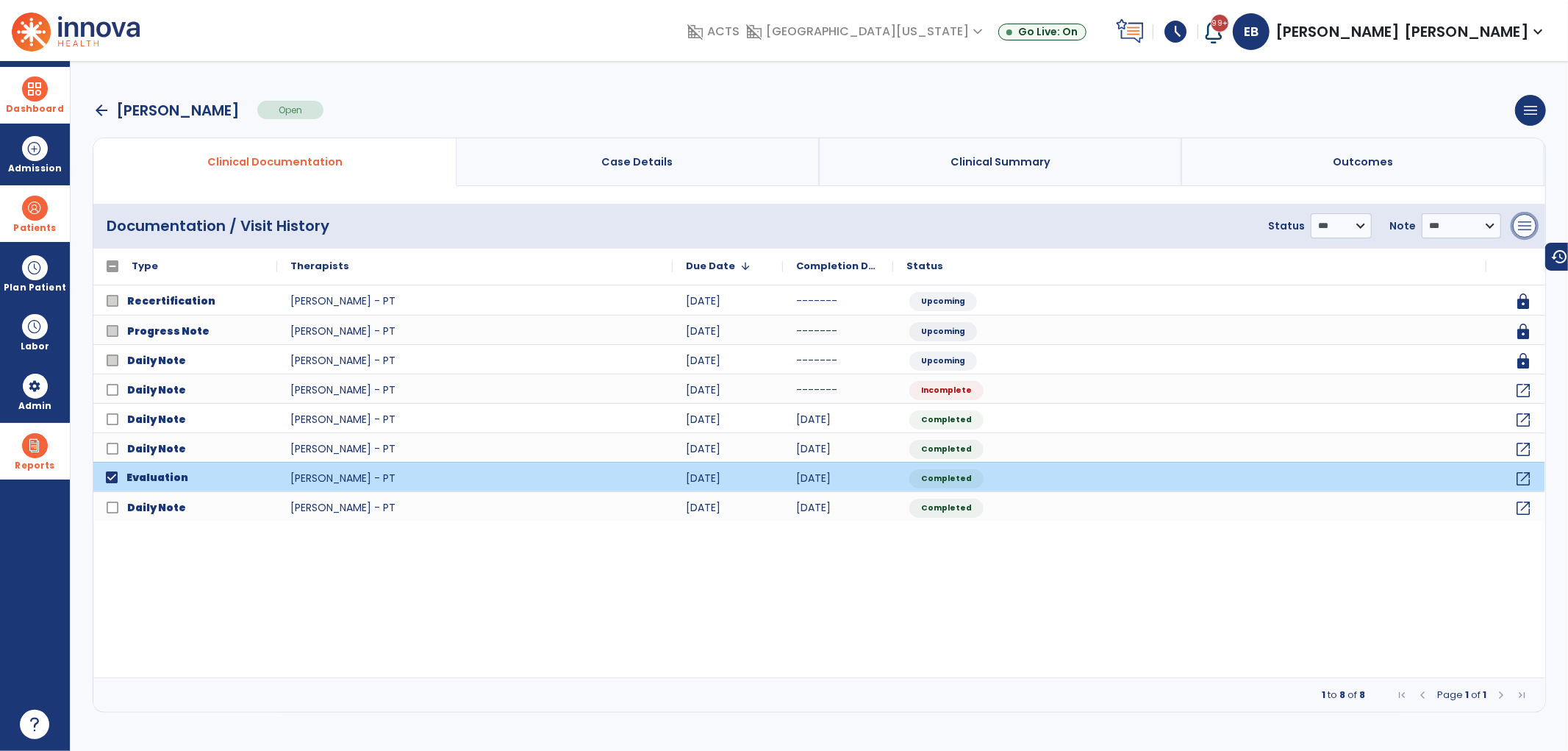 click on "menu" at bounding box center (1525, 226) 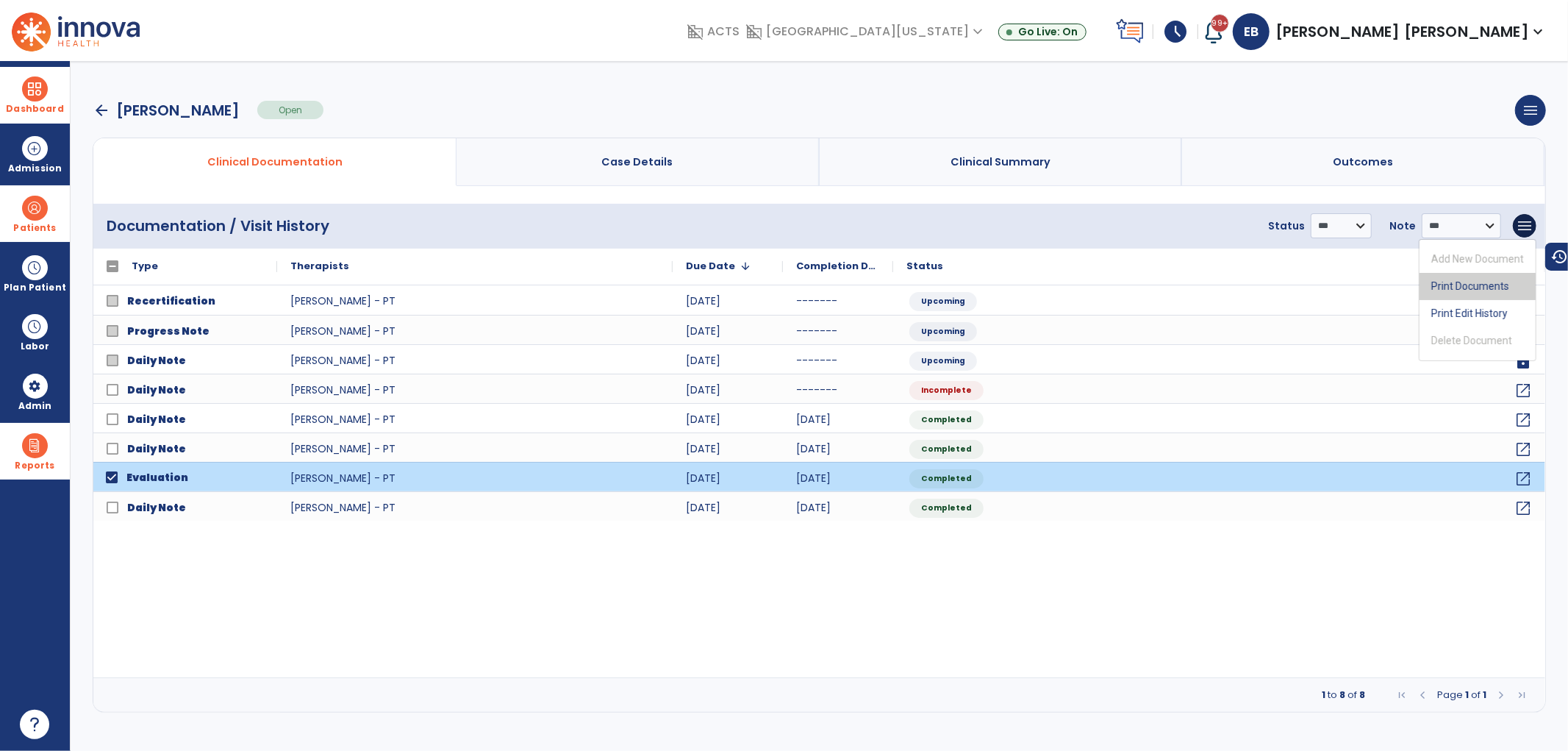 click on "Print Documents" at bounding box center [1478, 286] 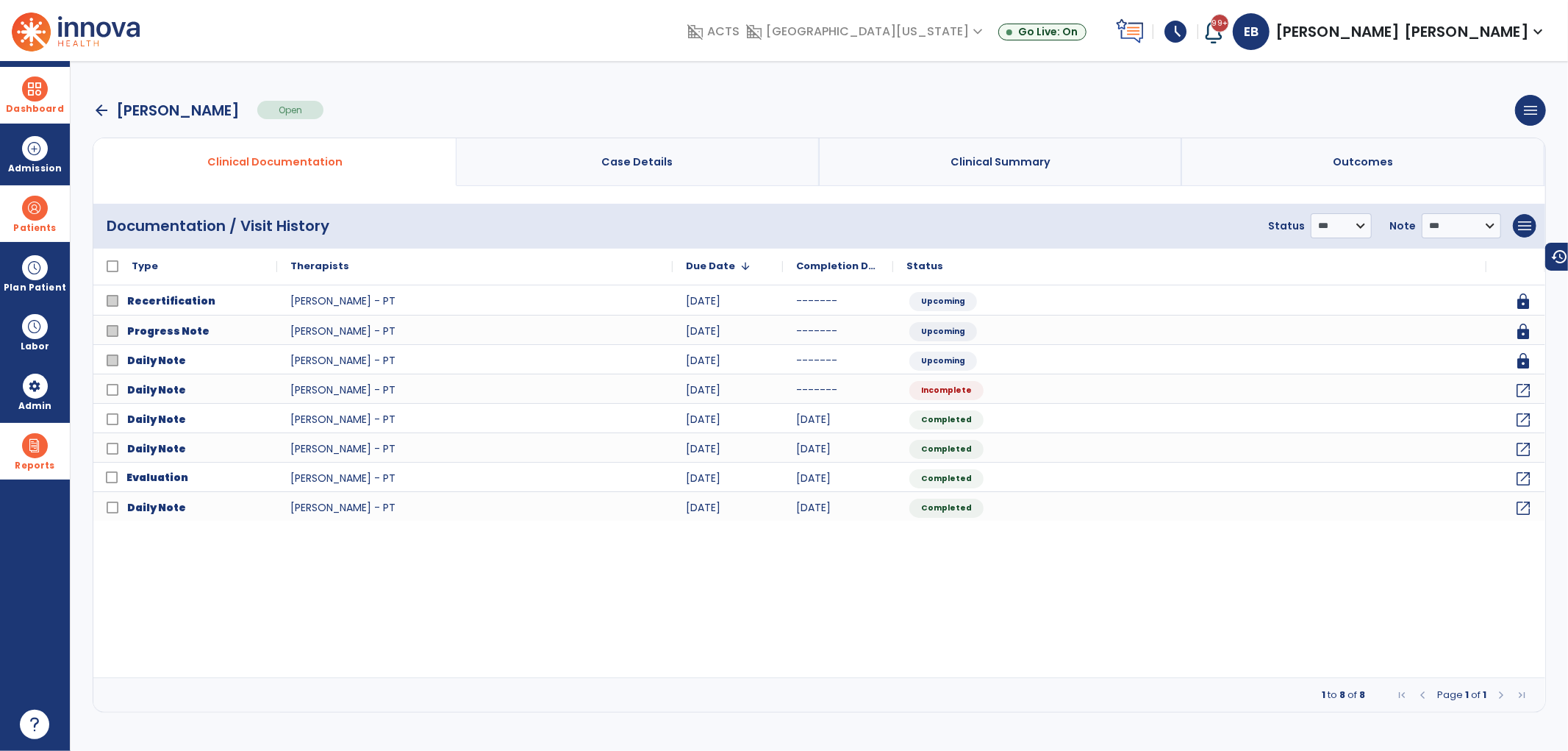 click on "arrow_back" at bounding box center [101, 110] 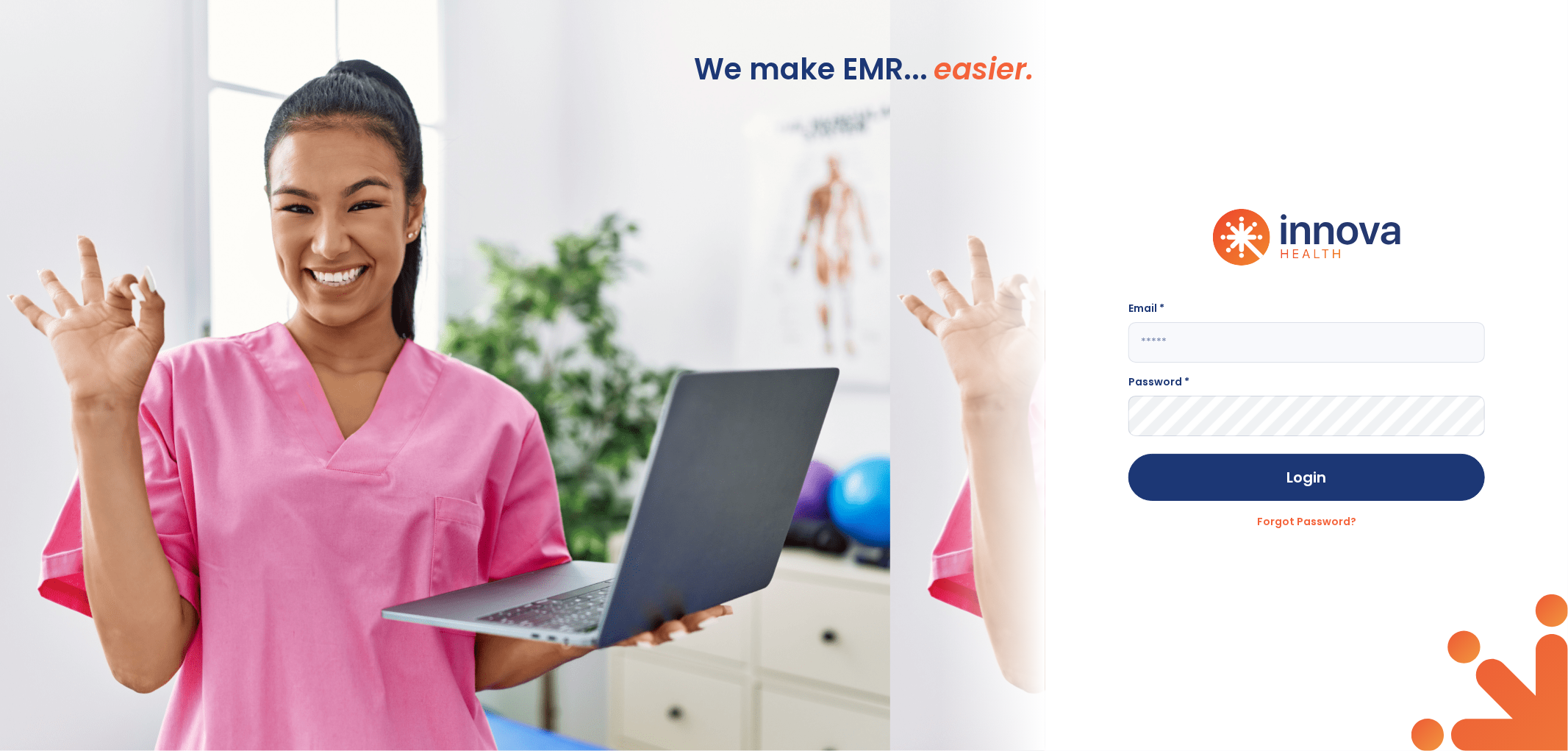 type on "**********" 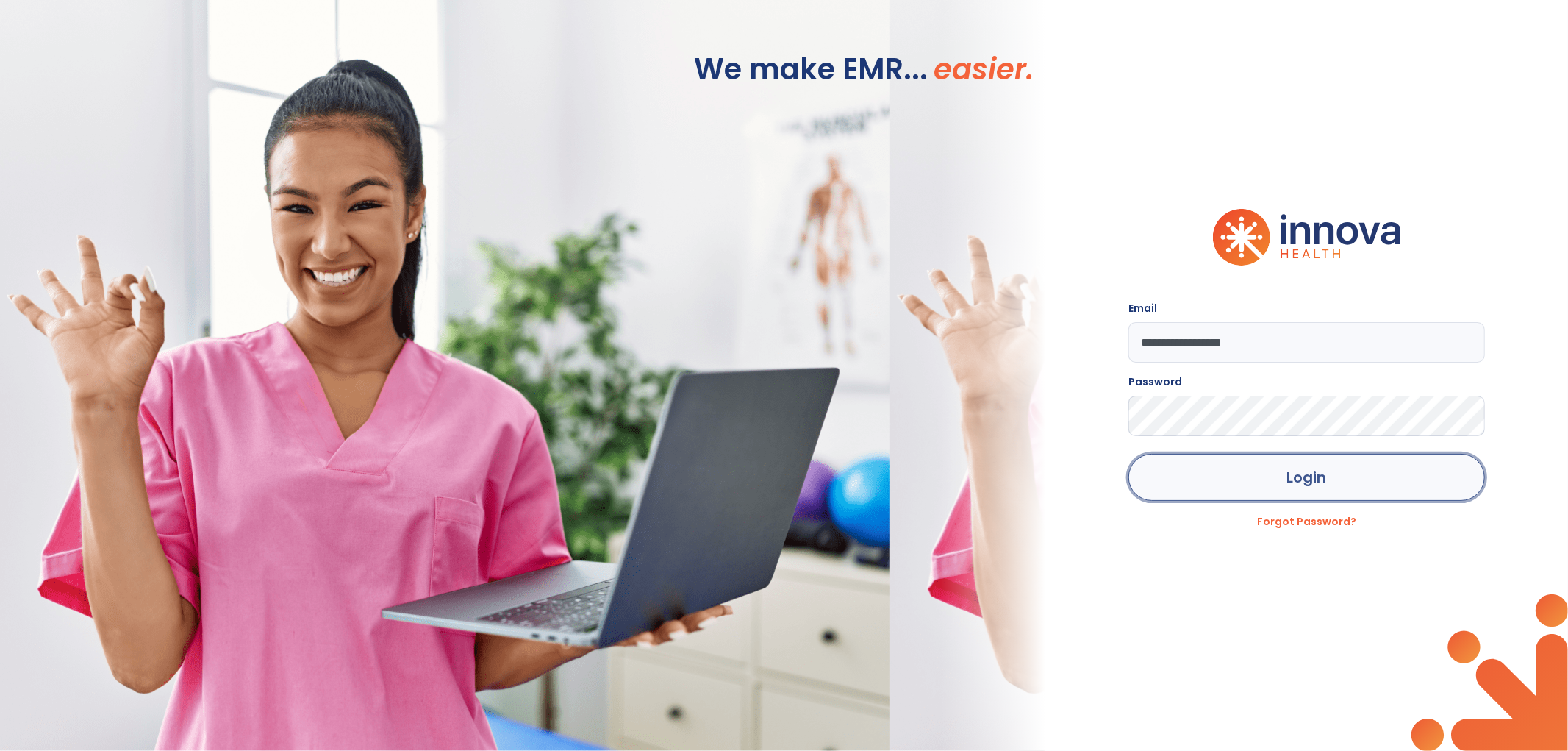 click on "Login" 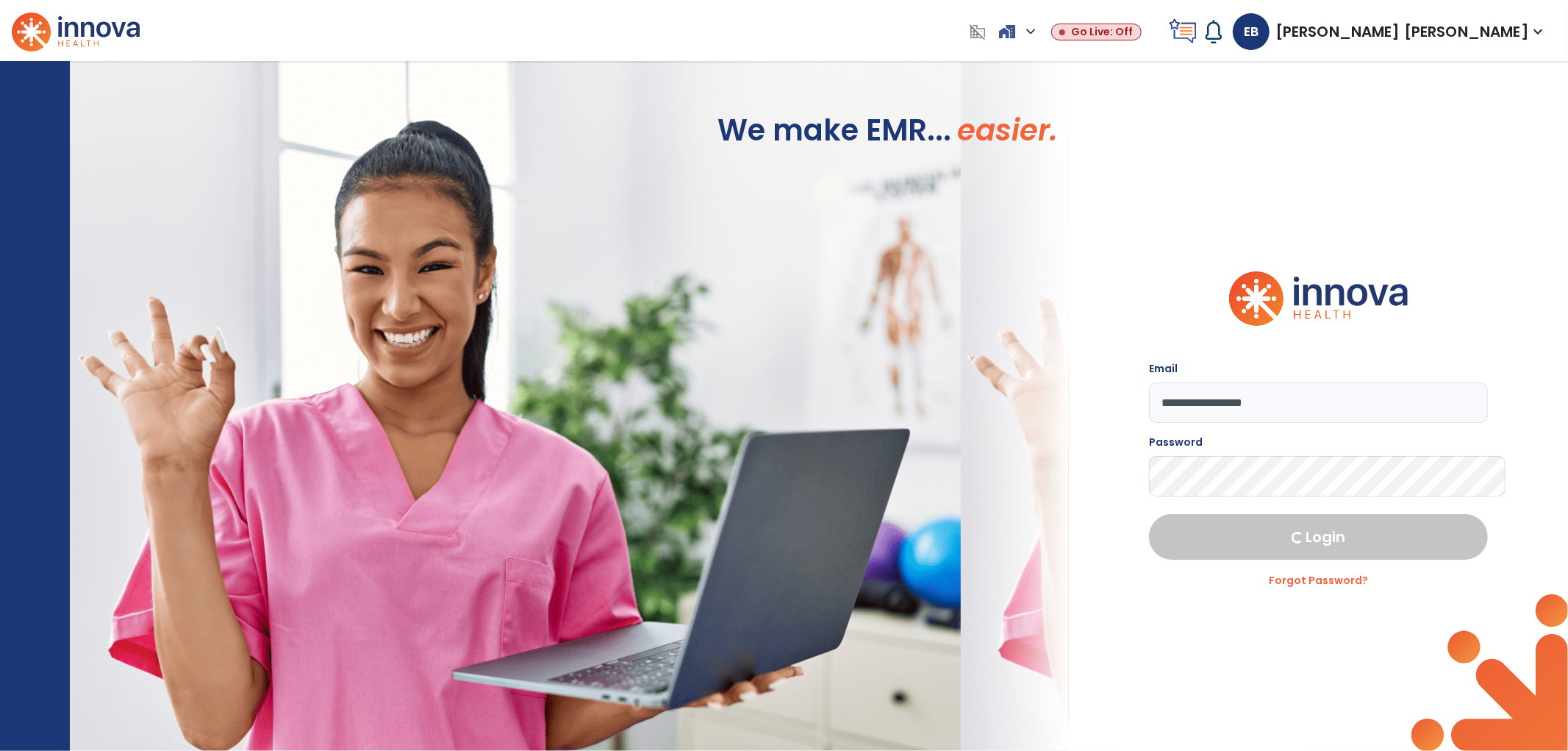 select on "***" 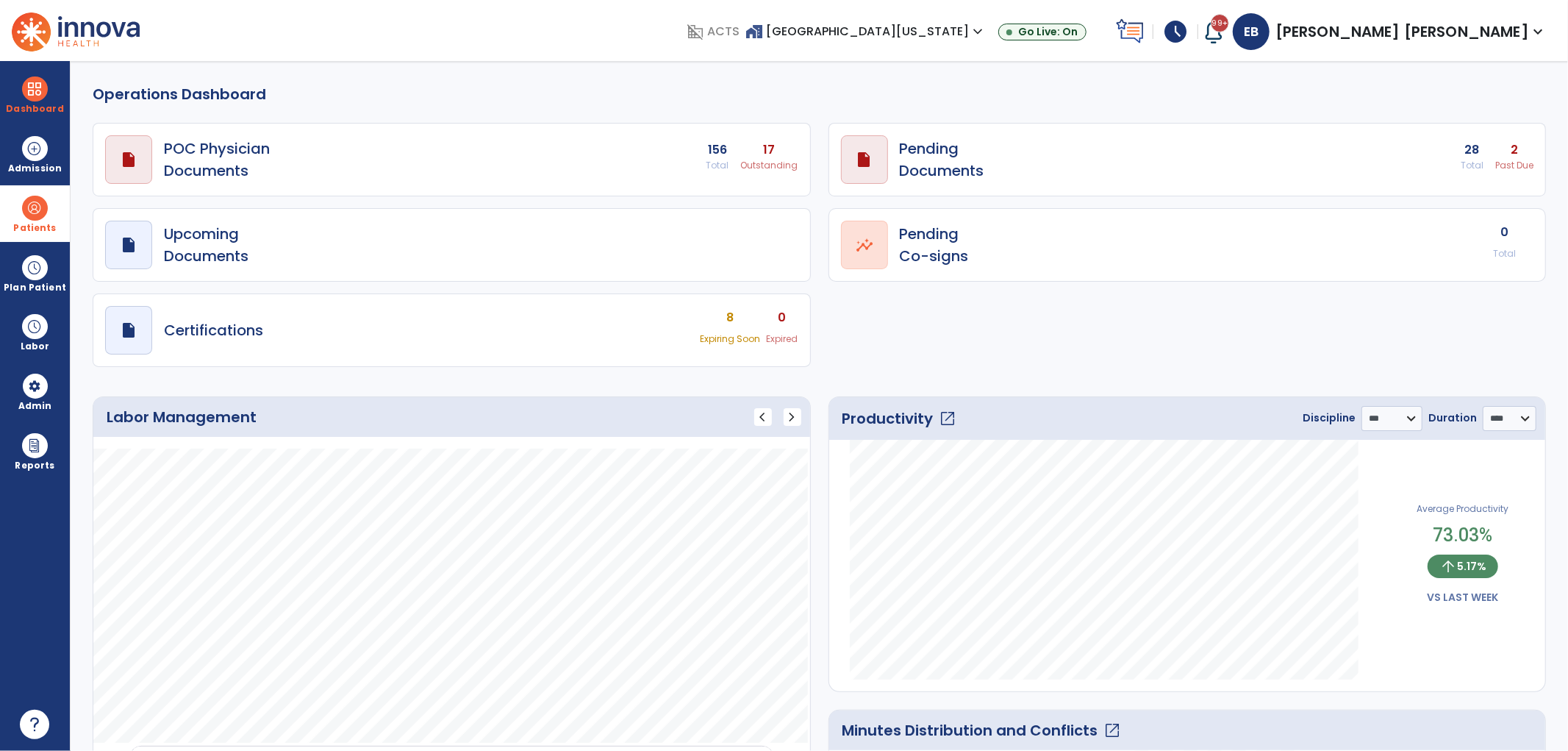 click on "Patients" at bounding box center (35, 228) 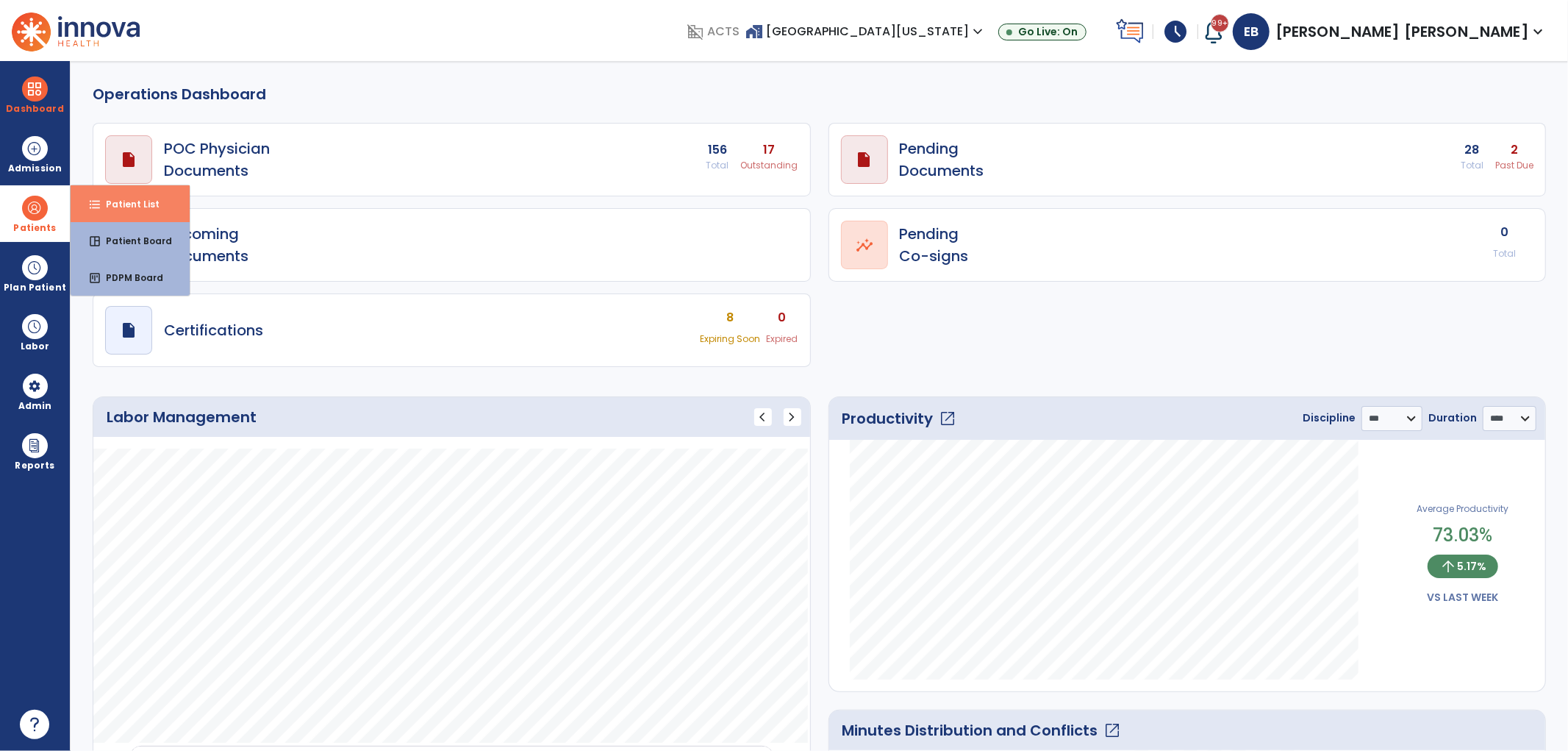 click on "format_list_bulleted  Patient List" at bounding box center [130, 204] 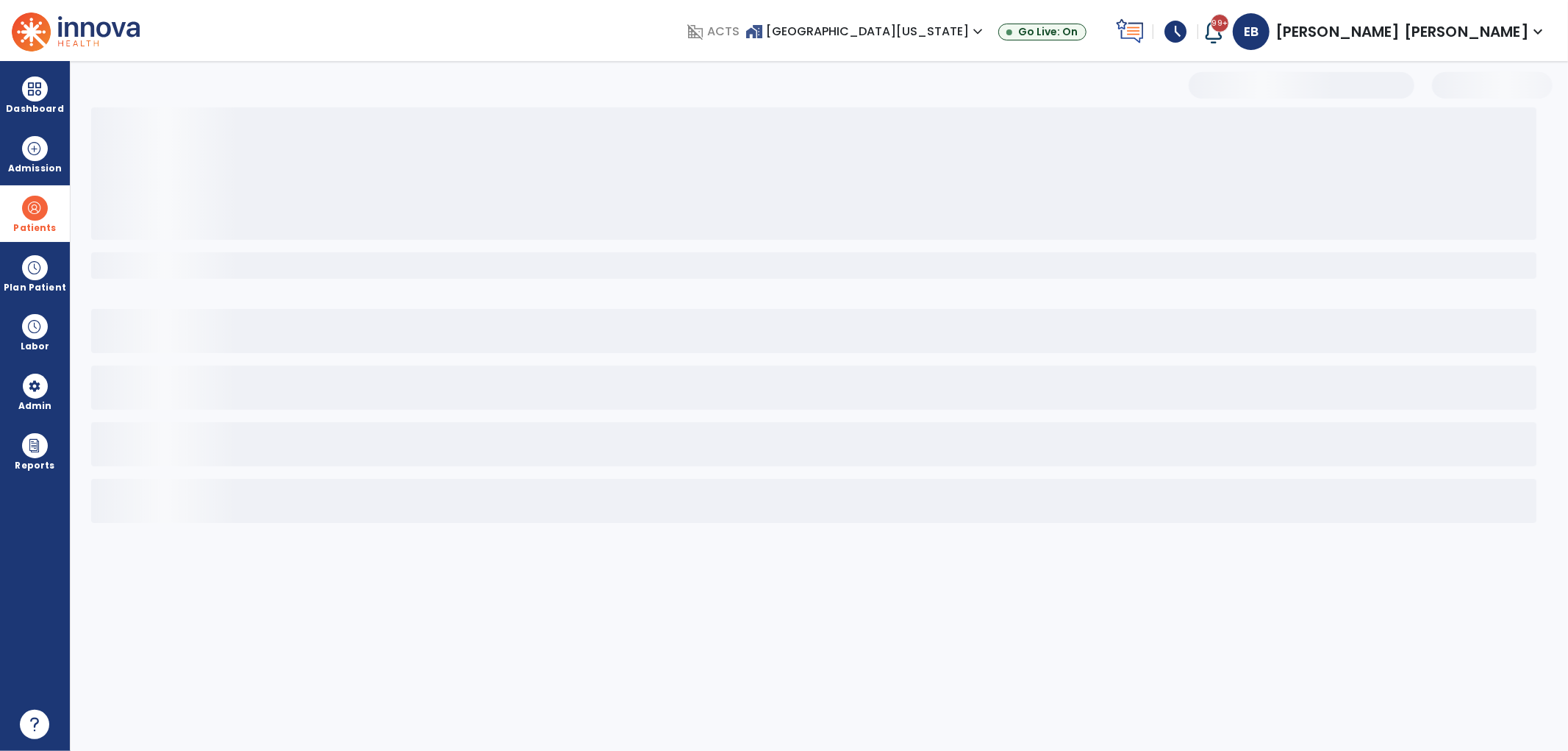 select on "***" 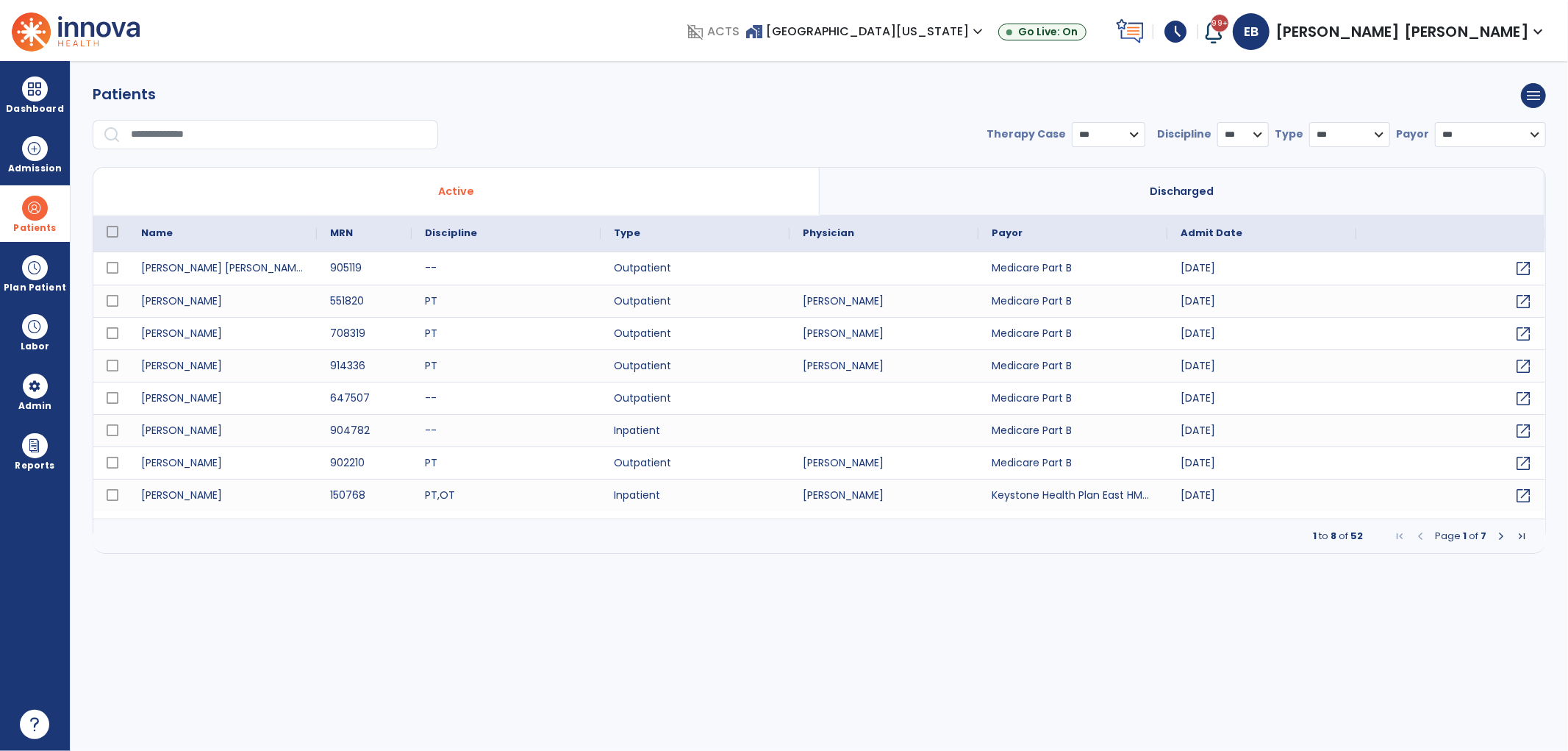 click at bounding box center [279, 135] 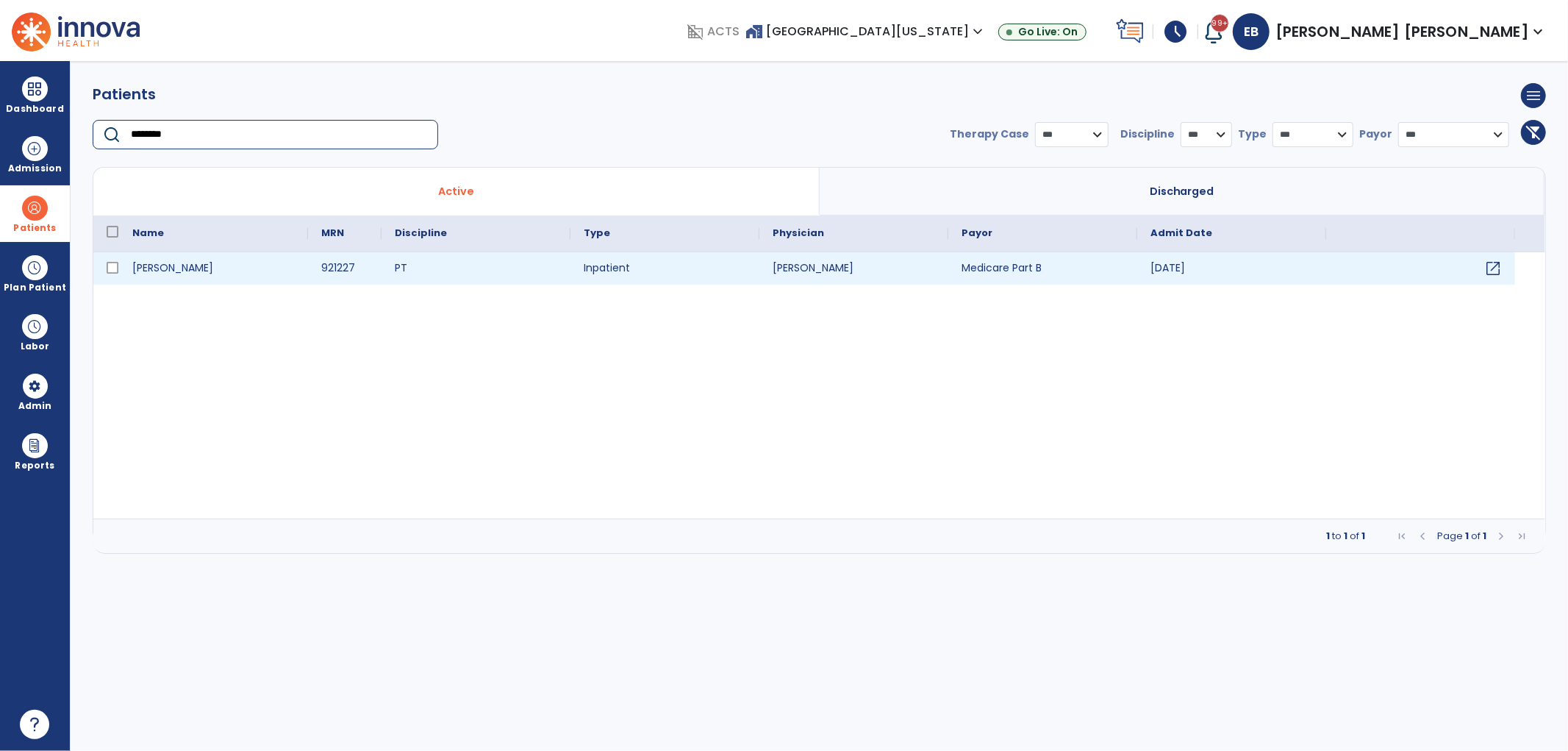 type on "********" 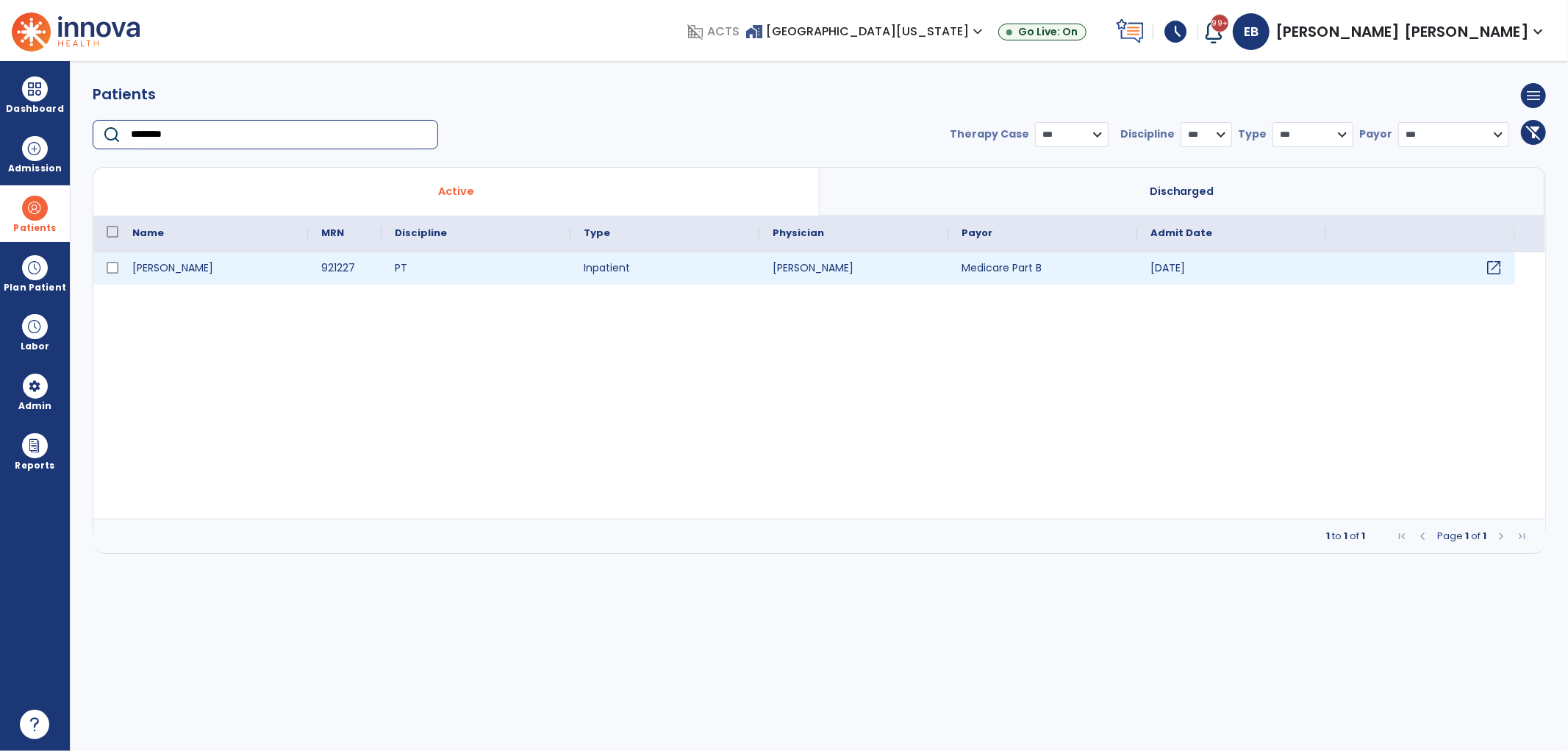 click on "open_in_new" at bounding box center [1494, 268] 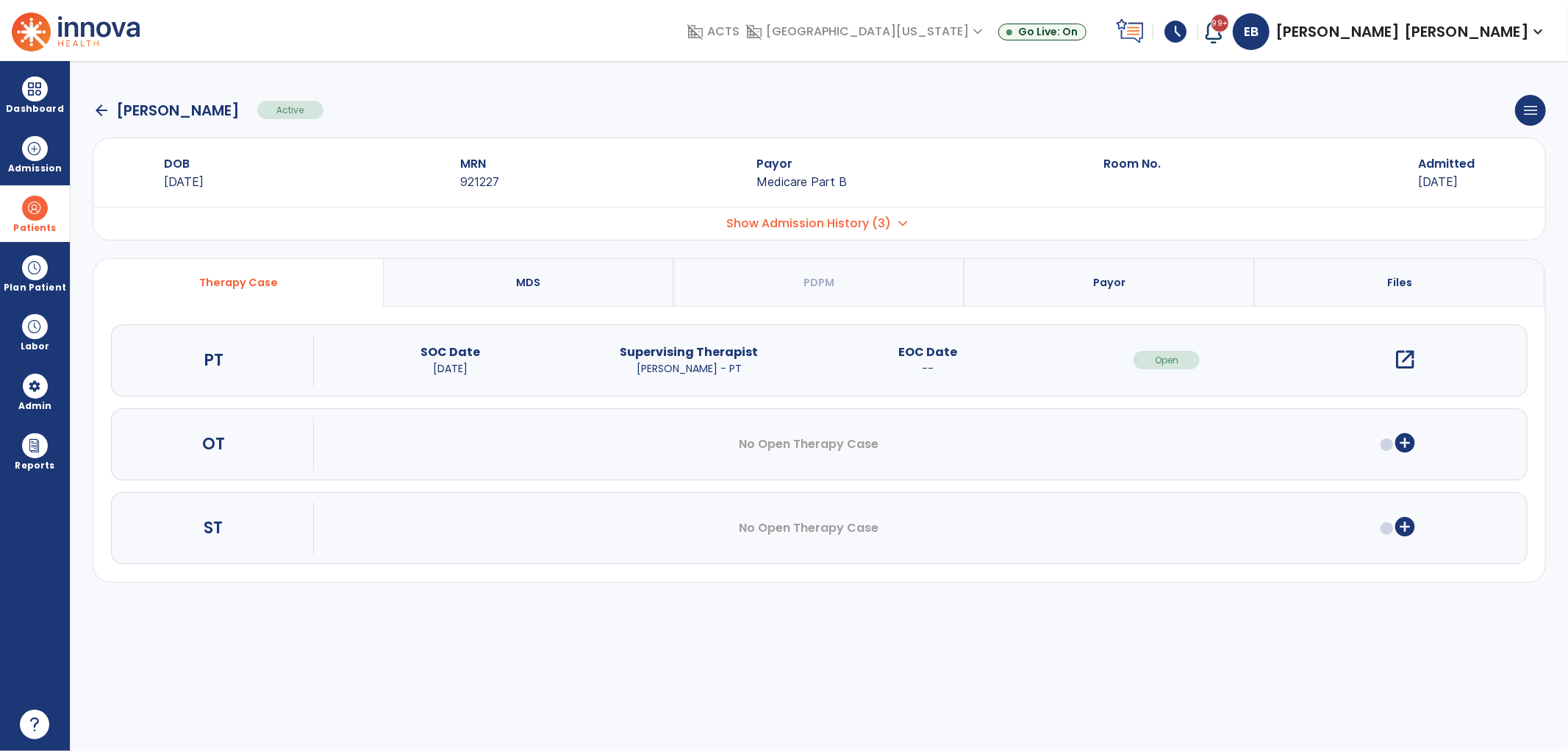 click on "Files" at bounding box center [1400, 282] 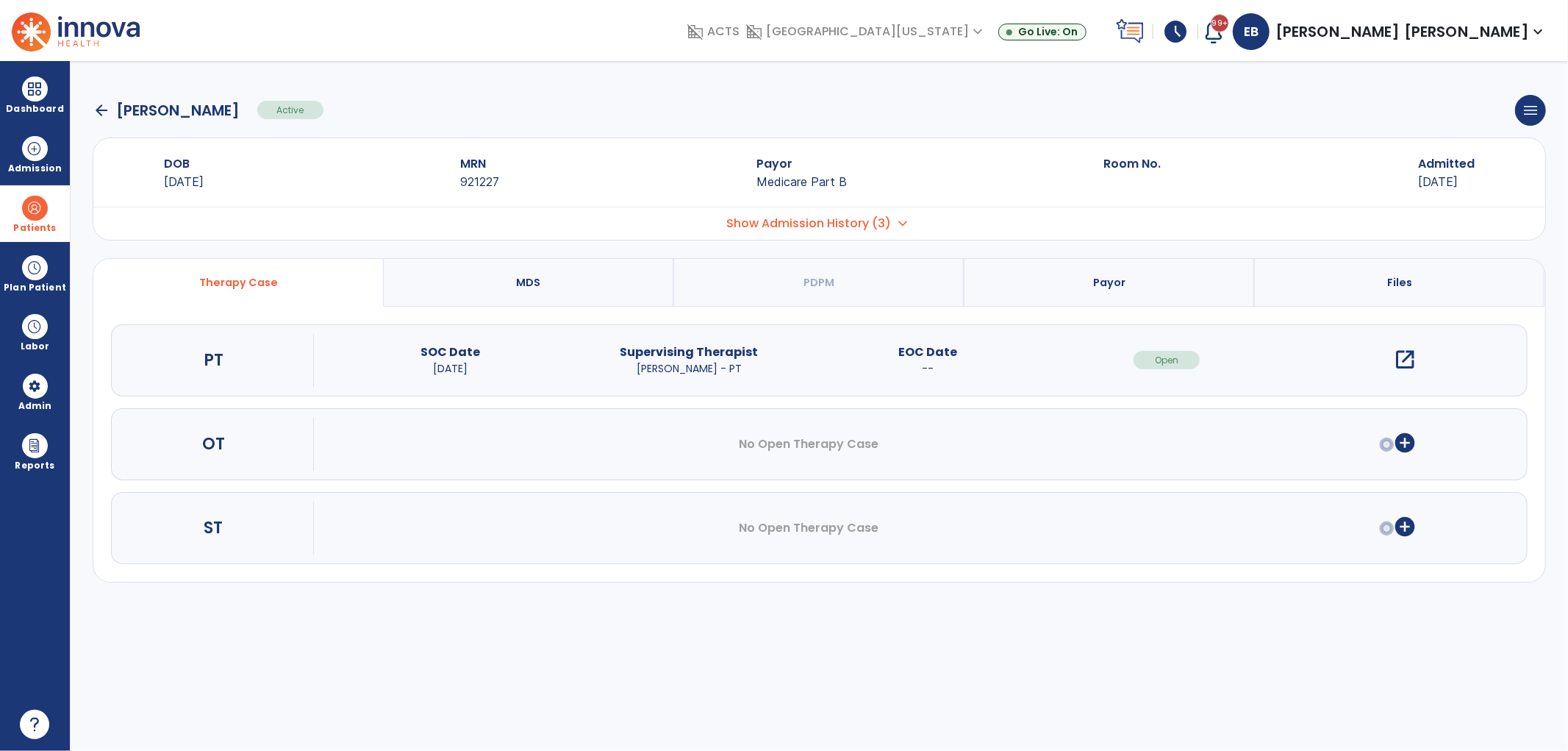 select on "**********" 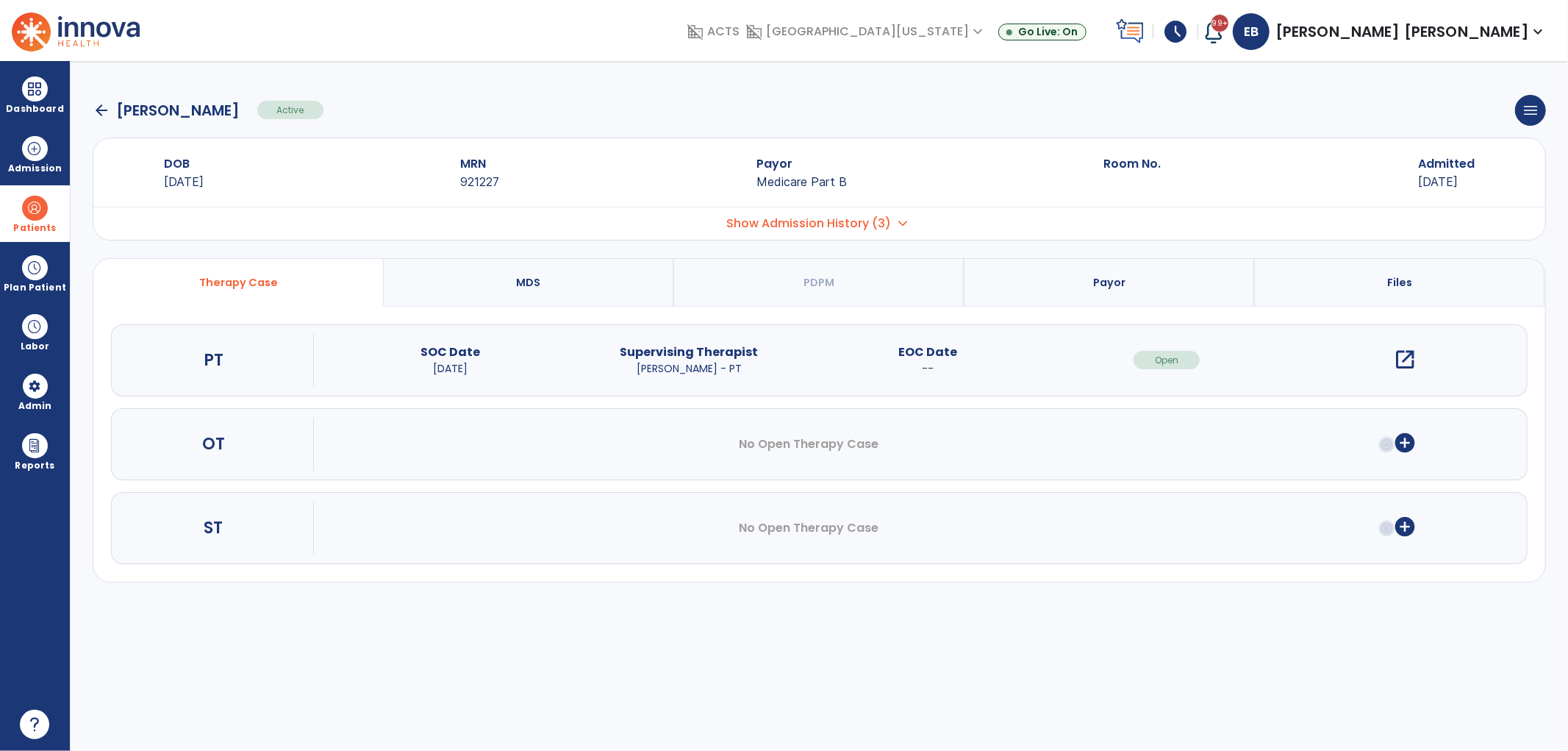 select on "***" 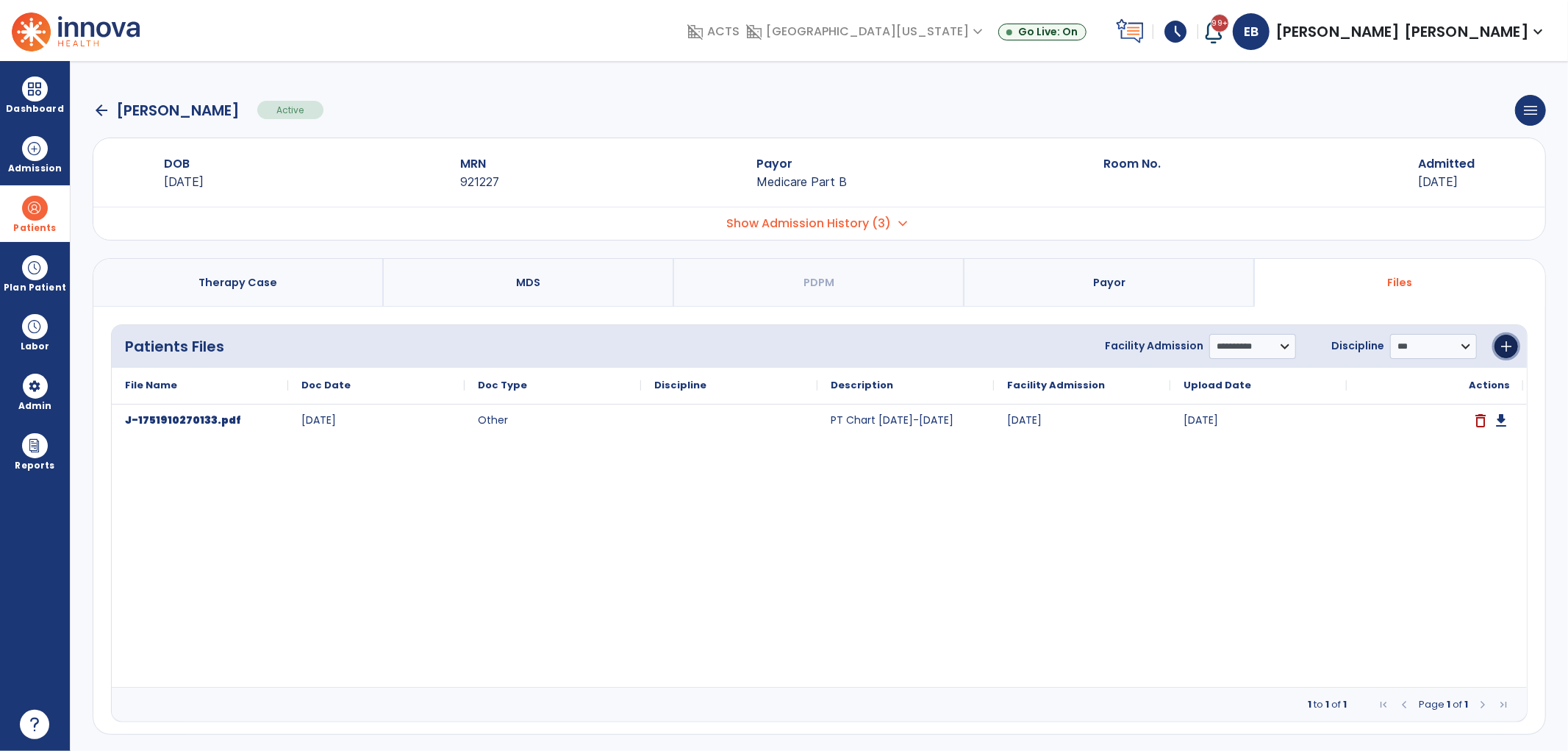click on "add" 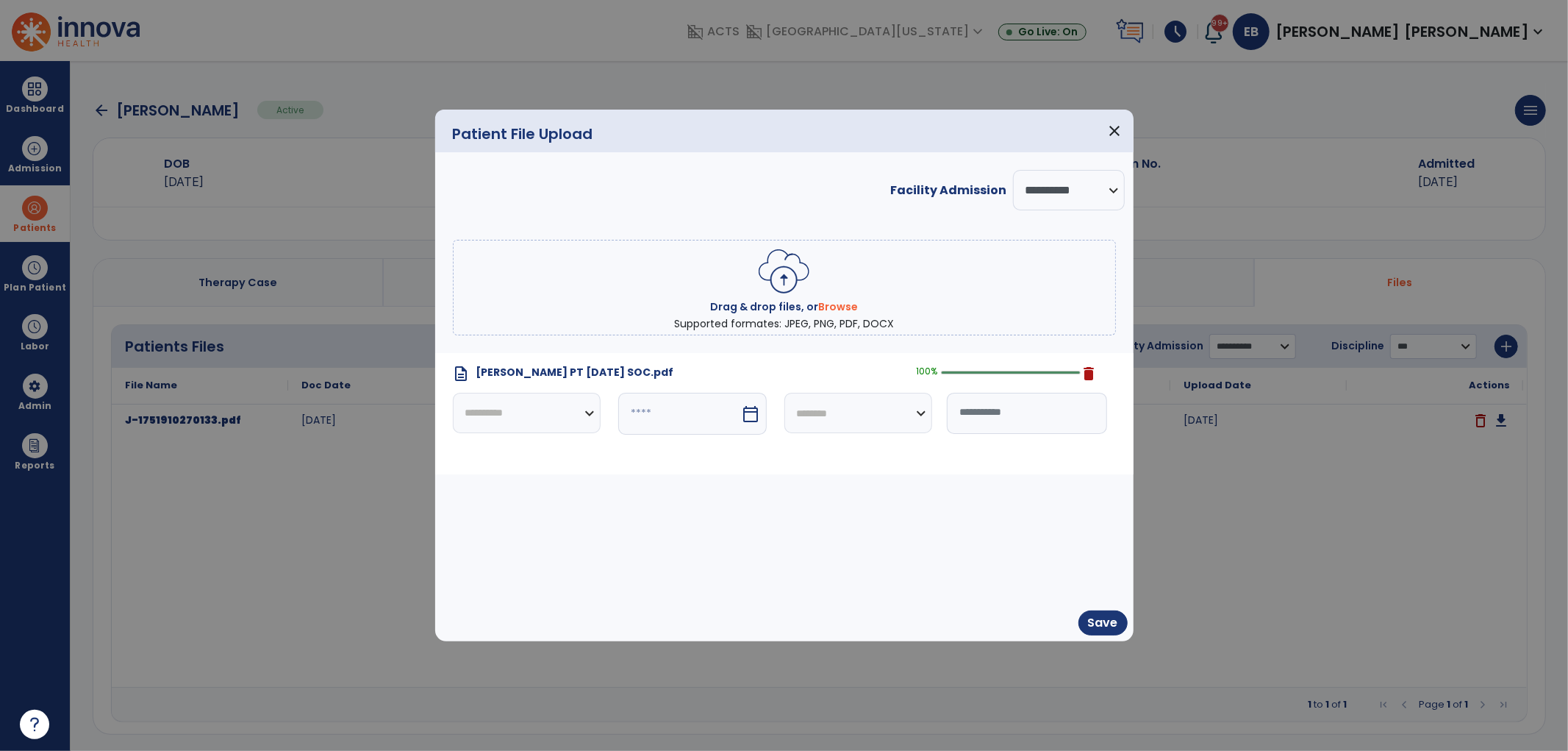 click on "**********" at bounding box center [527, 413] 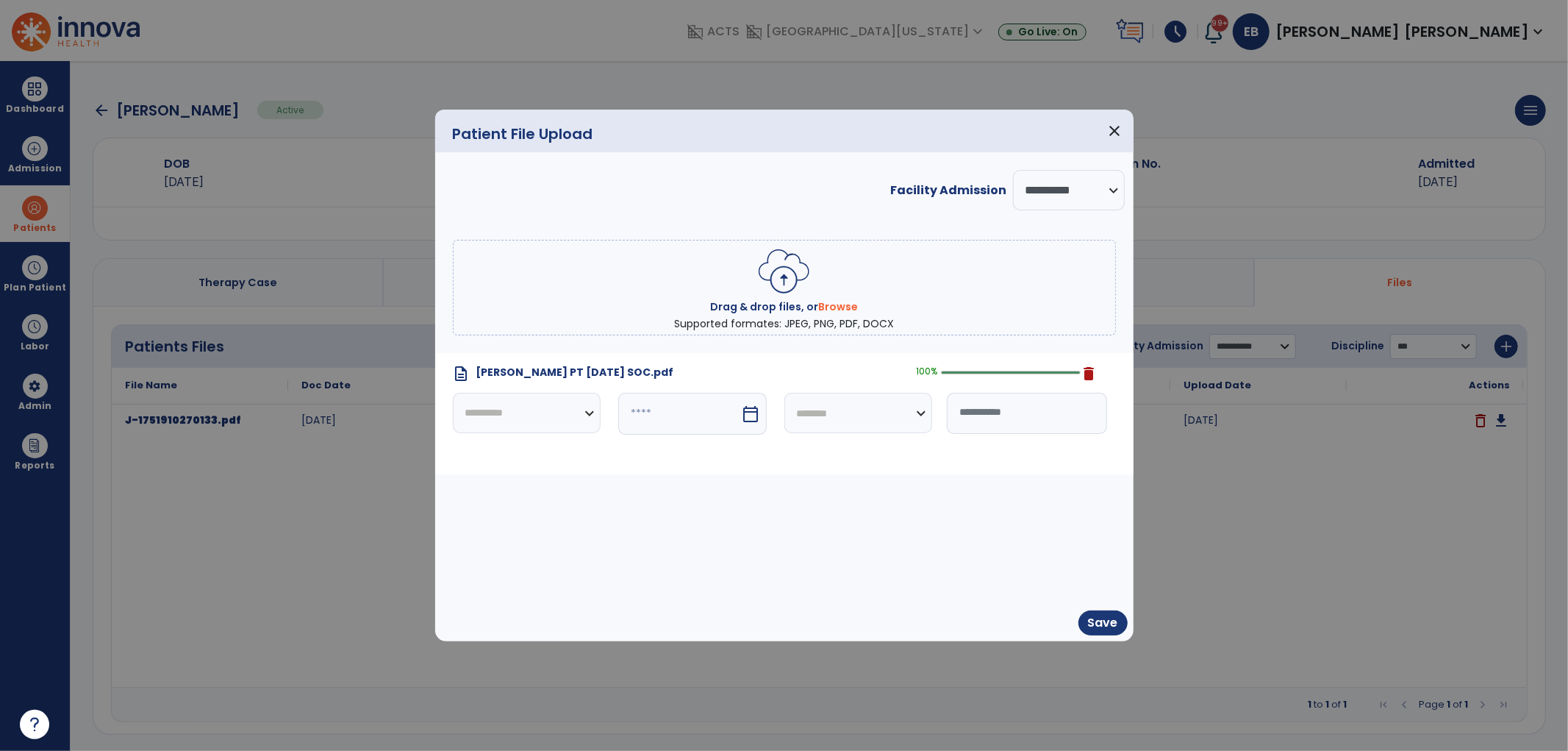 select on "**********" 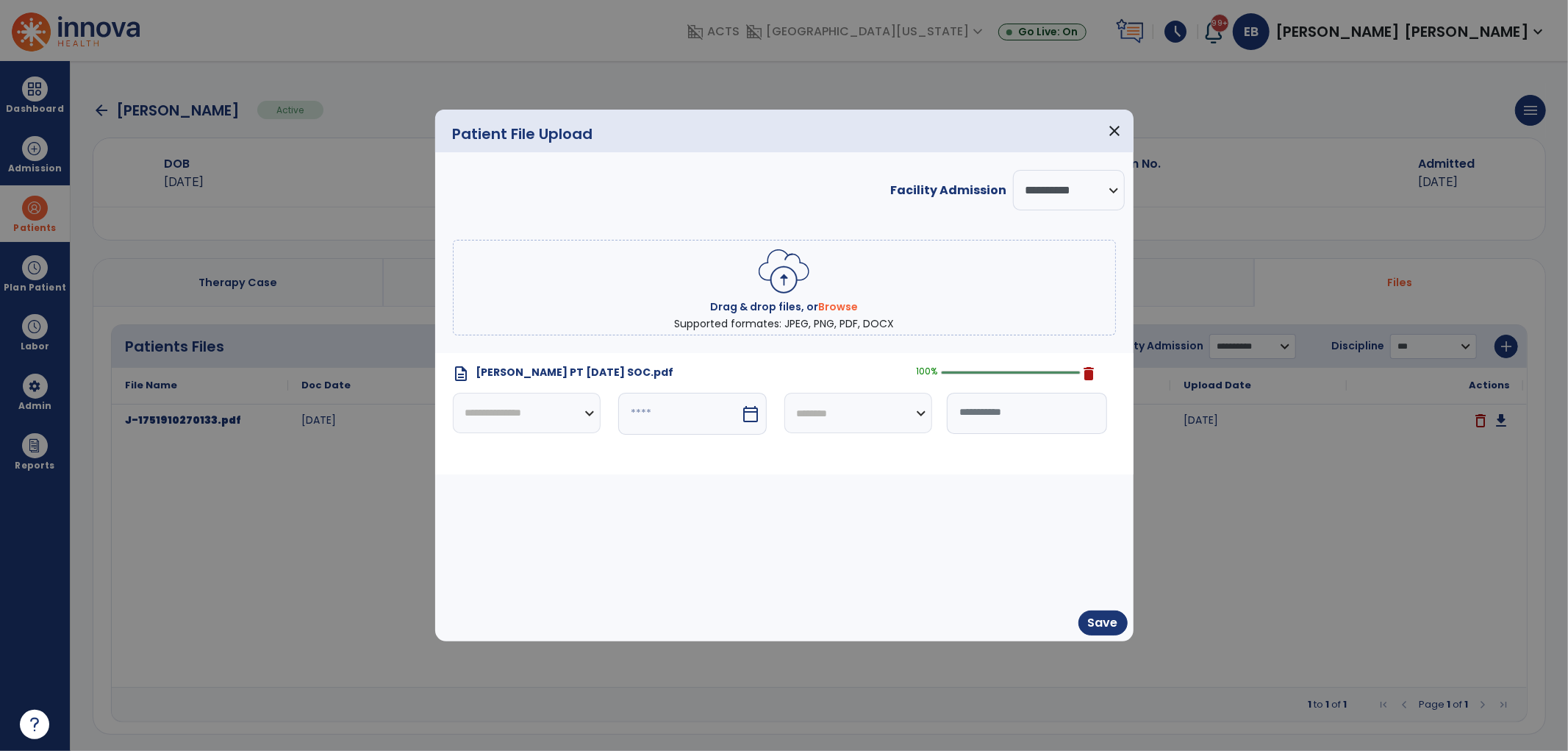 click on "**********" at bounding box center (527, 413) 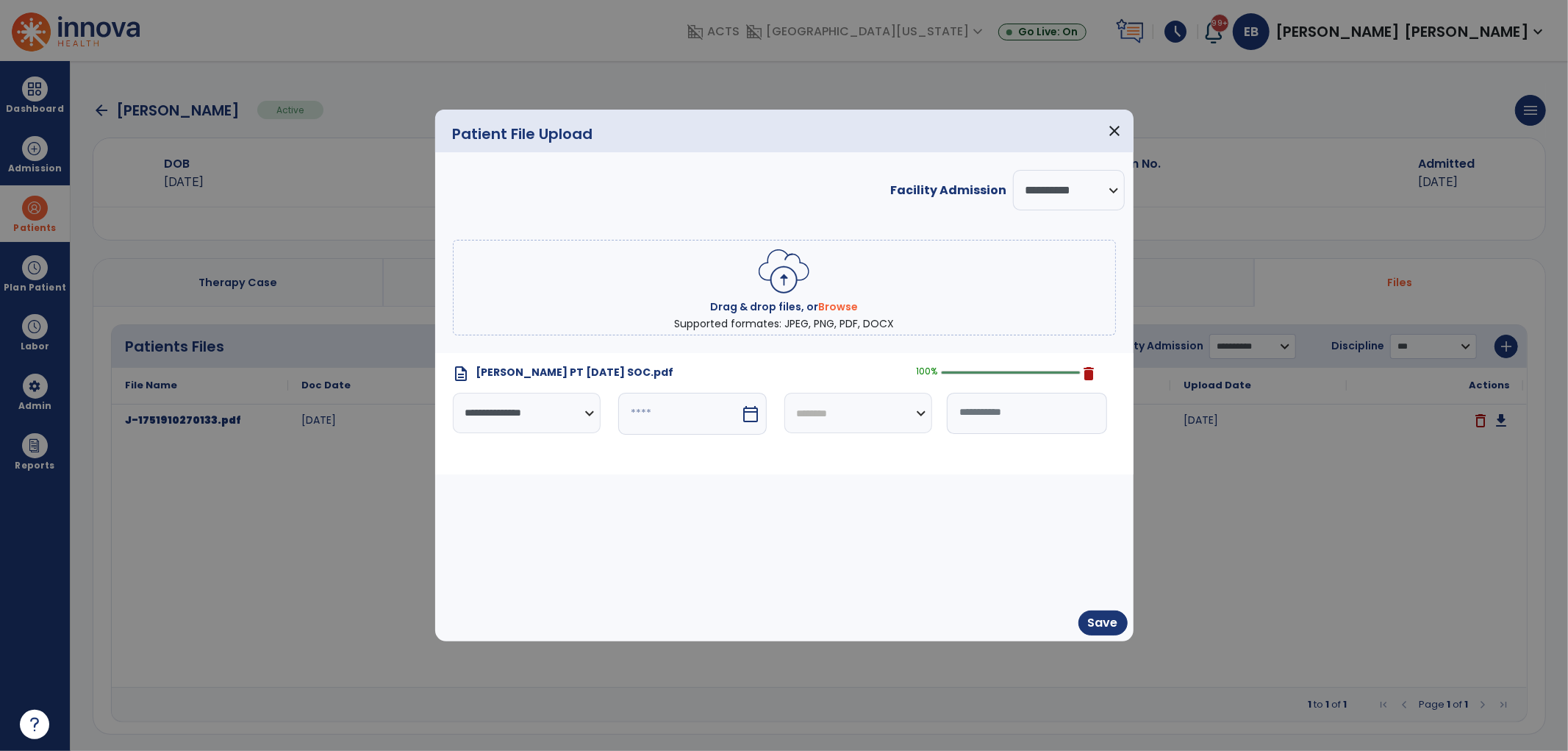 click at bounding box center (679, 413) 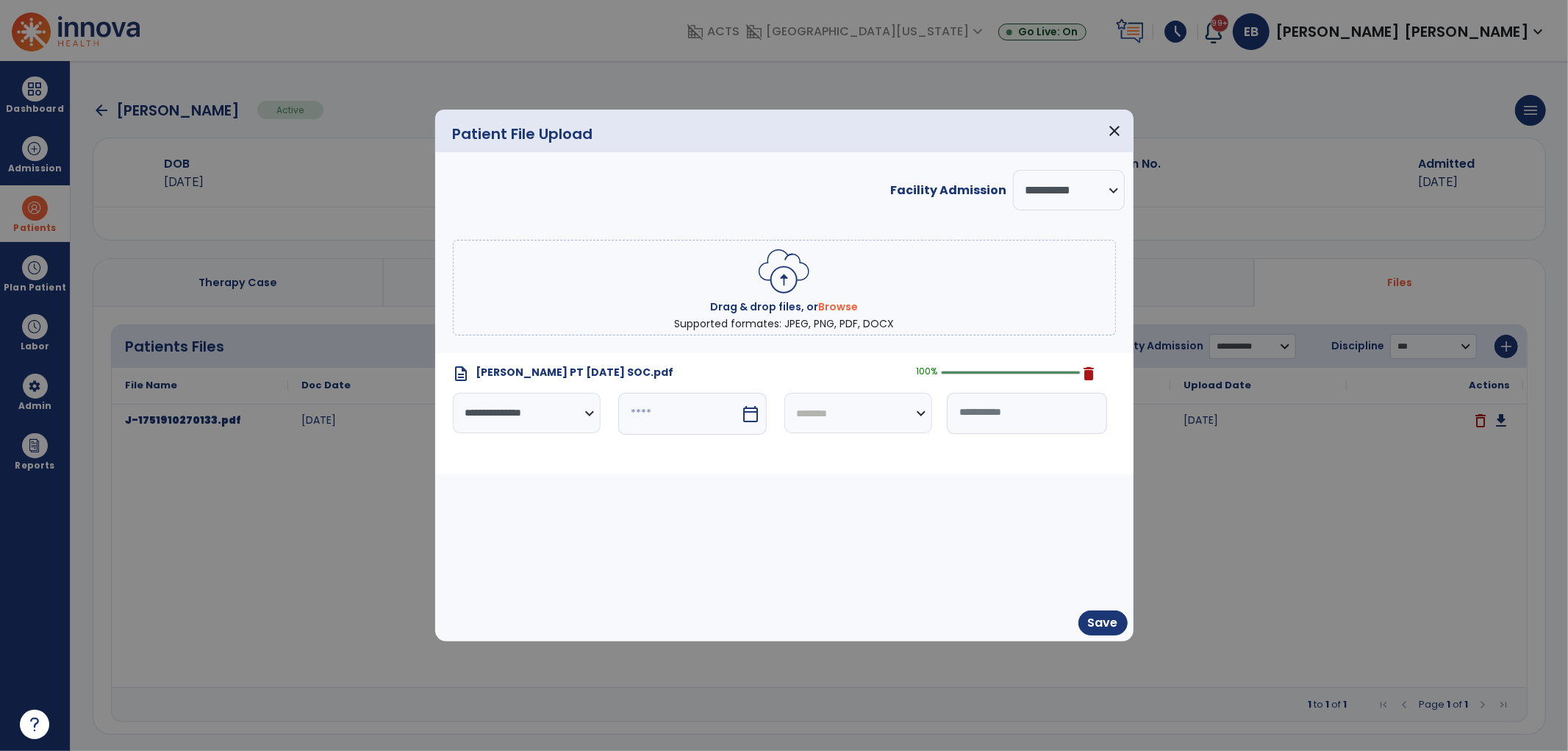 select on "*" 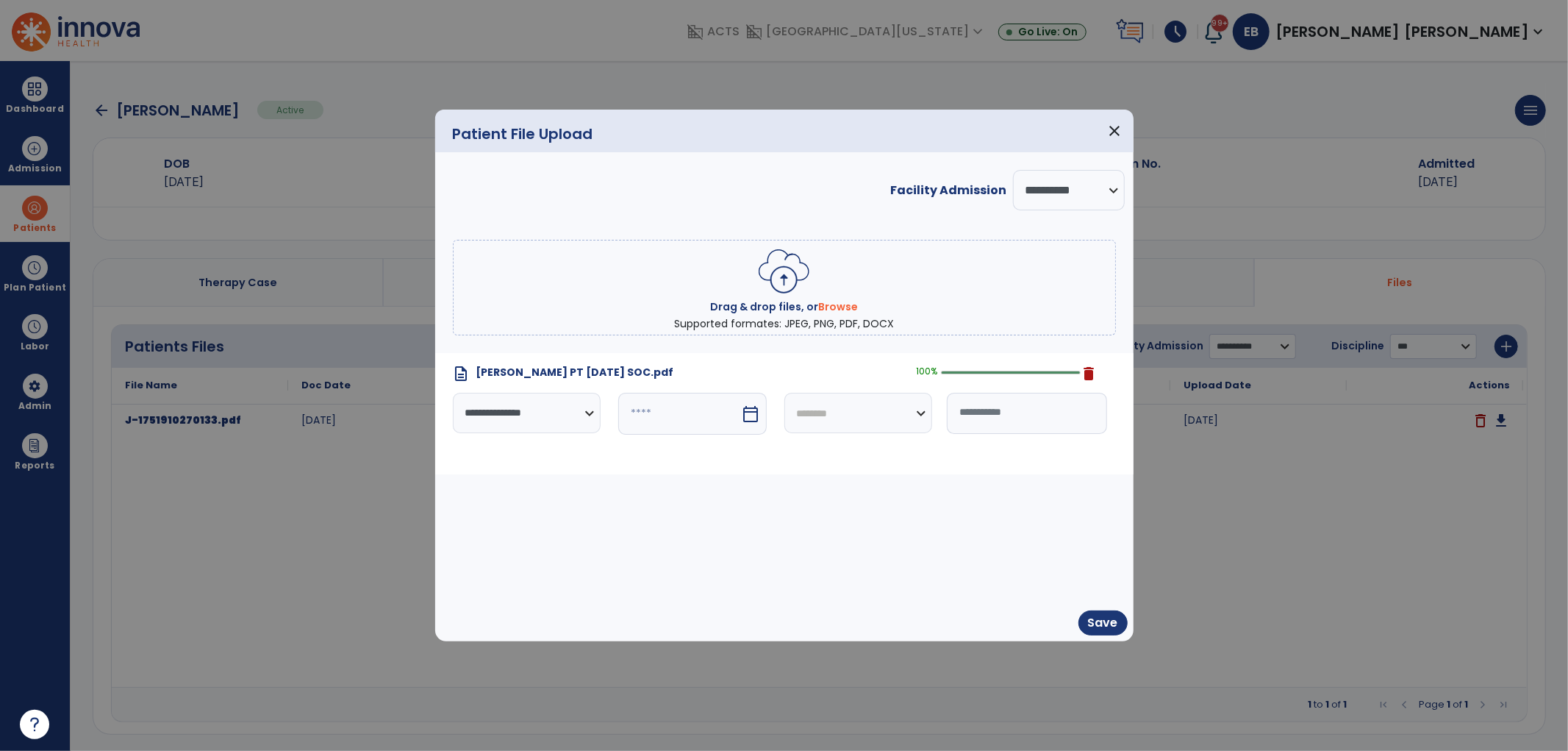 select on "****" 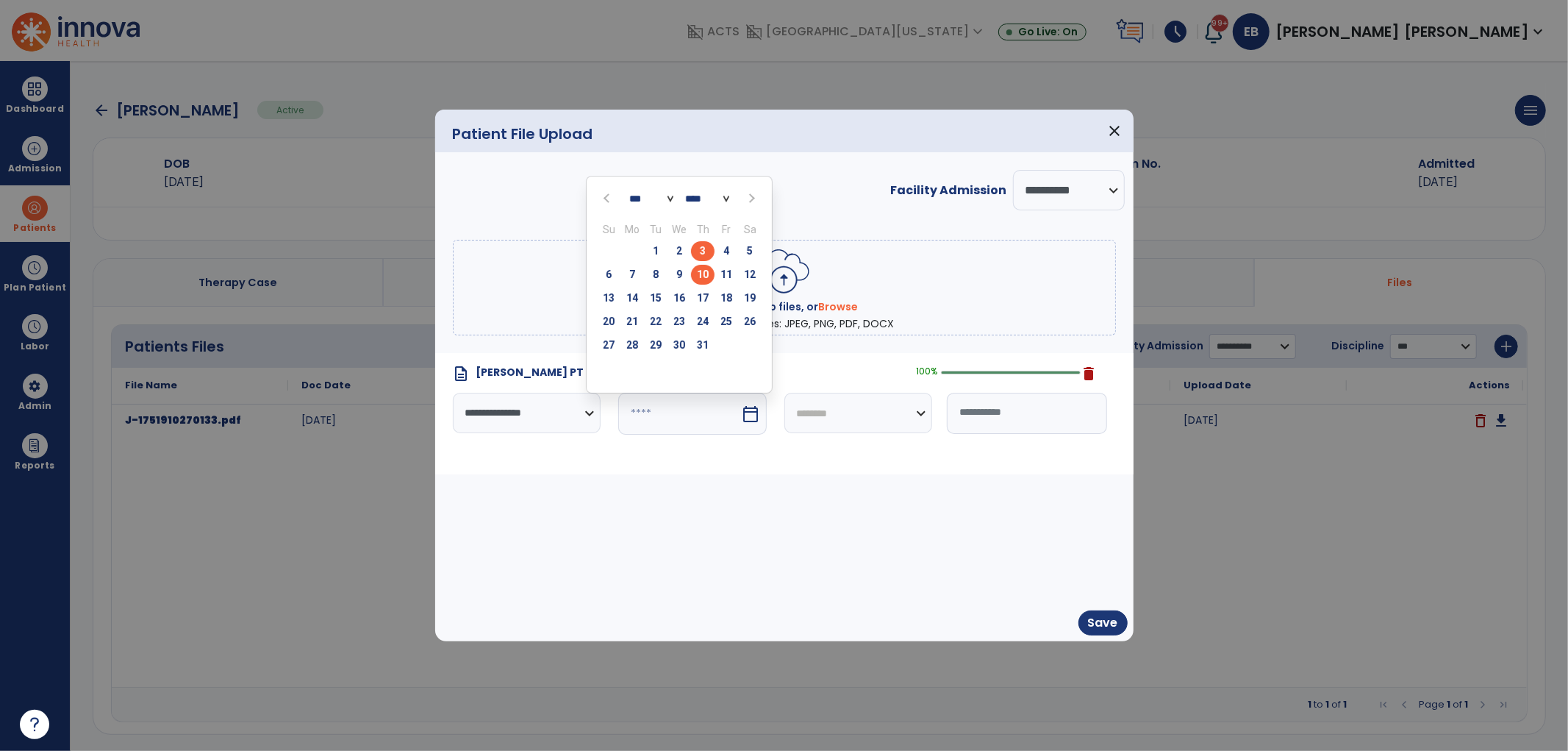 click on "3" 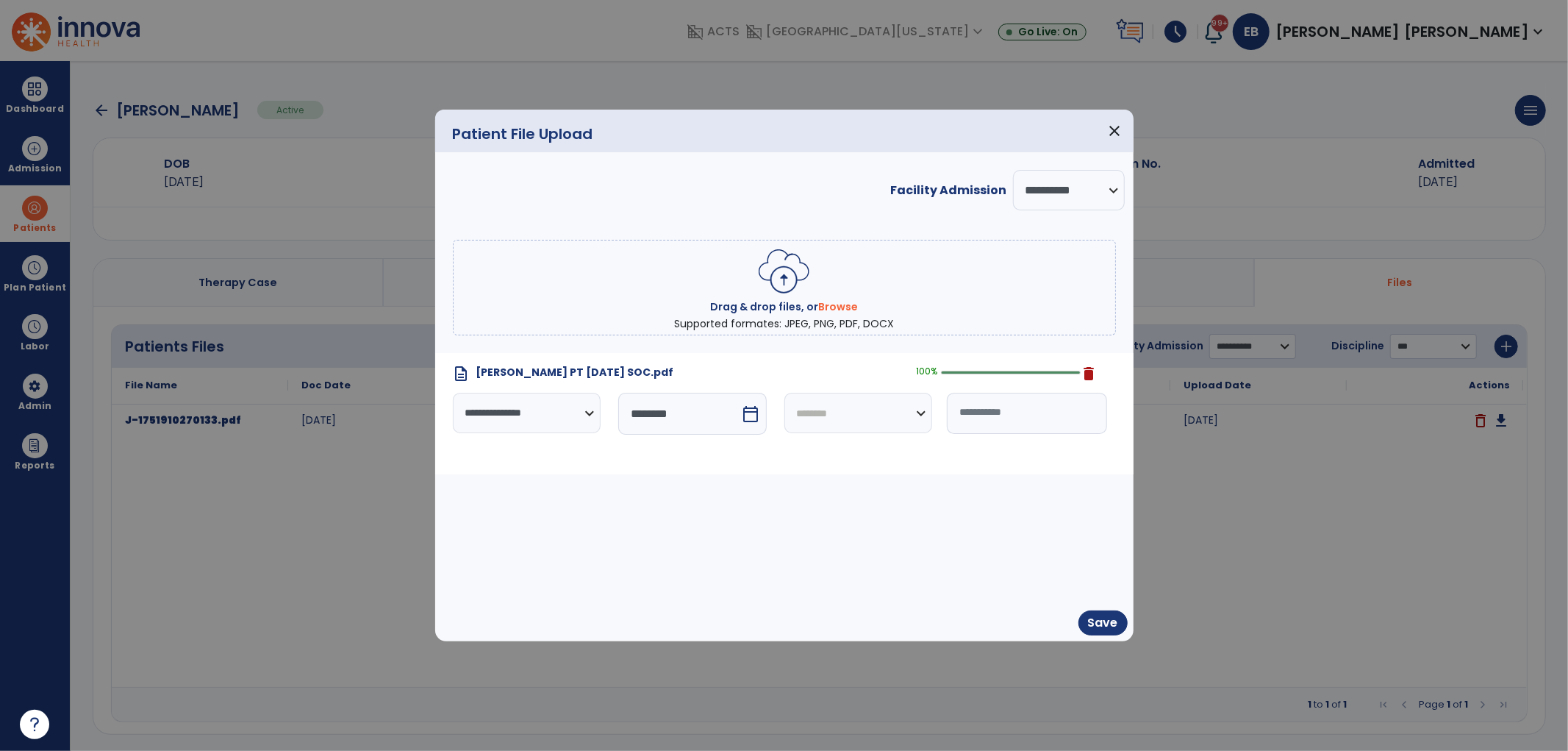 drag, startPoint x: 853, startPoint y: 413, endPoint x: 851, endPoint y: 430, distance: 17.117243 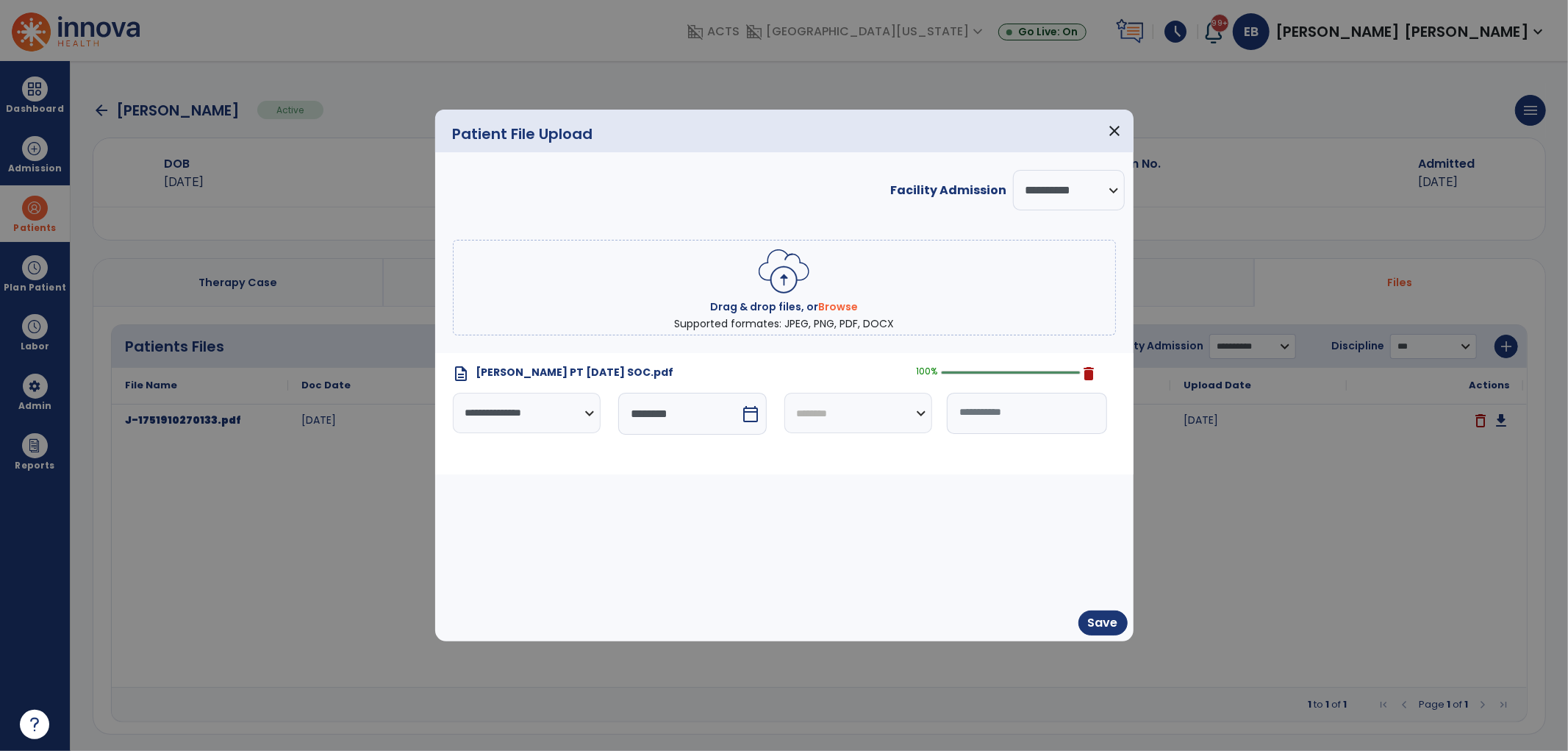 select on "*****" 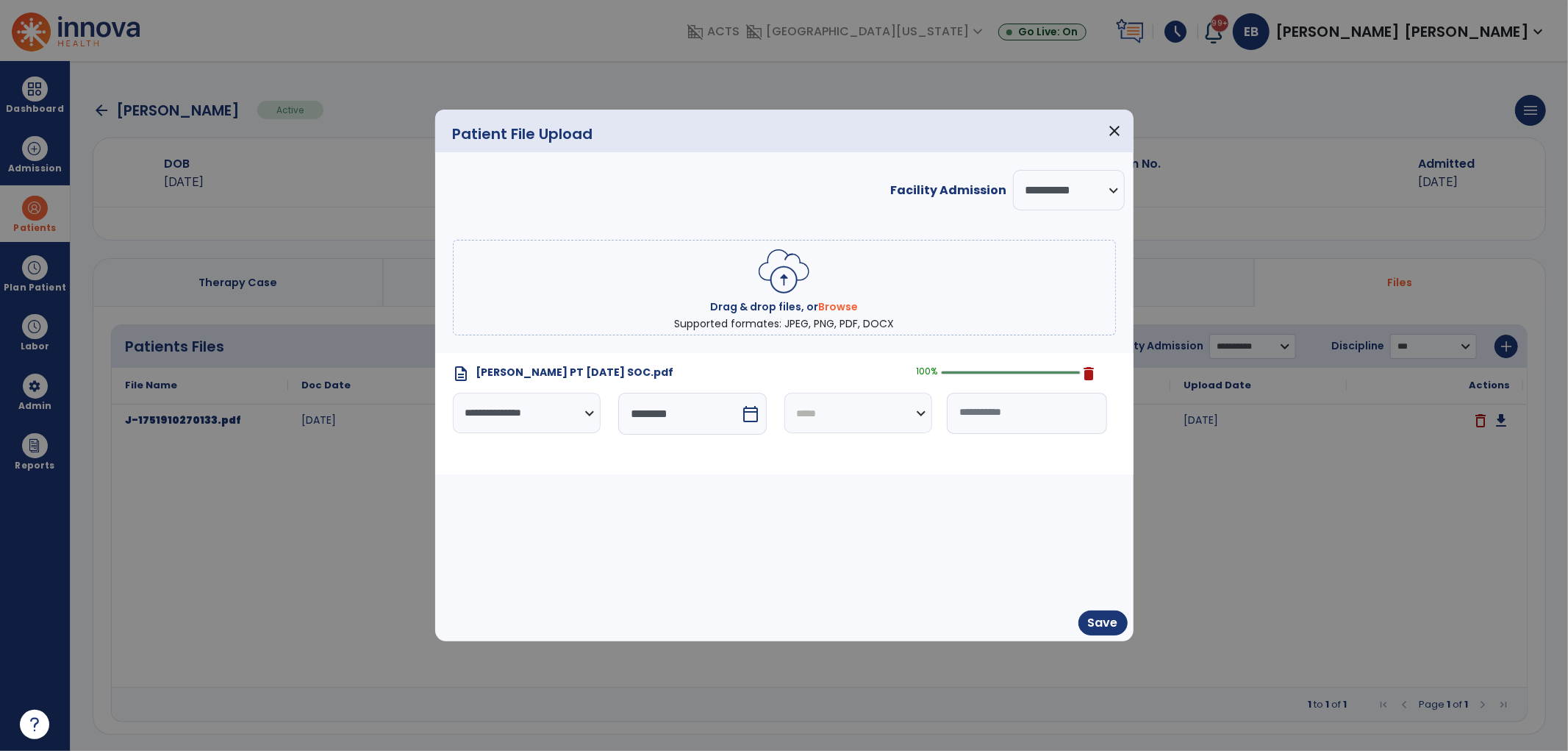 click on "**********" 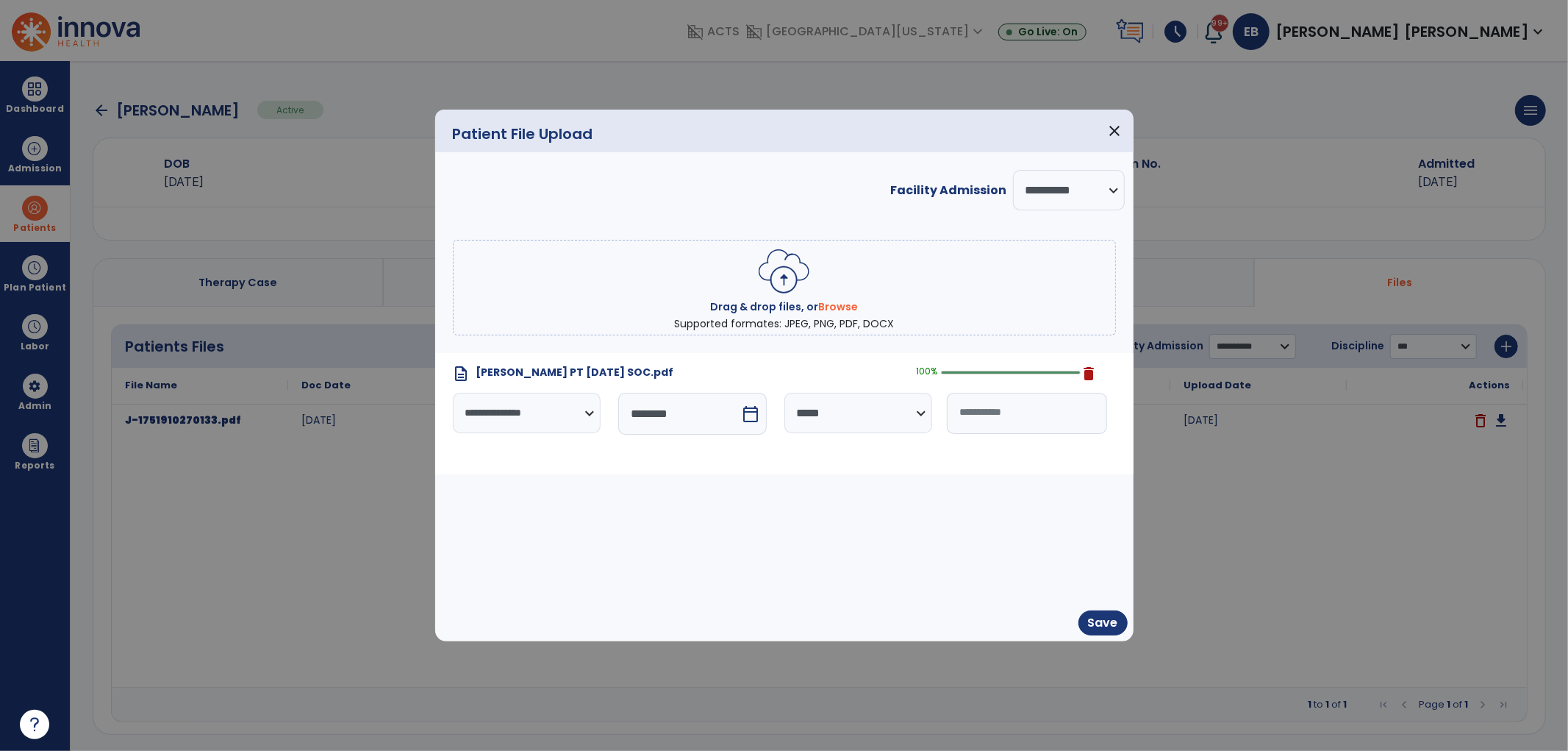 click at bounding box center (1027, 413) 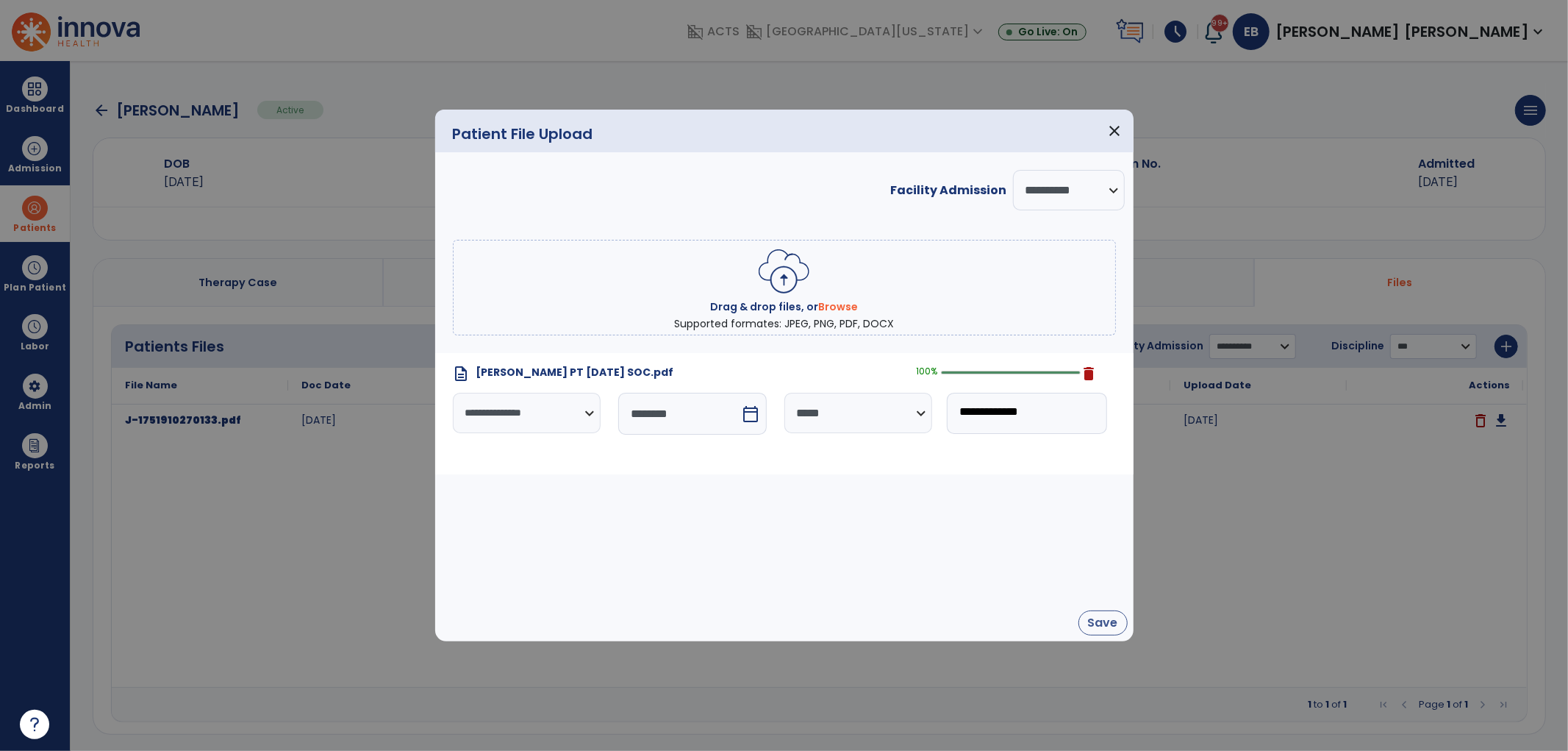 type on "**********" 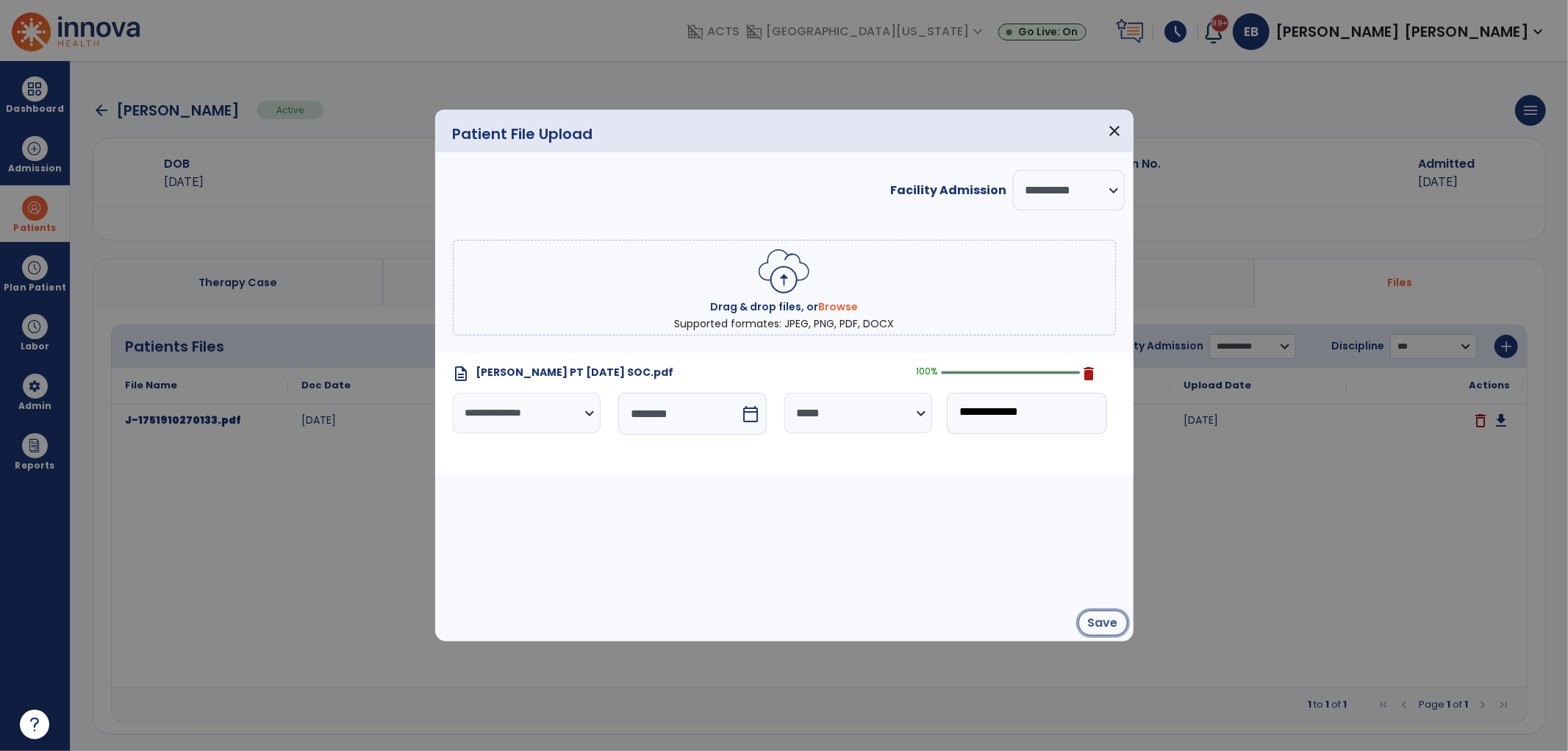 click on "Save" at bounding box center [1103, 623] 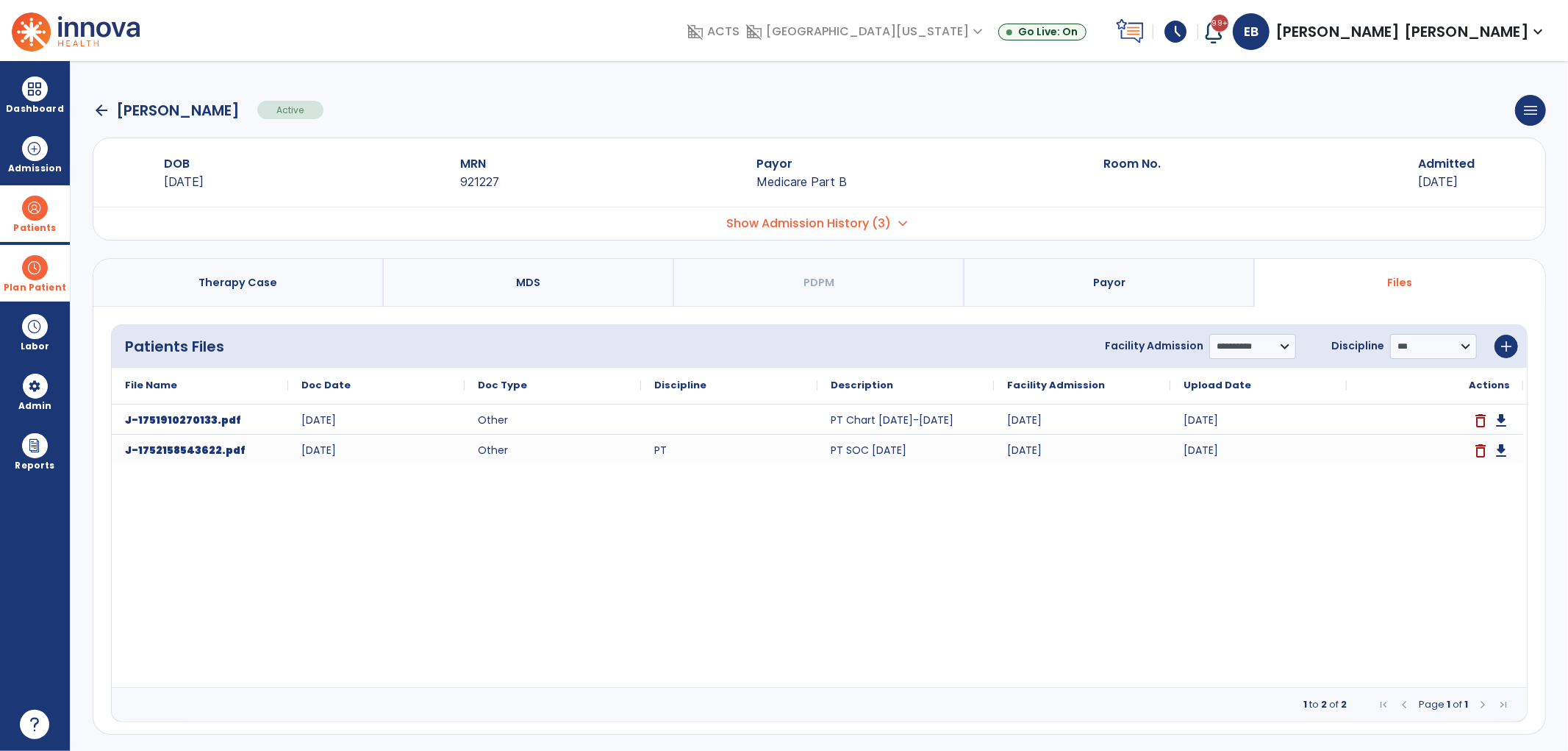 click on "Plan Patient" at bounding box center [35, 213] 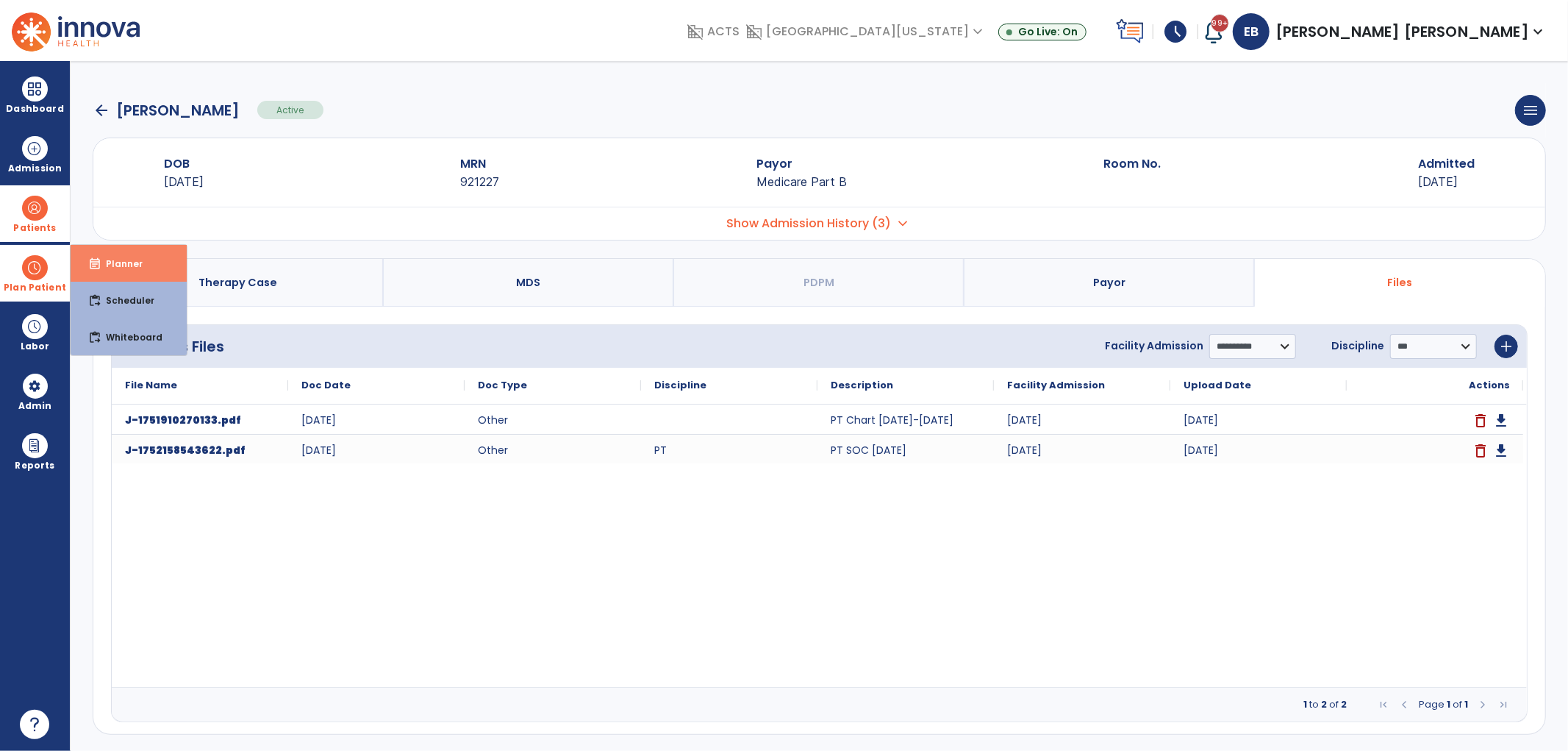 click on "Planner" at bounding box center [118, 263] 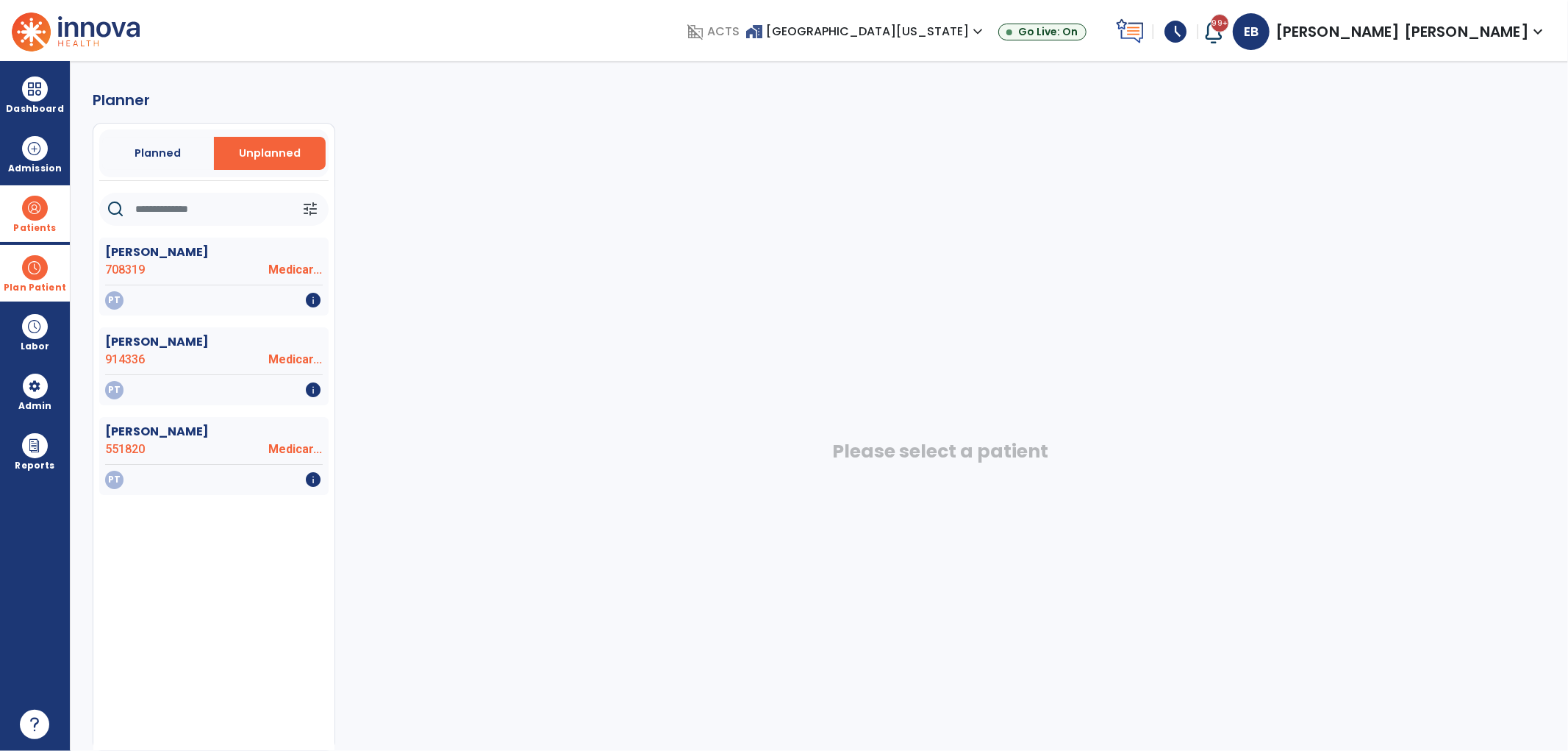 click at bounding box center [35, 208] 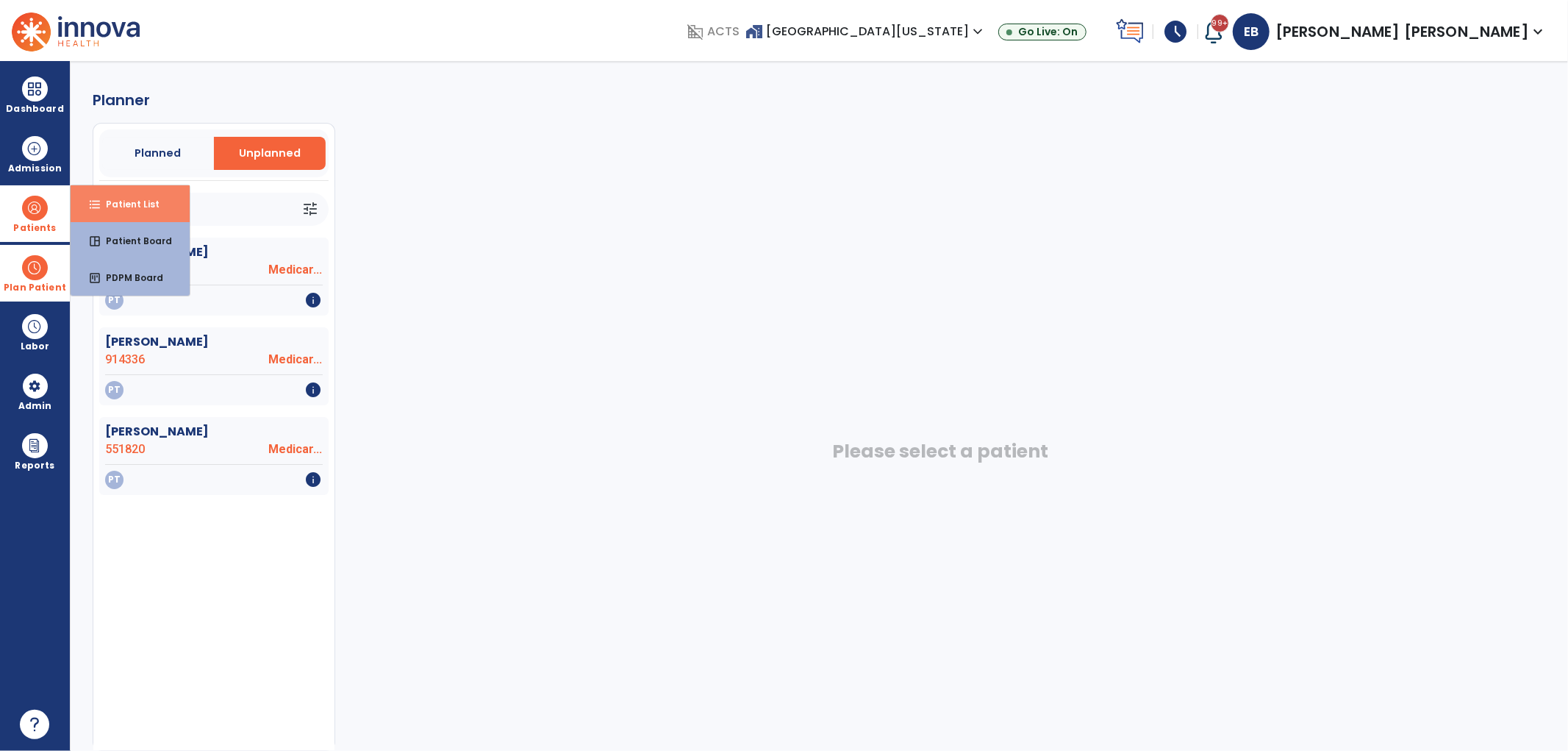 click on "Patient List" at bounding box center (126, 204) 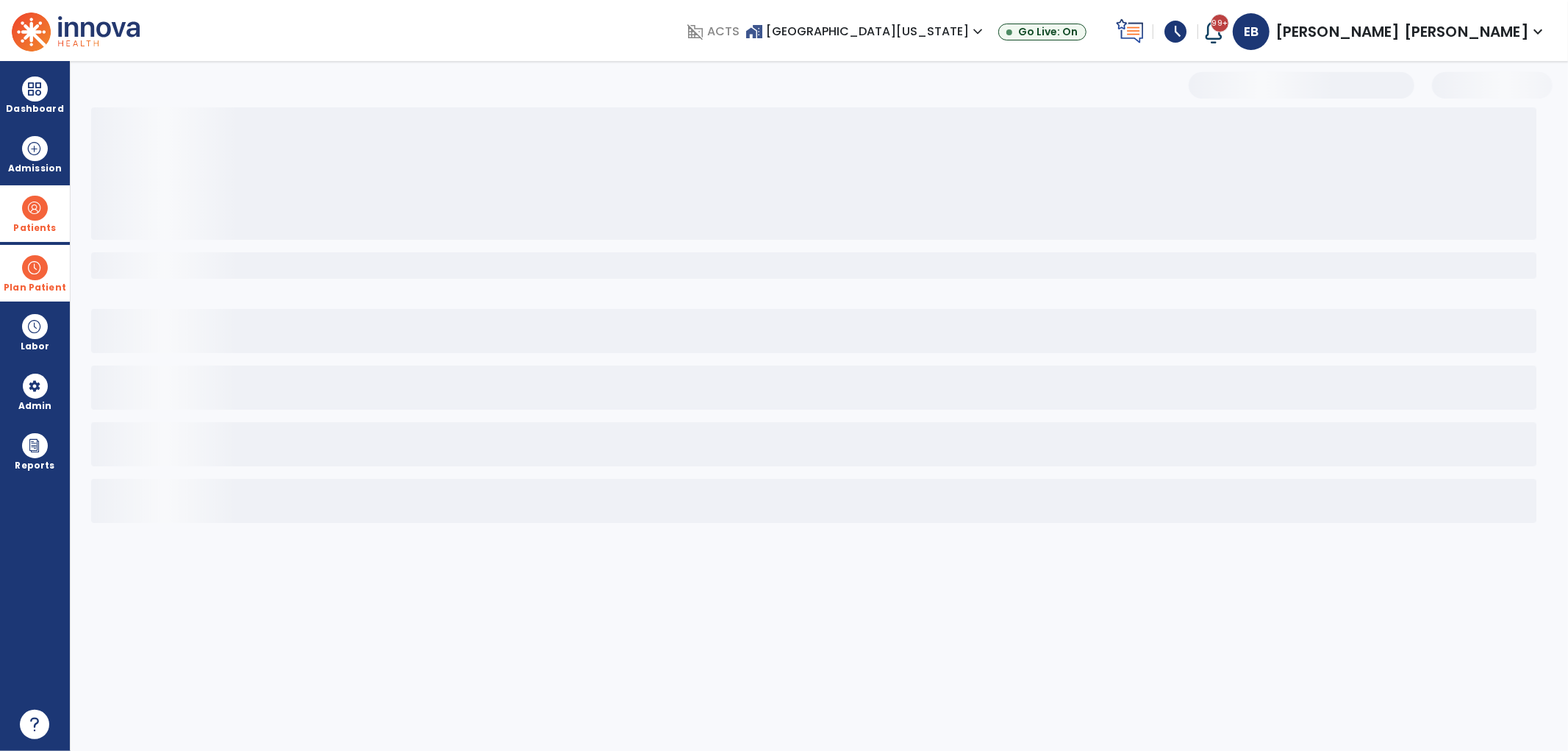 select on "***" 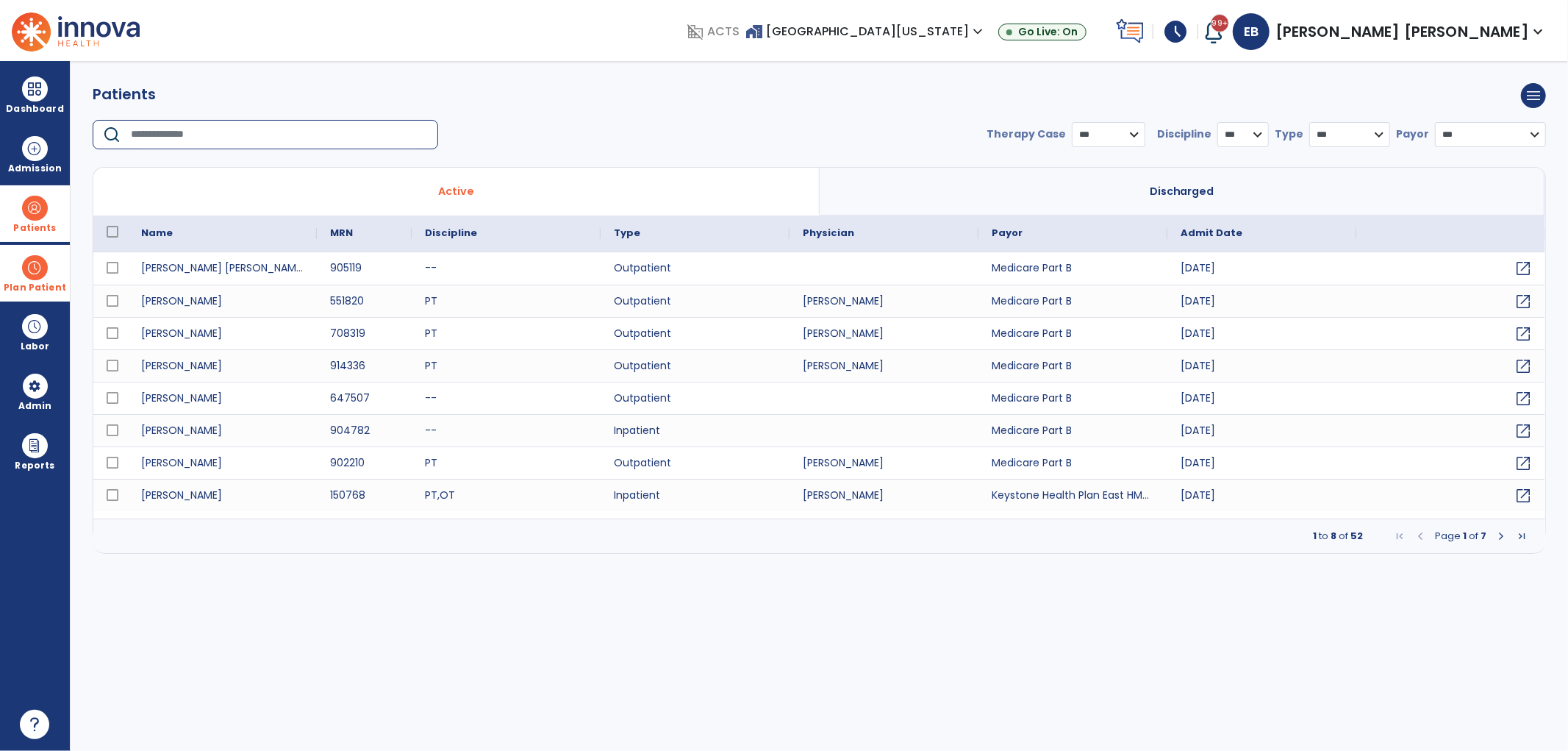 click at bounding box center [279, 135] 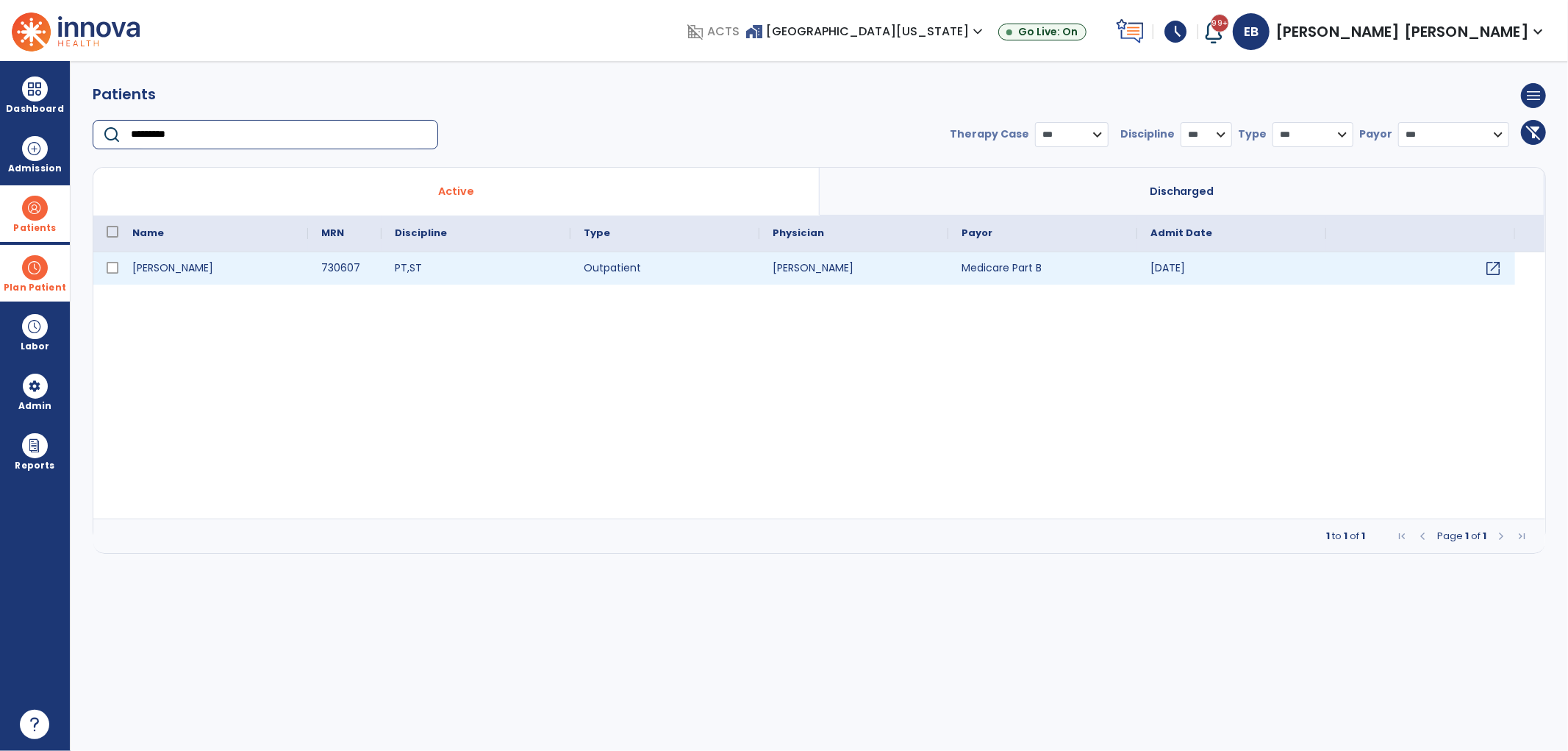 type on "*********" 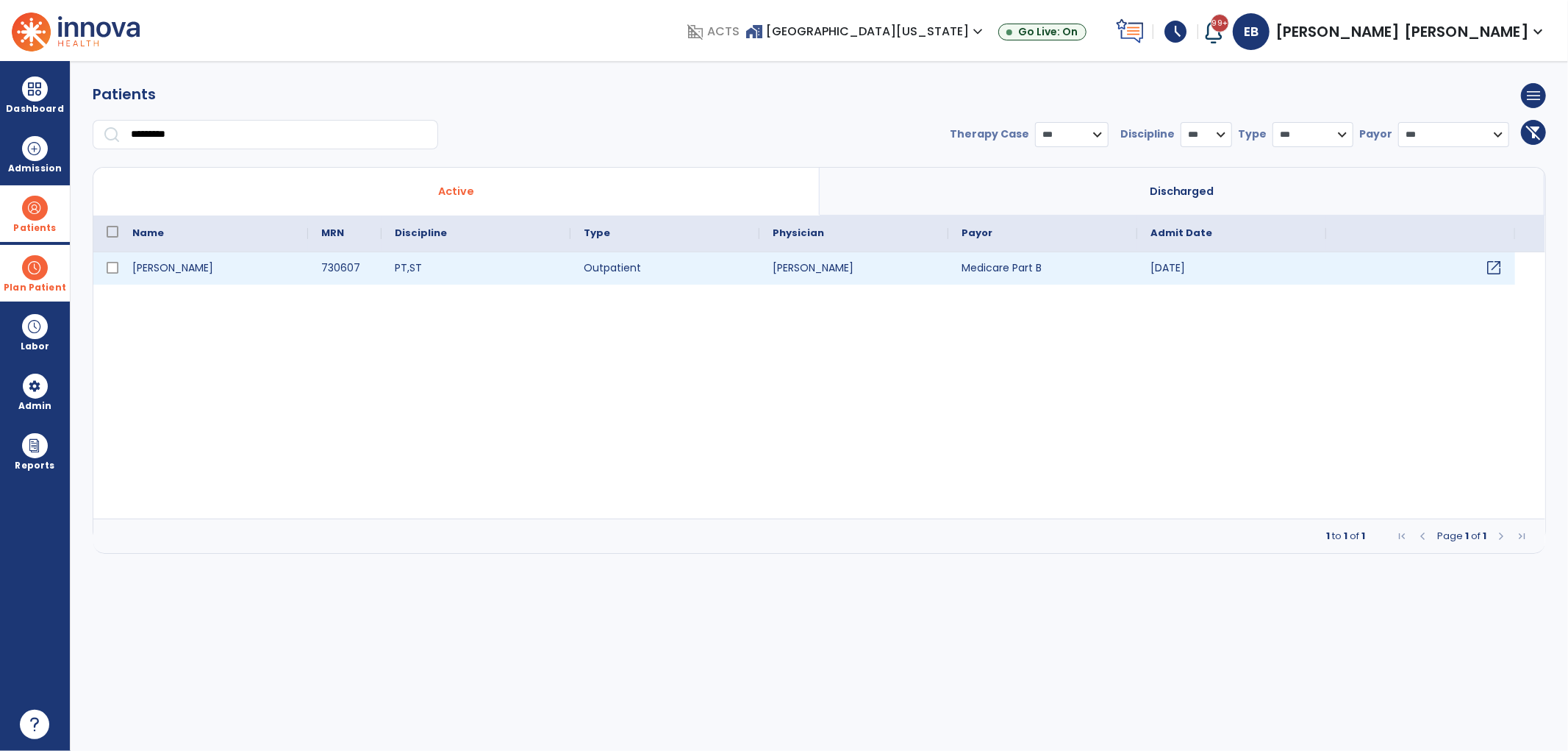 click on "open_in_new" at bounding box center (1494, 268) 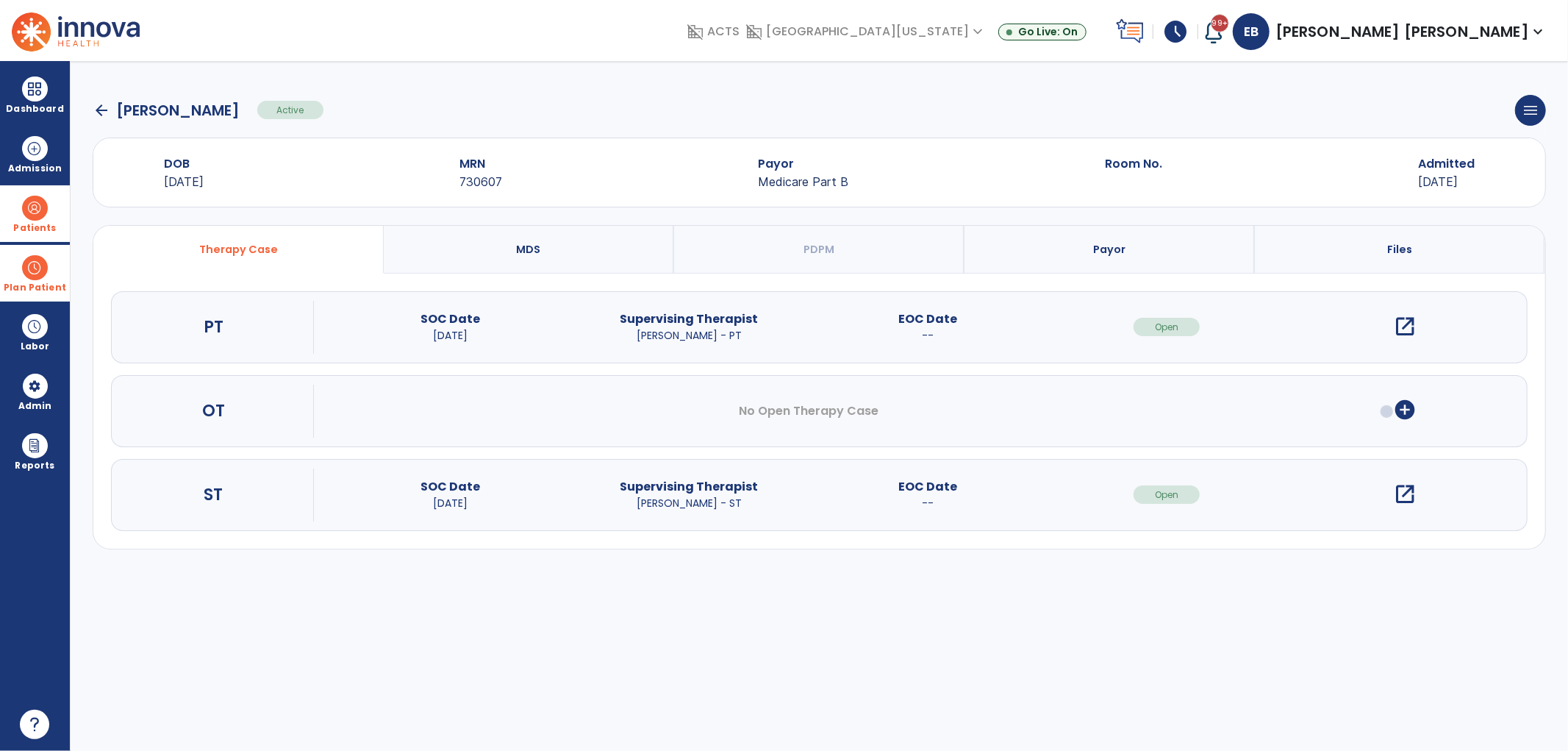 click on "Files" at bounding box center (1400, 249) 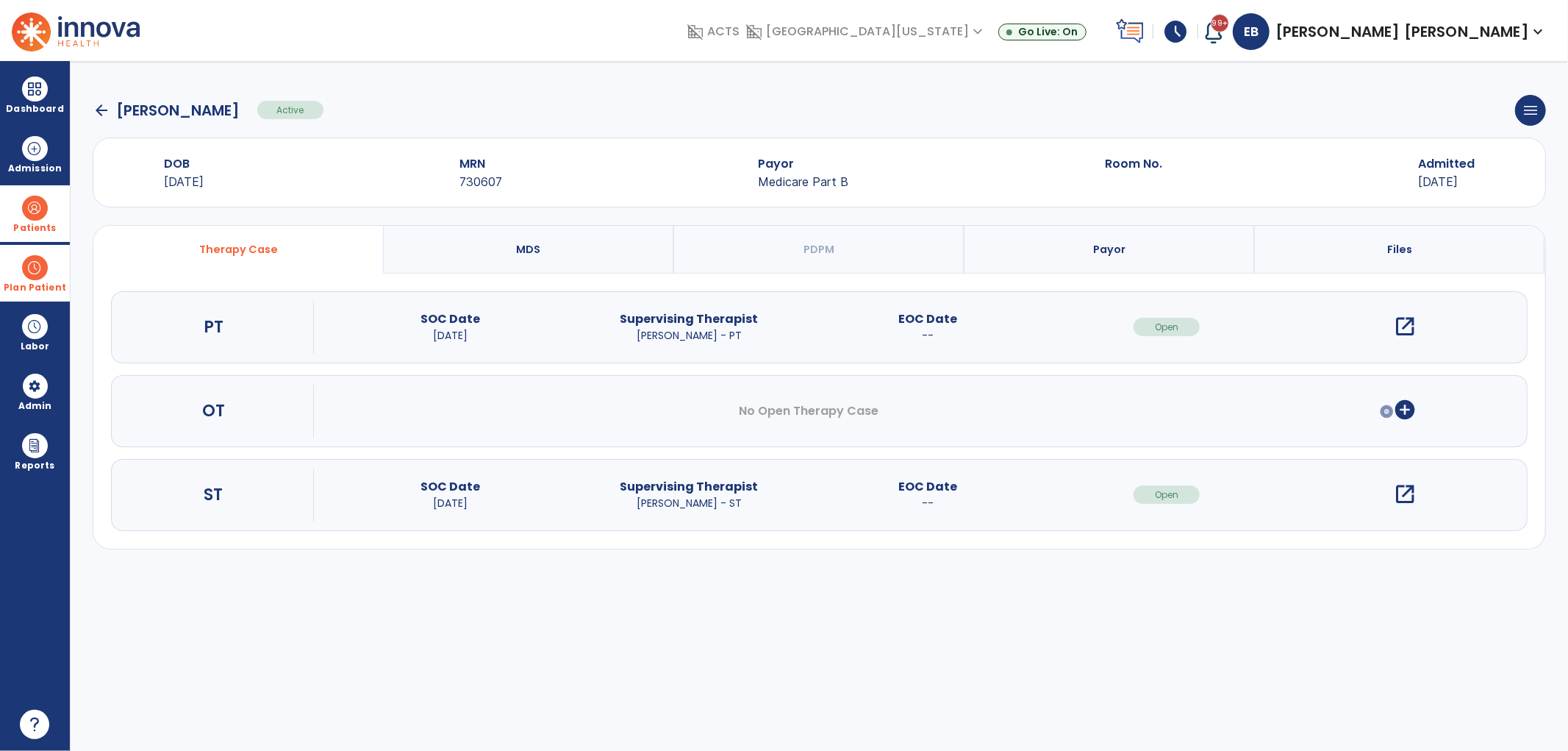 select on "**********" 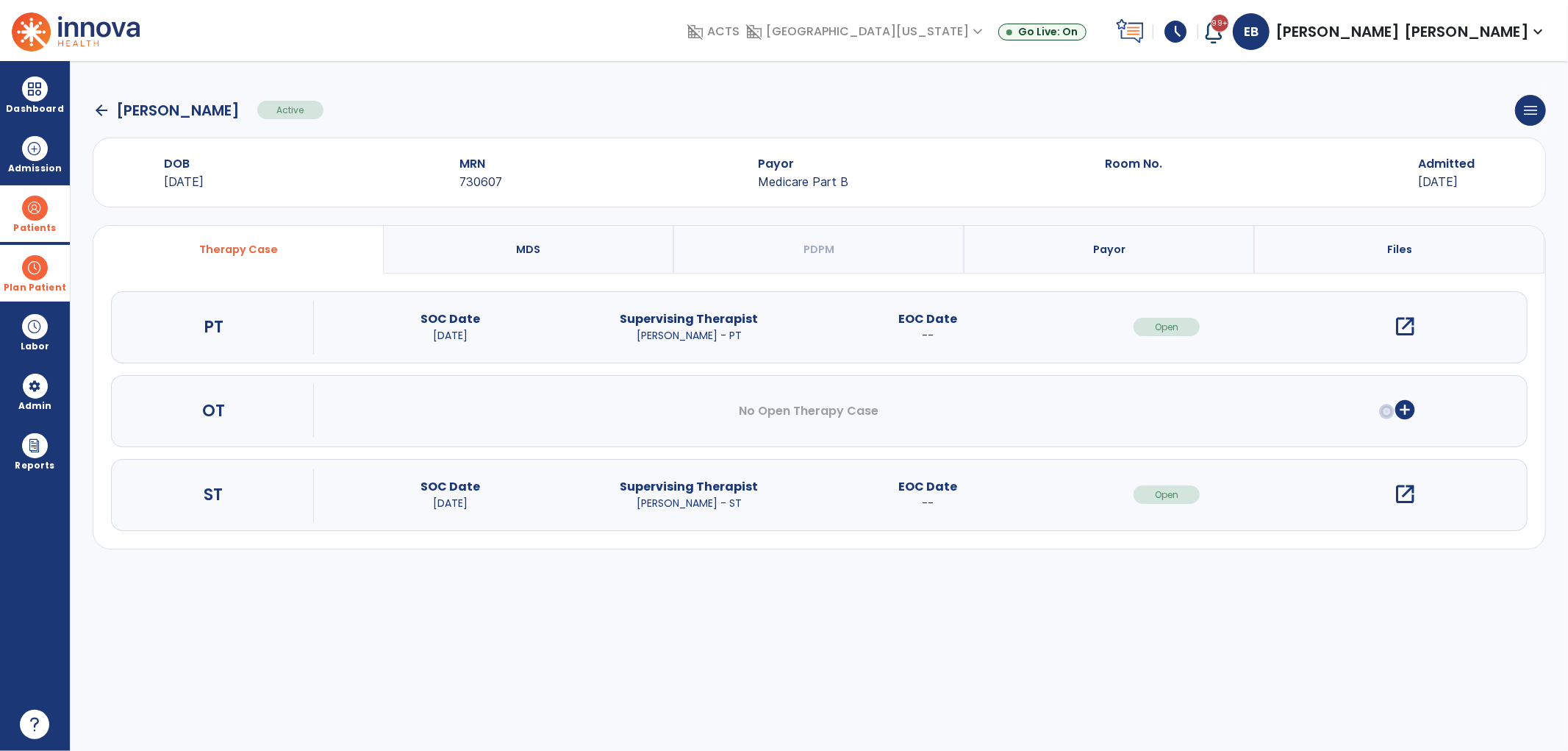 select on "***" 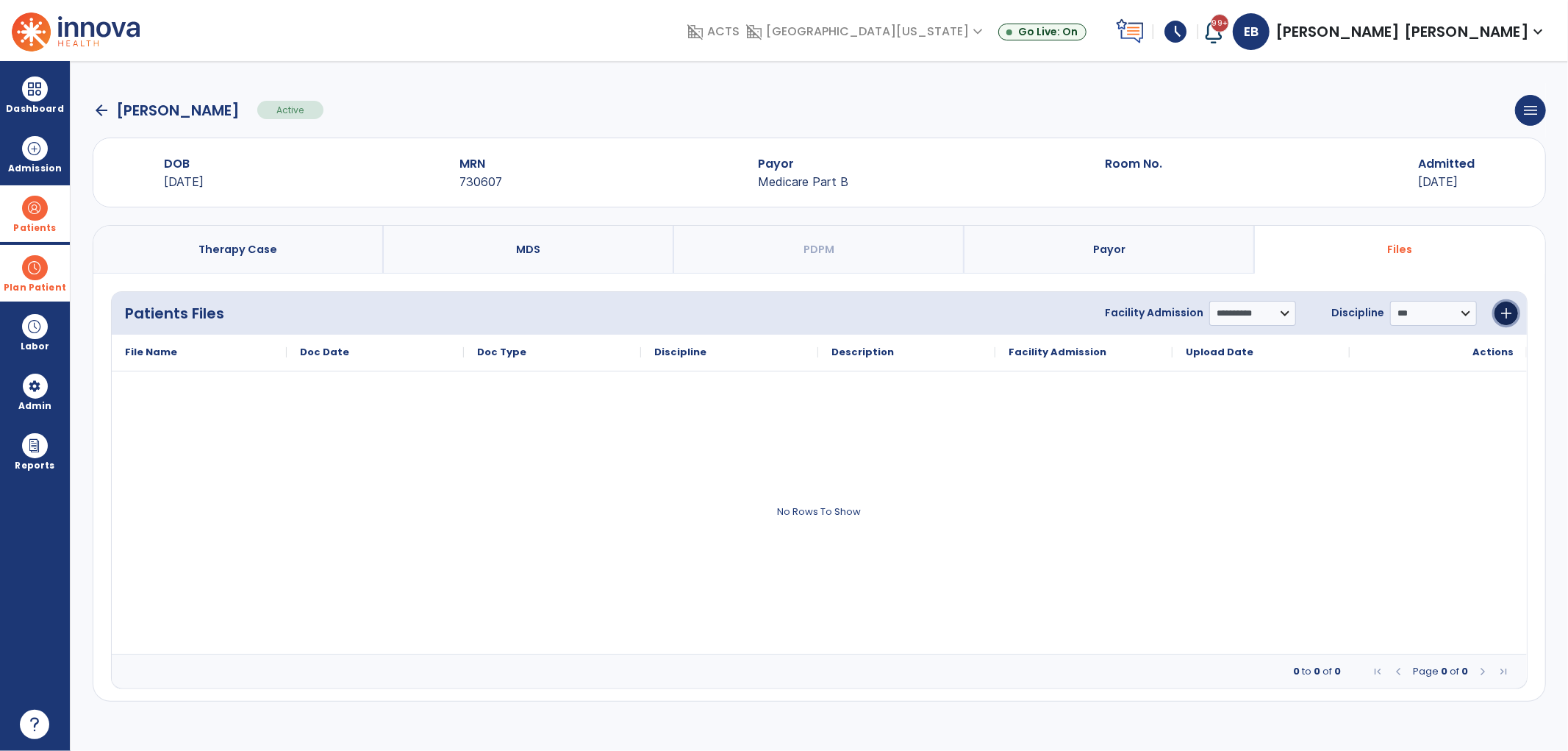 click on "add" 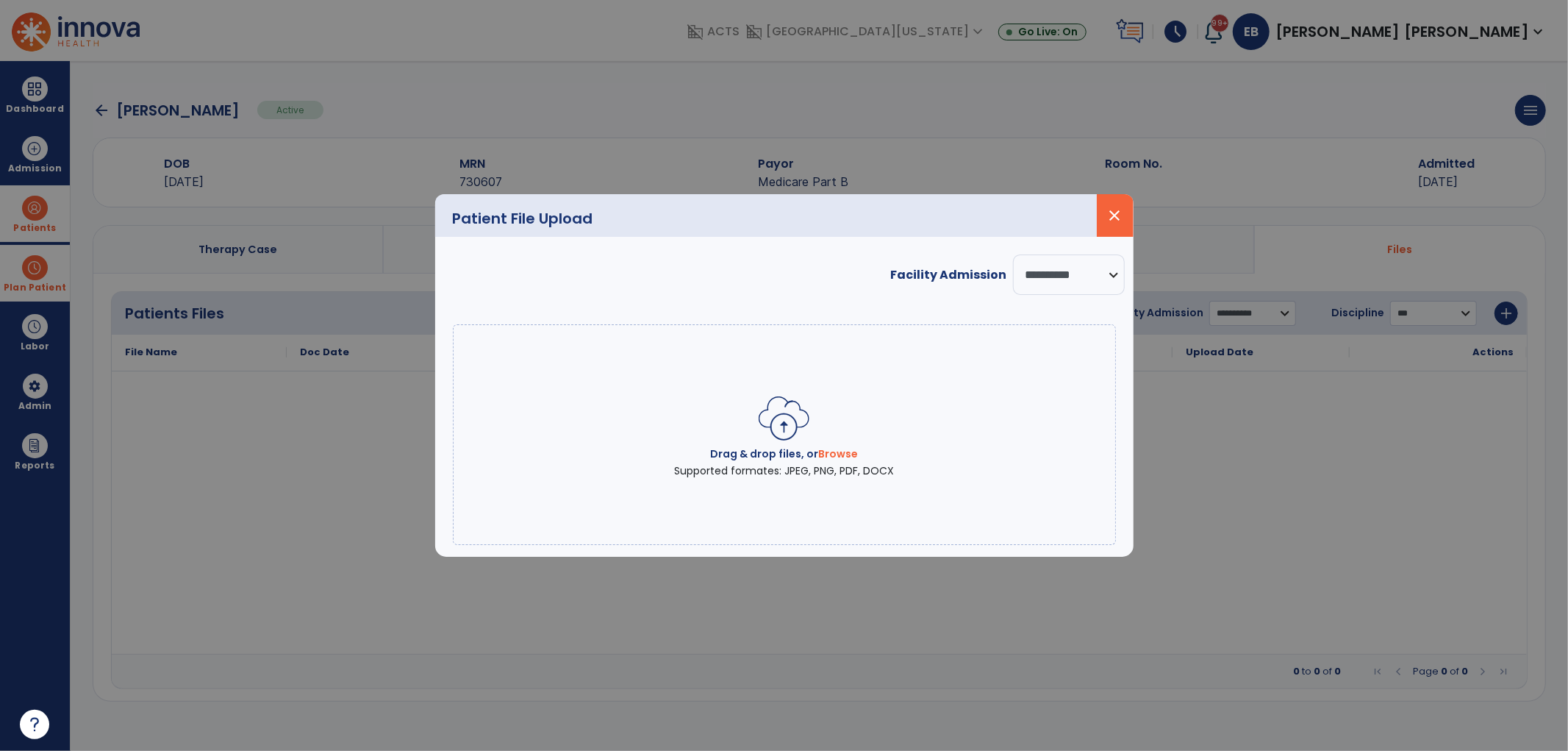 click on "close" at bounding box center (1115, 216) 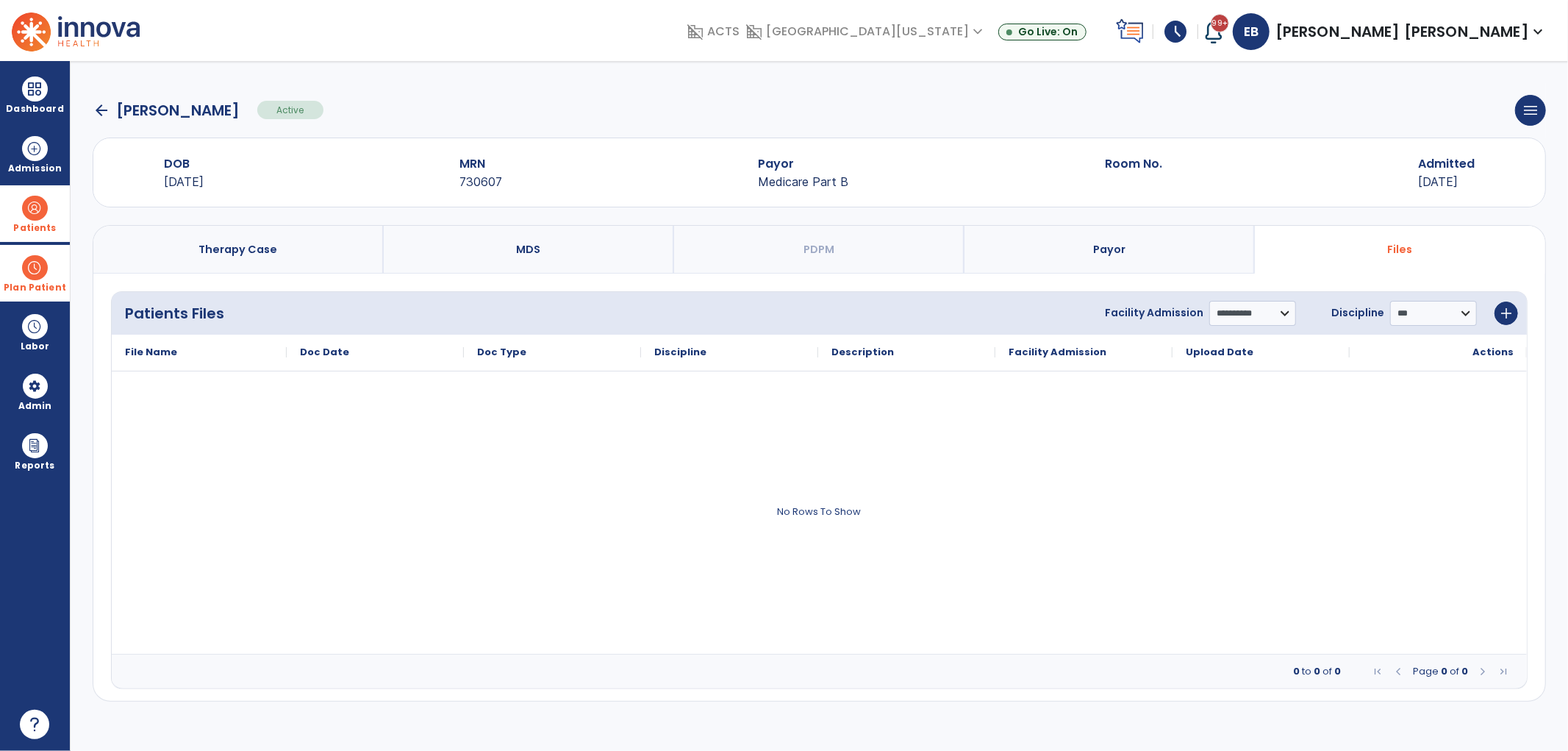 click at bounding box center (35, 208) 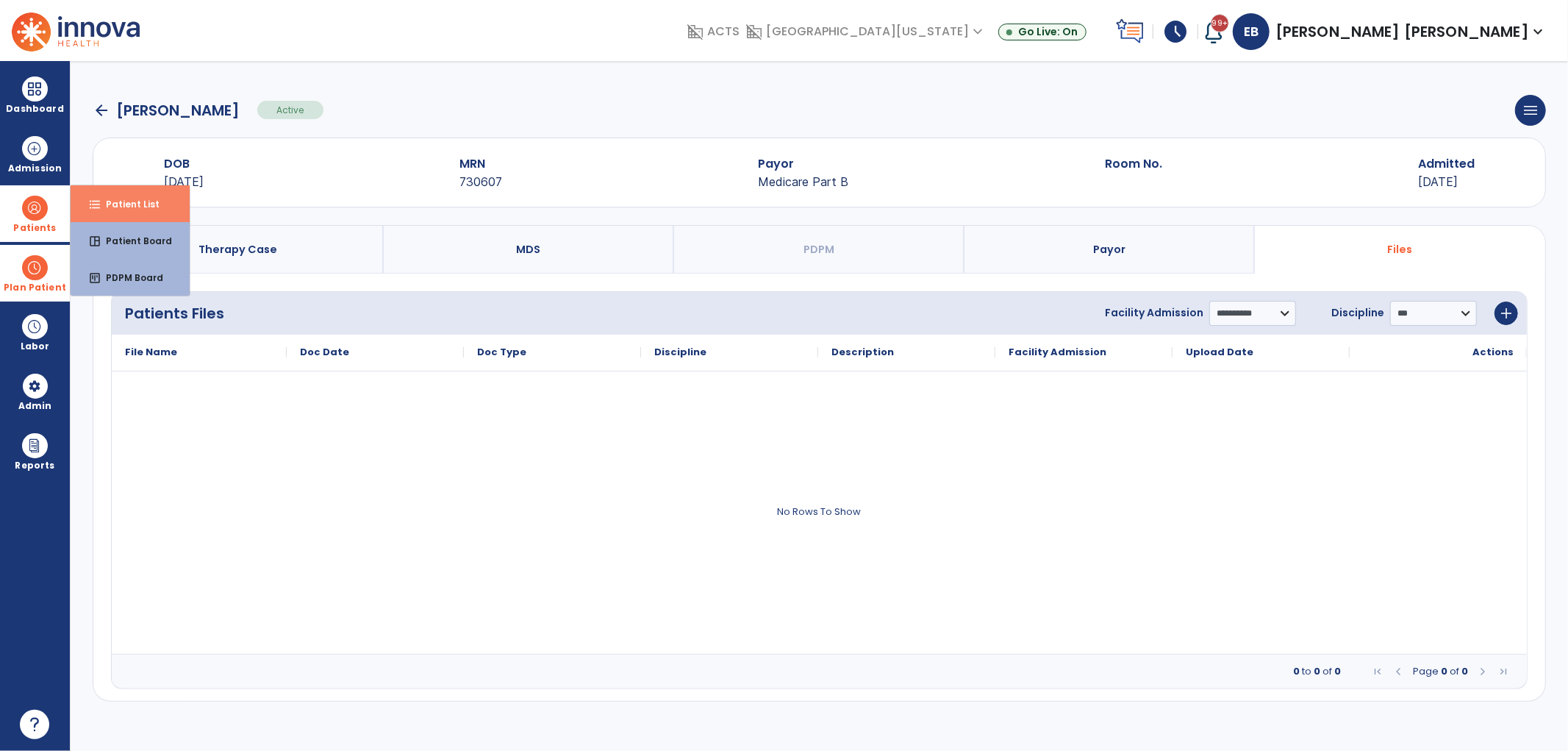 click on "Patient List" at bounding box center [126, 204] 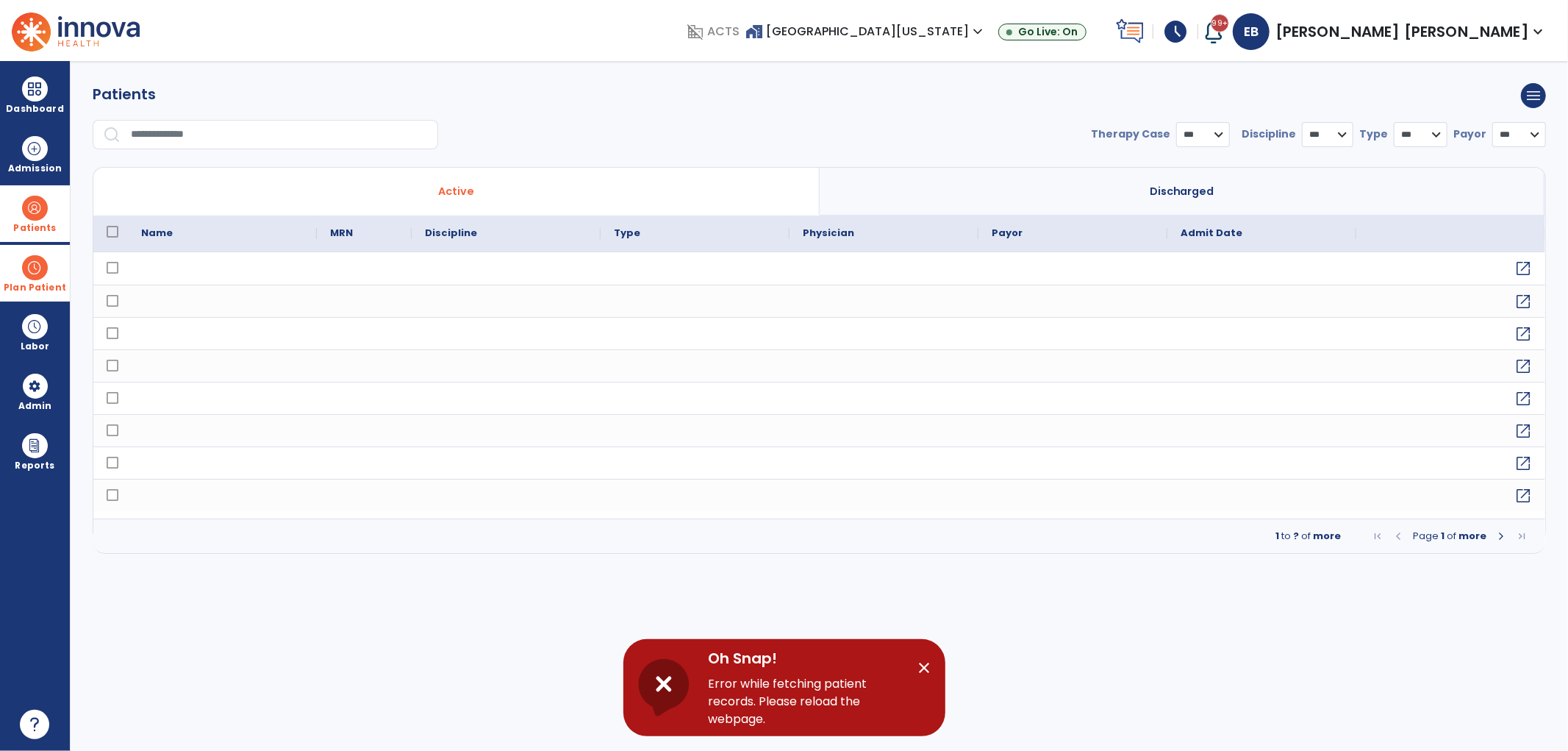 click on "Patients" at bounding box center [35, 228] 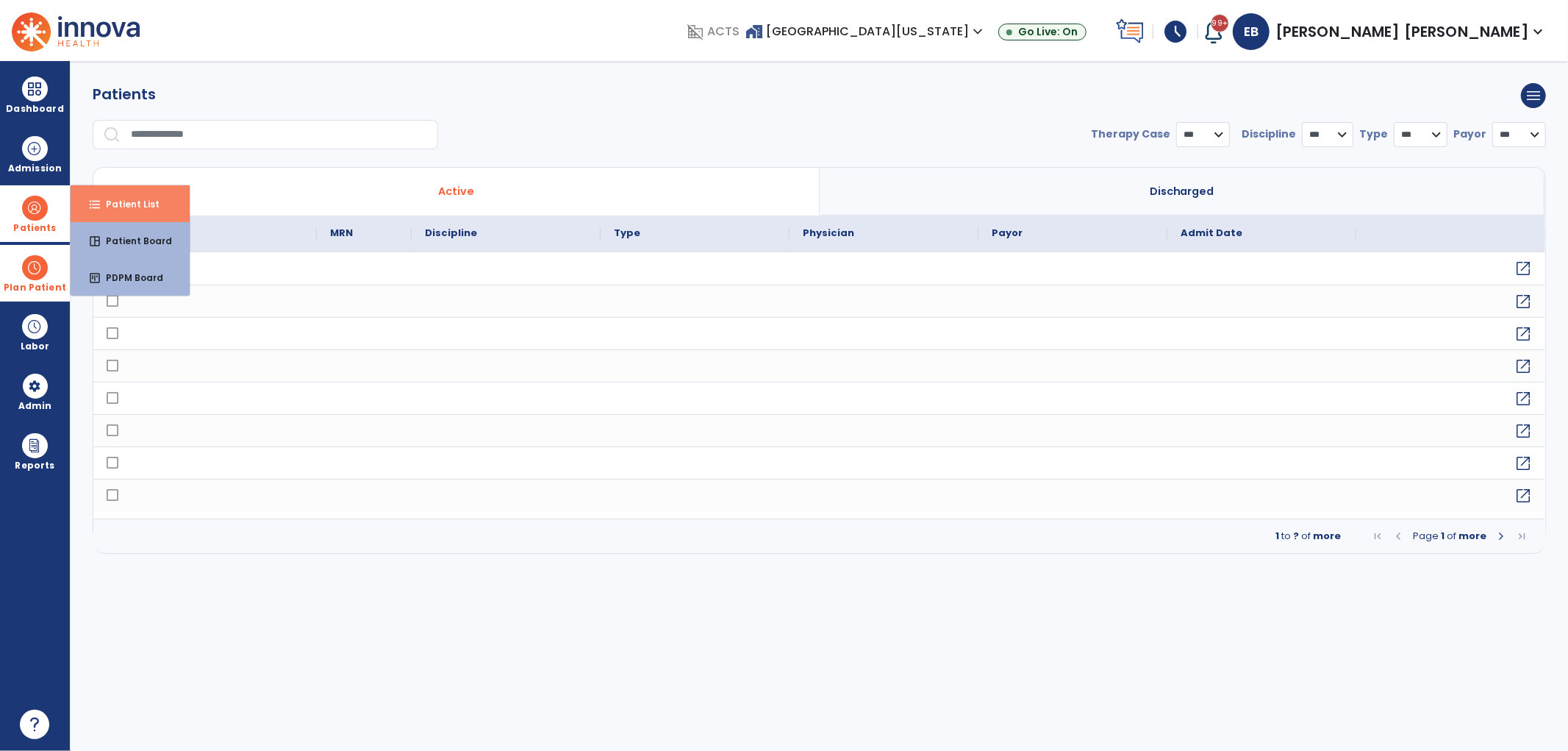 click on "Patient List" at bounding box center [126, 204] 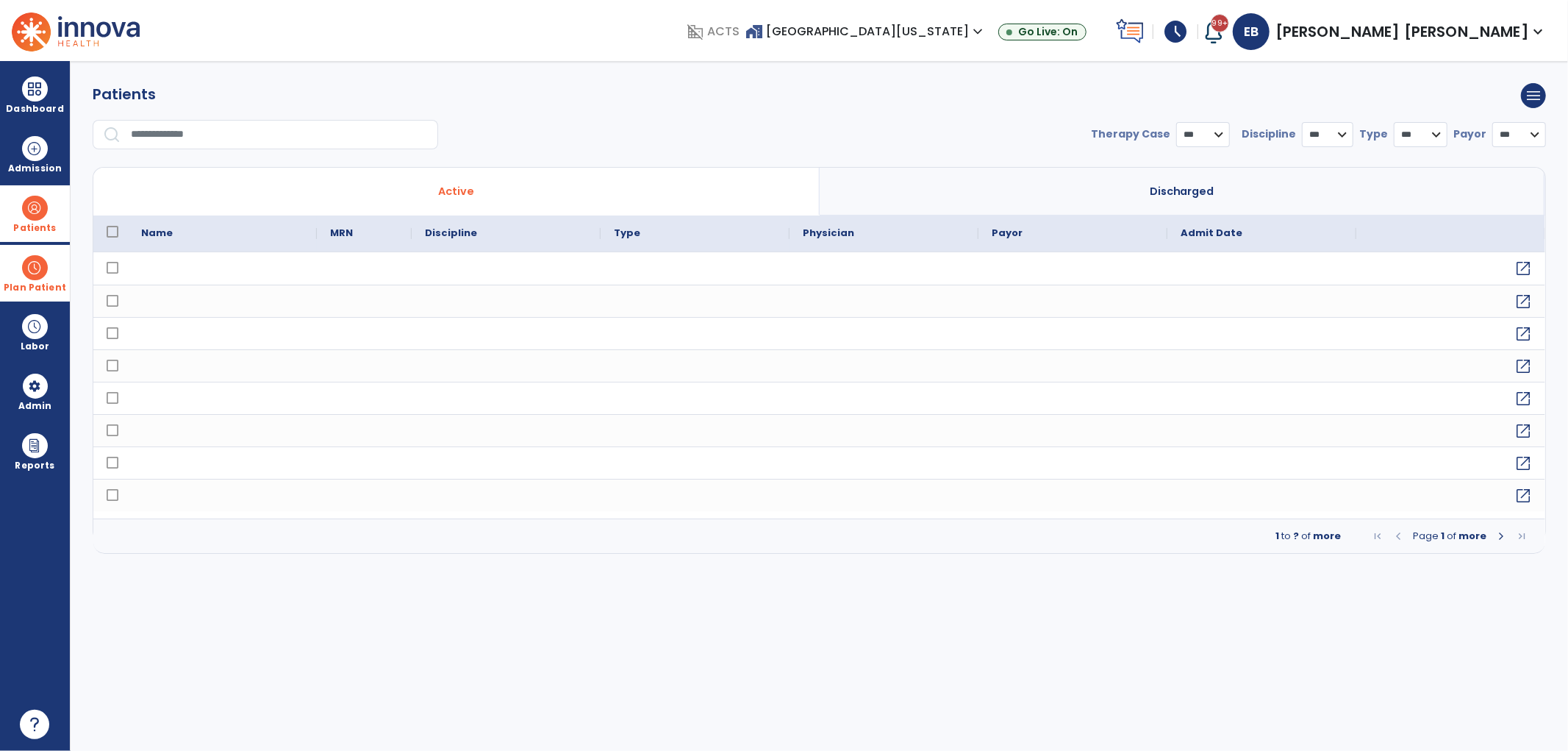 click at bounding box center [279, 135] 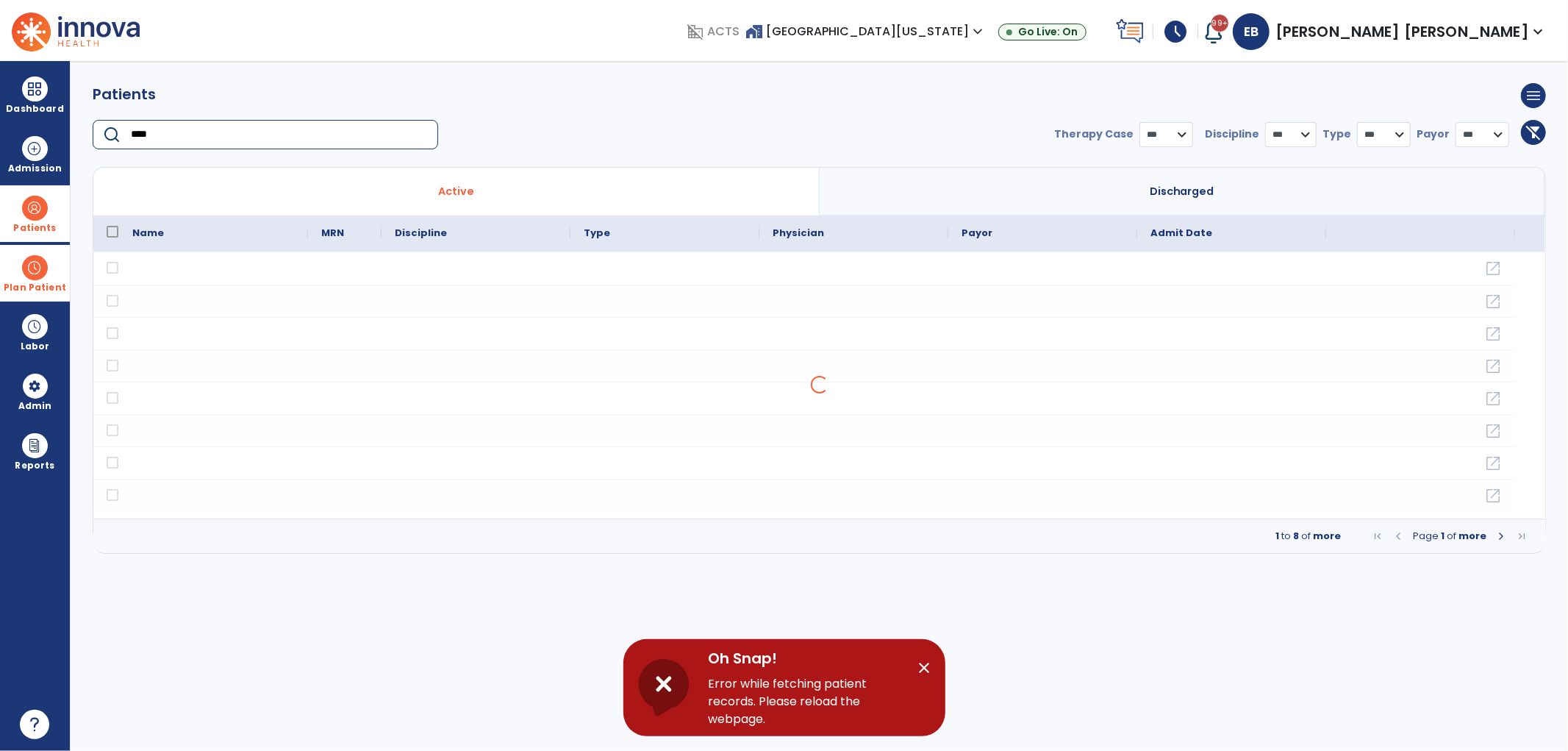 type on "****" 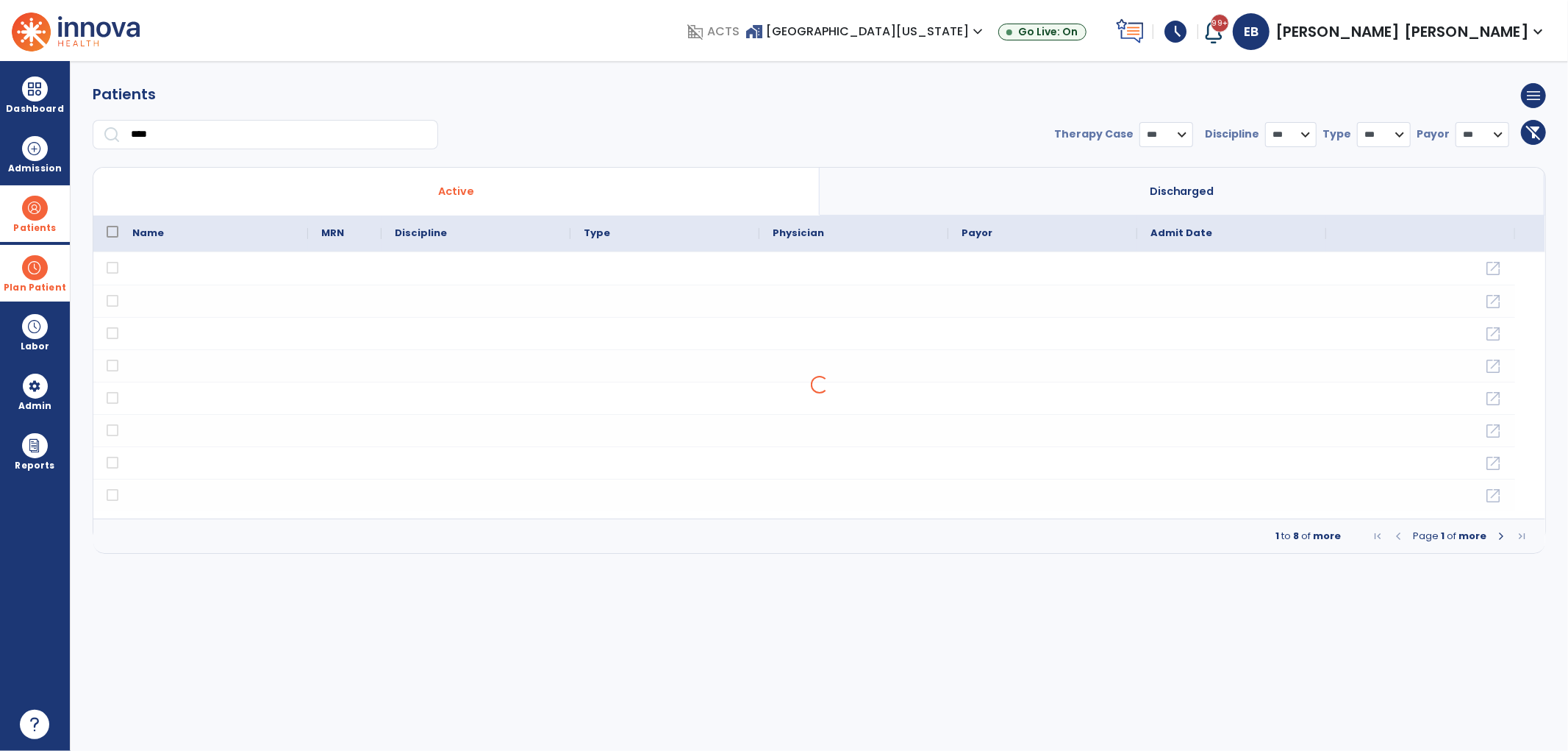 click at bounding box center (35, 208) 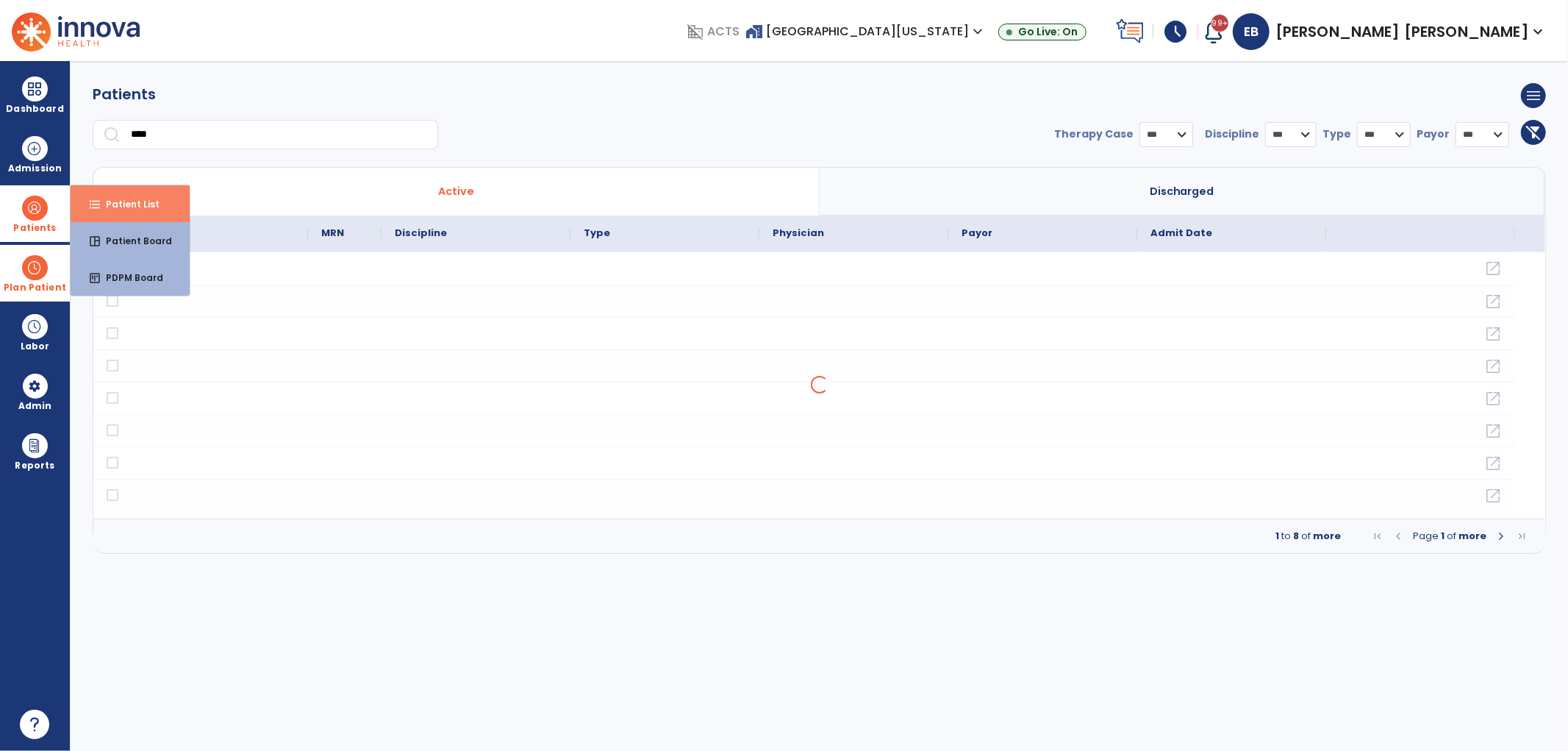 click on "format_list_bulleted  Patient List" at bounding box center [130, 204] 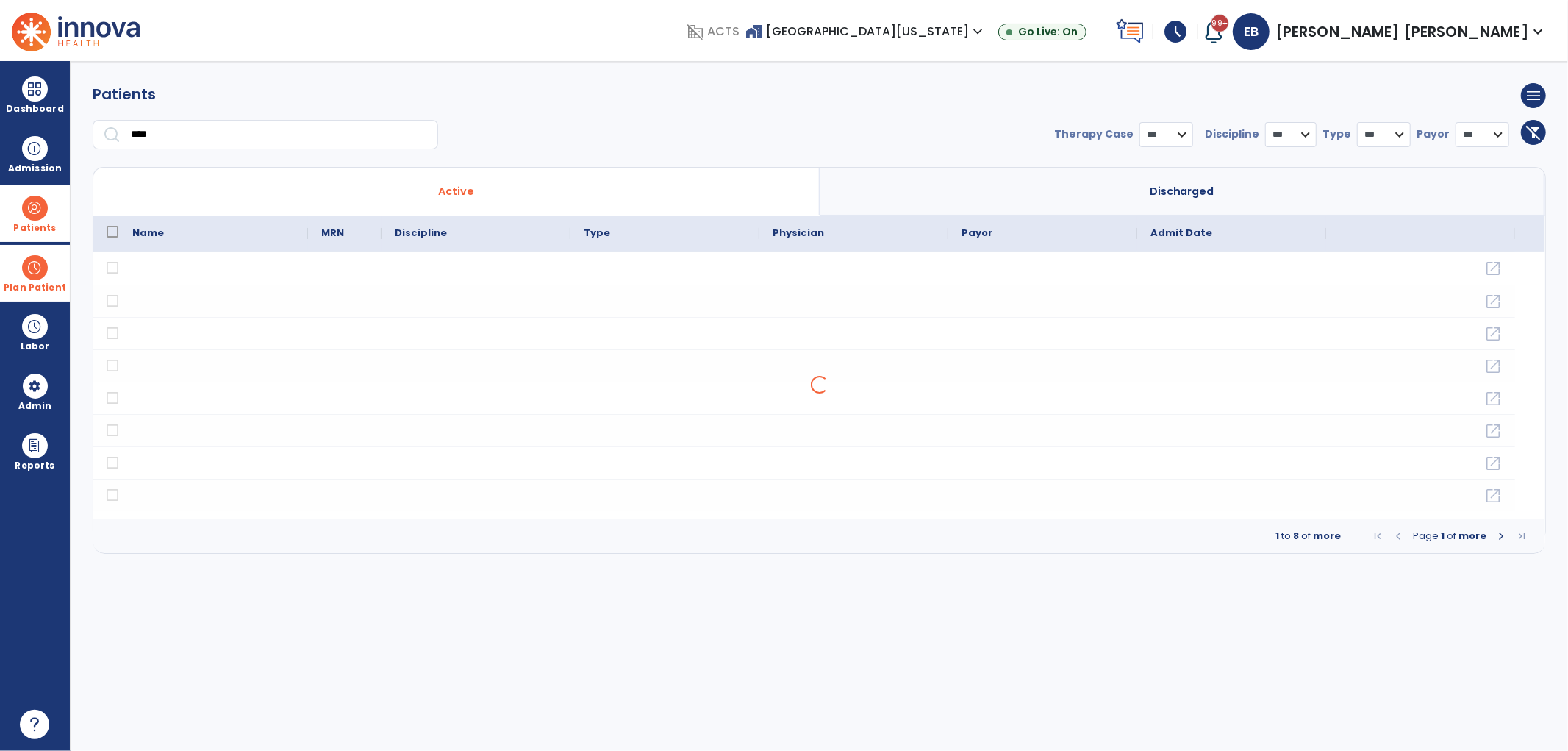 click on "****" at bounding box center [279, 135] 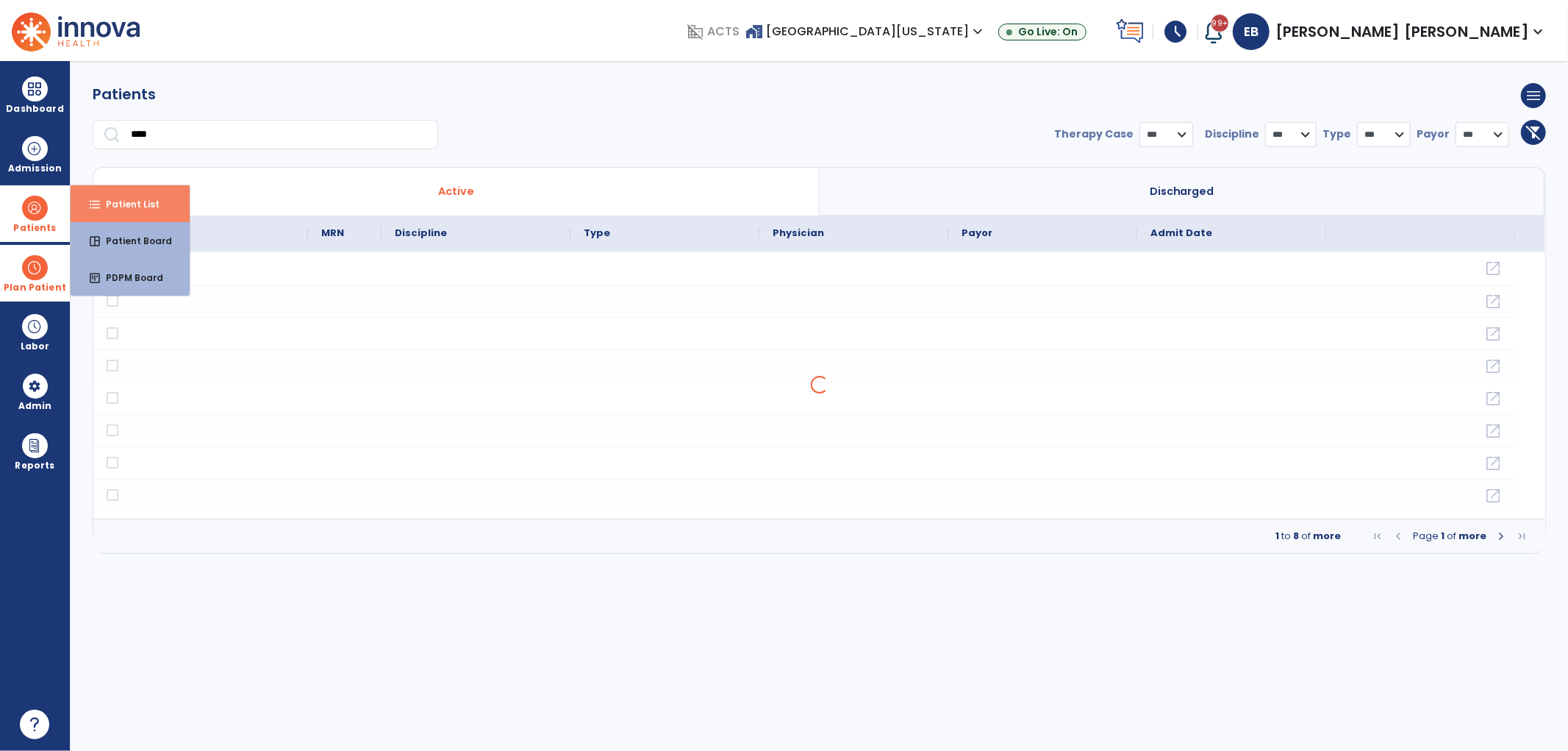 click on "Patient List" at bounding box center (126, 204) 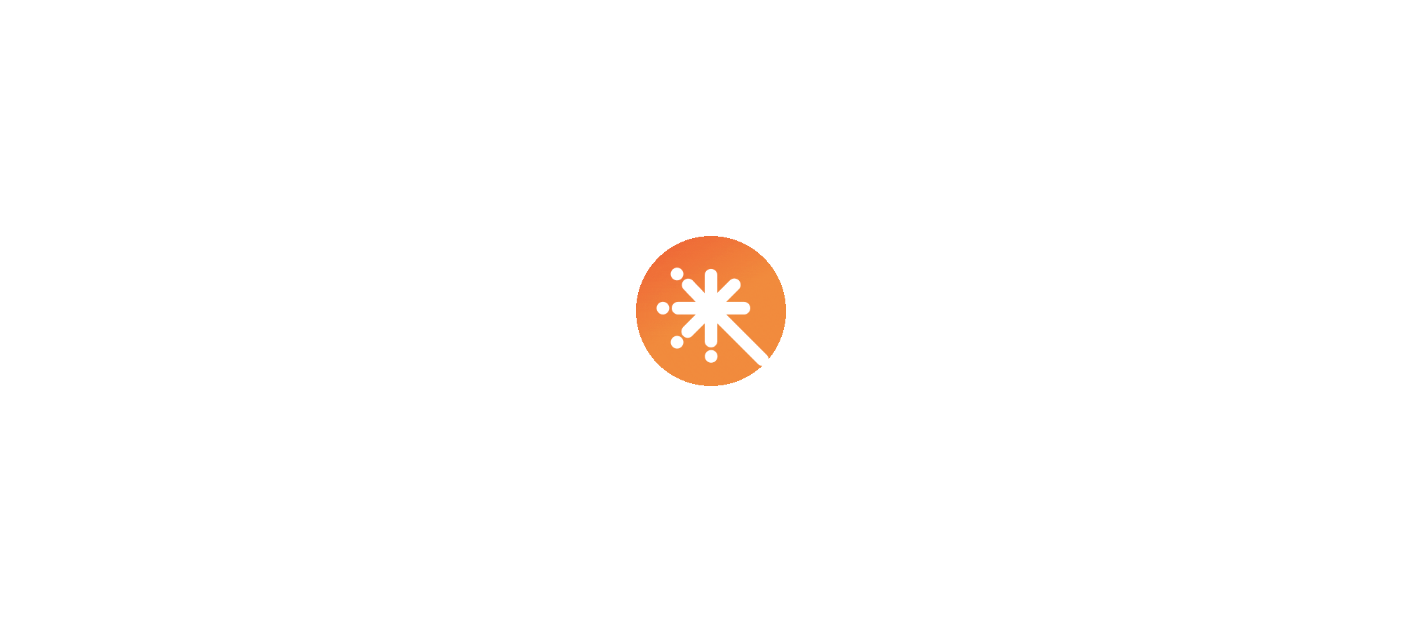scroll, scrollTop: 0, scrollLeft: 0, axis: both 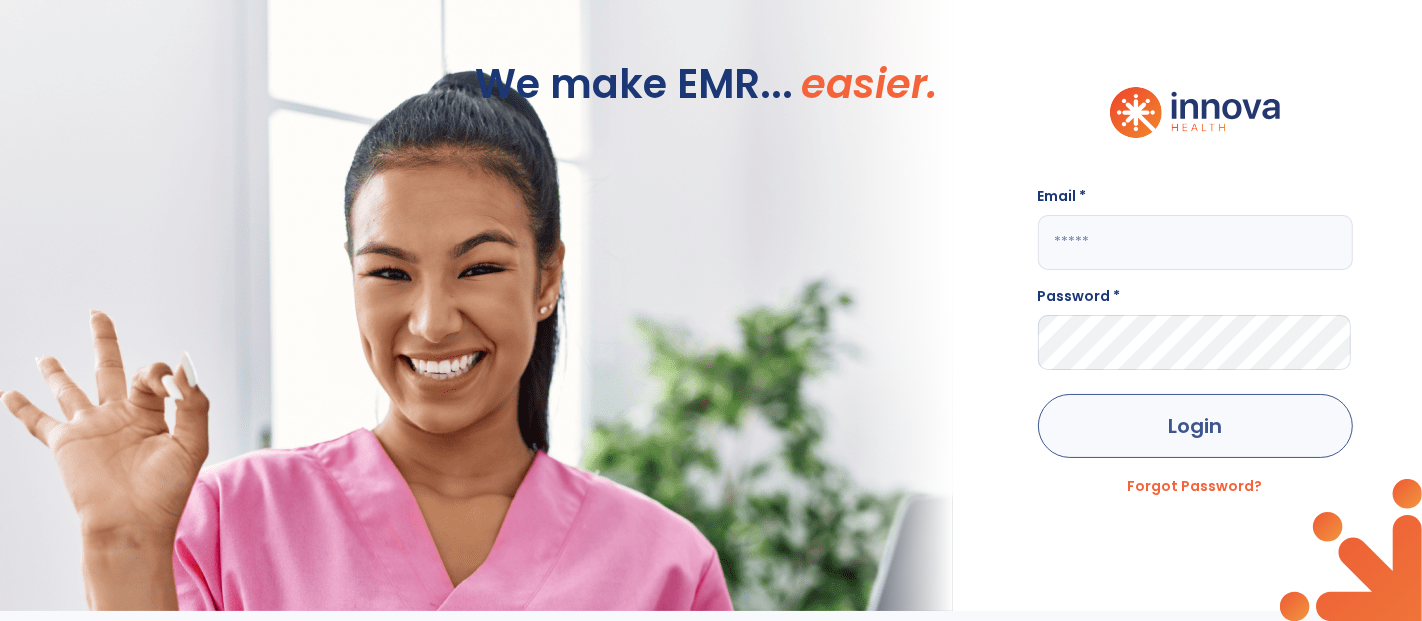 type on "**********" 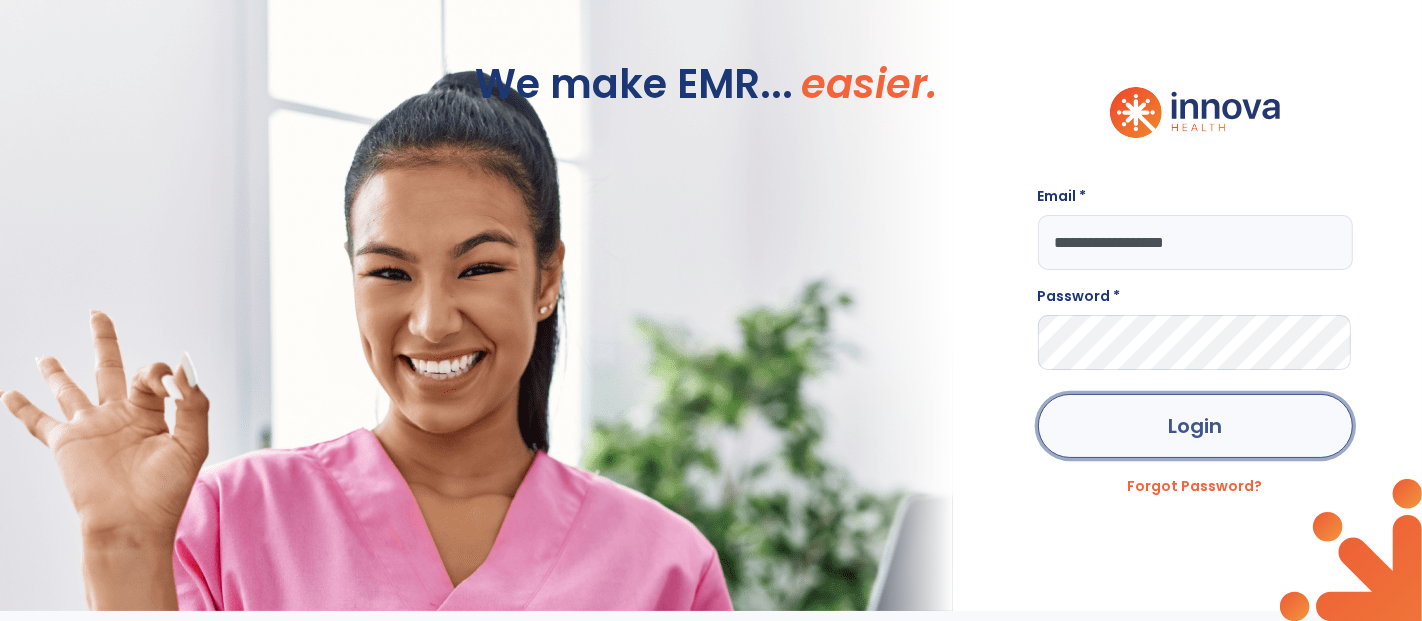 click on "Login" 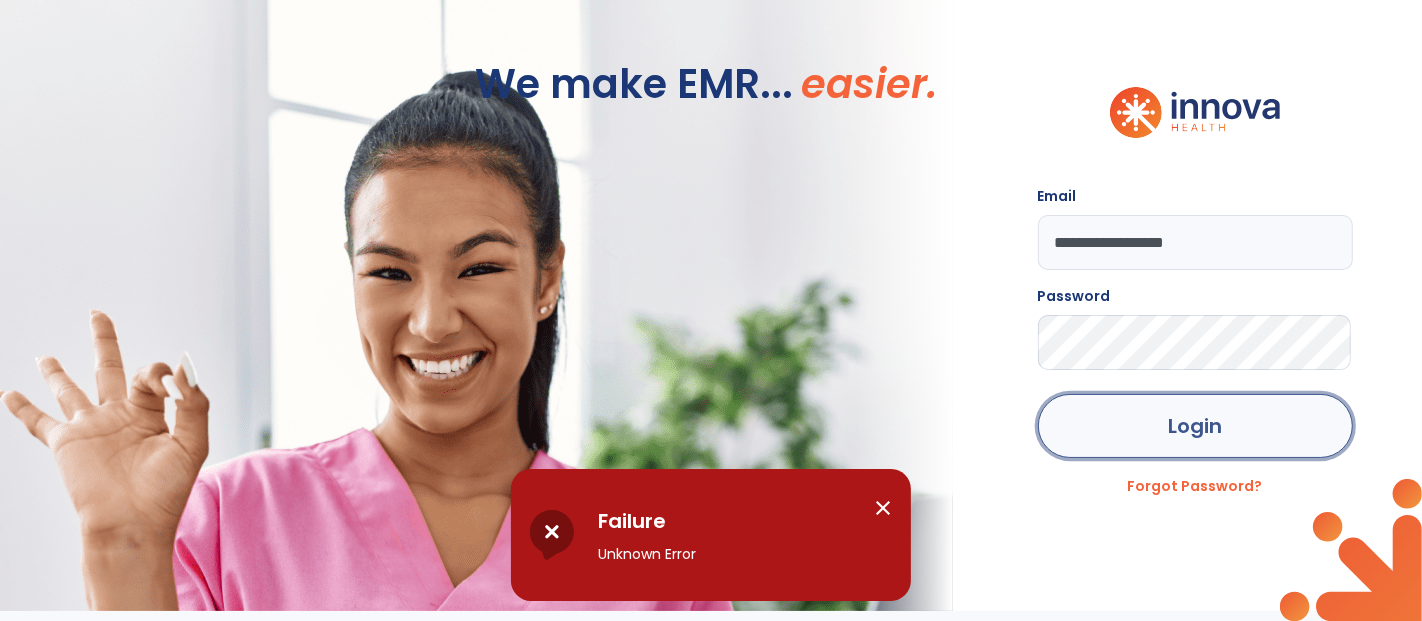 click on "Login" 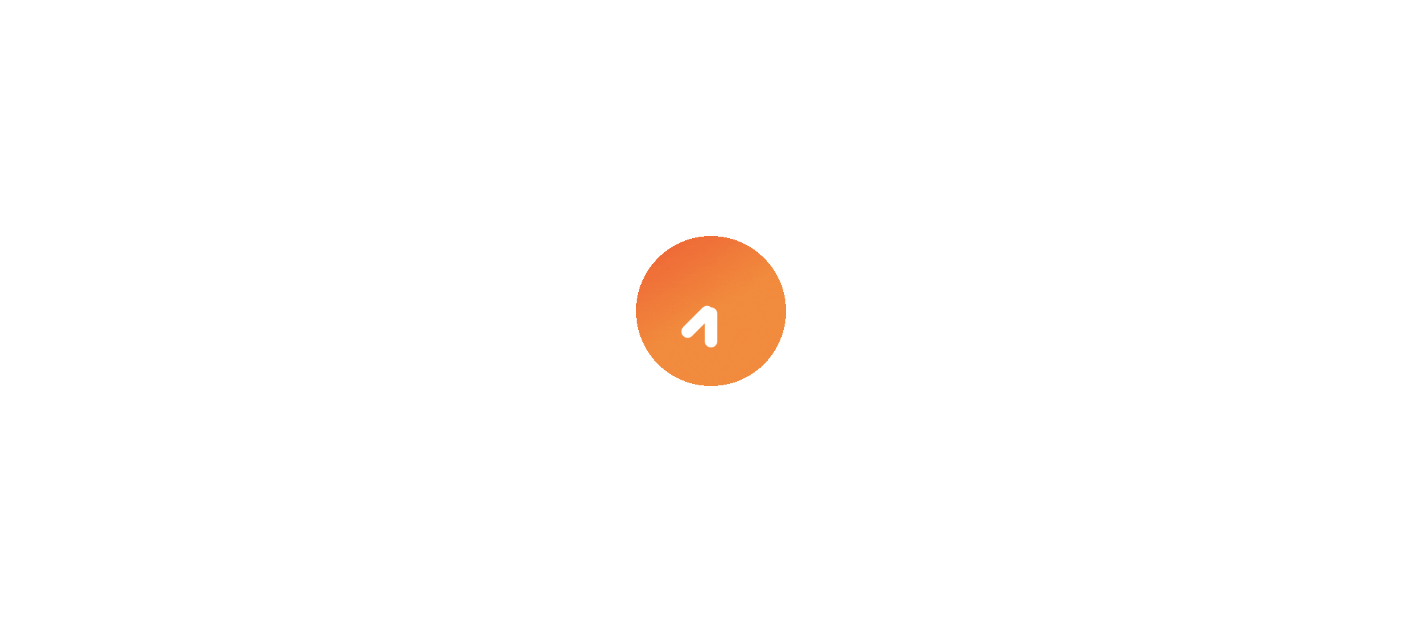 scroll, scrollTop: 0, scrollLeft: 0, axis: both 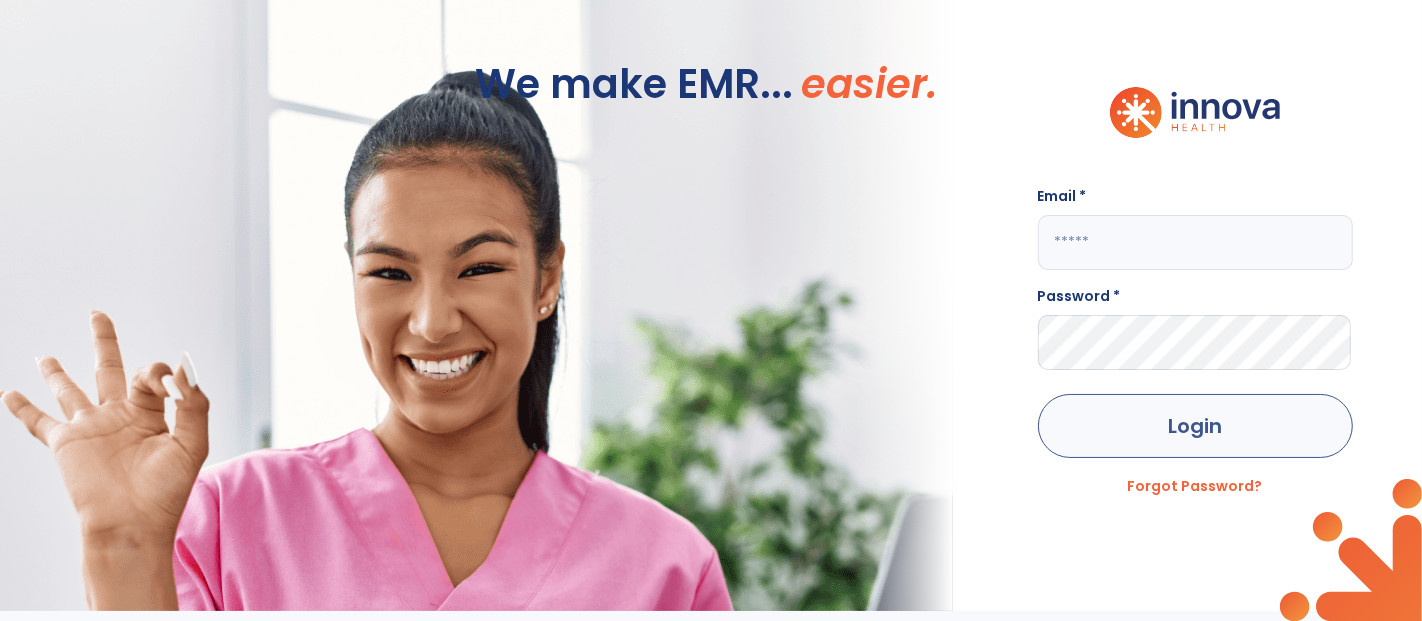 type on "**********" 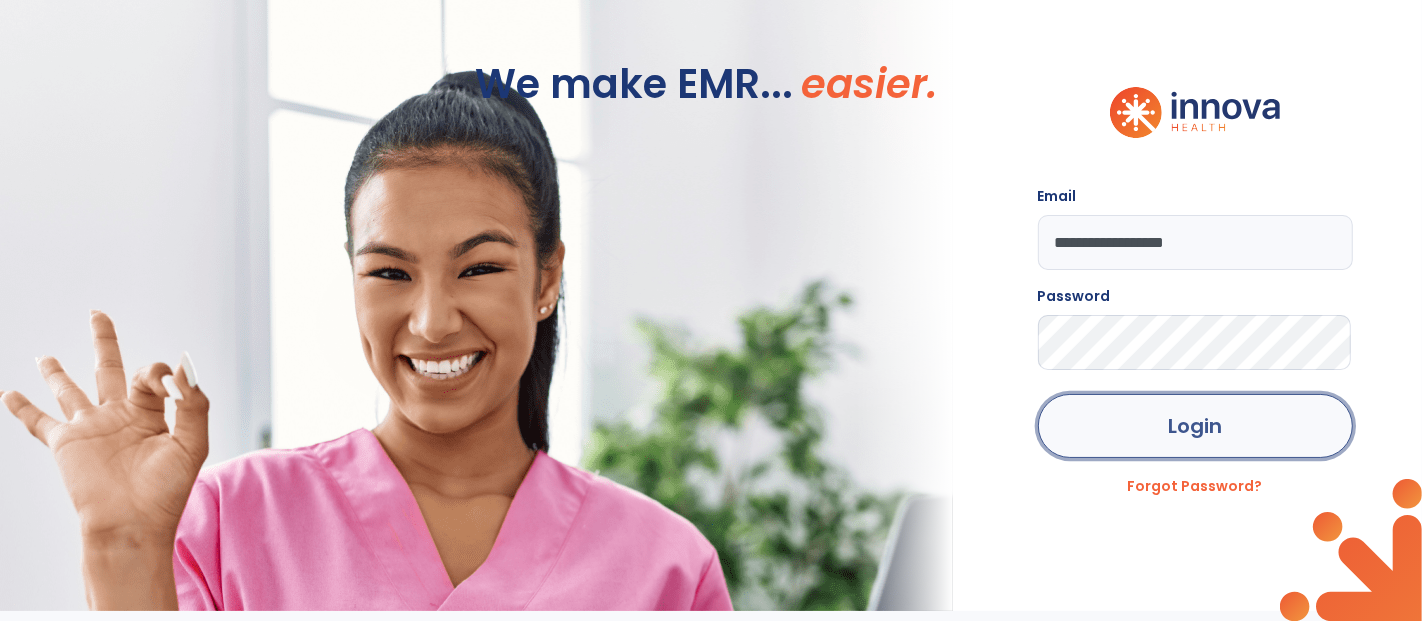 click on "Login" 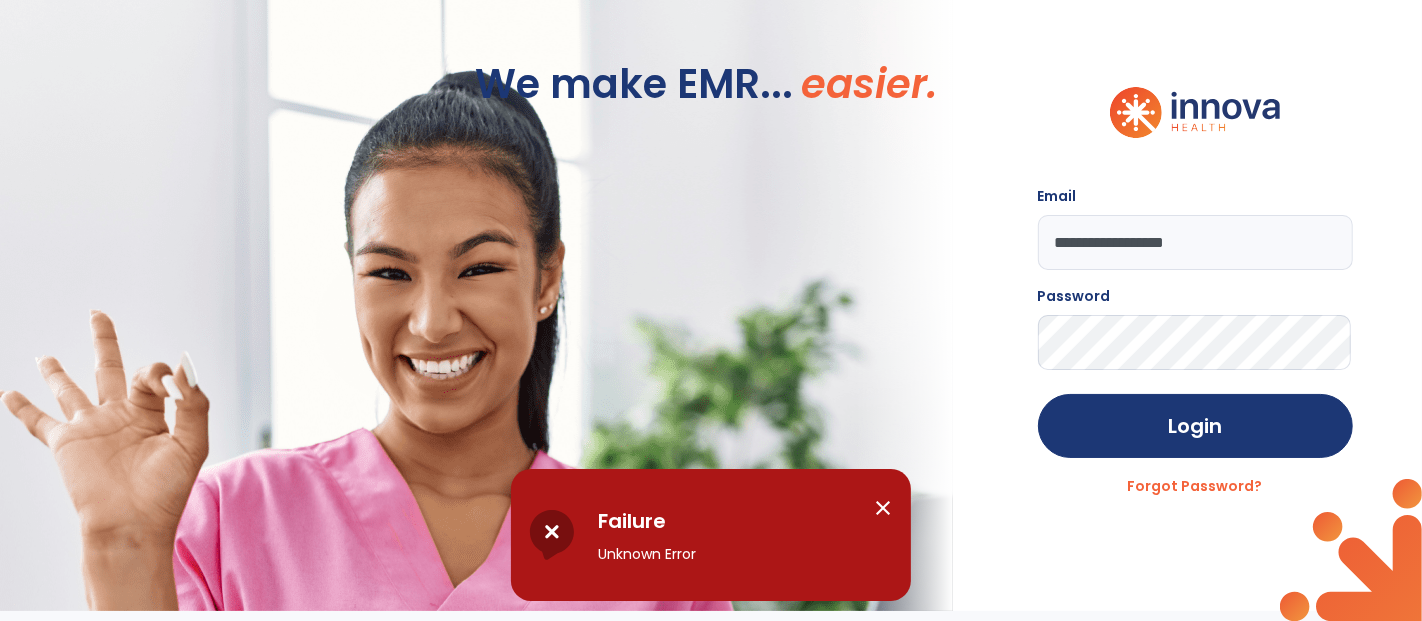 click on "close" at bounding box center (883, 508) 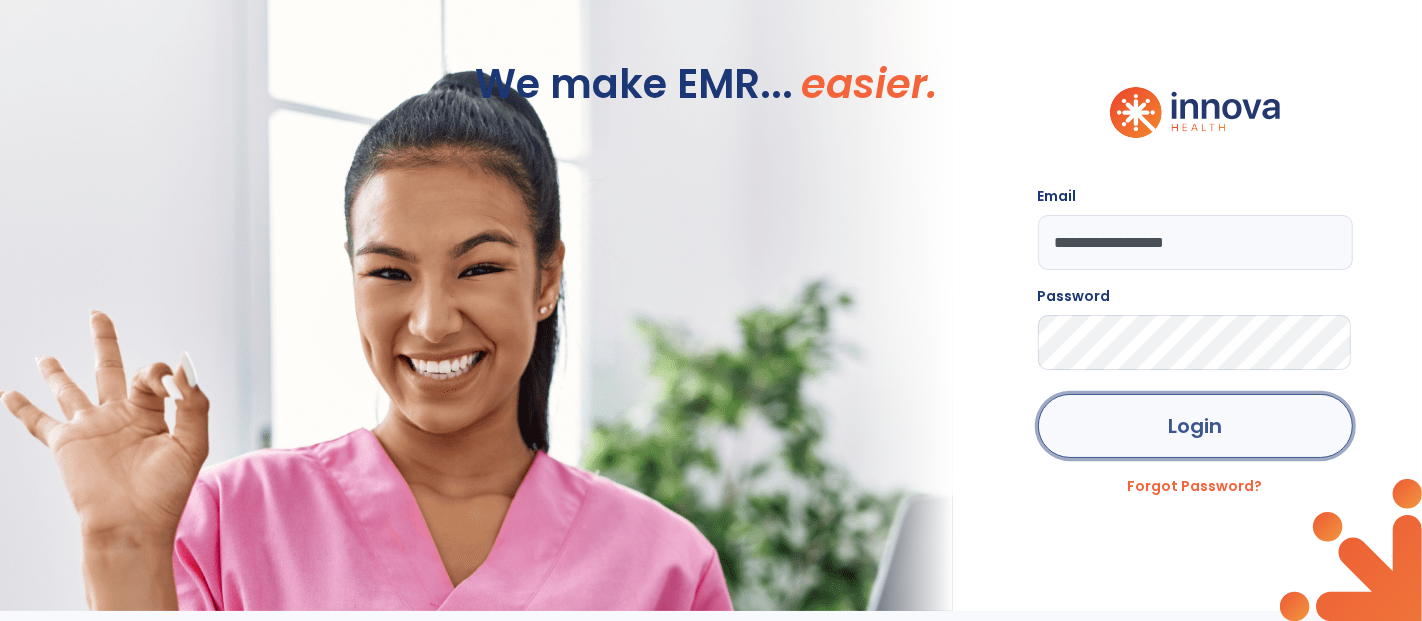 click on "Login" 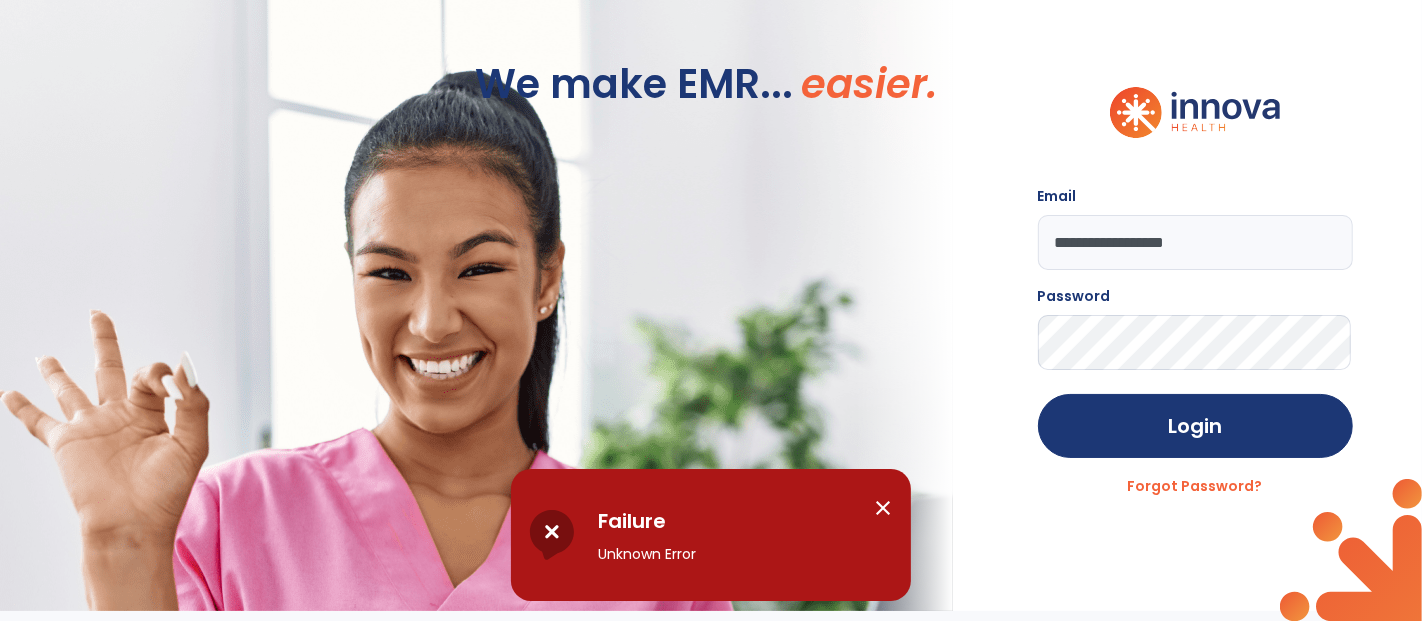 click on "close" at bounding box center [883, 508] 